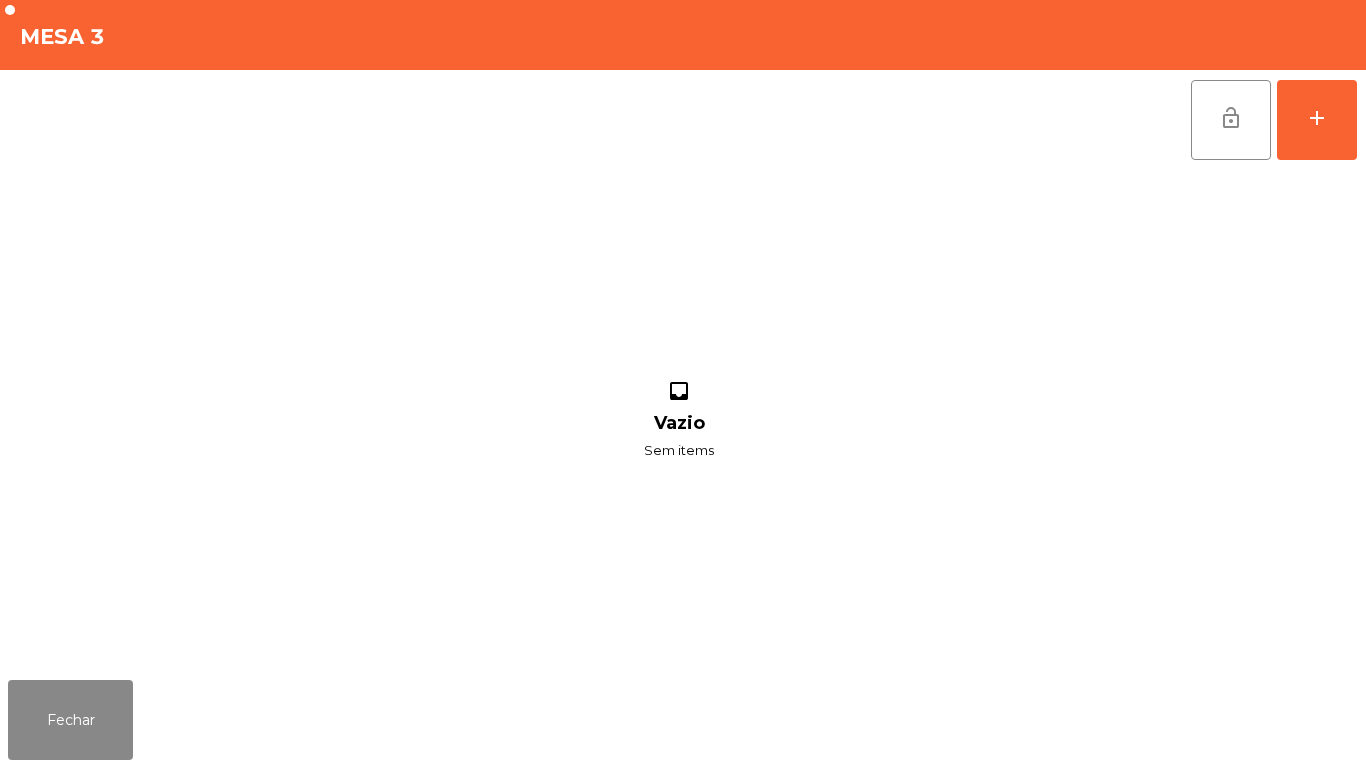 scroll, scrollTop: 0, scrollLeft: 0, axis: both 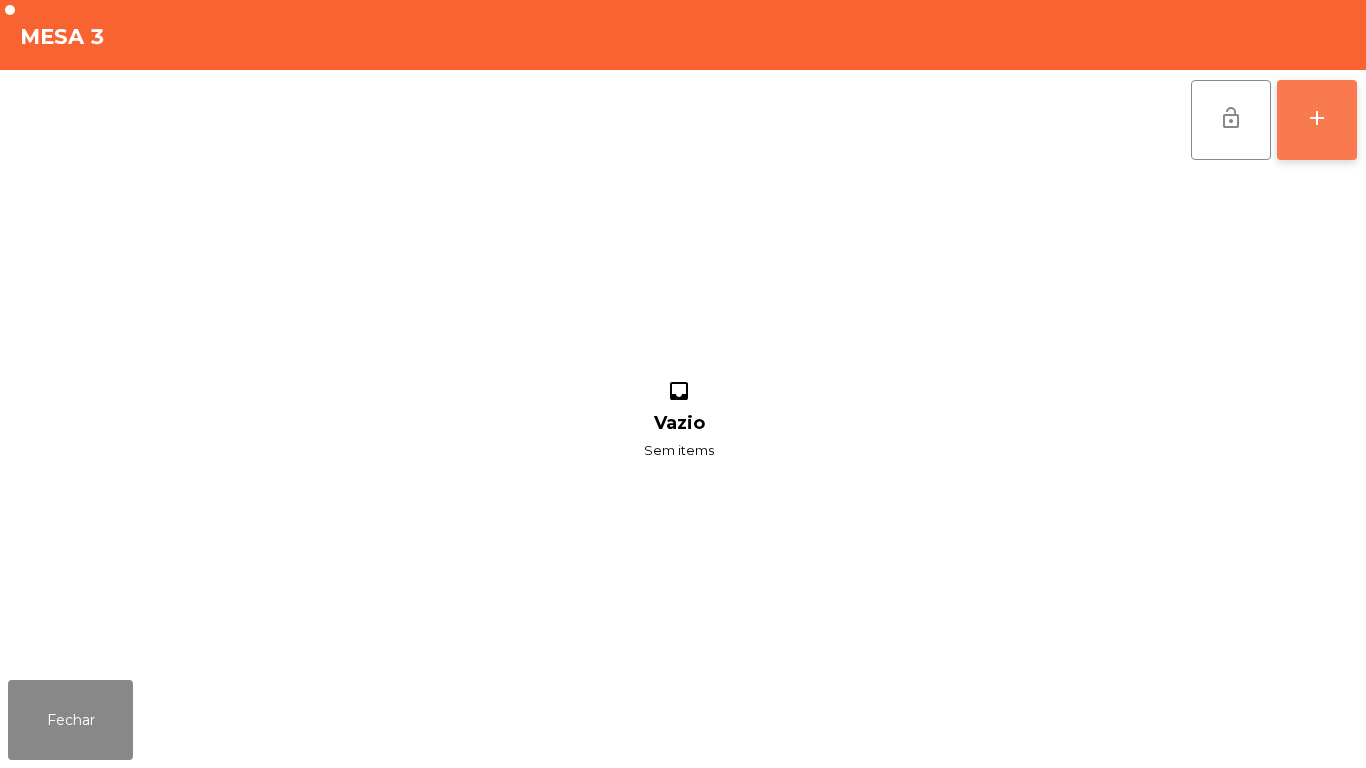 click on "add" 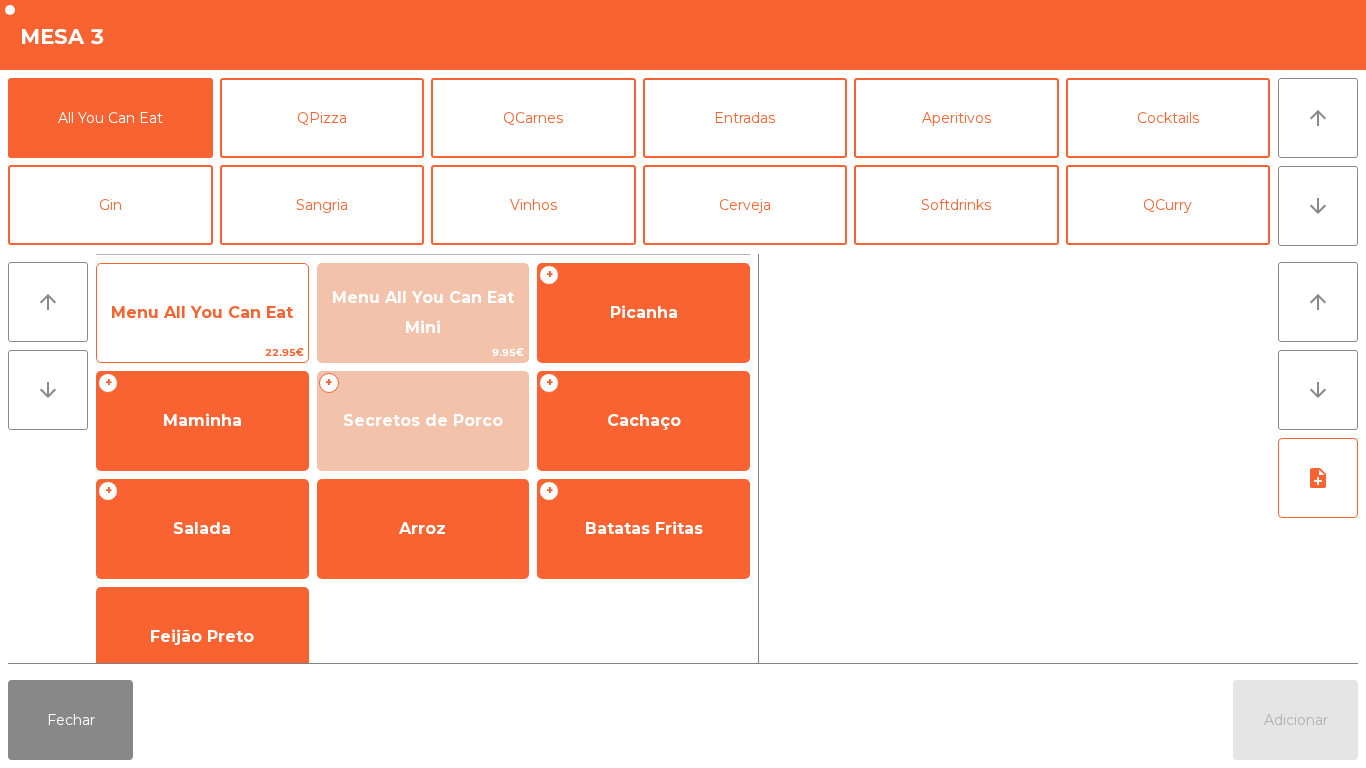 click on "Menu All You Can Eat" 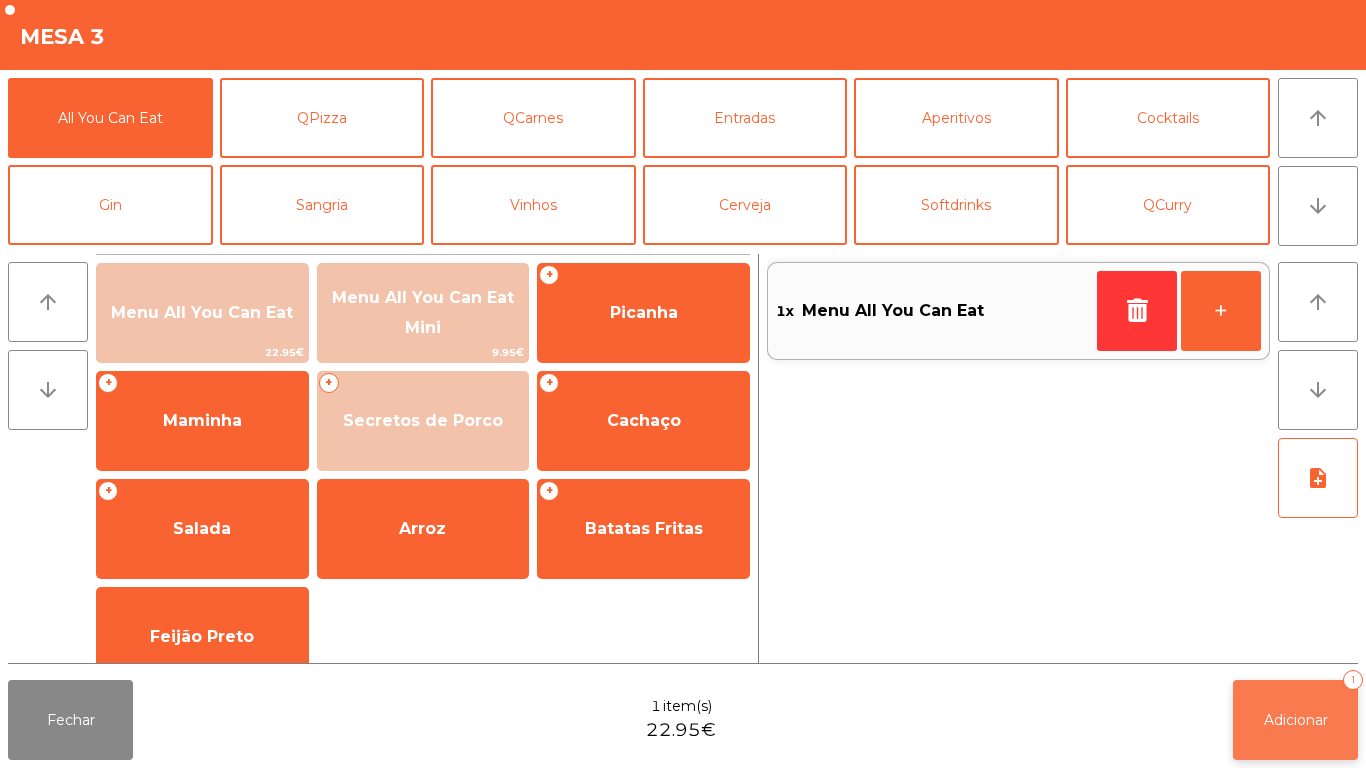click on "Adicionar" 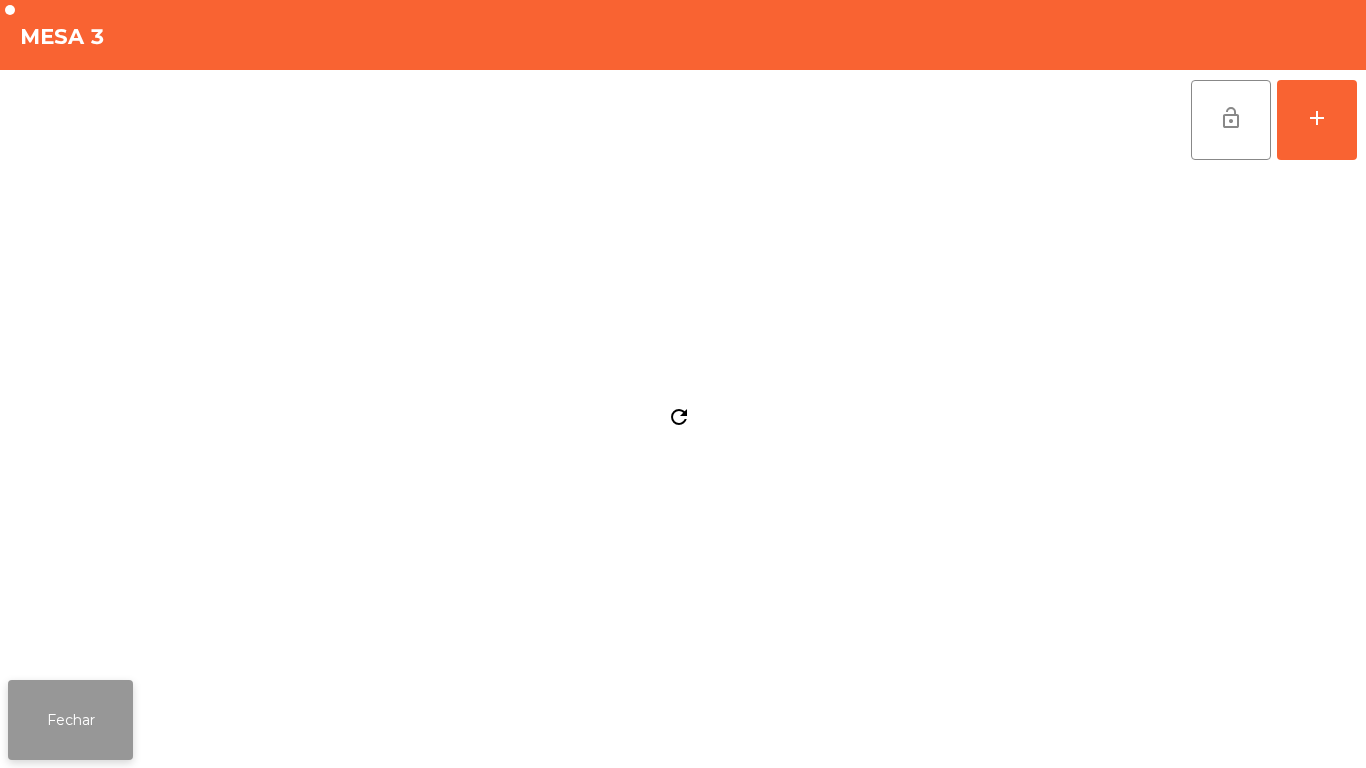 click on "Fechar" 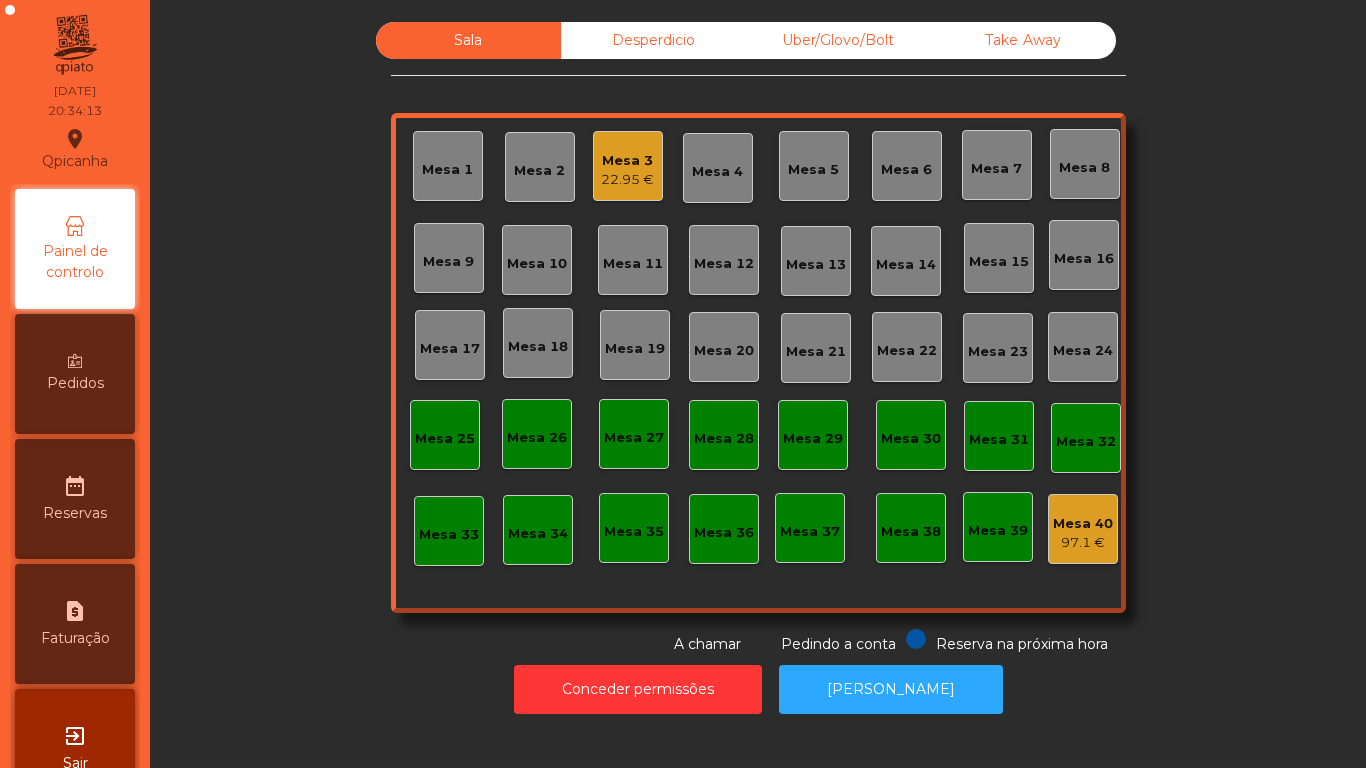click on "Mesa 18" 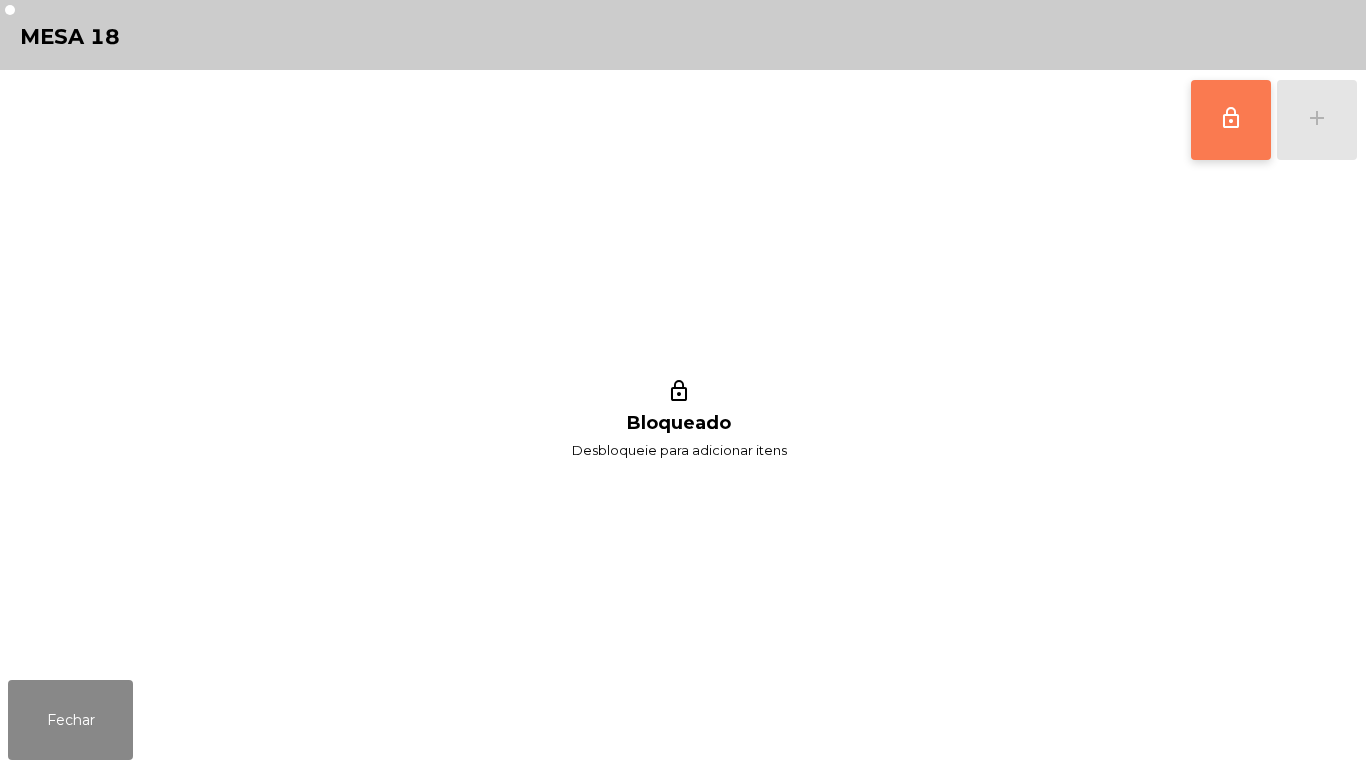 click on "lock_outline" 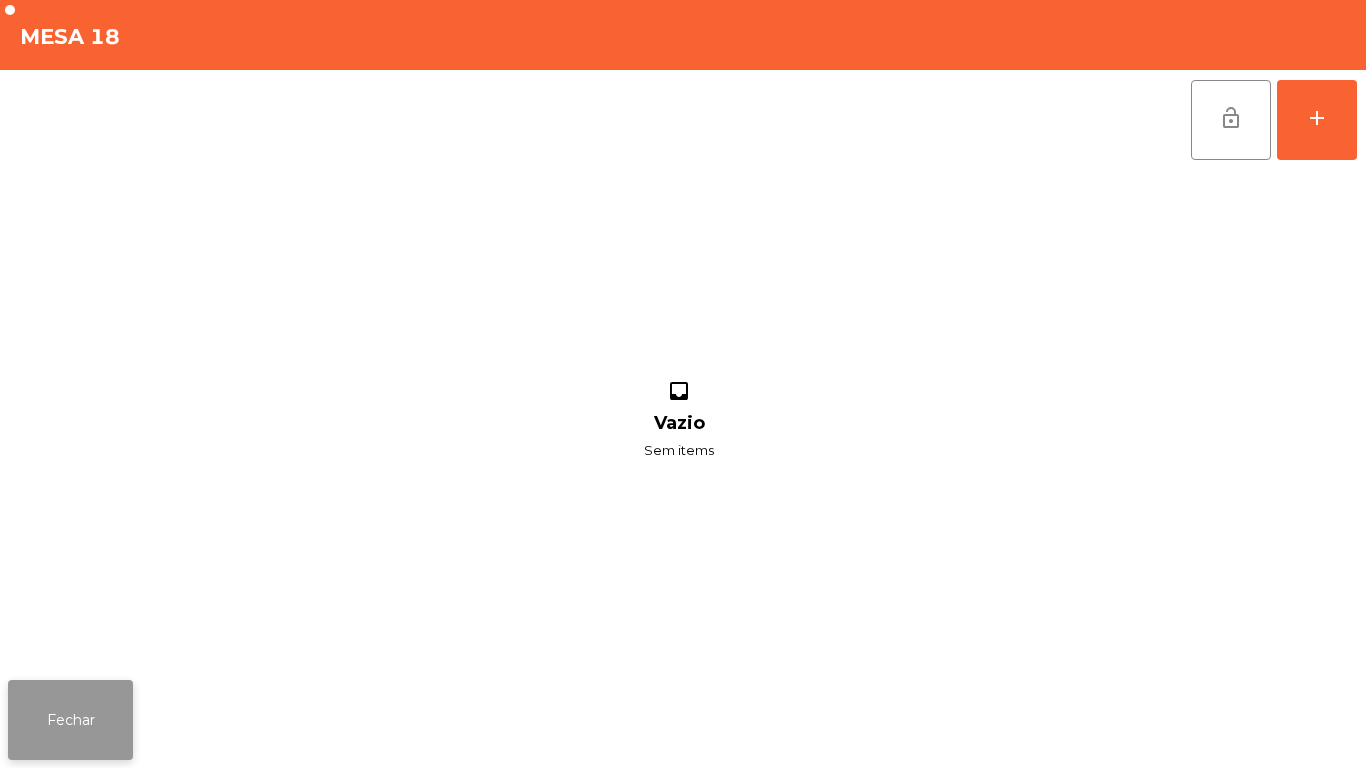 click on "Fechar" 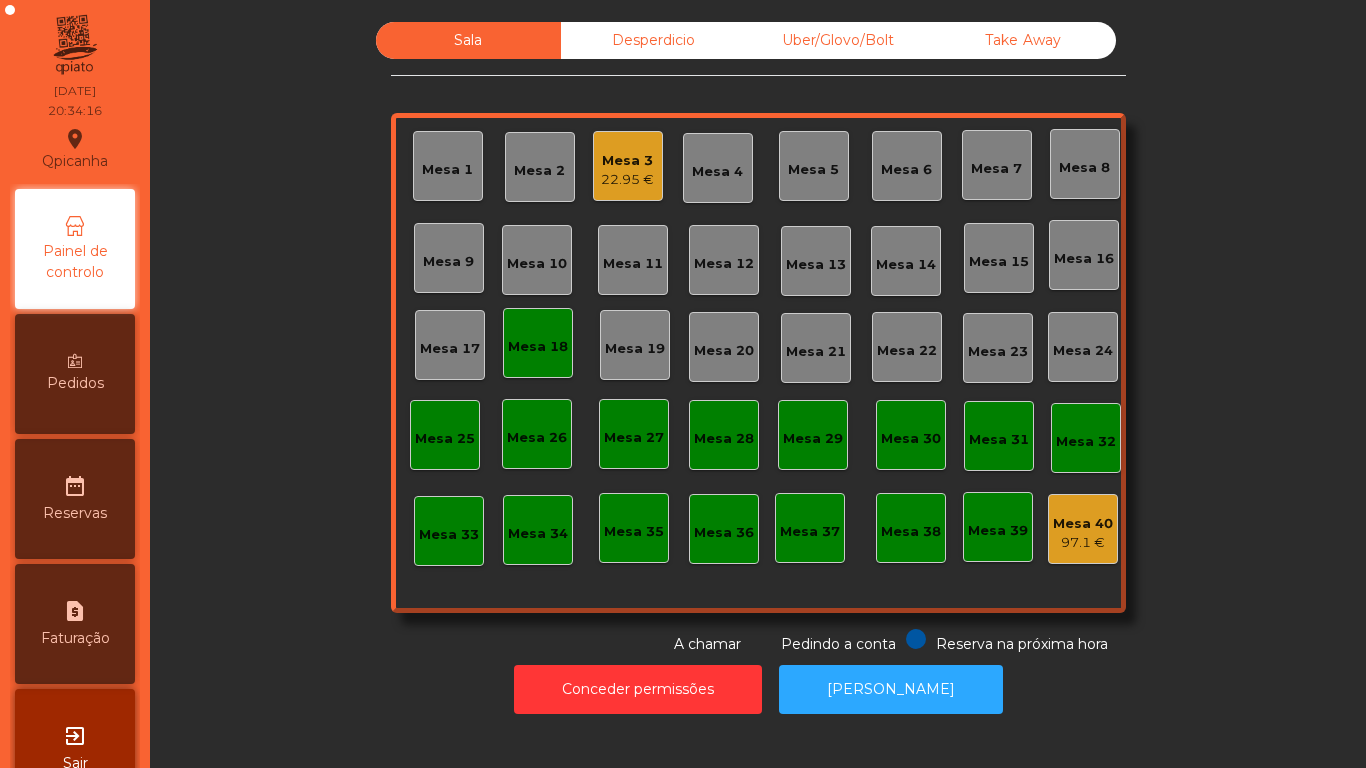 click on "22.95 €" 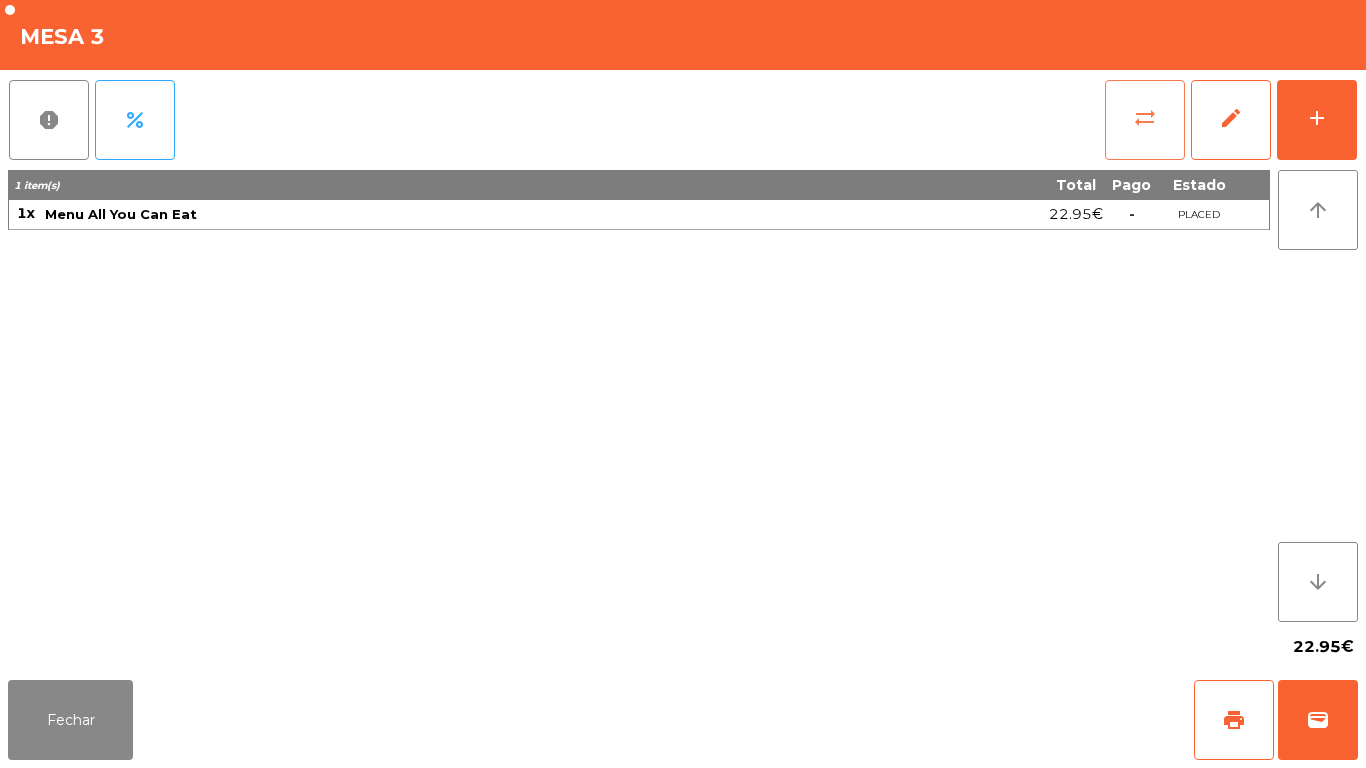 click on "sync_alt" 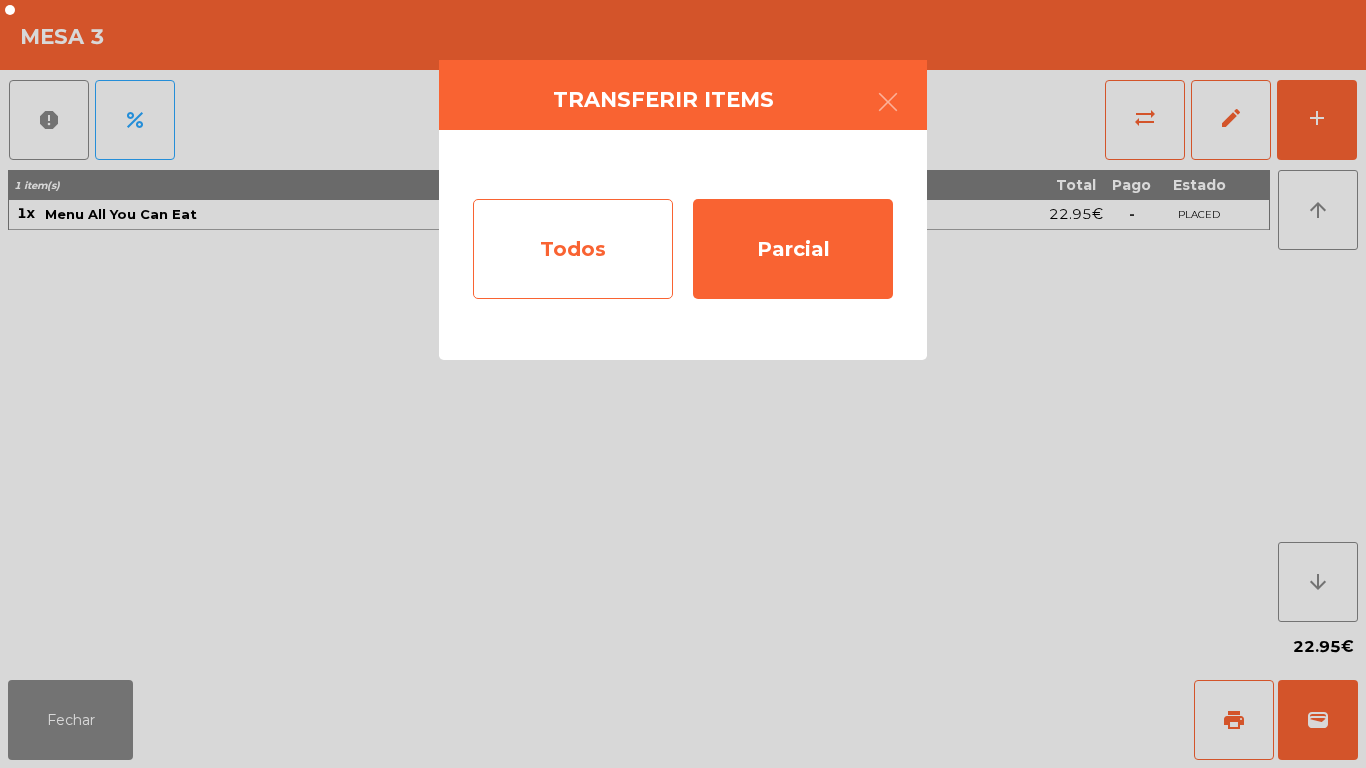 click on "Todos" 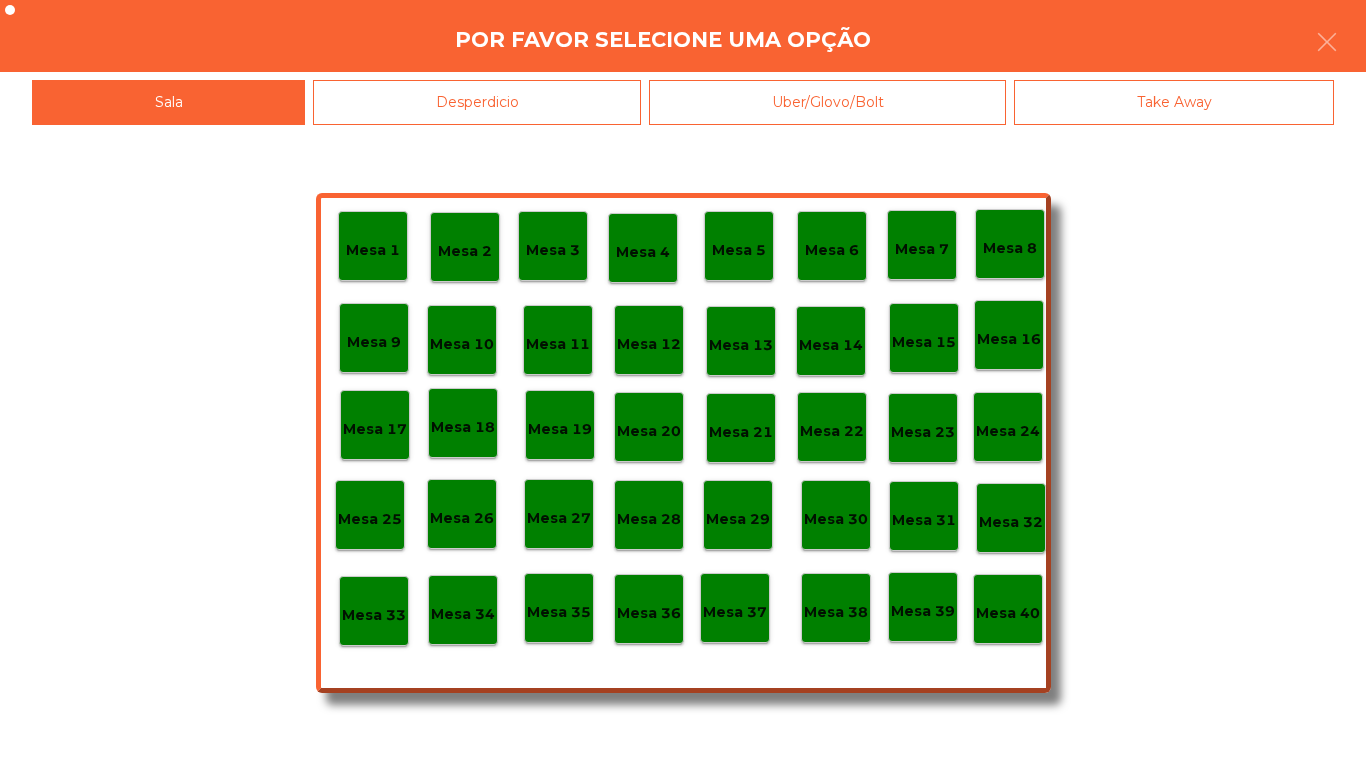 click on "Mesa 18" 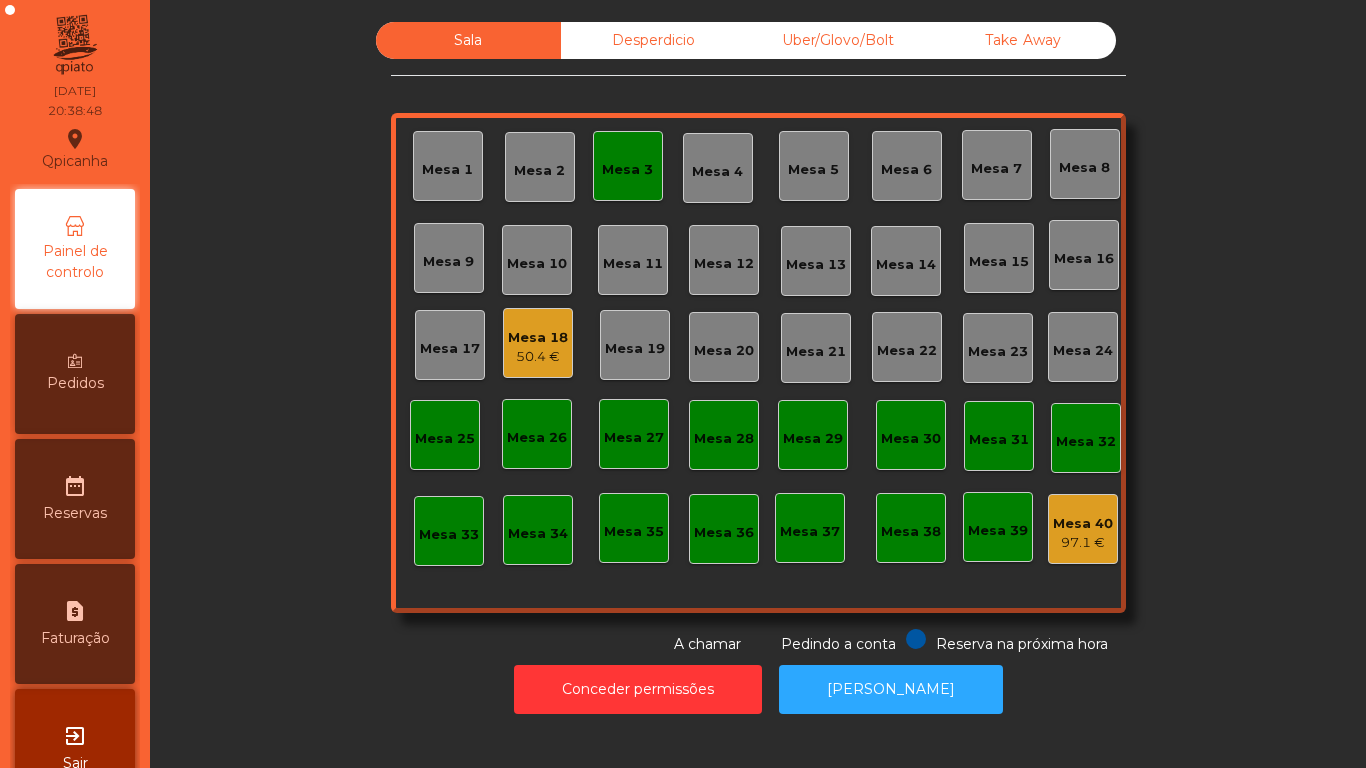 click on "Mesa 3" 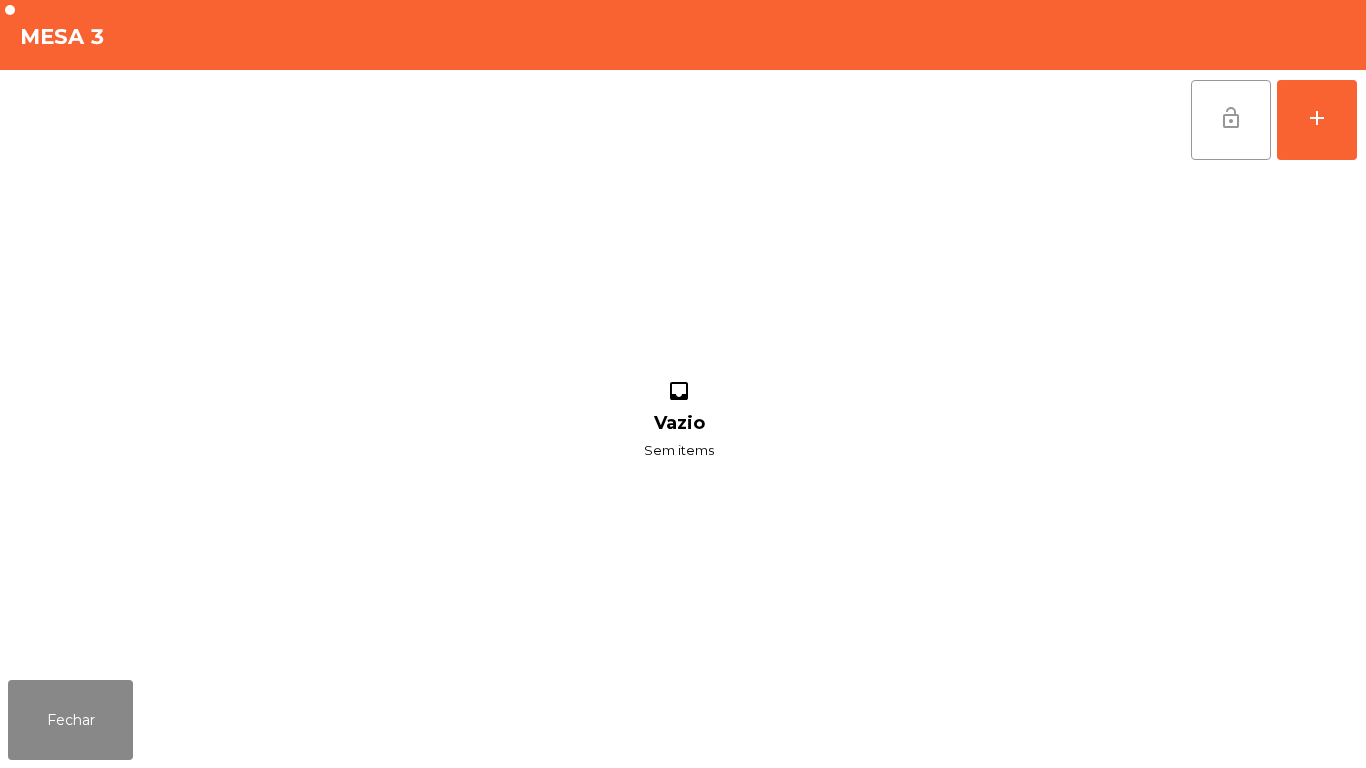 click on "lock_open" 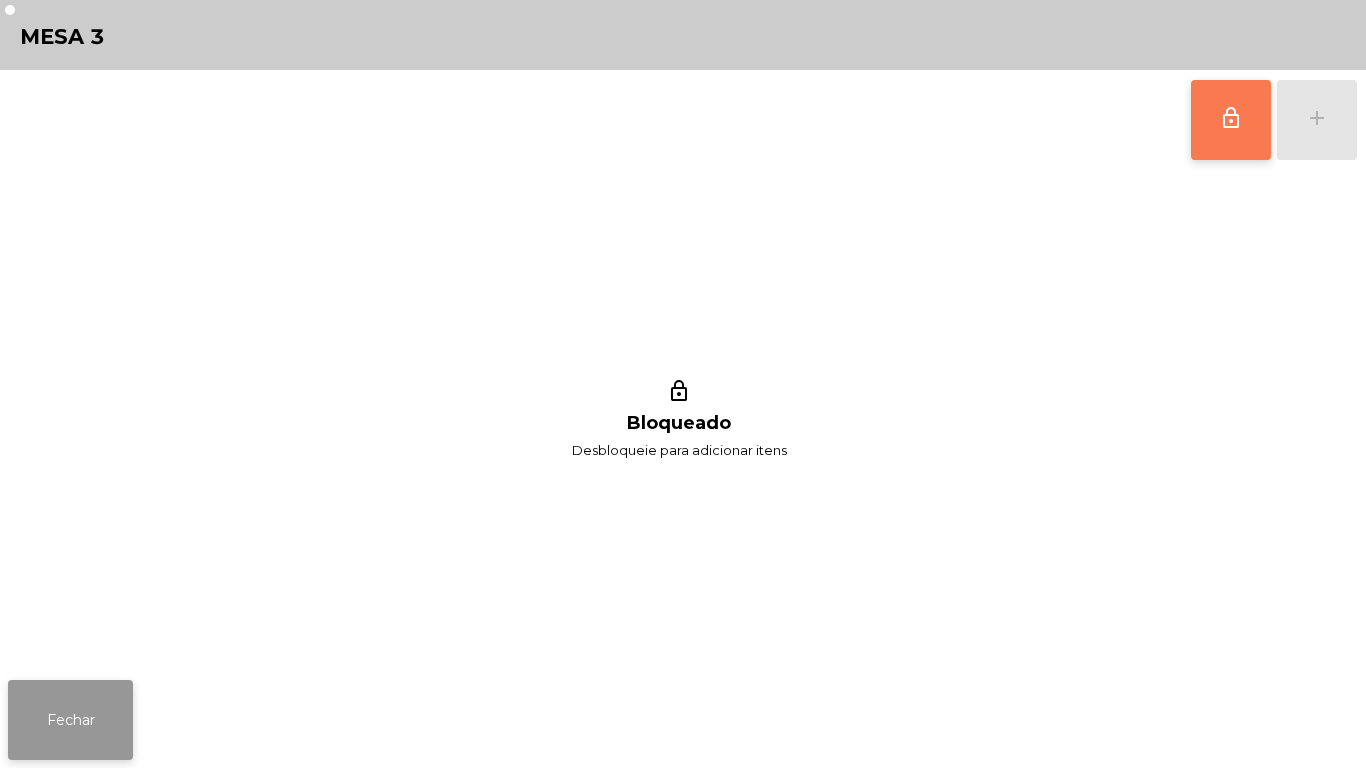 click on "Fechar" 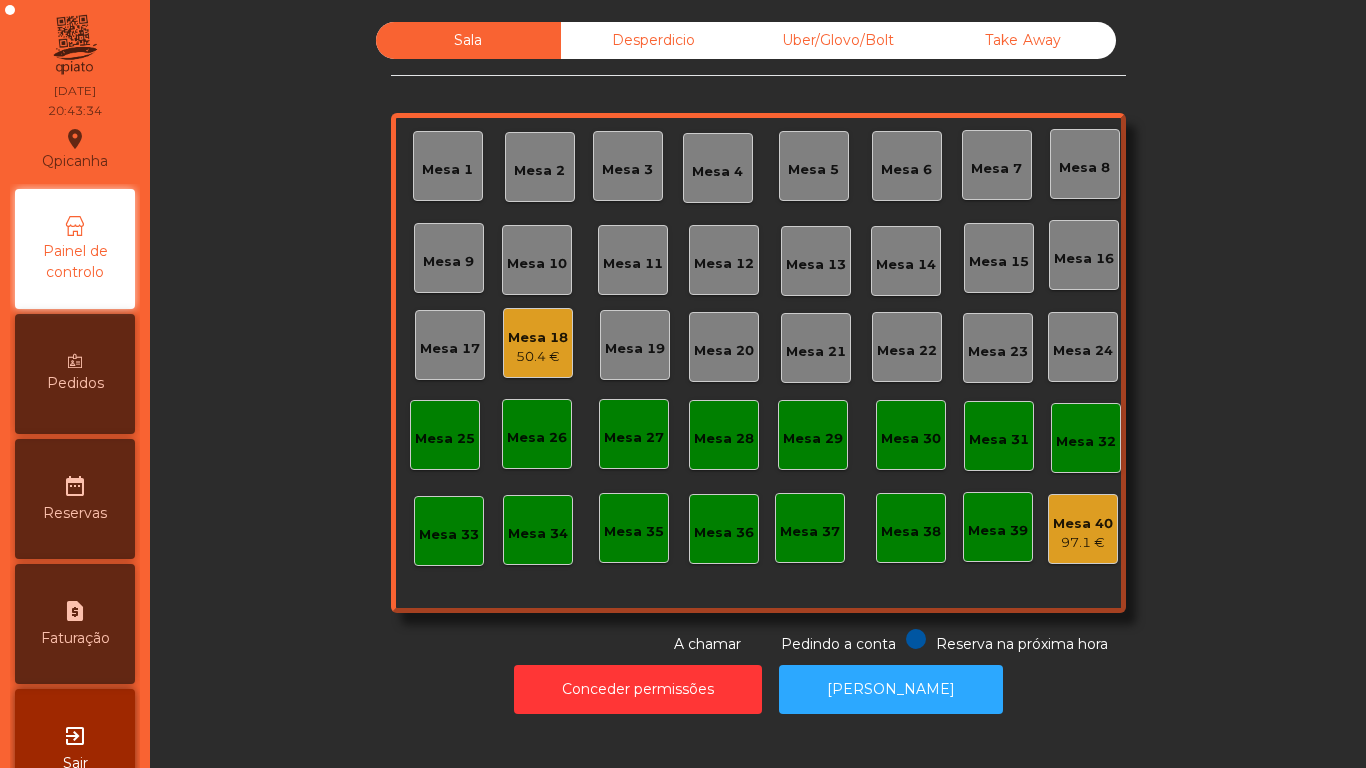 click on "Mesa 2" 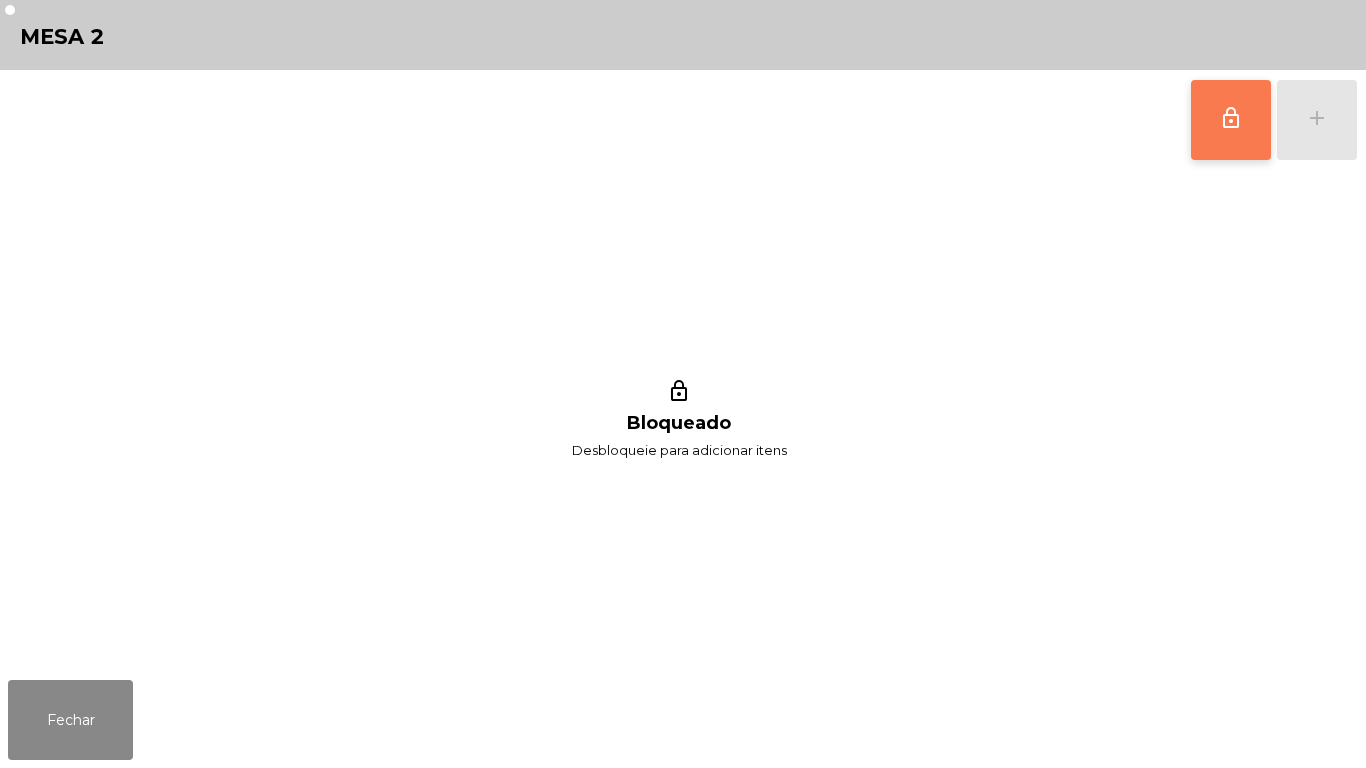 click on "lock_outline" 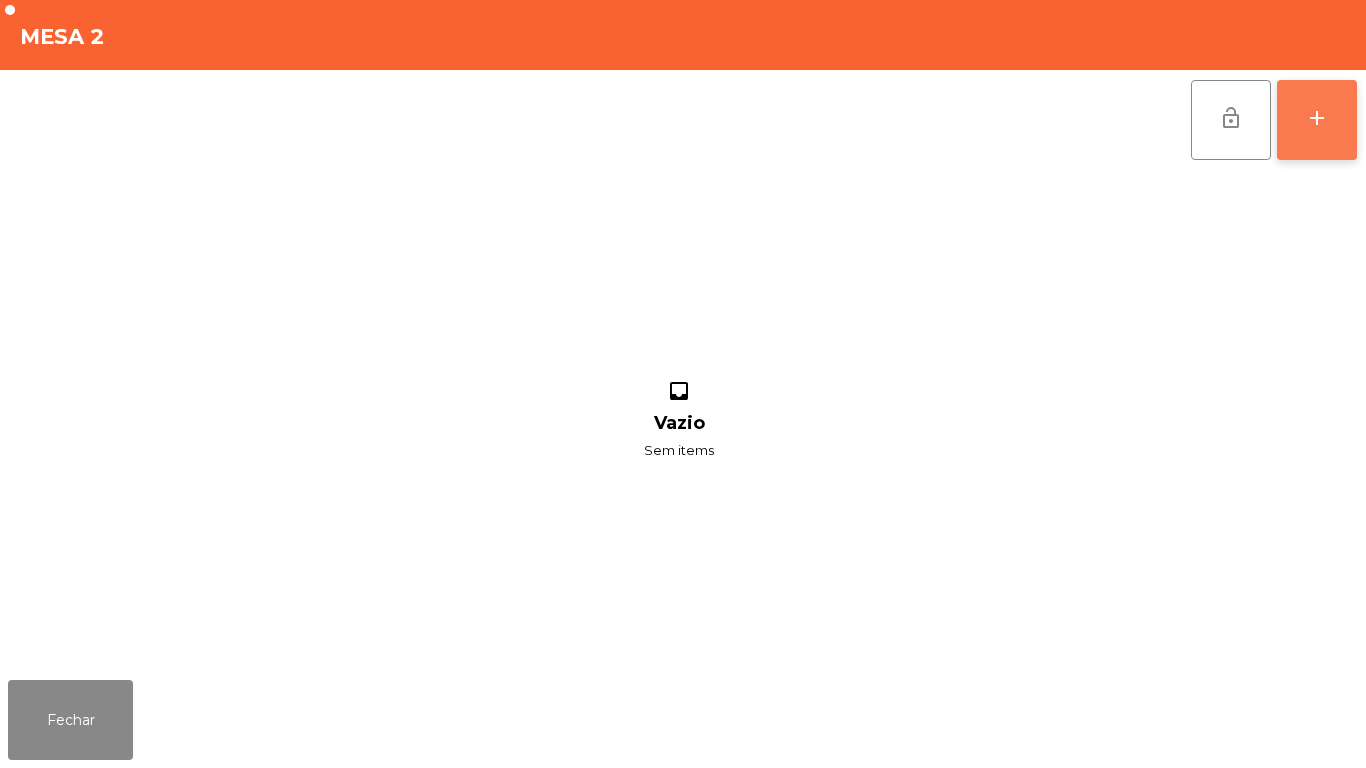 click on "add" 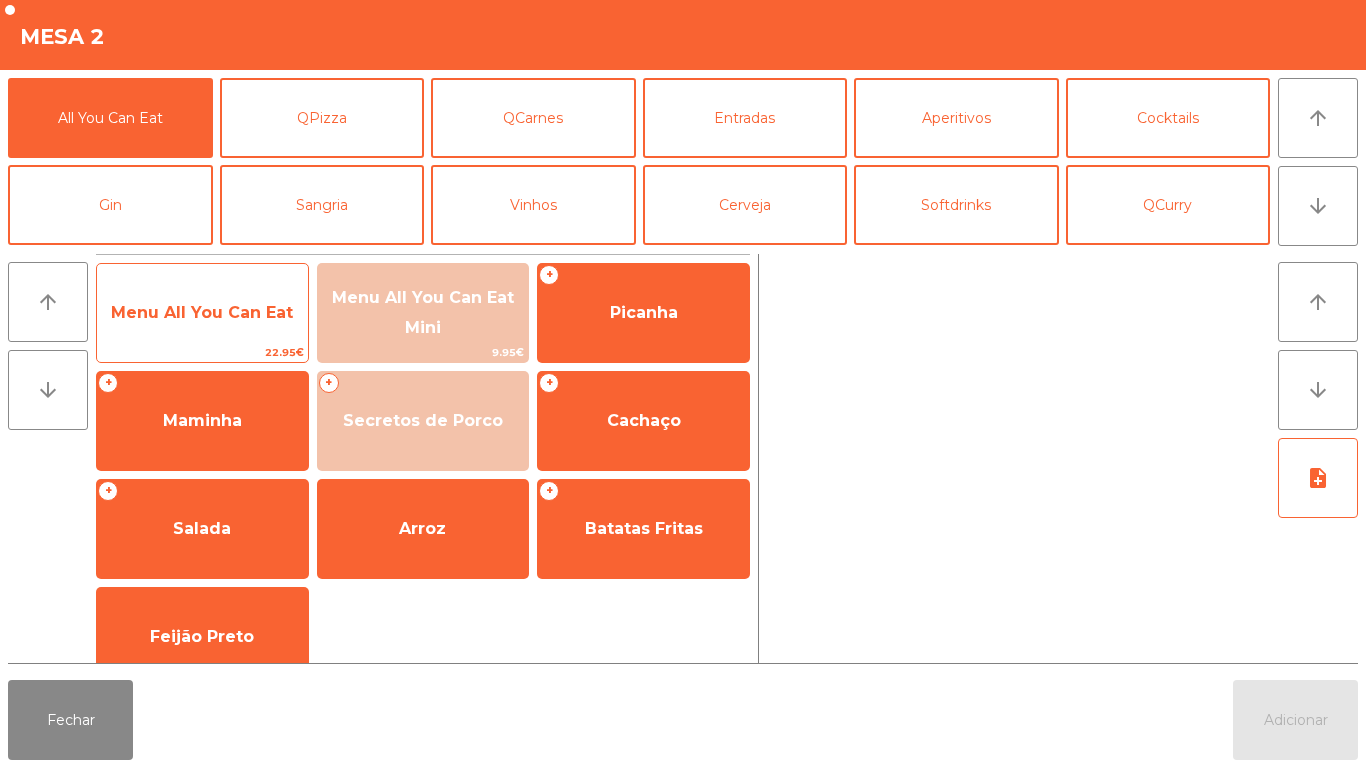 click on "Menu All You Can Eat" 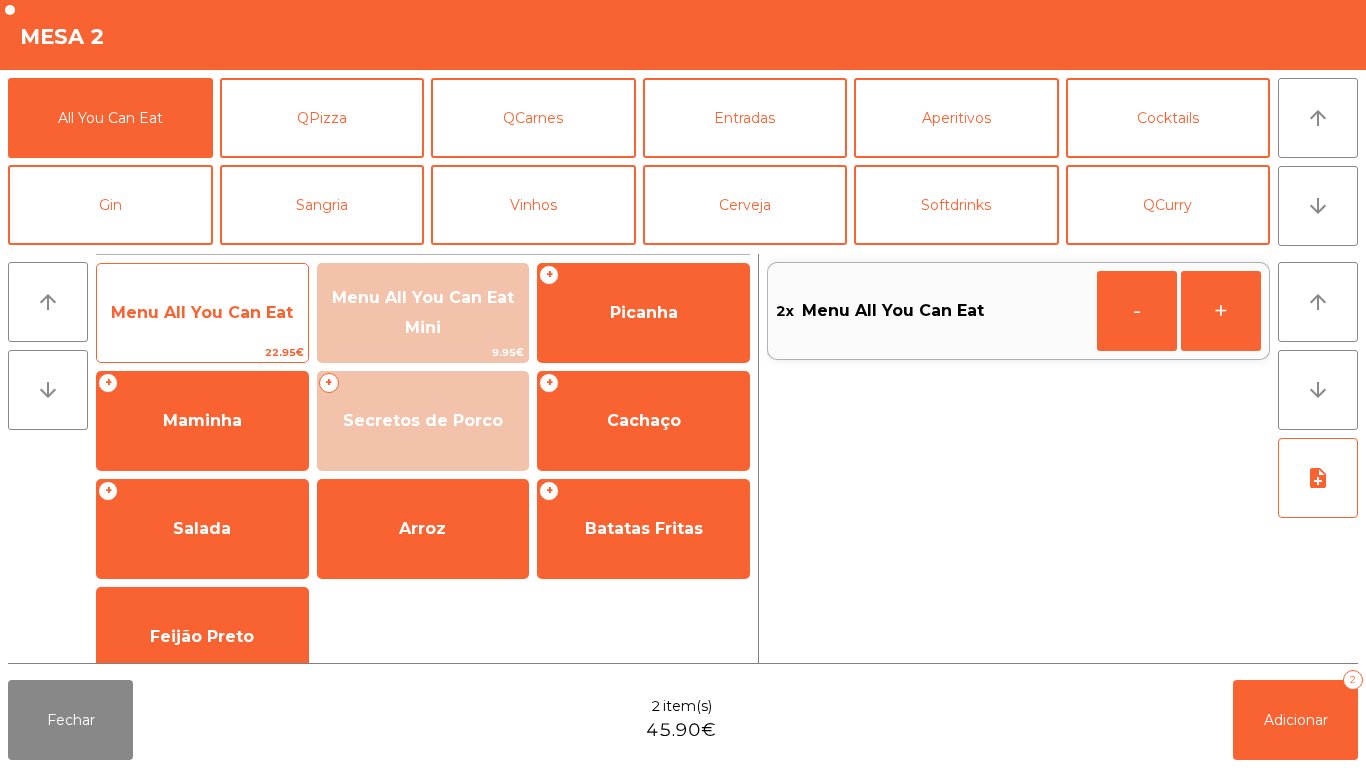 click on "Menu All You Can Eat" 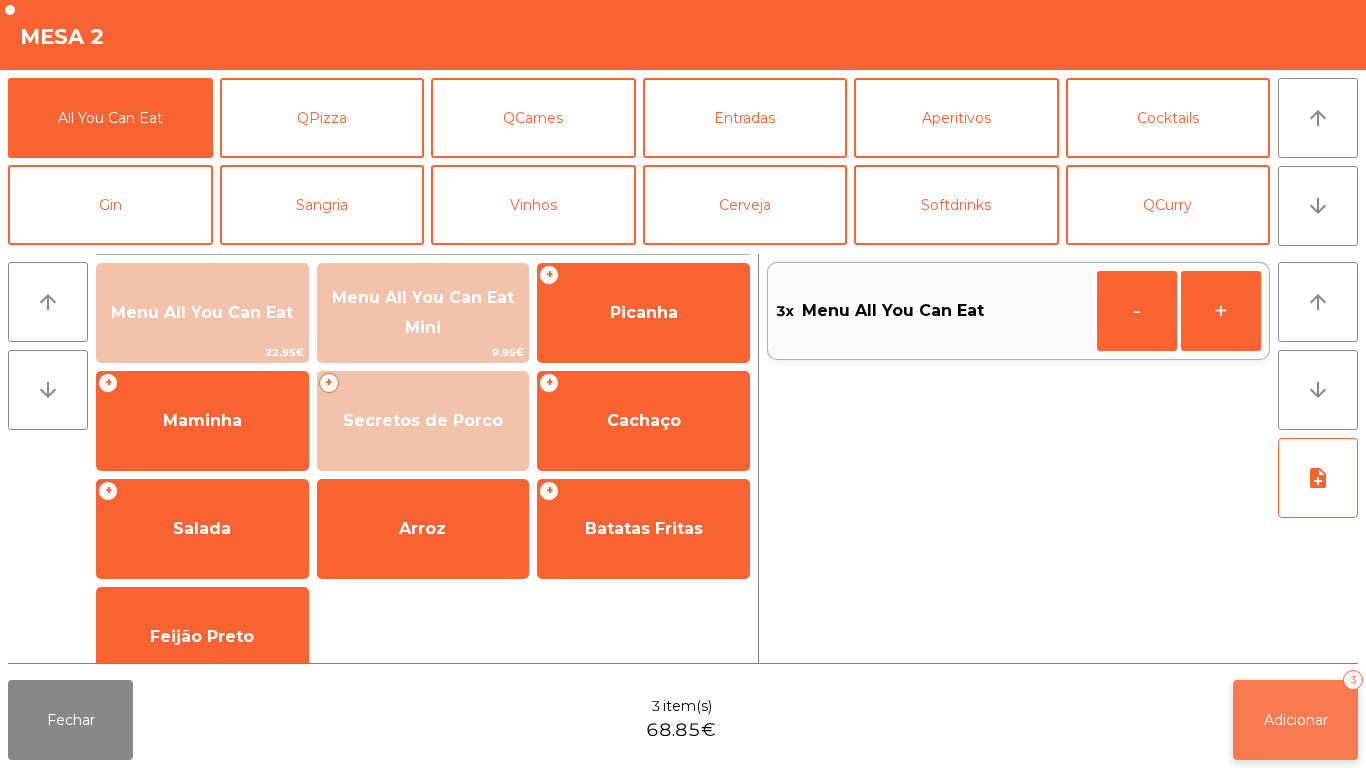 click on "Adicionar" 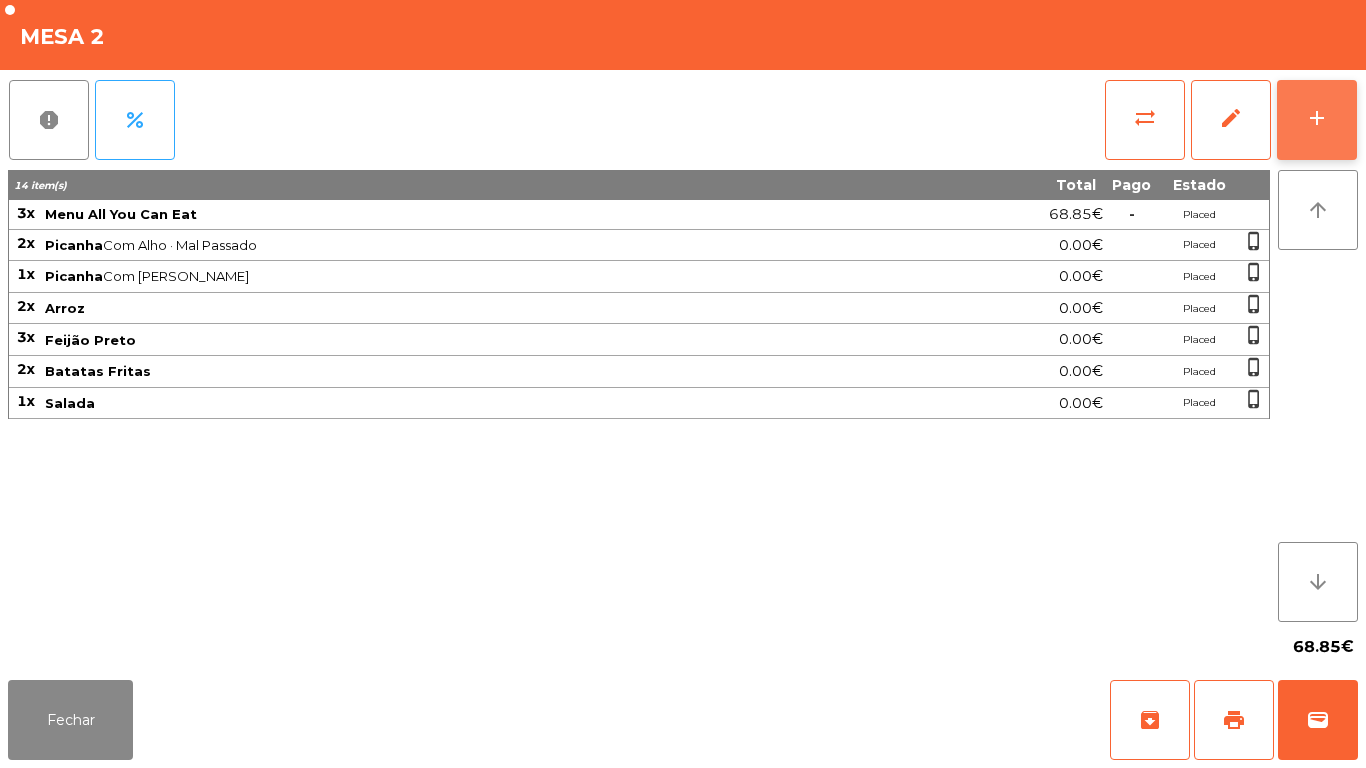 click on "add" 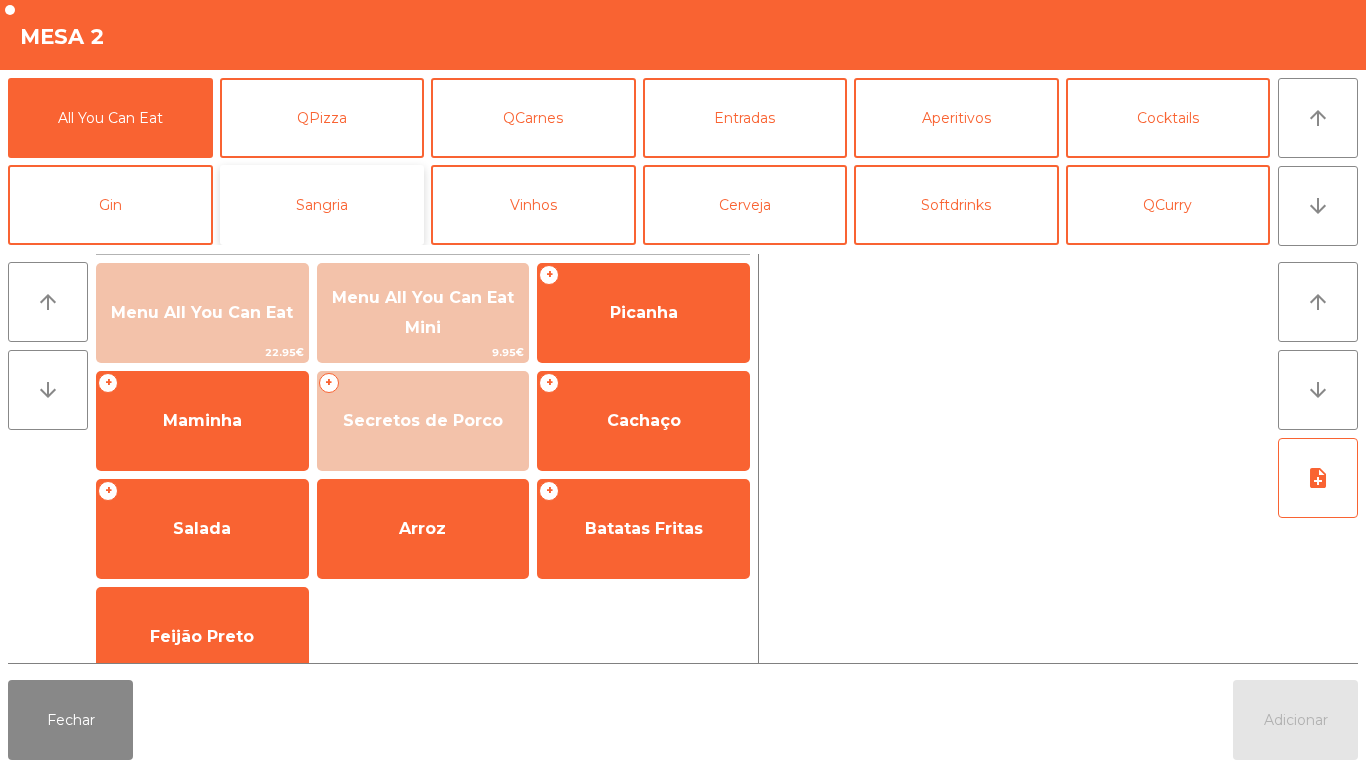 click on "Sangria" 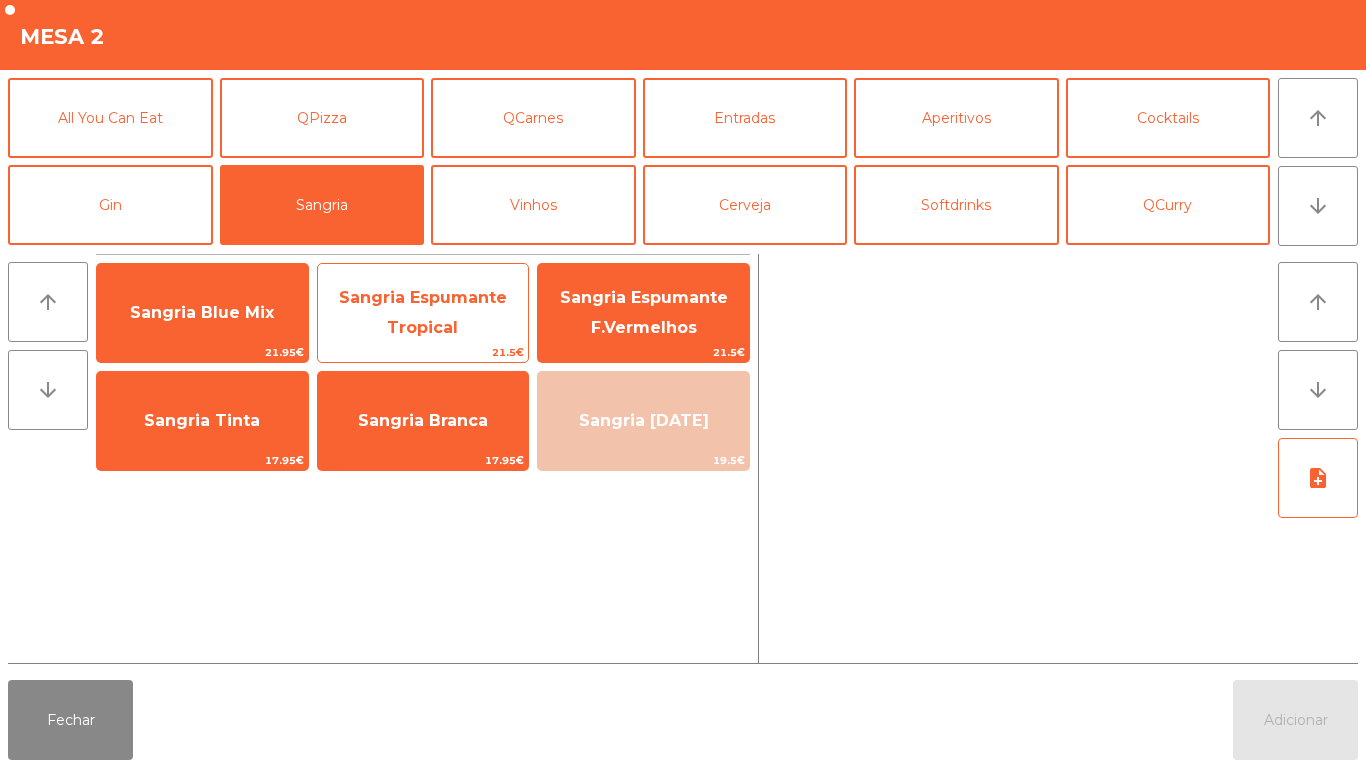 click on "Sangria Espumante Tropical" 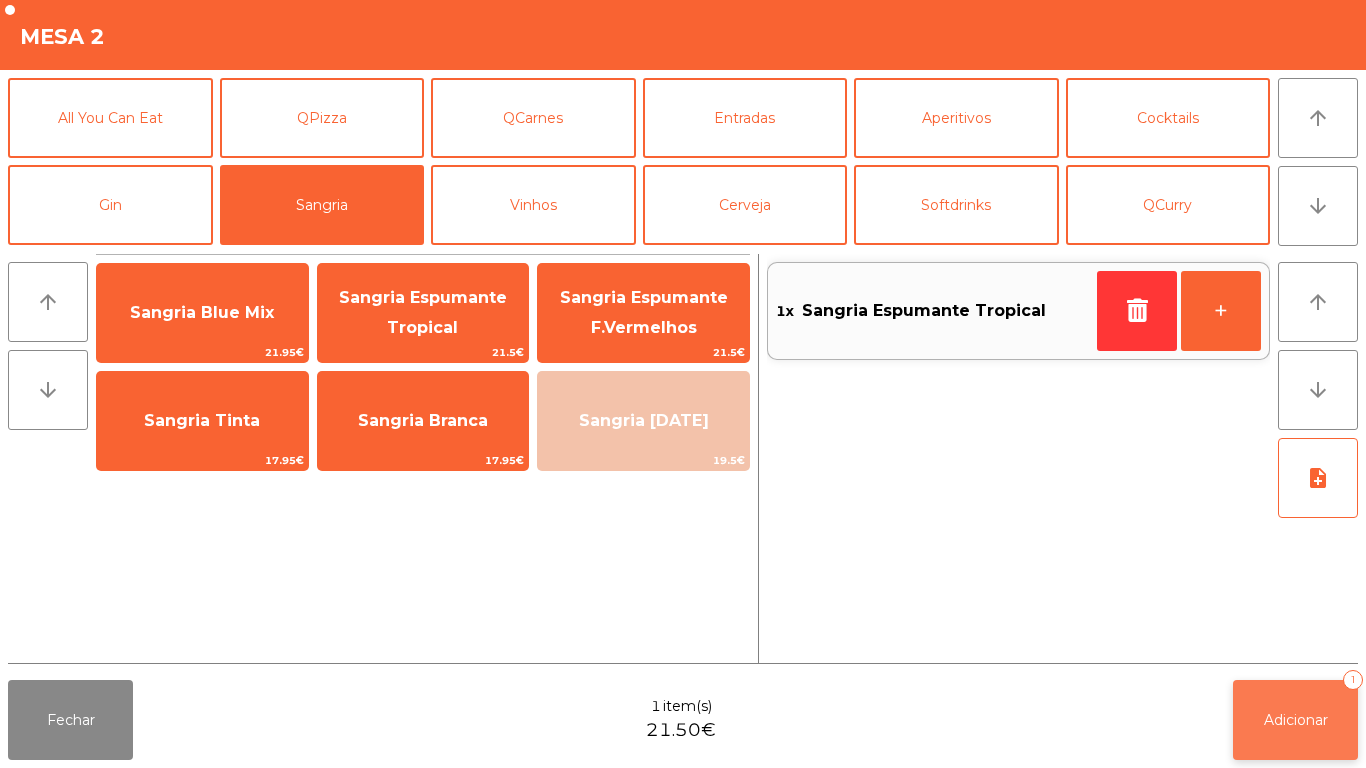 click on "Adicionar   1" 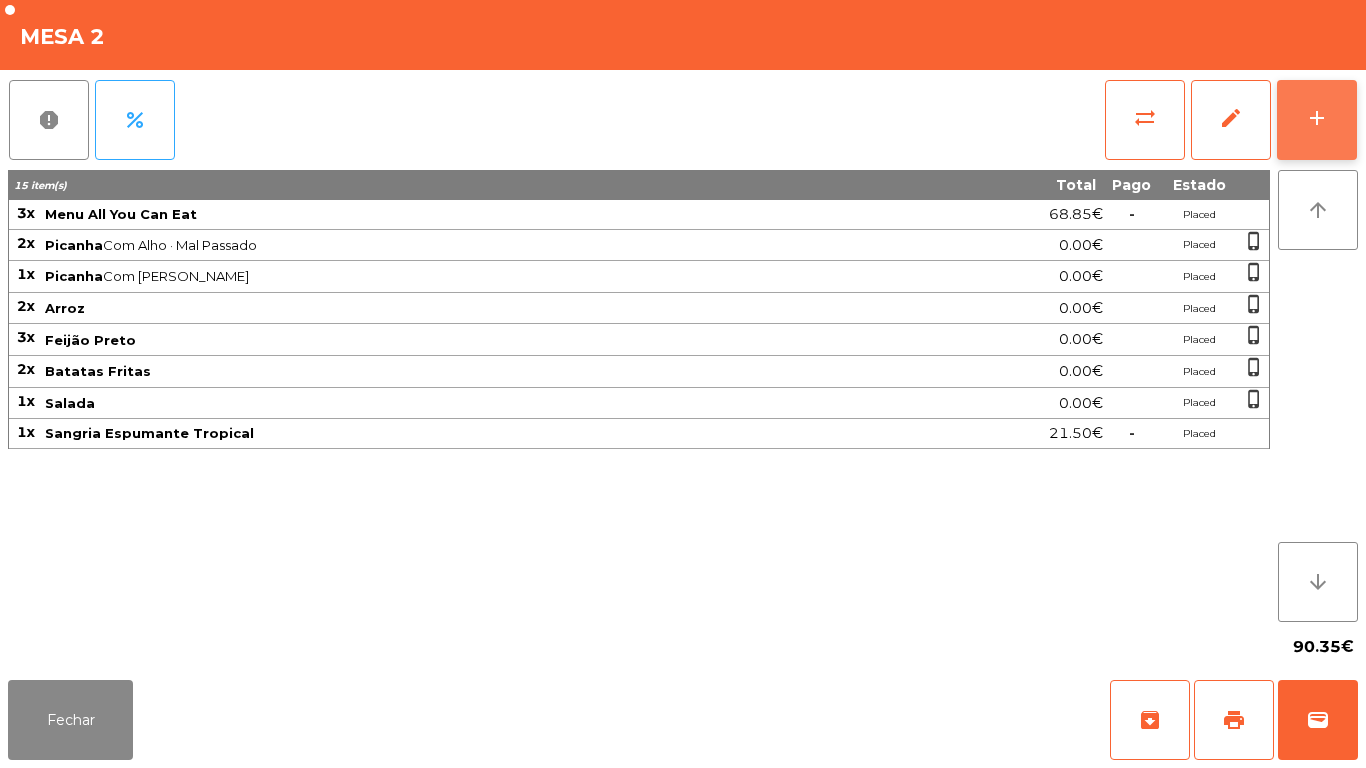 click on "add" 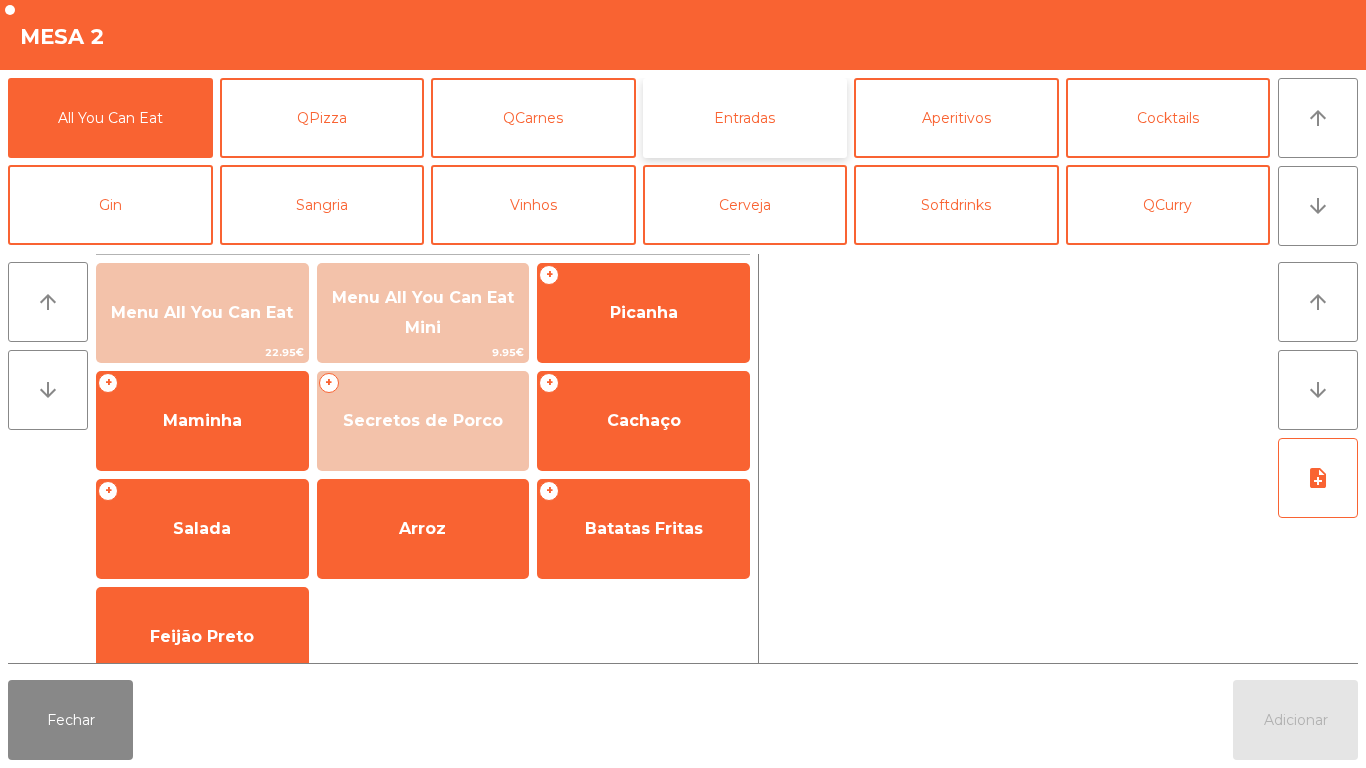click on "Entradas" 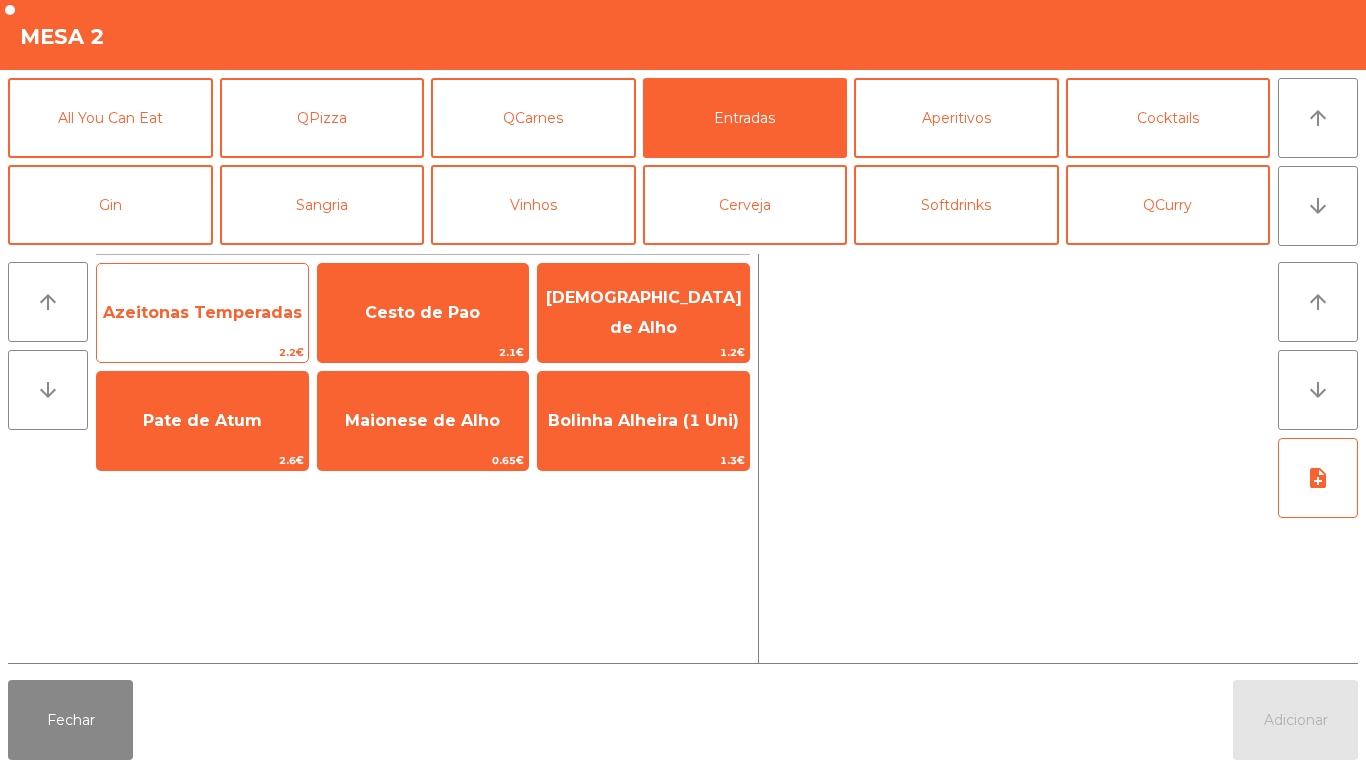 click on "Azeitonas Temperadas" 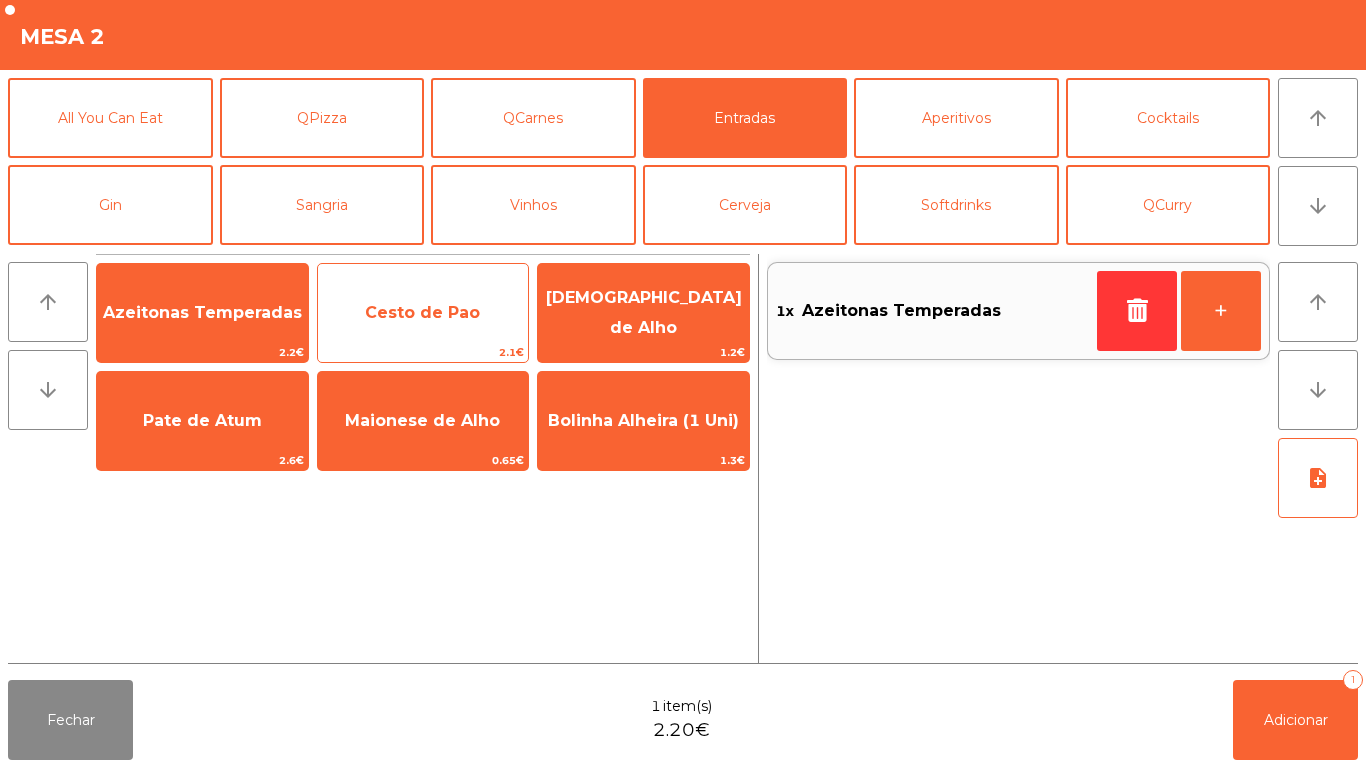 click on "Cesto de Pao" 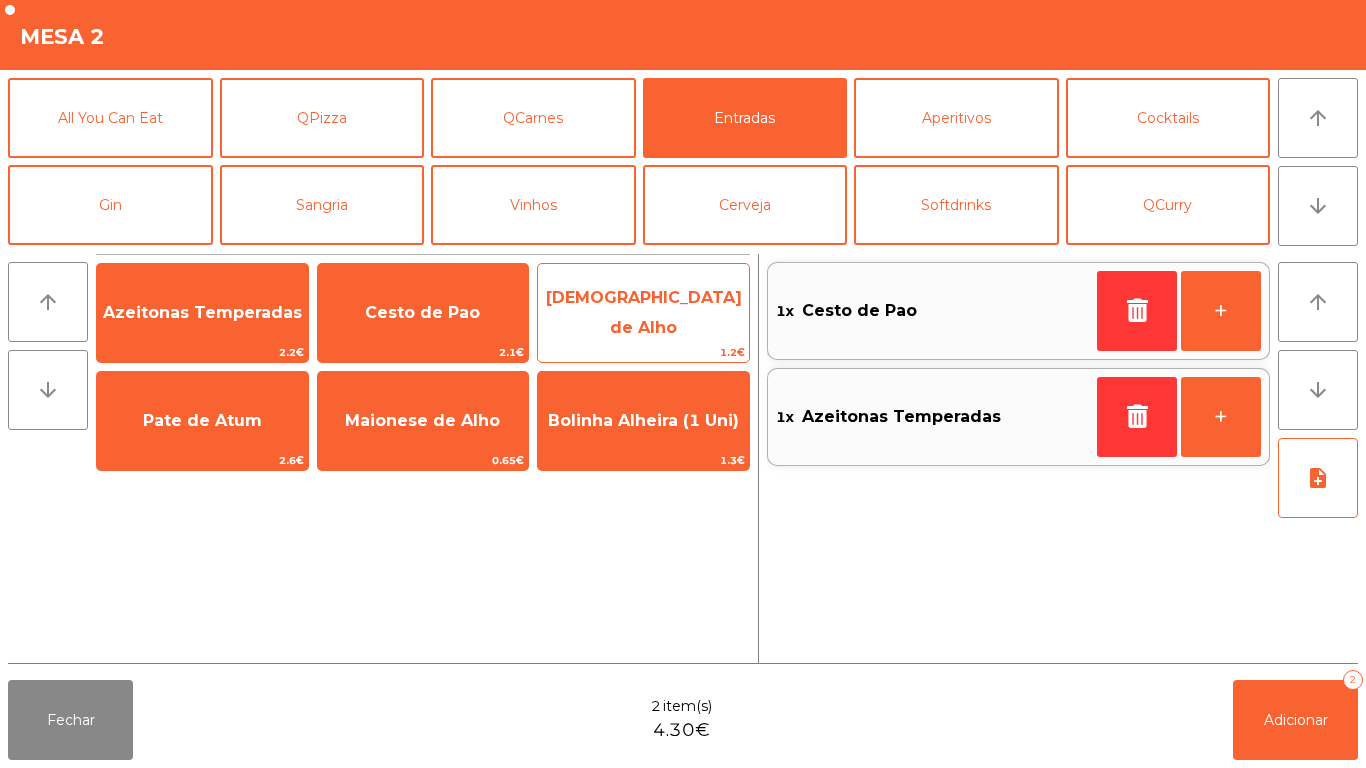 click on "[DEMOGRAPHIC_DATA] de Alho" 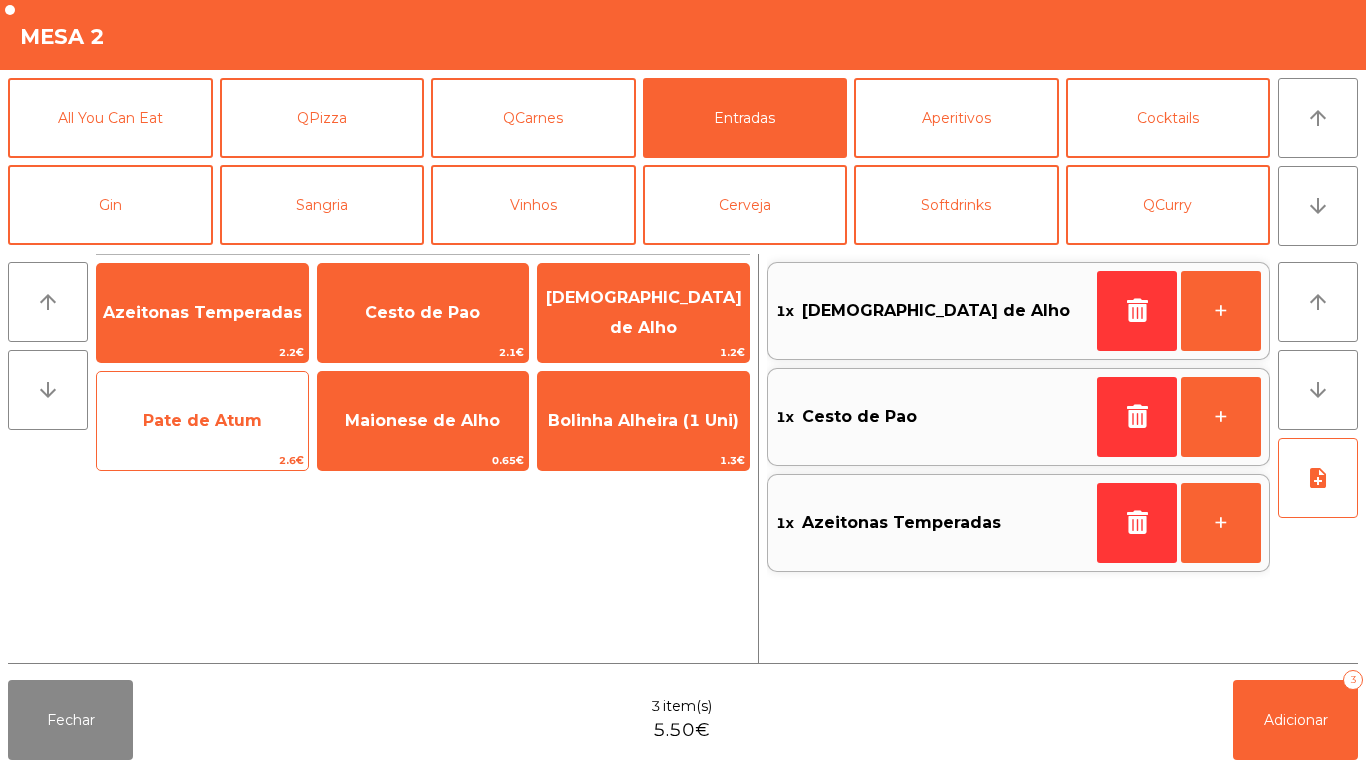 click on "Pate de Atum" 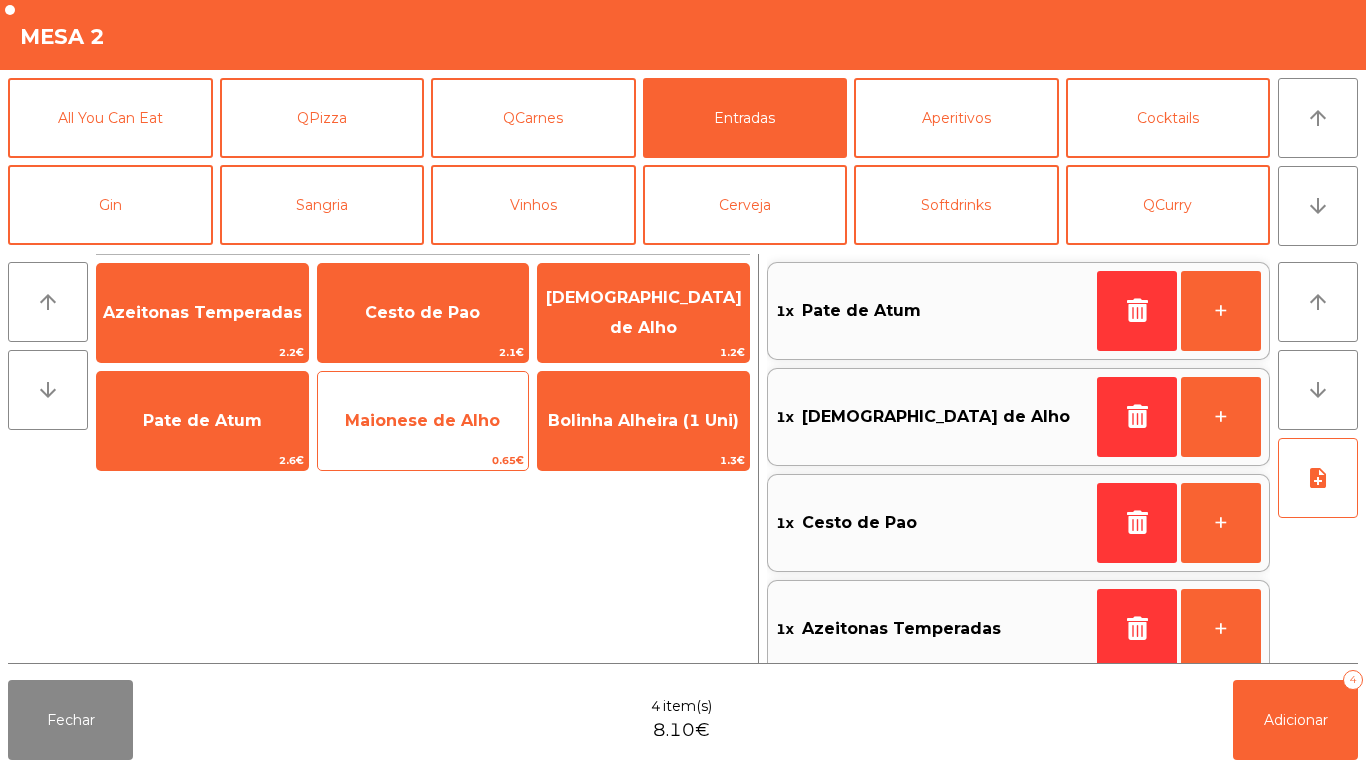 click on "Maionese de Alho" 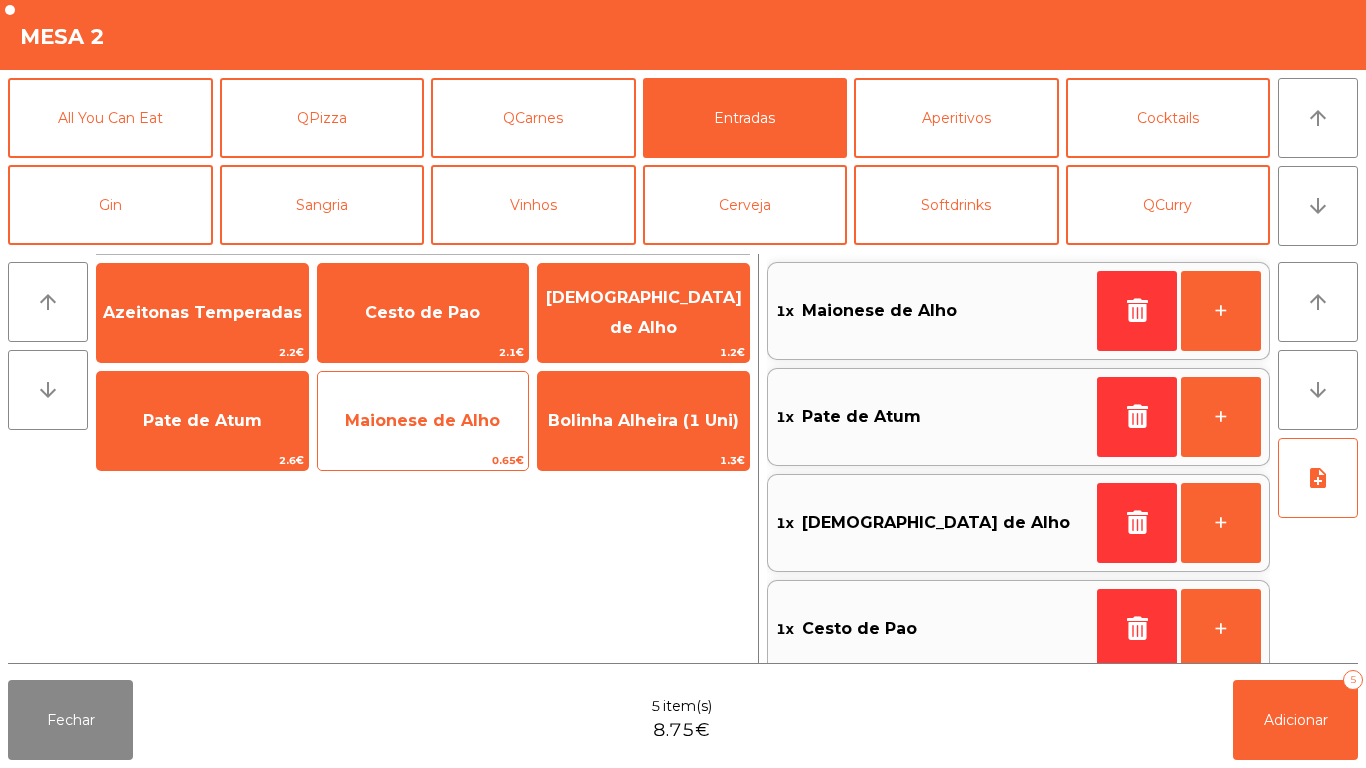 scroll, scrollTop: 8, scrollLeft: 0, axis: vertical 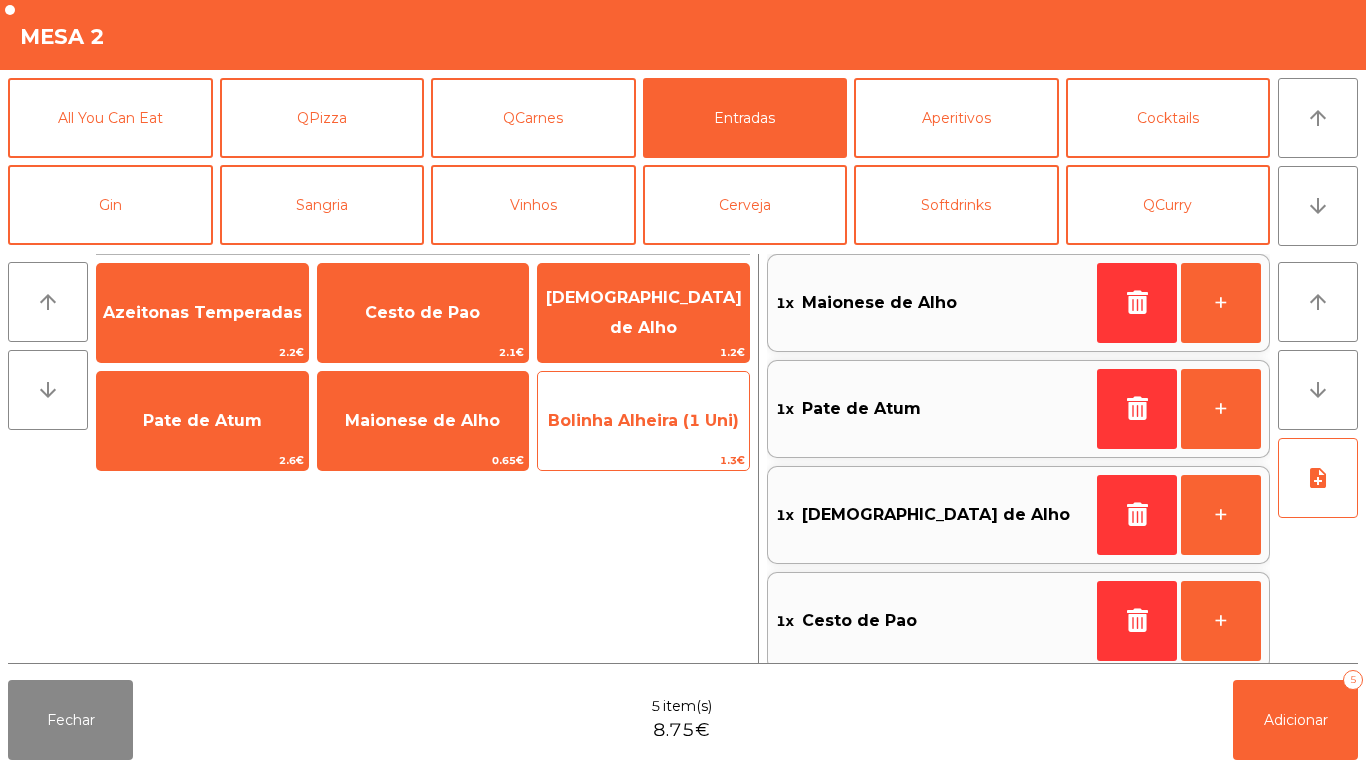 click on "Bolinha Alheira (1 Uni)" 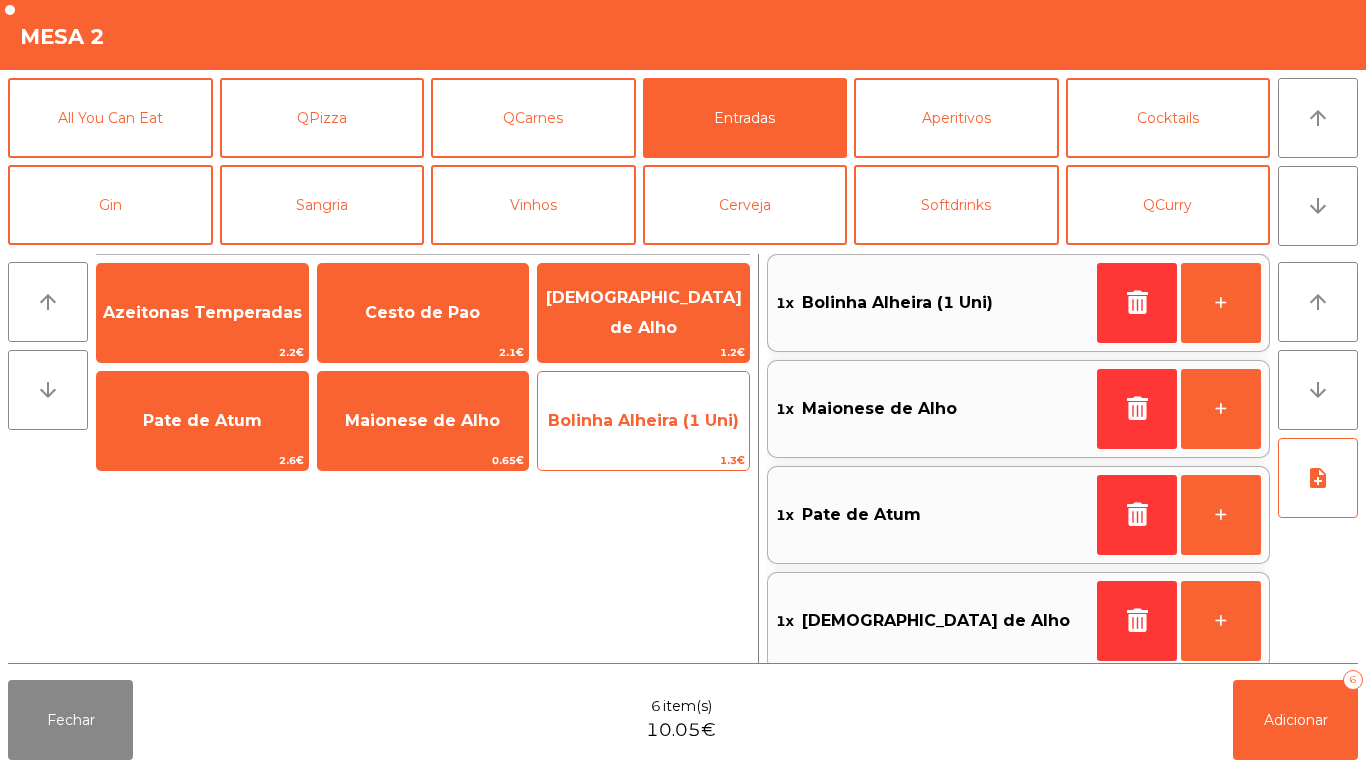 click on "Bolinha Alheira (1 Uni)" 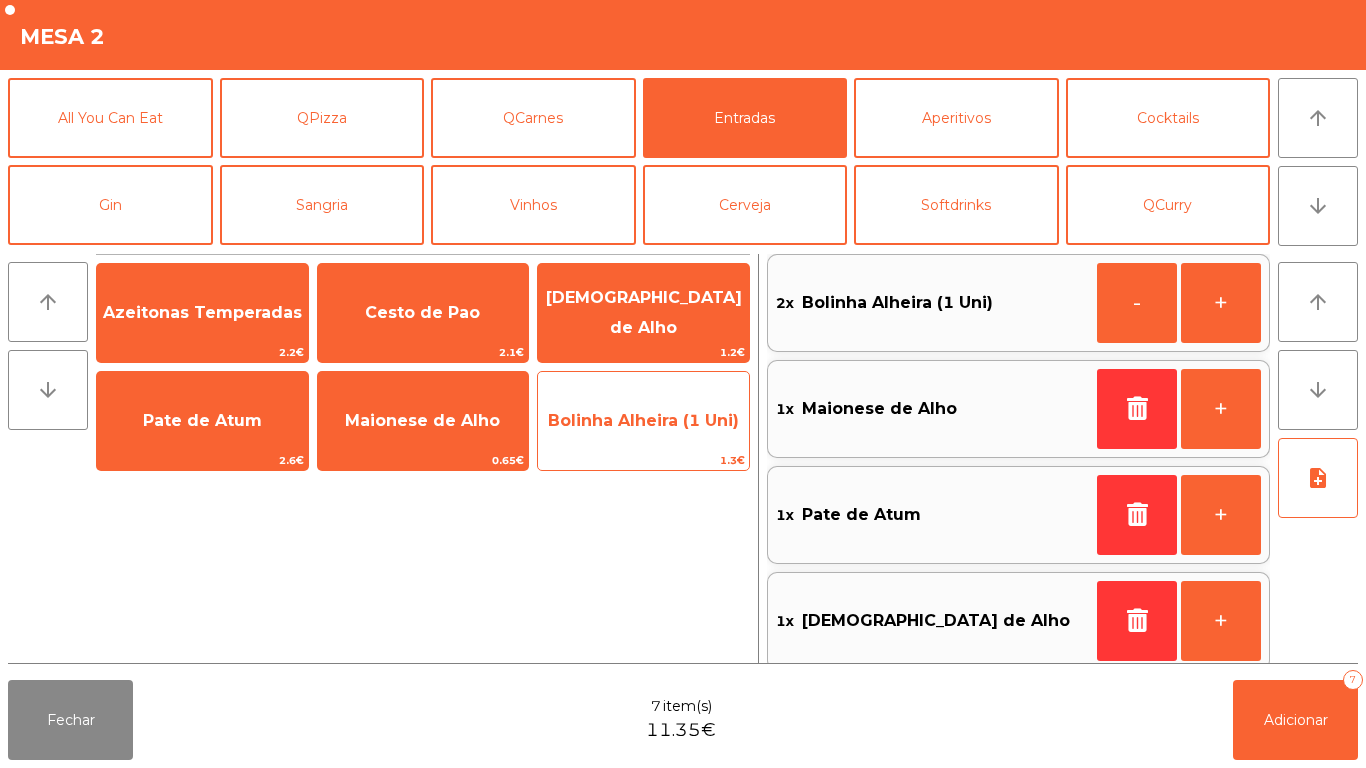 click on "Bolinha Alheira (1 Uni)" 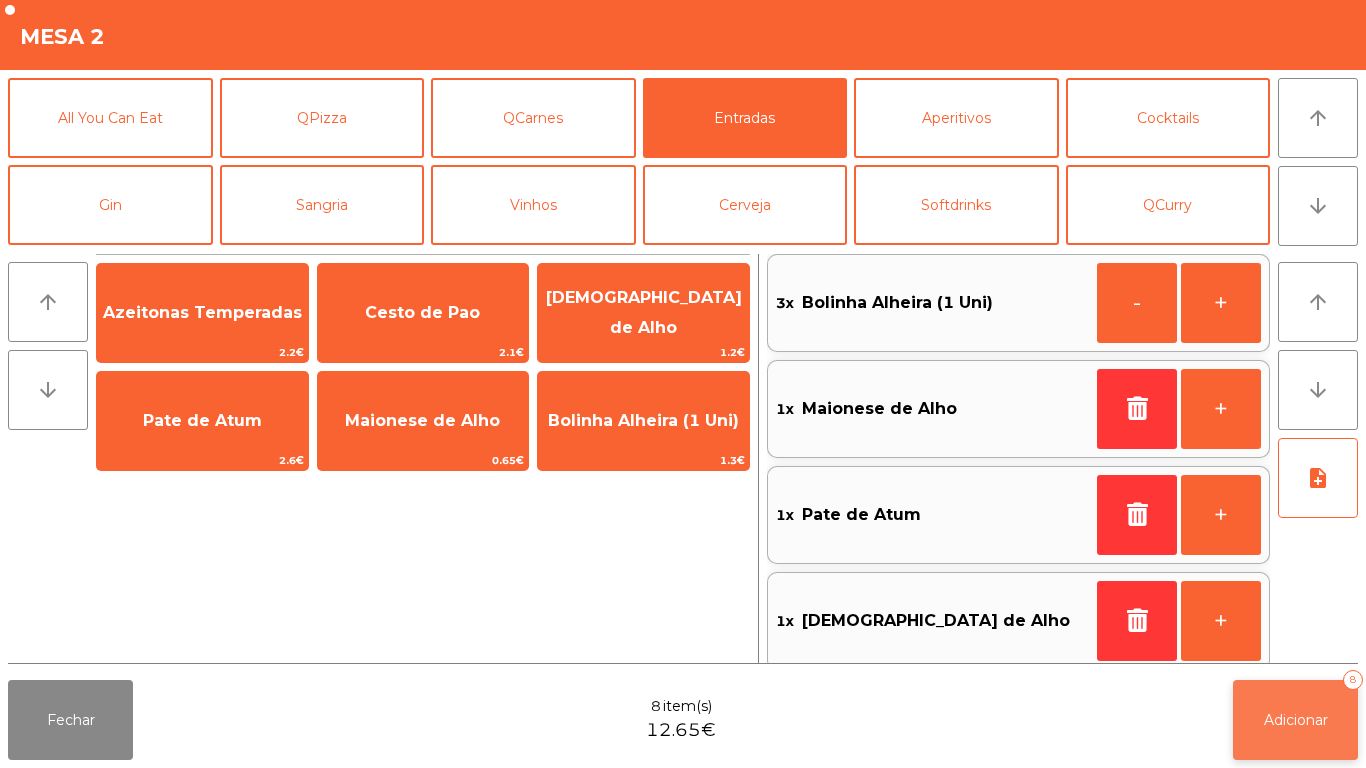 click on "Adicionar   8" 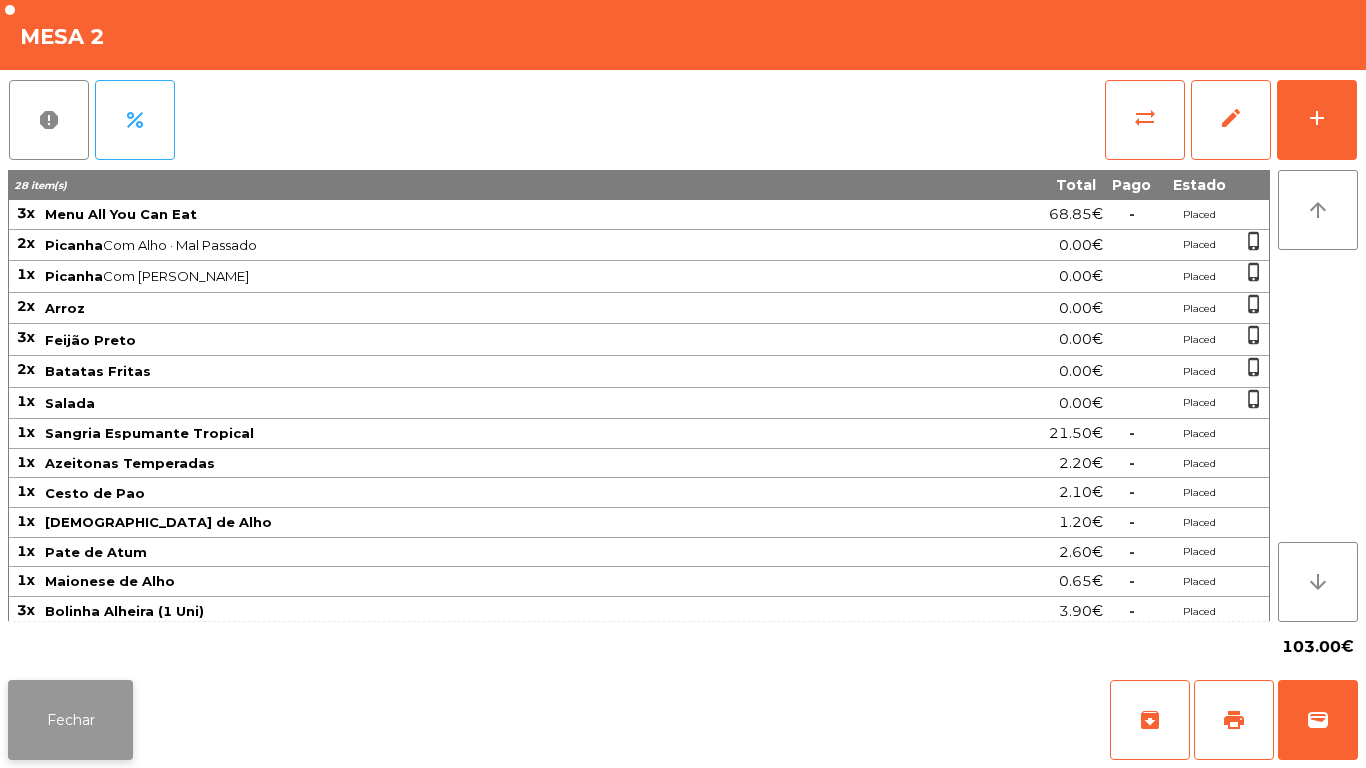click on "Fechar" 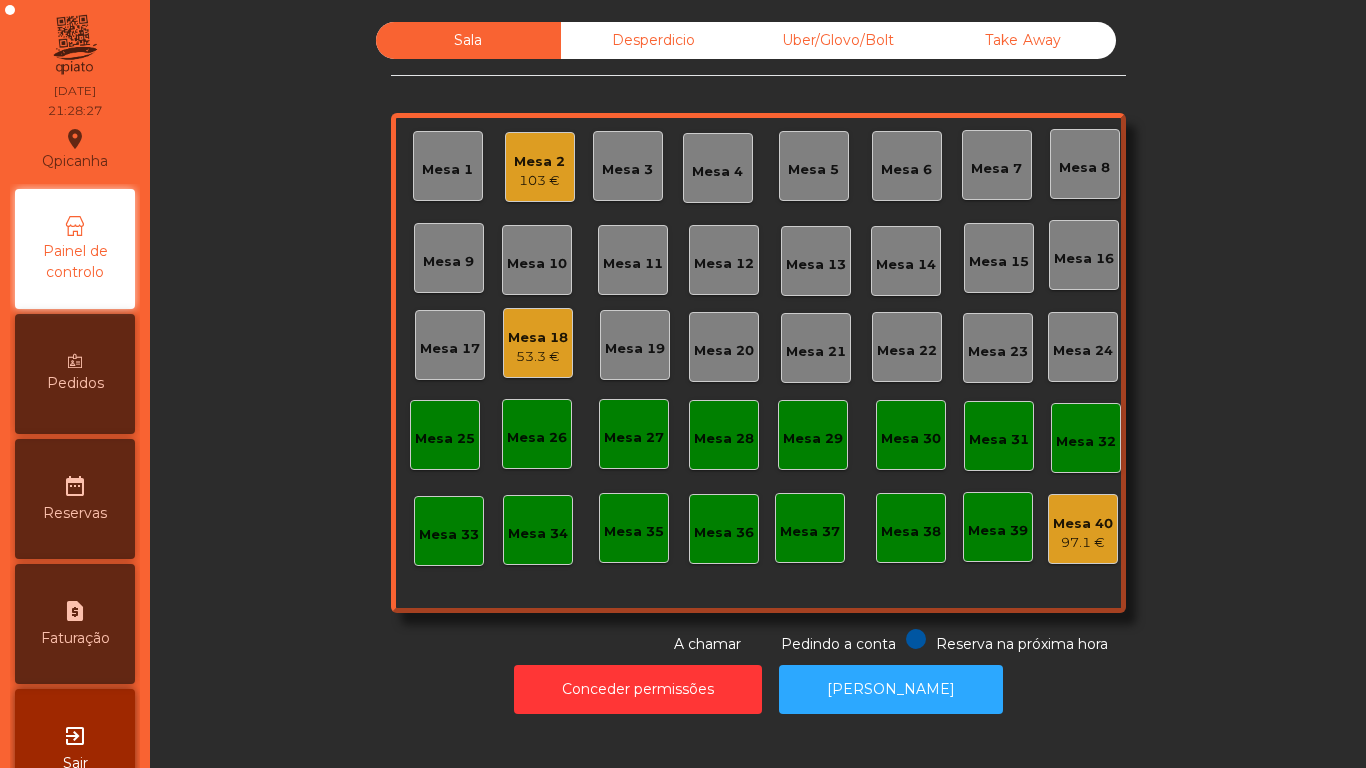 click on "Mesa 18" 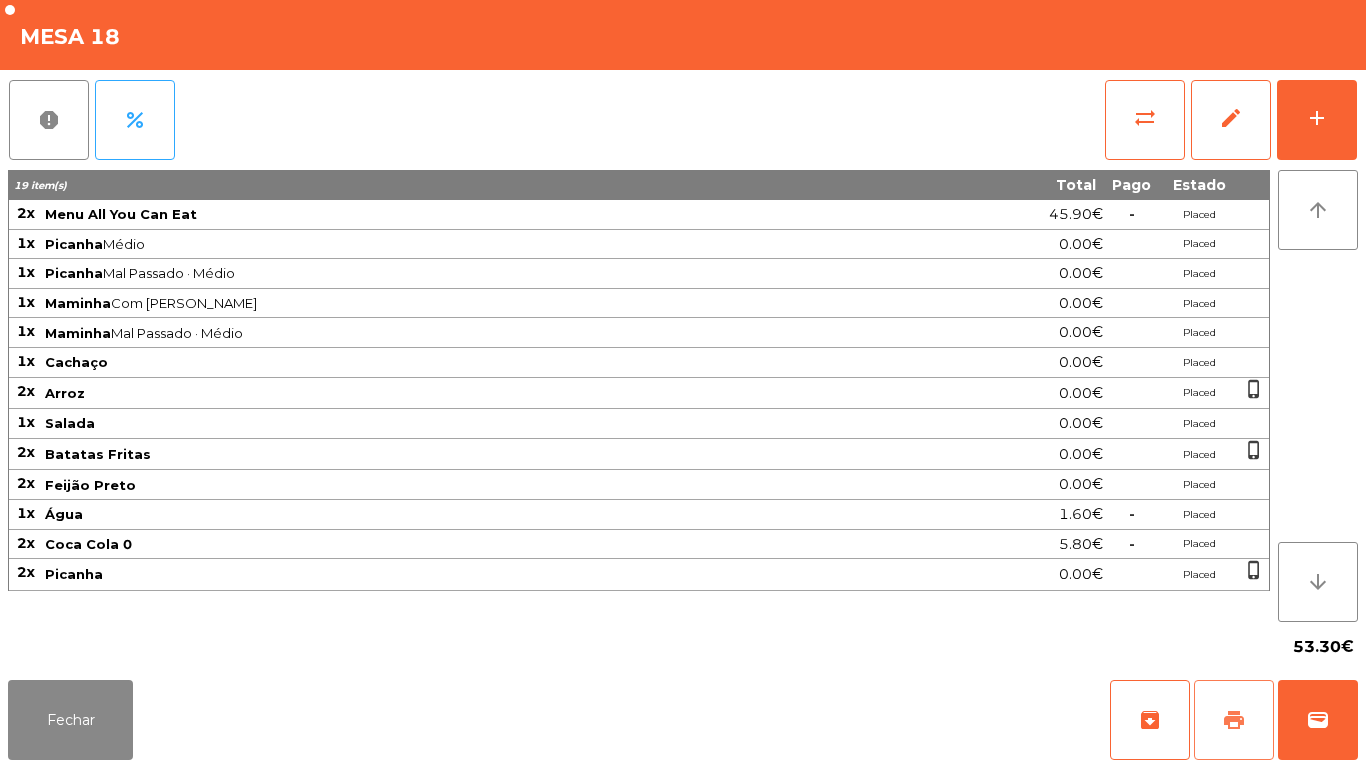 click on "print" 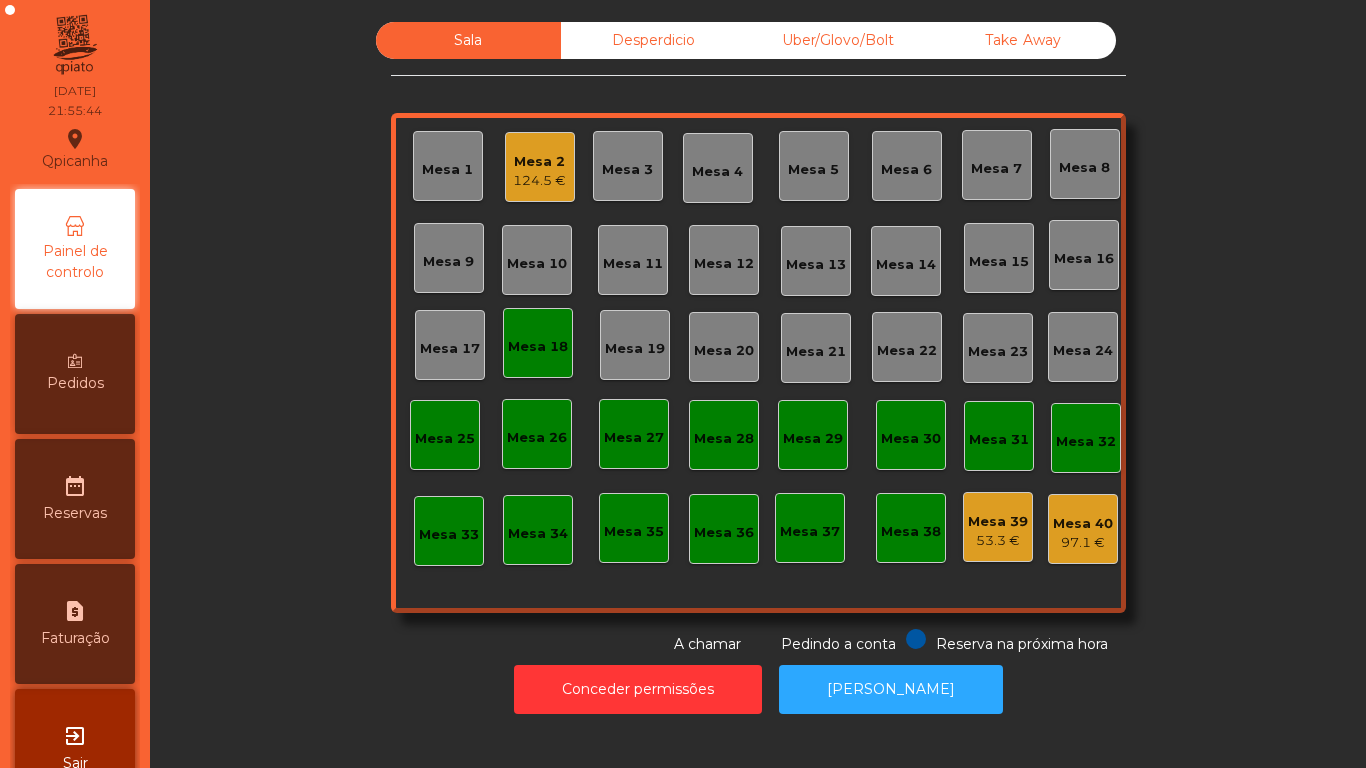click on "124.5 €" 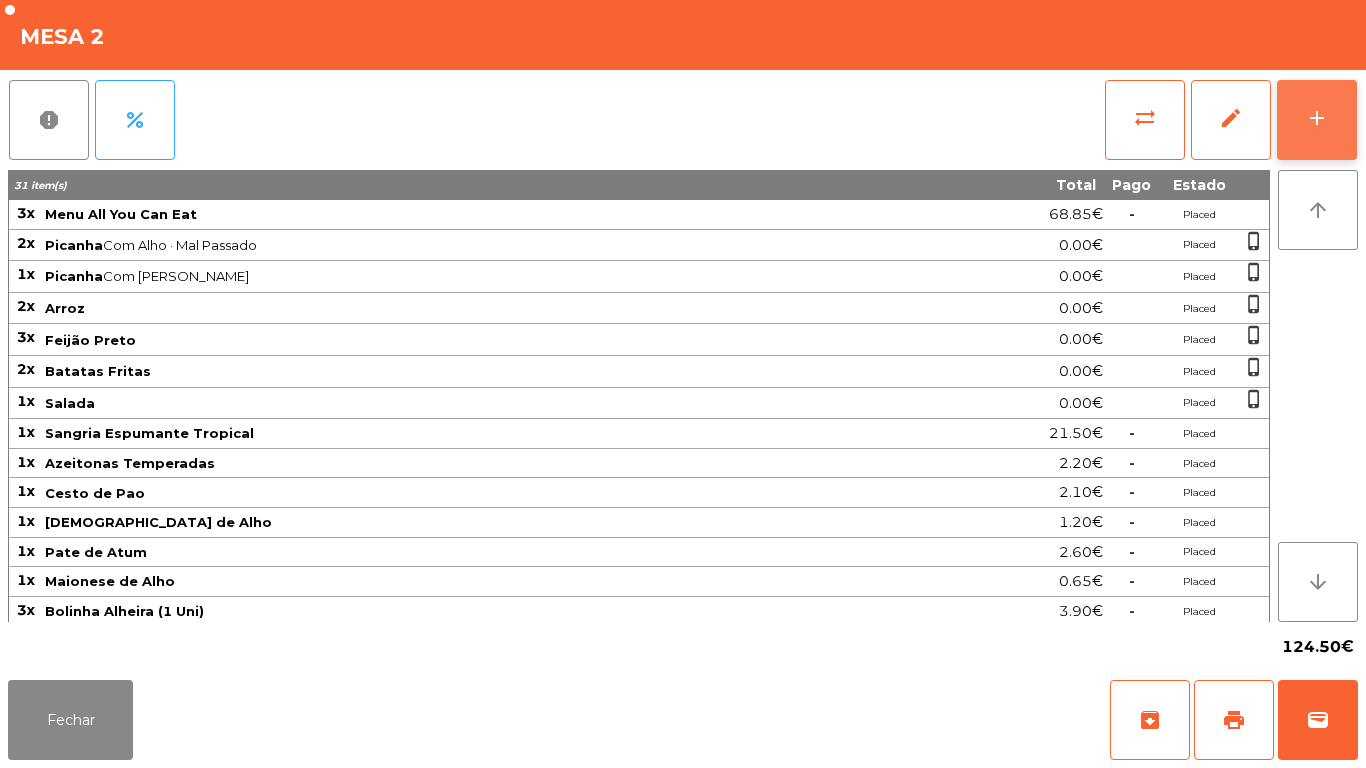 click on "add" 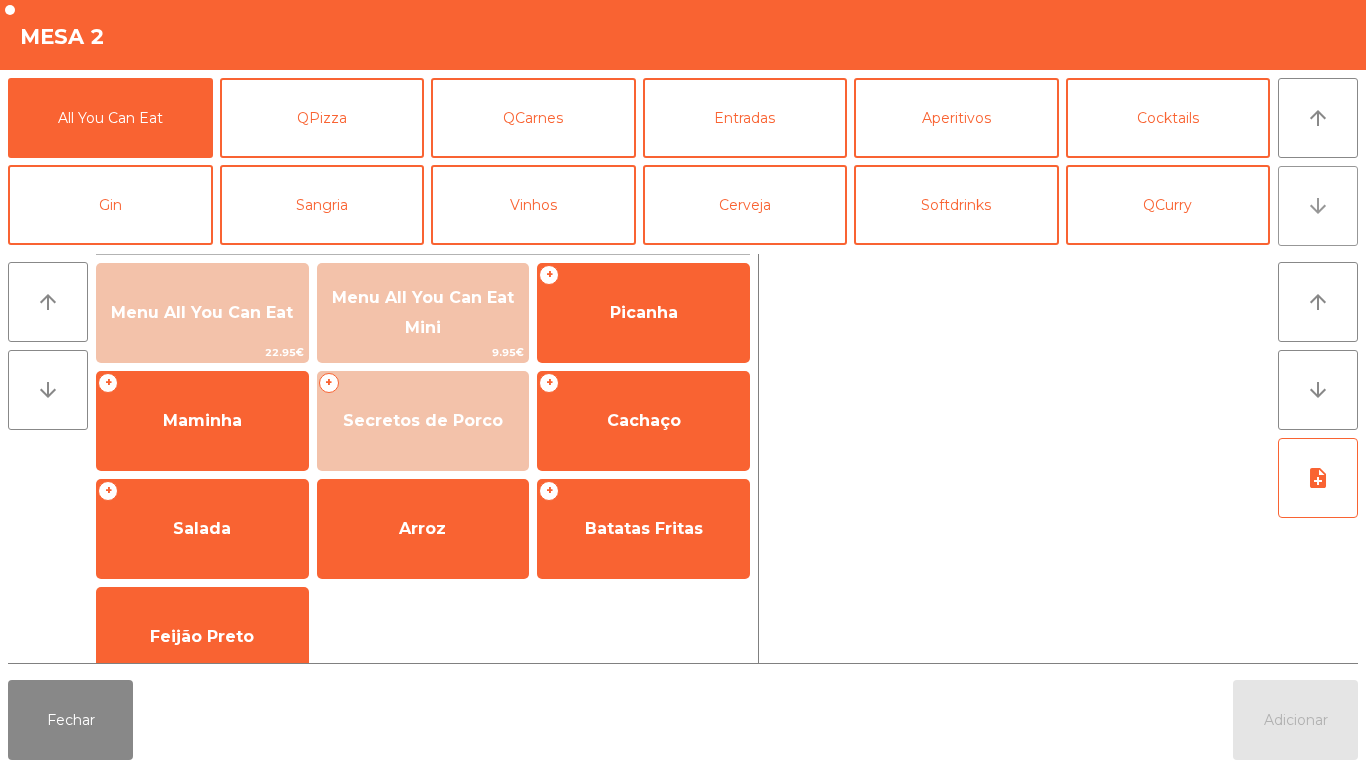 click on "arrow_downward" 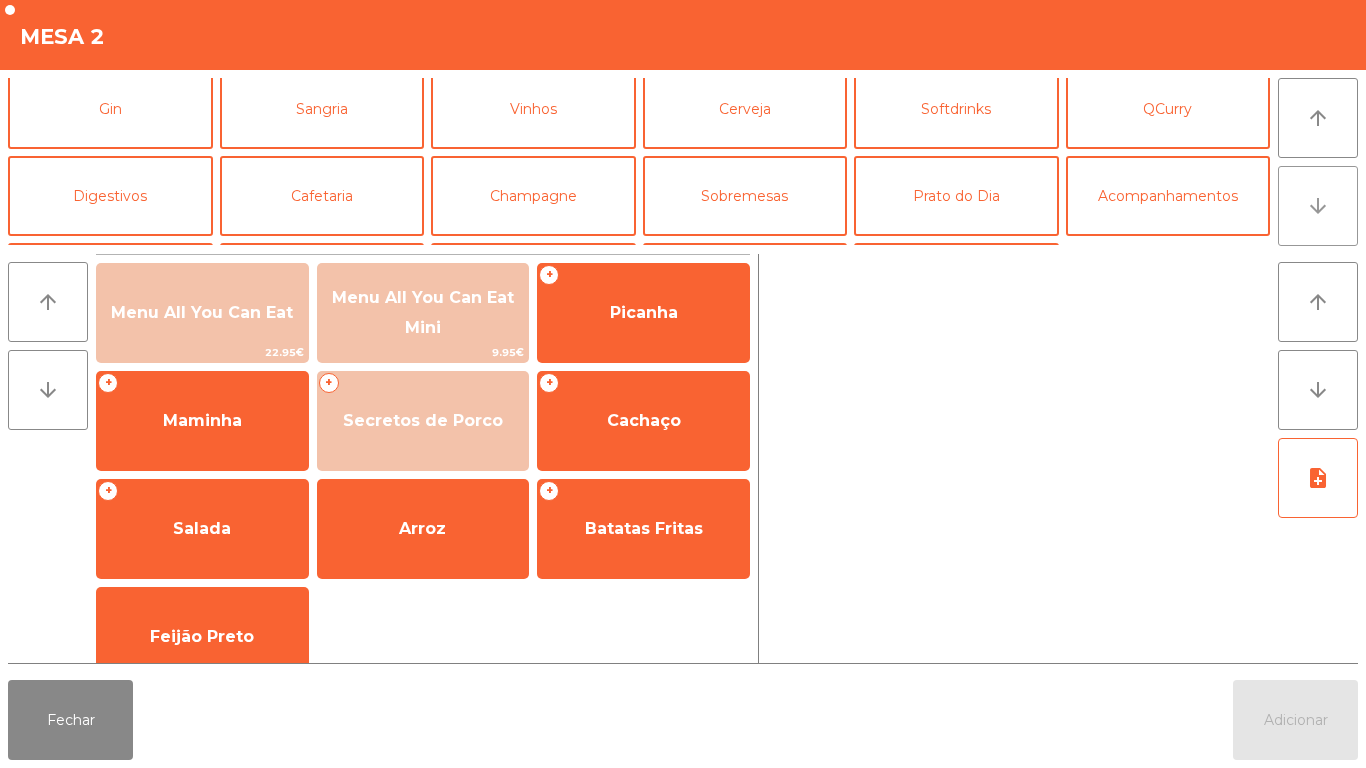 scroll, scrollTop: 174, scrollLeft: 0, axis: vertical 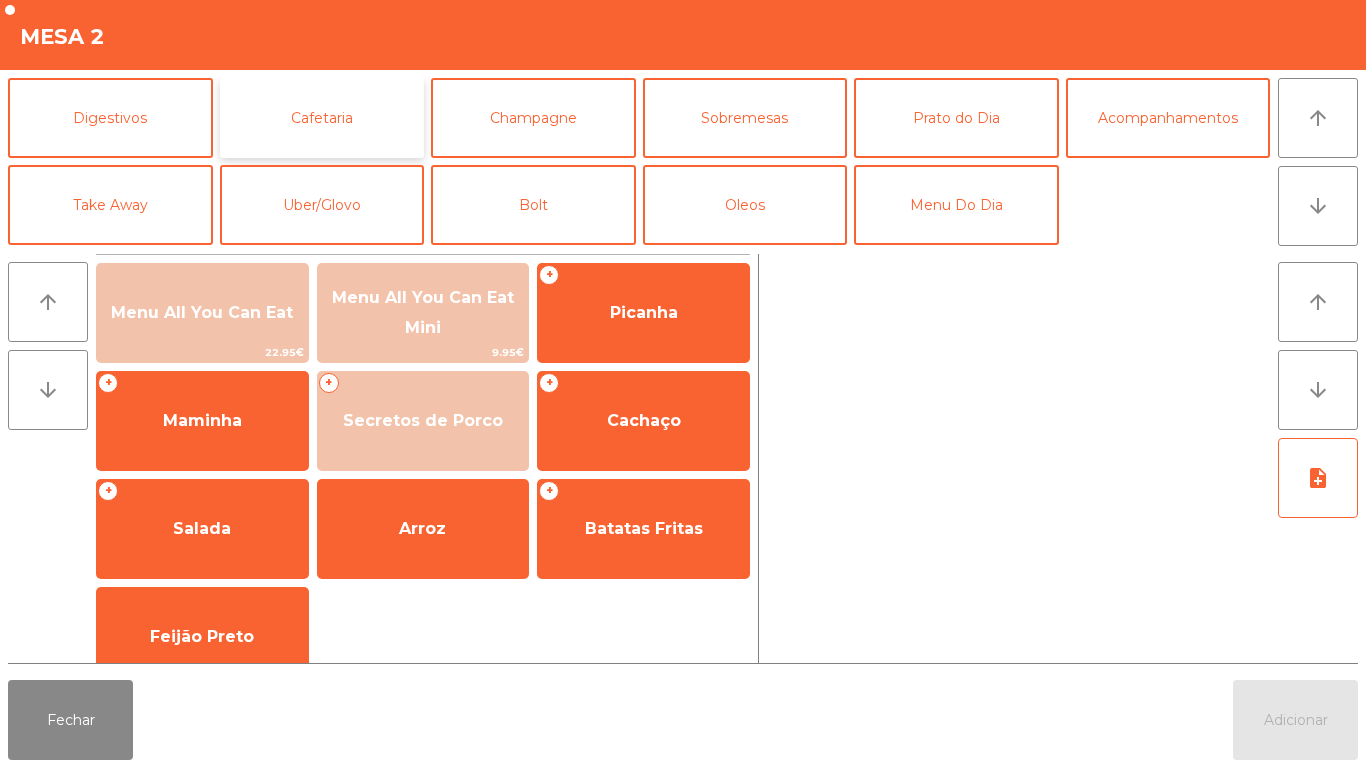 click on "Cafetaria" 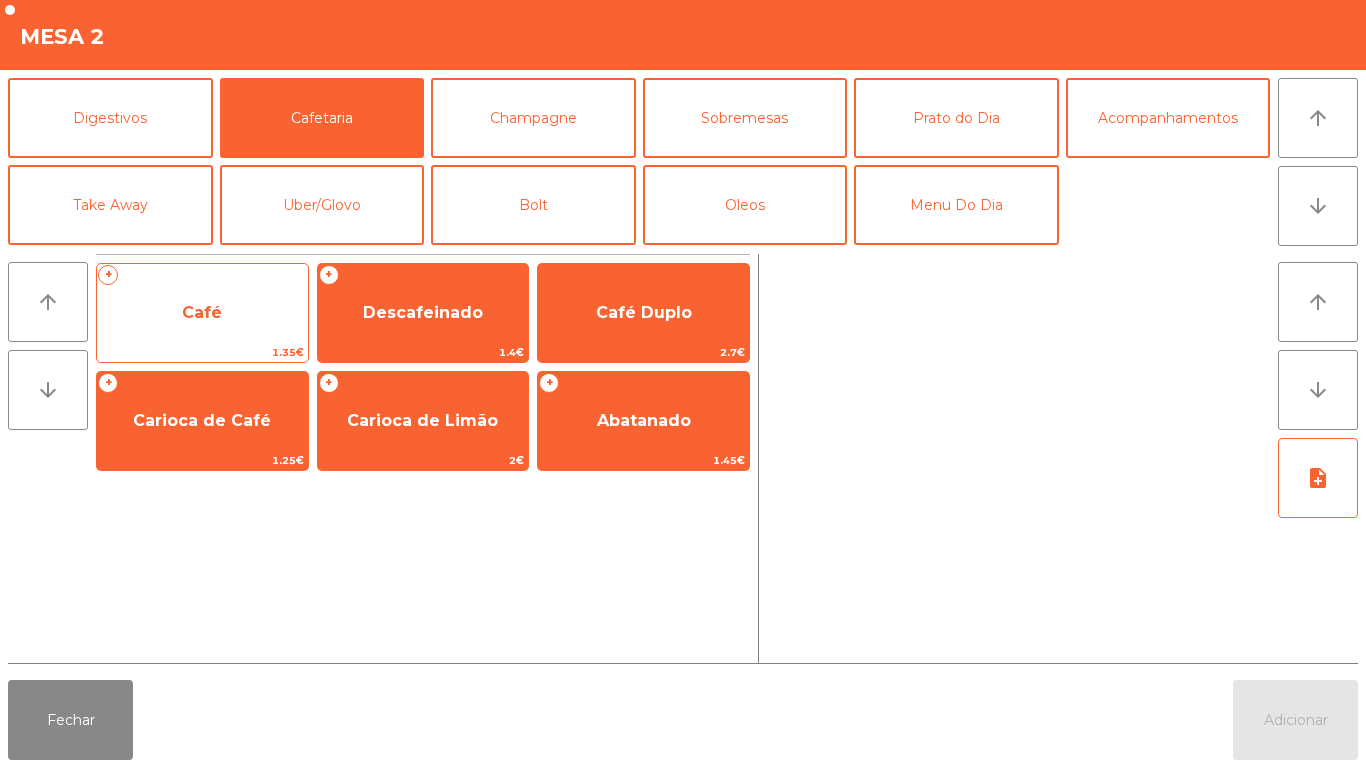 click on "Café" 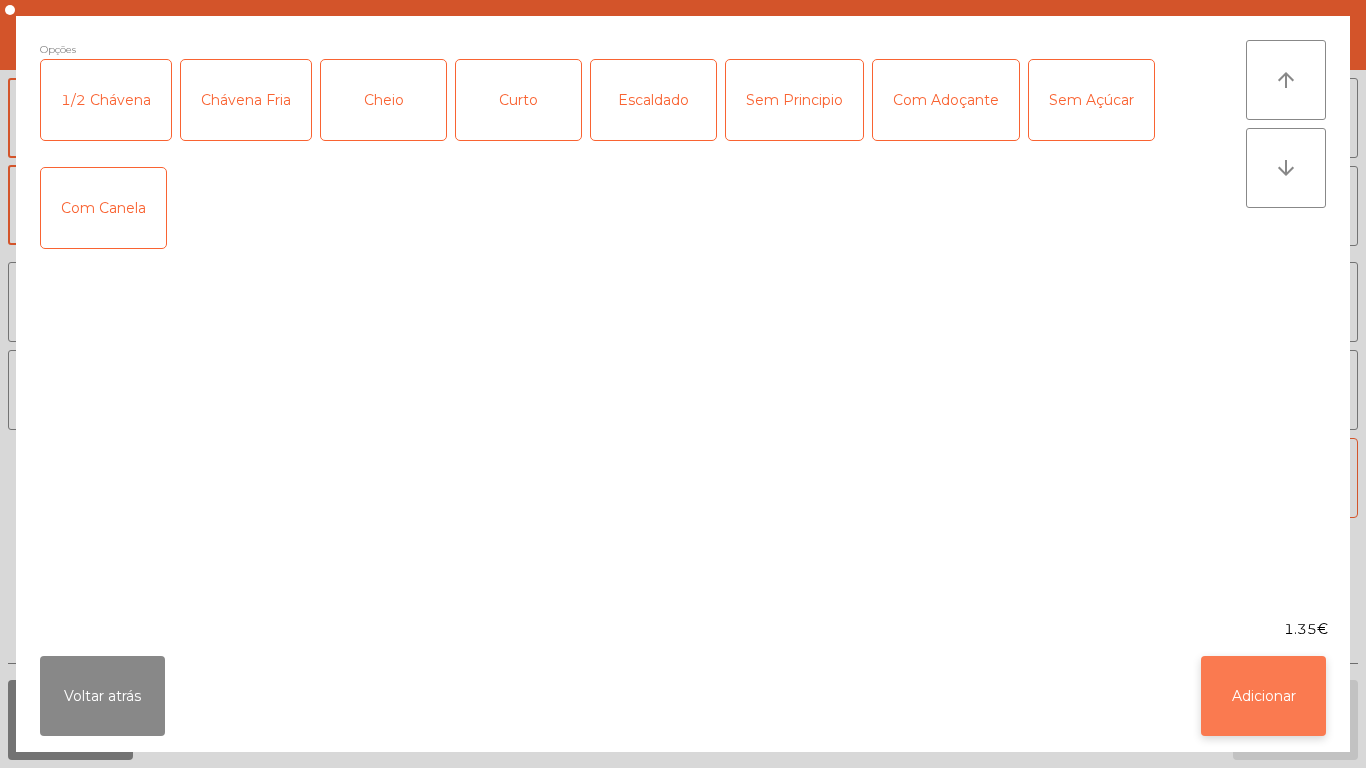click on "Adicionar" 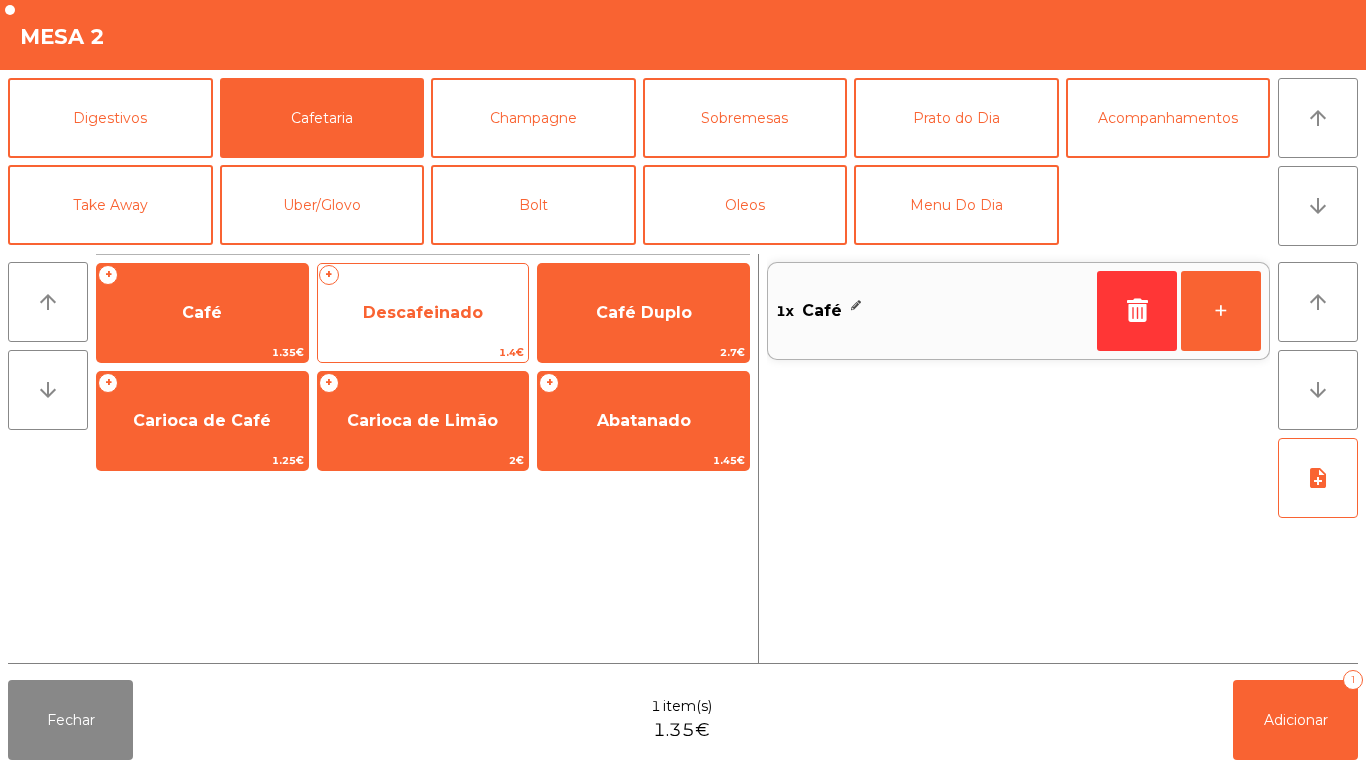 click on "Descafeinado" 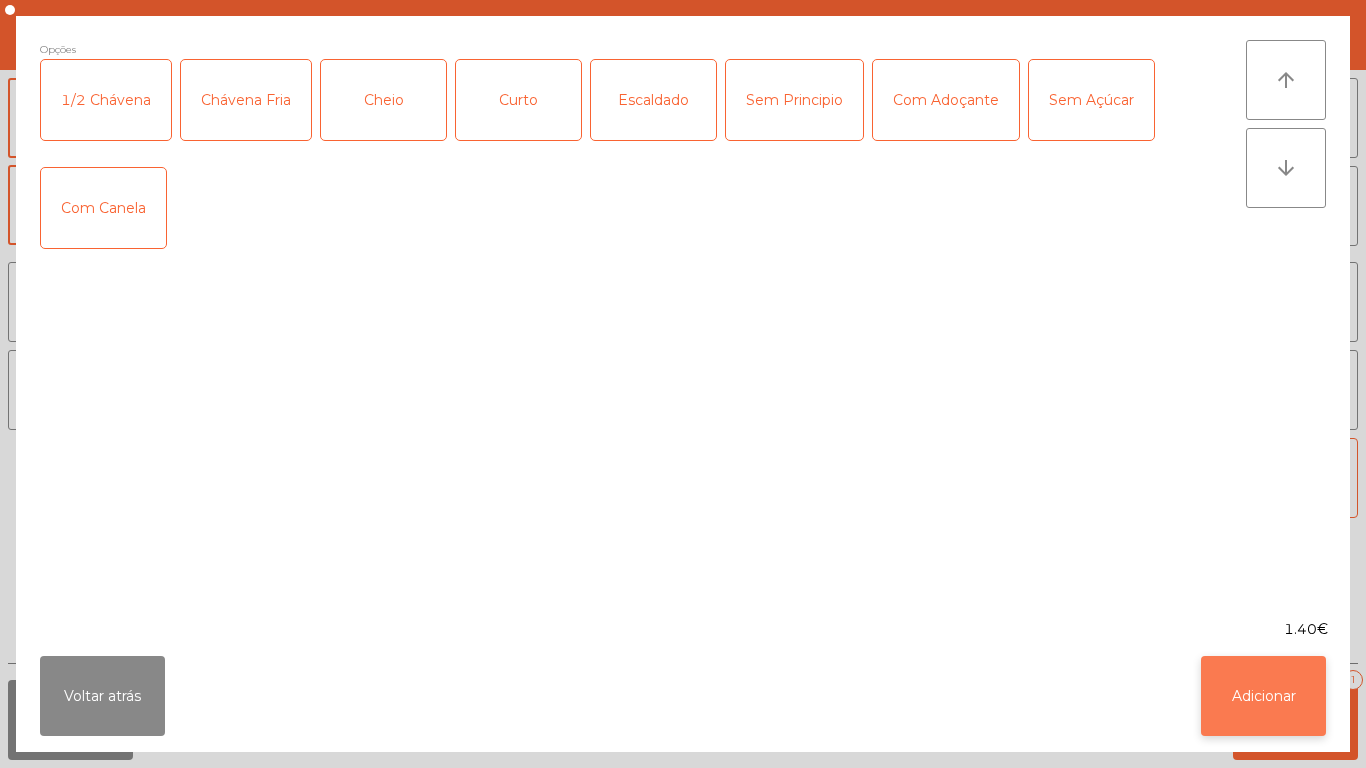 click on "Adicionar" 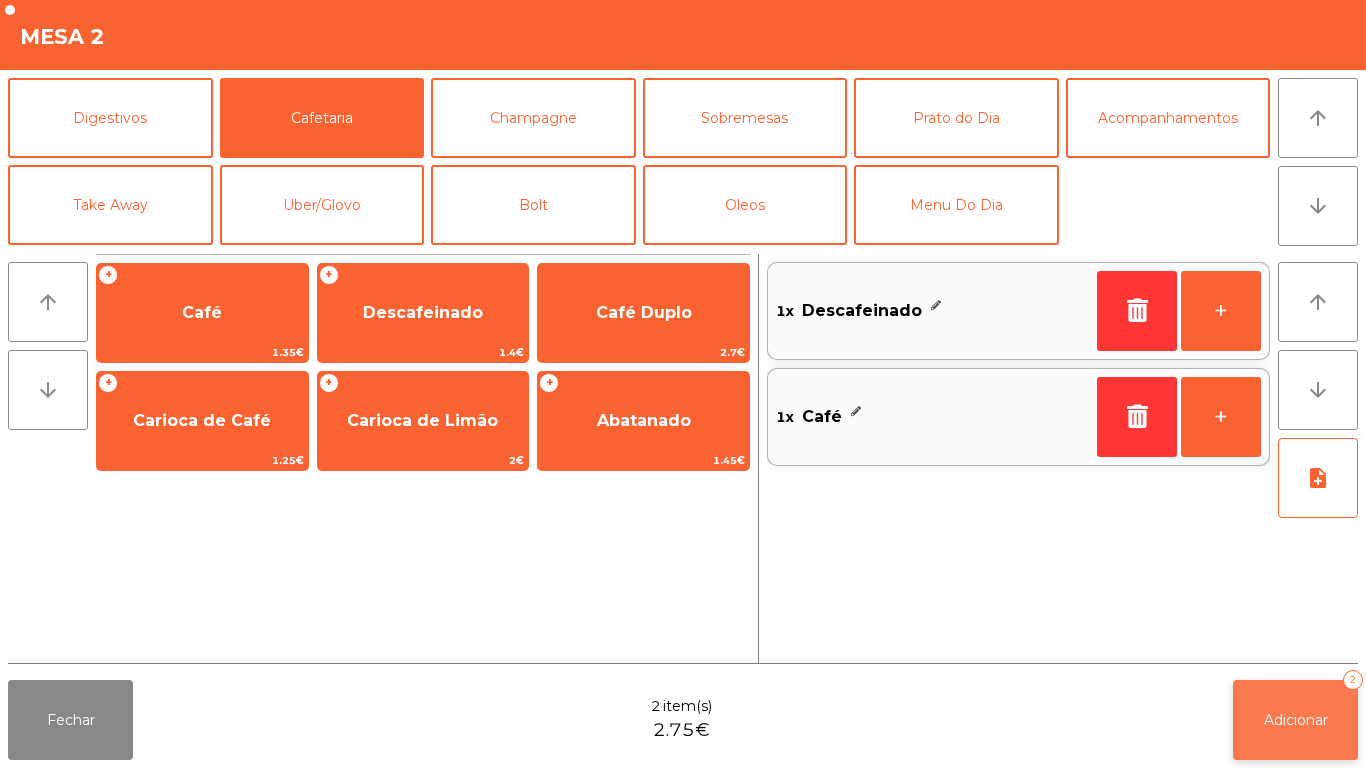 click on "Adicionar" 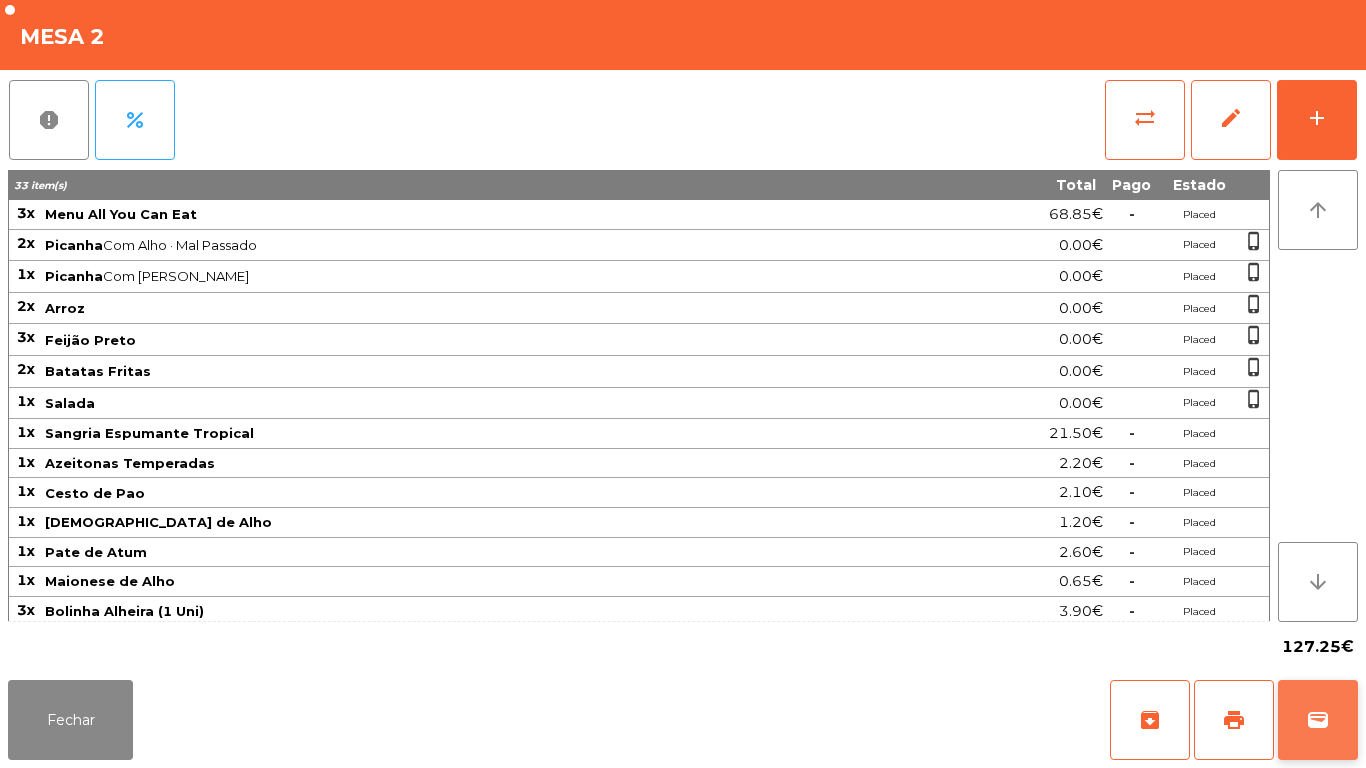 click on "wallet" 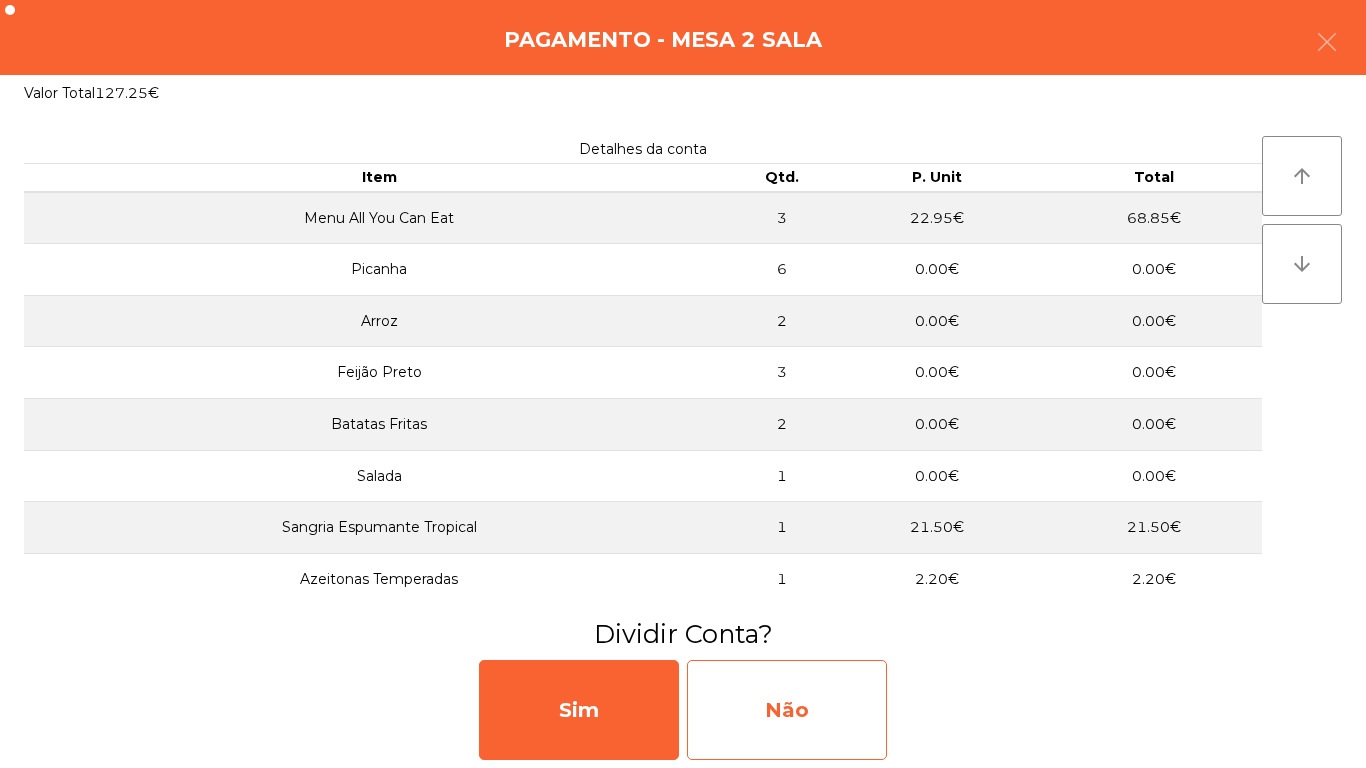 click on "Não" 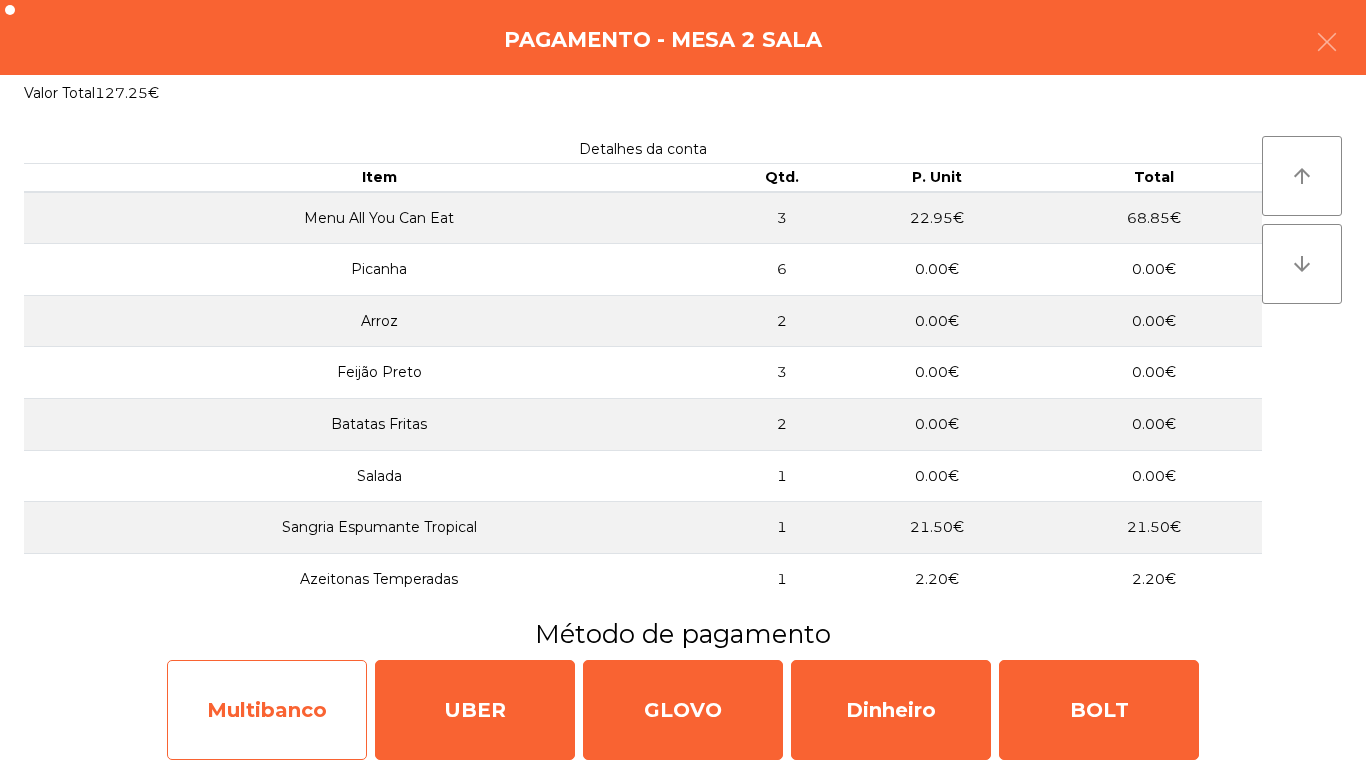 click on "Multibanco" 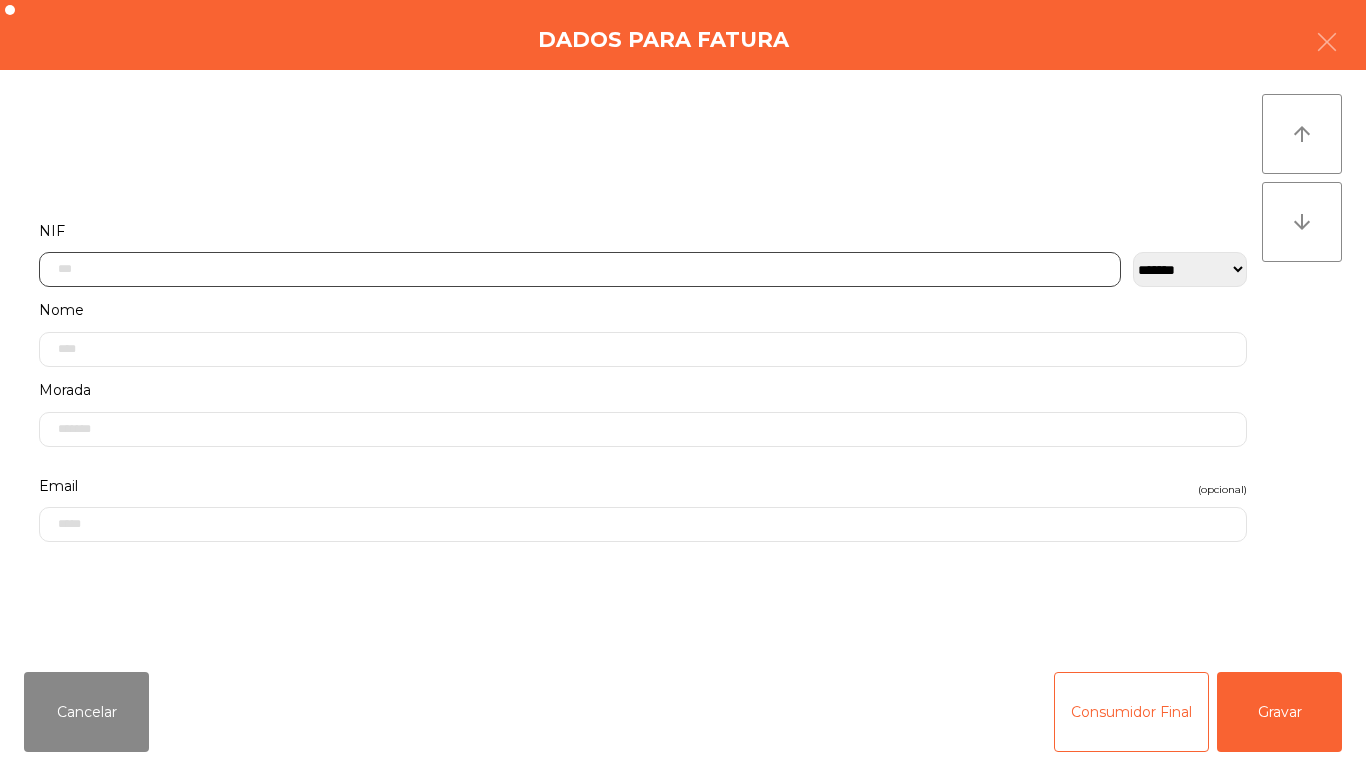 click 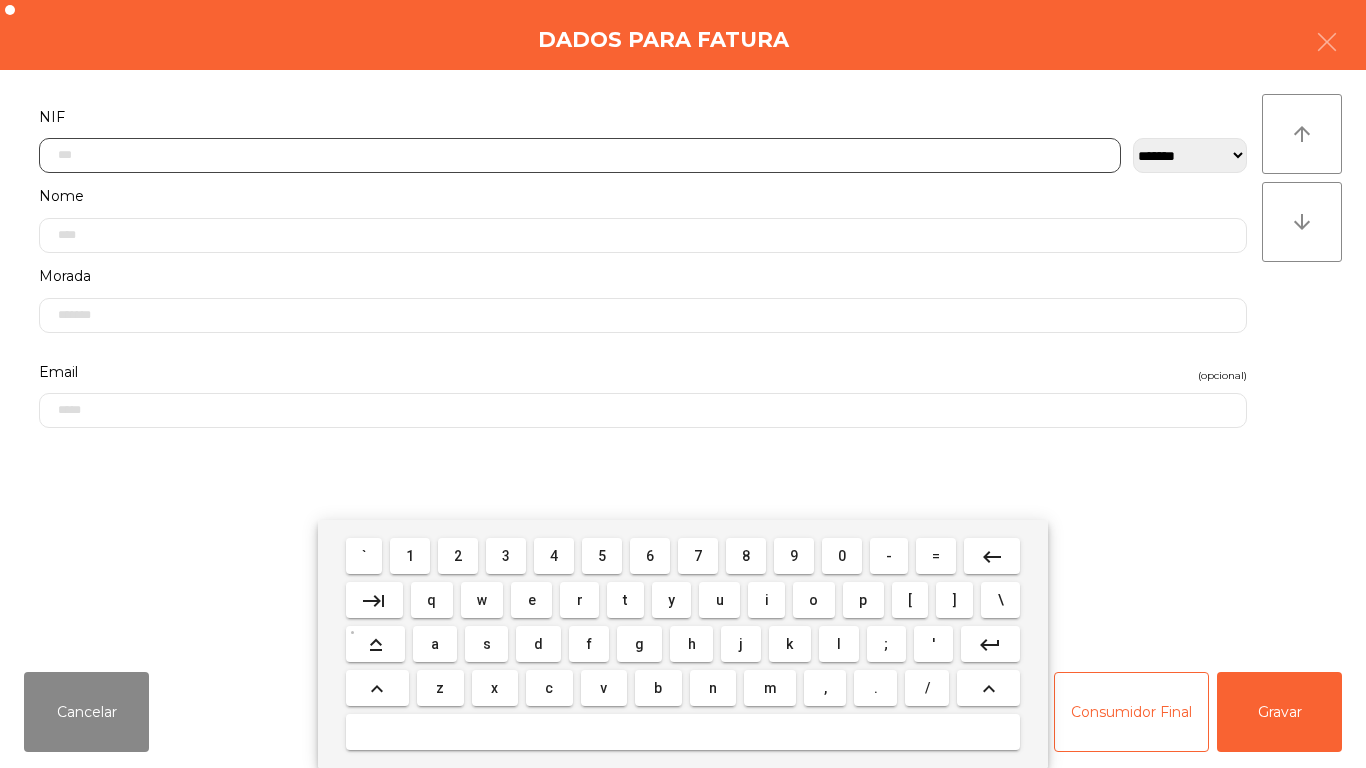 scroll, scrollTop: 122, scrollLeft: 0, axis: vertical 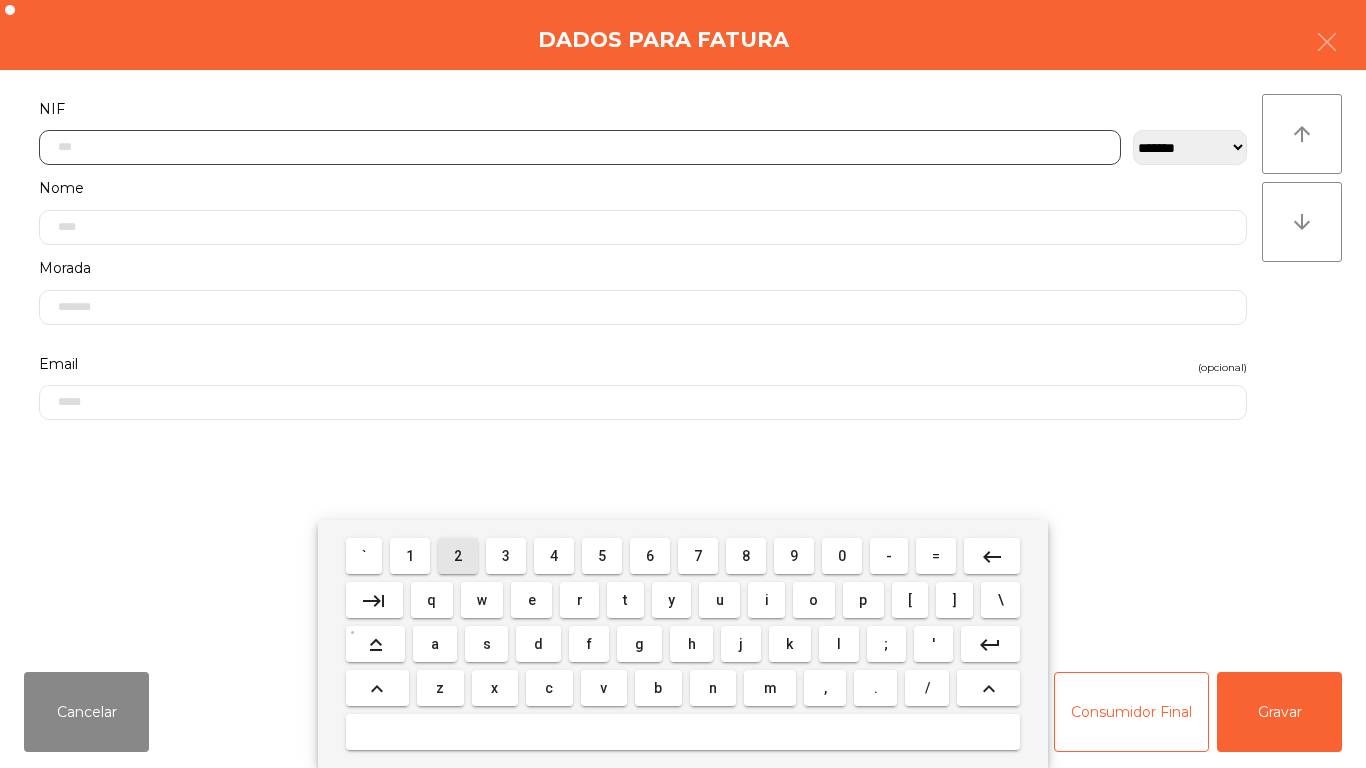 click on "2" at bounding box center [458, 556] 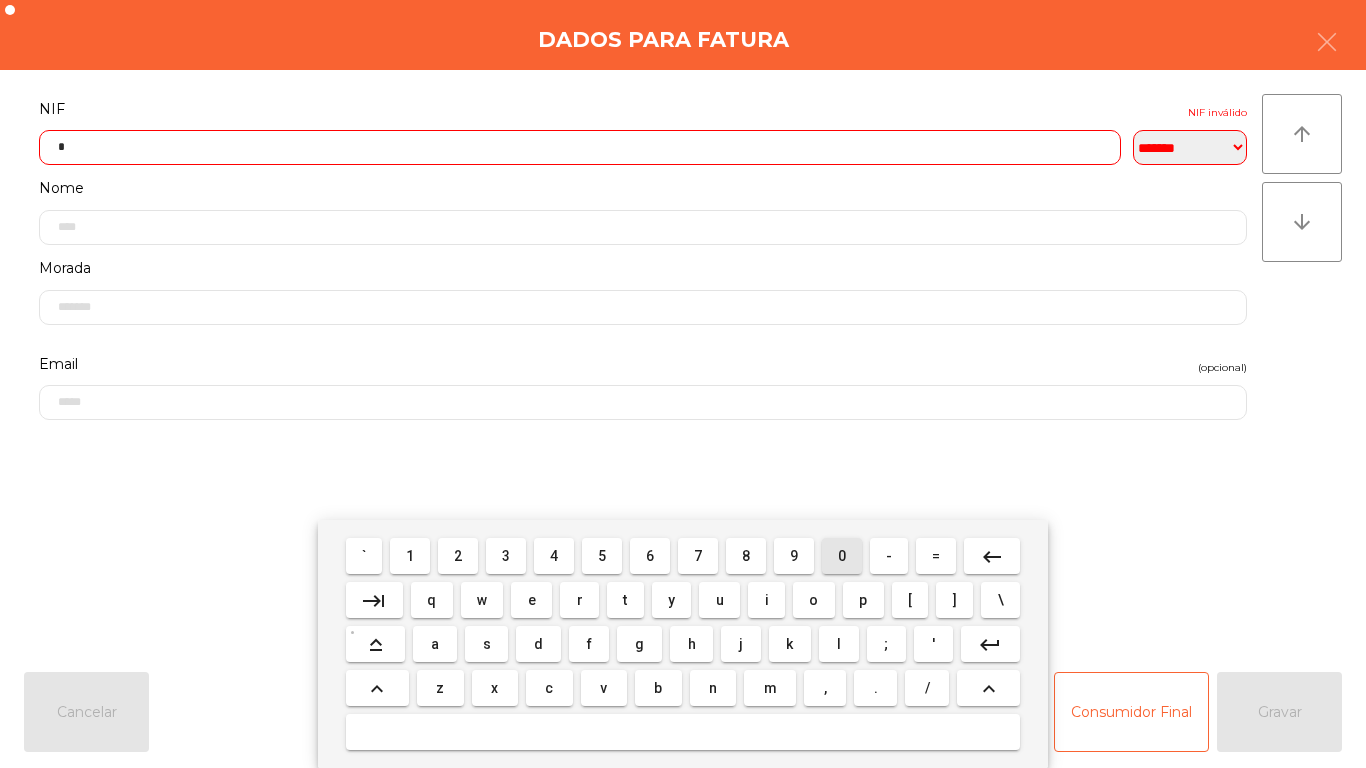 click on "0" at bounding box center [842, 556] 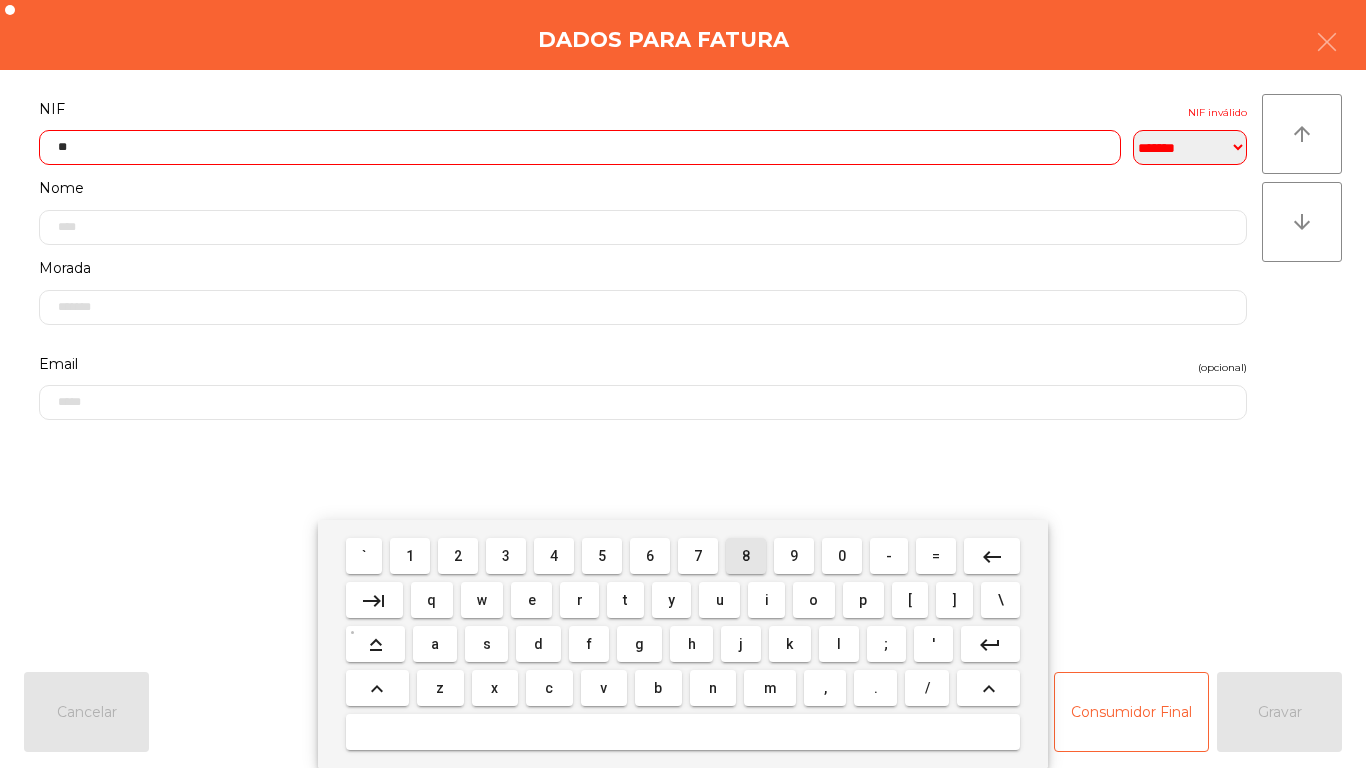 click on "8" at bounding box center [746, 556] 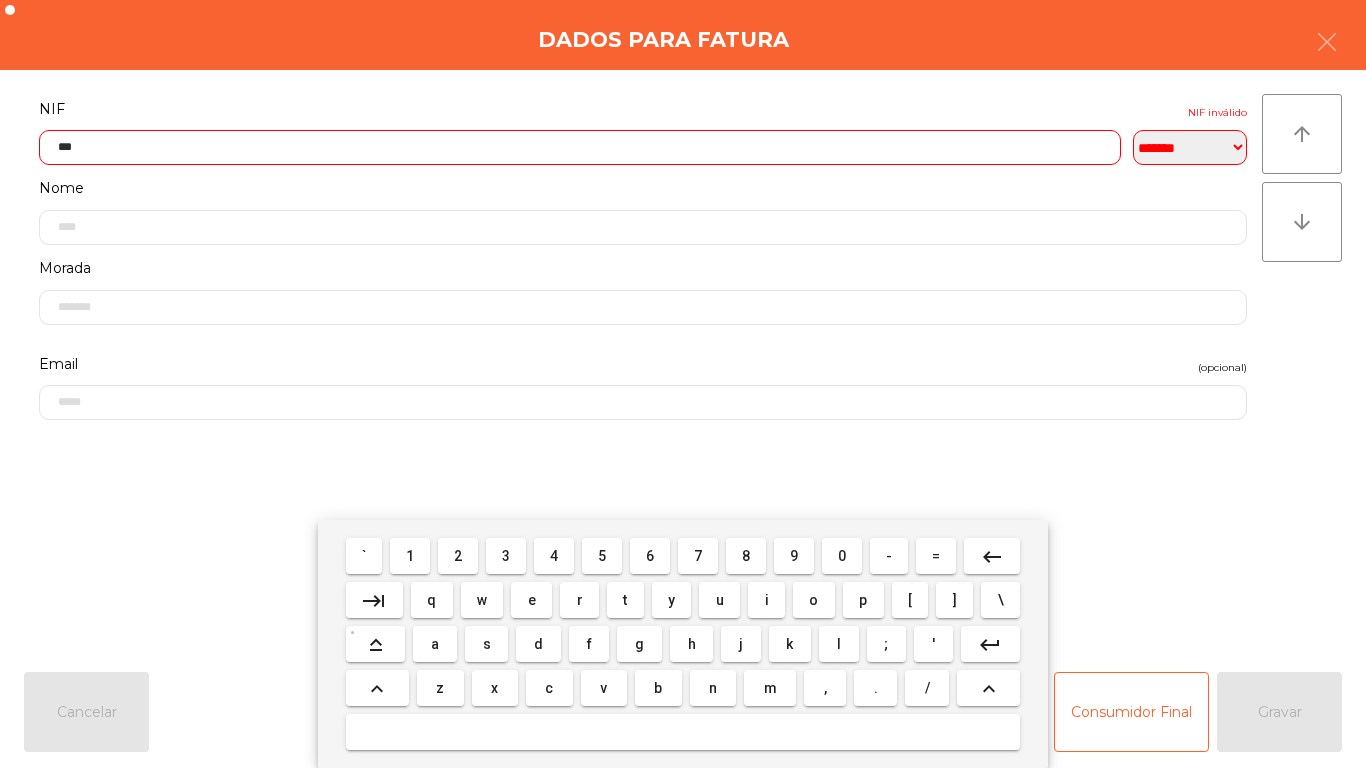click on "4" at bounding box center [554, 556] 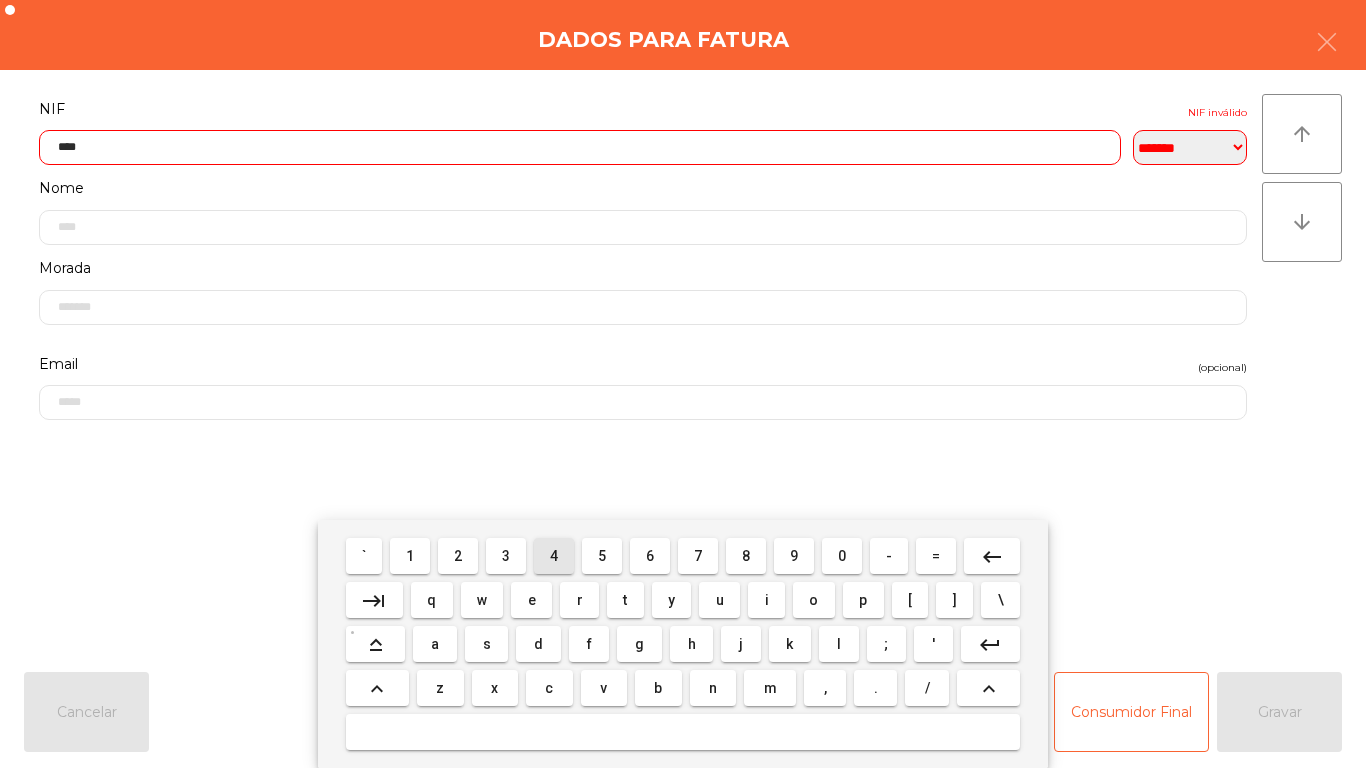 click on "2" at bounding box center (458, 556) 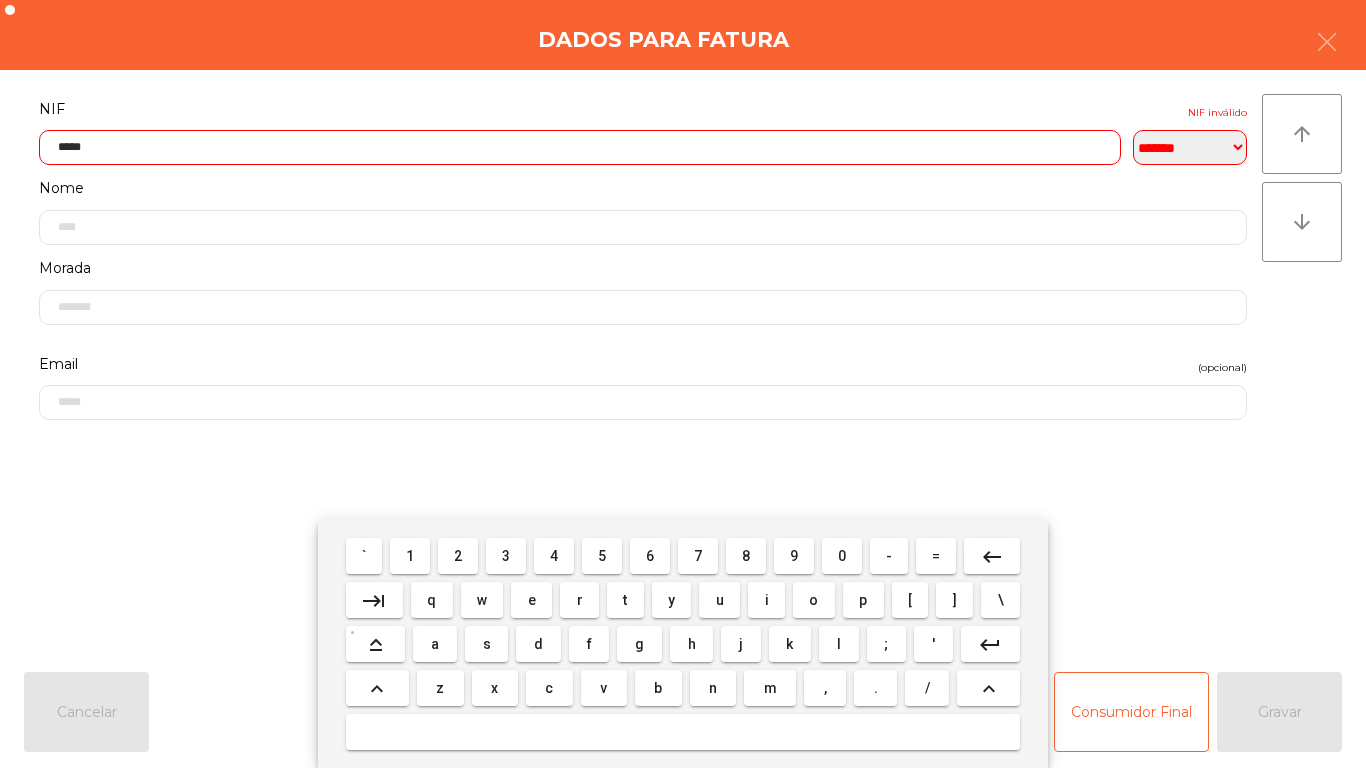 click on "7" at bounding box center [698, 556] 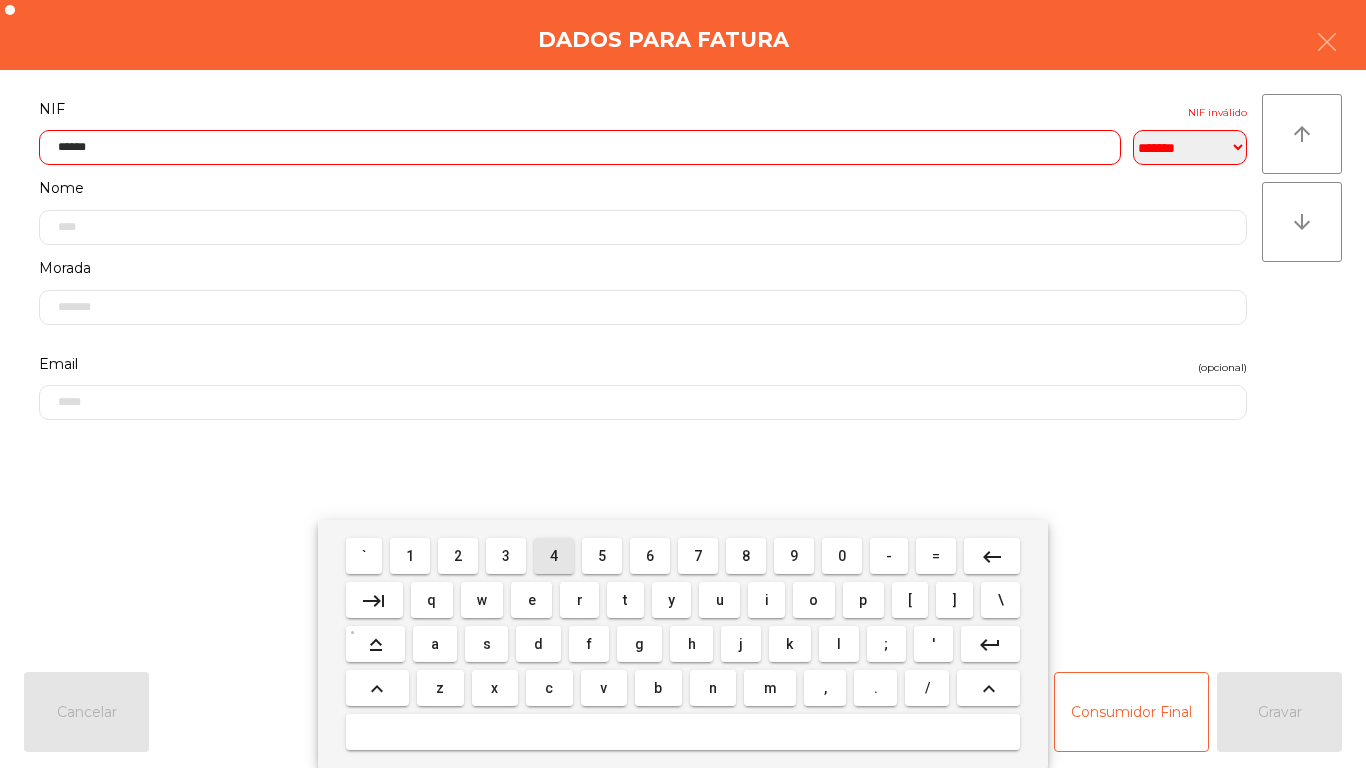 click on "4" at bounding box center (554, 556) 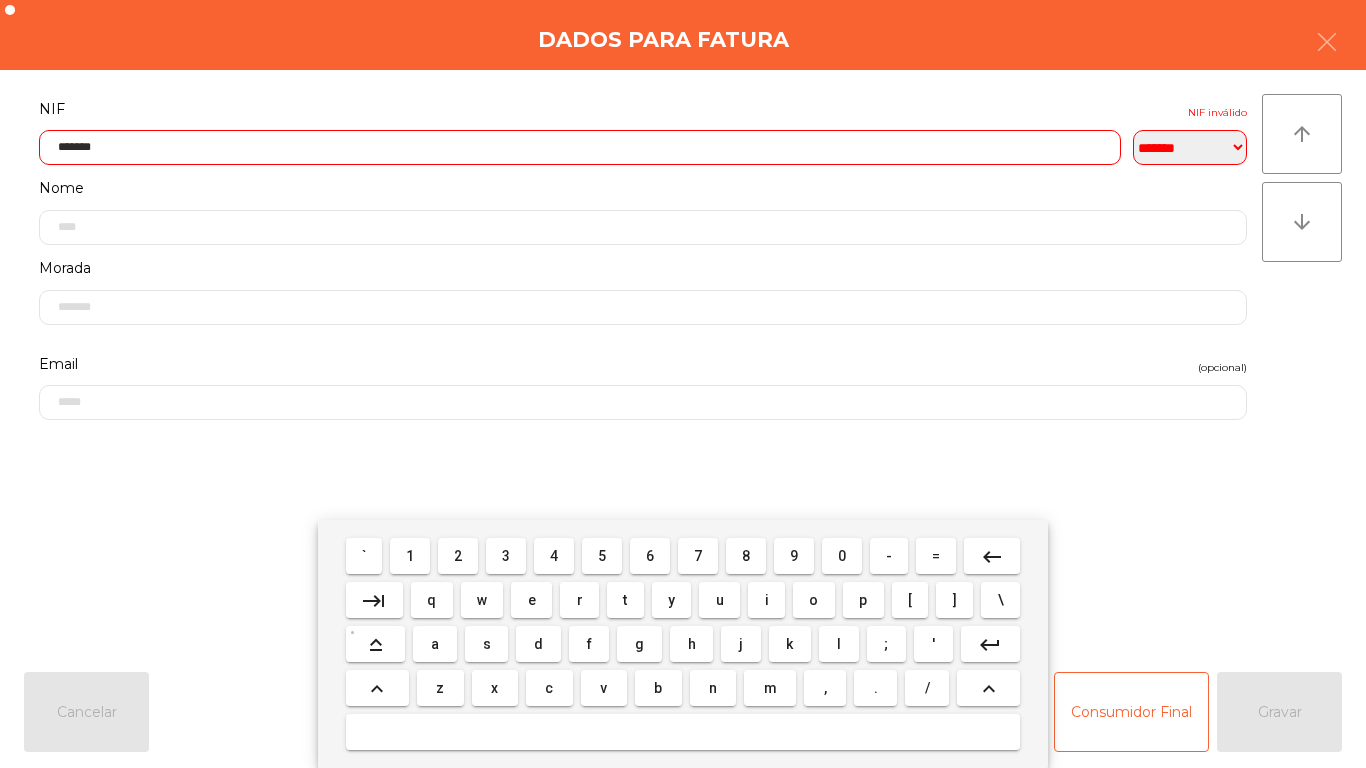 click on "1" at bounding box center [410, 556] 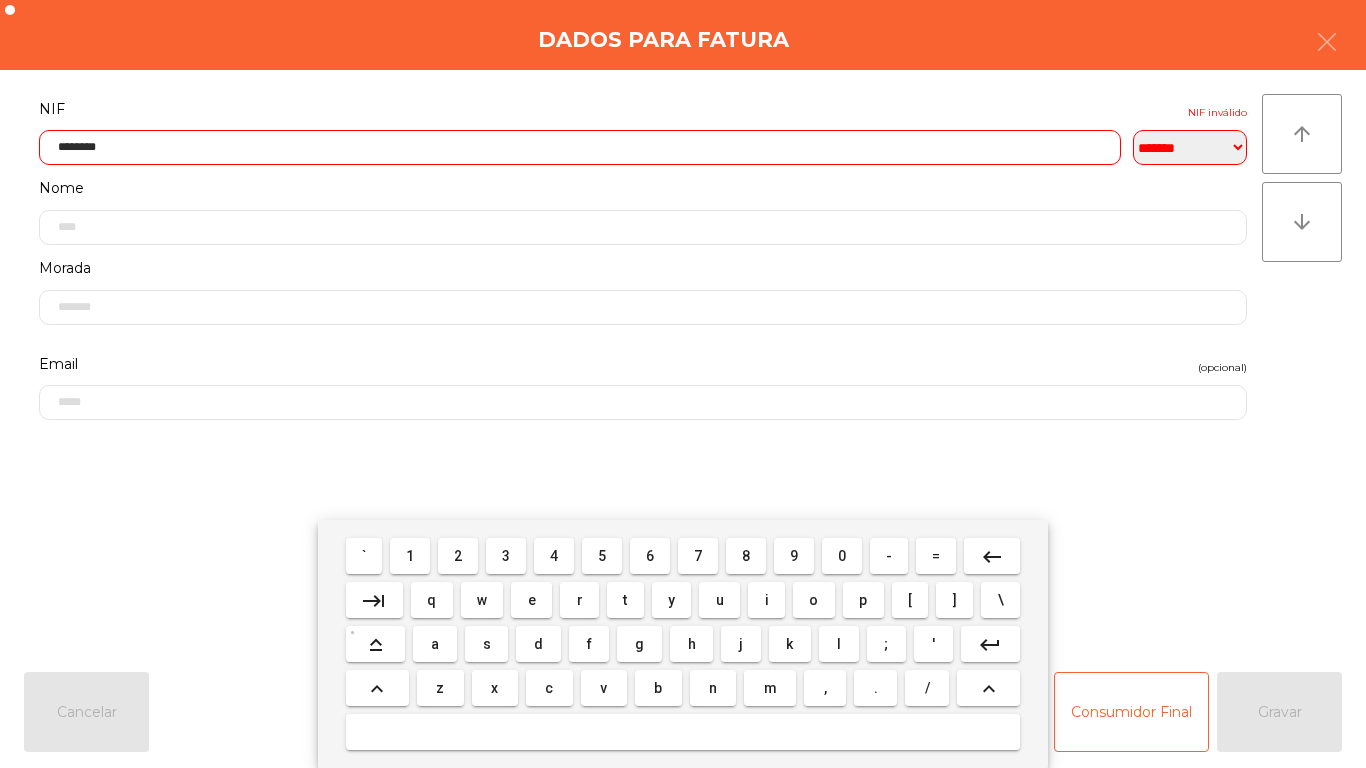 click on "4" at bounding box center (554, 556) 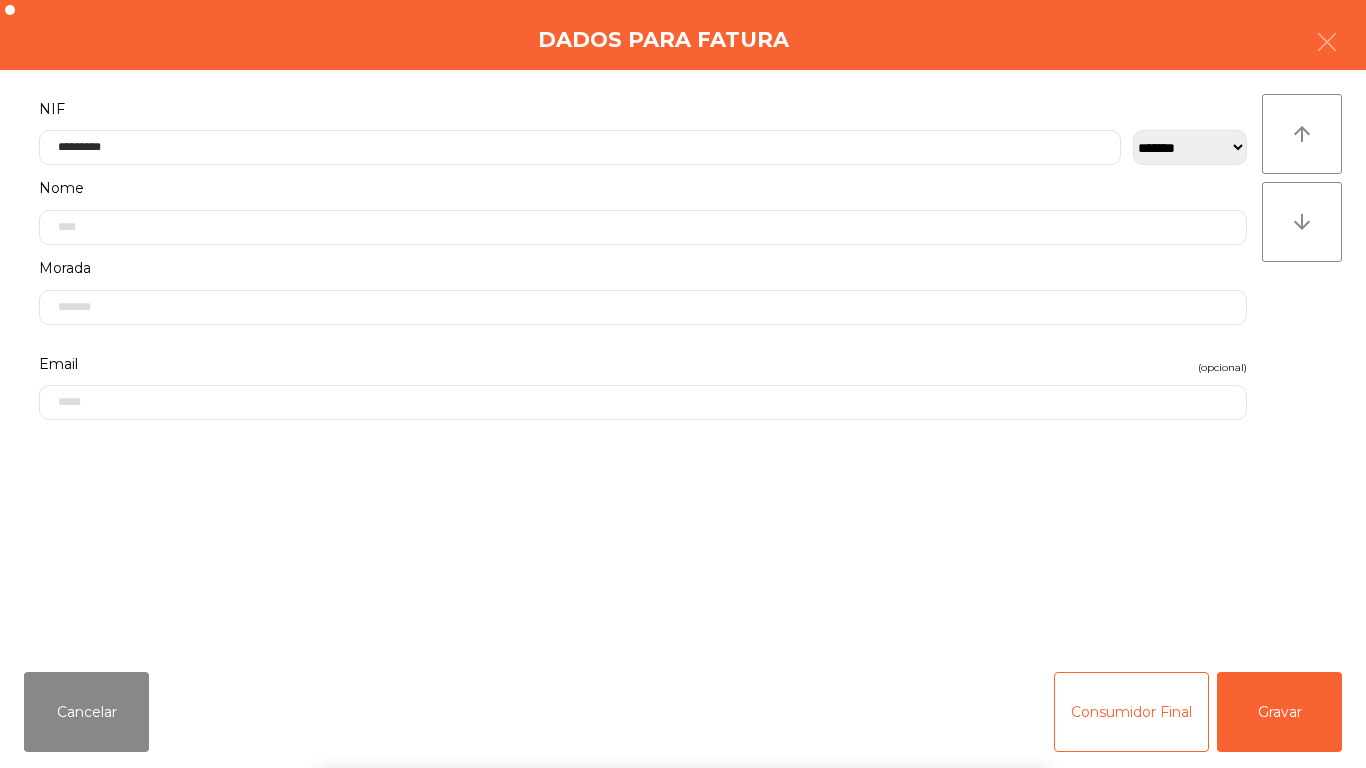 click on "` 1 2 3 4 5 6 7 8 9 0 - = keyboard_backspace keyboard_tab q w e r t y u i o p [ ] \ keyboard_capslock a s d f g h j k l ; ' keyboard_return keyboard_arrow_up z x c v b n m , . / keyboard_arrow_up" at bounding box center [683, 644] 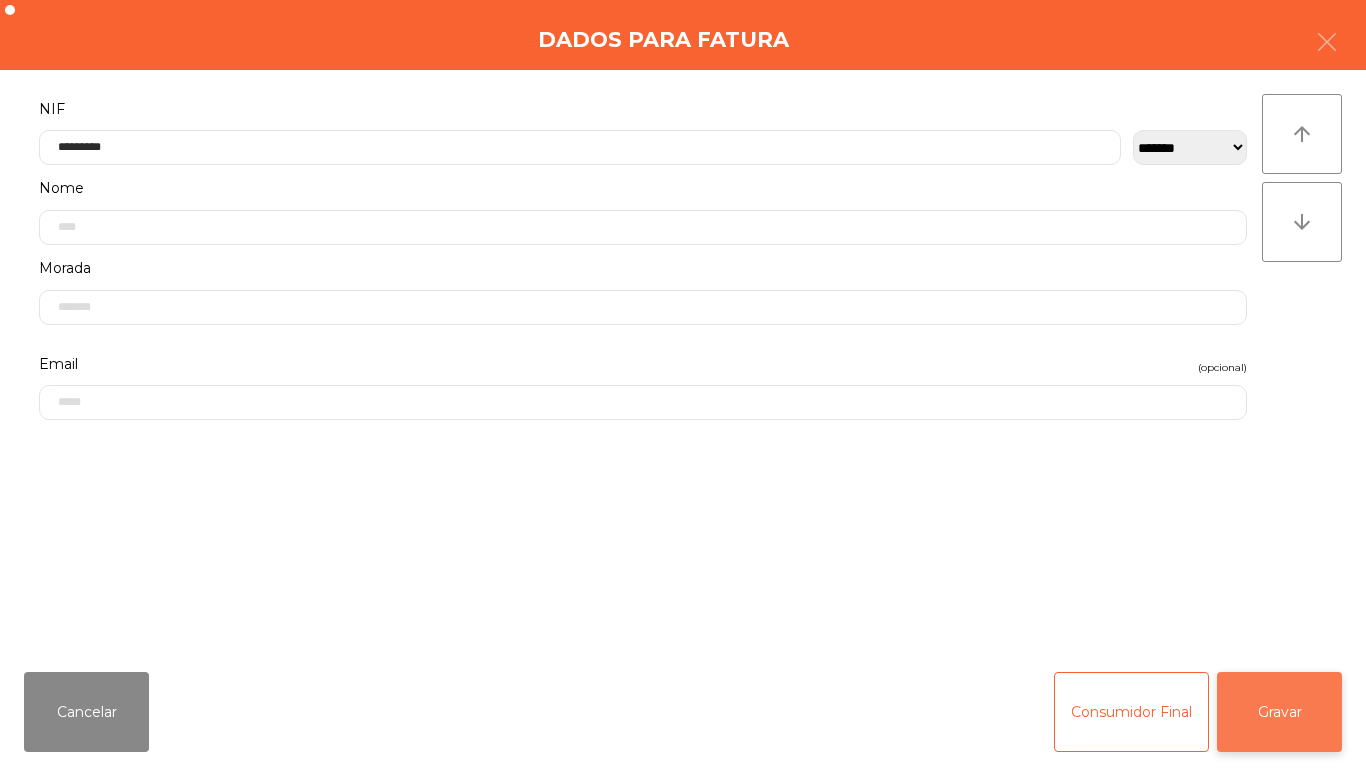 click on "Gravar" 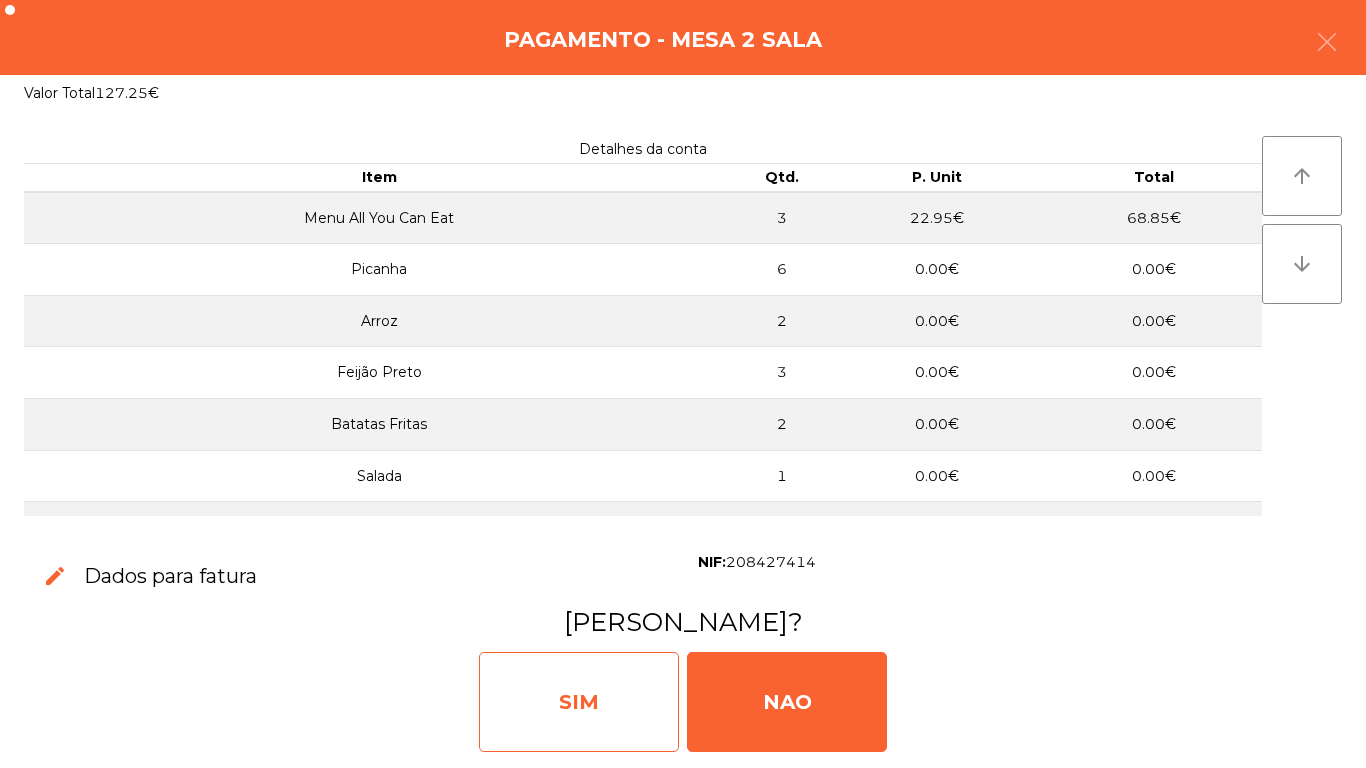 click on "SIM" 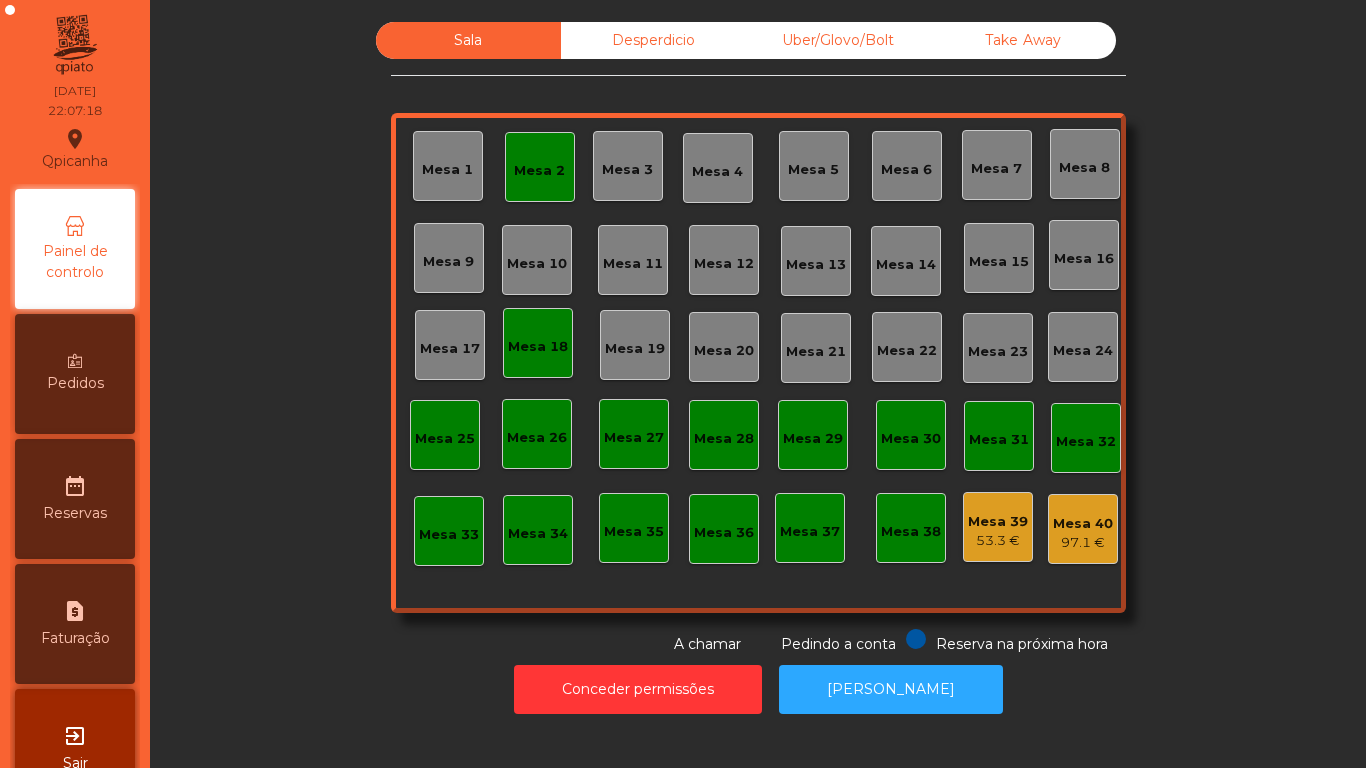 click on "Mesa 3" 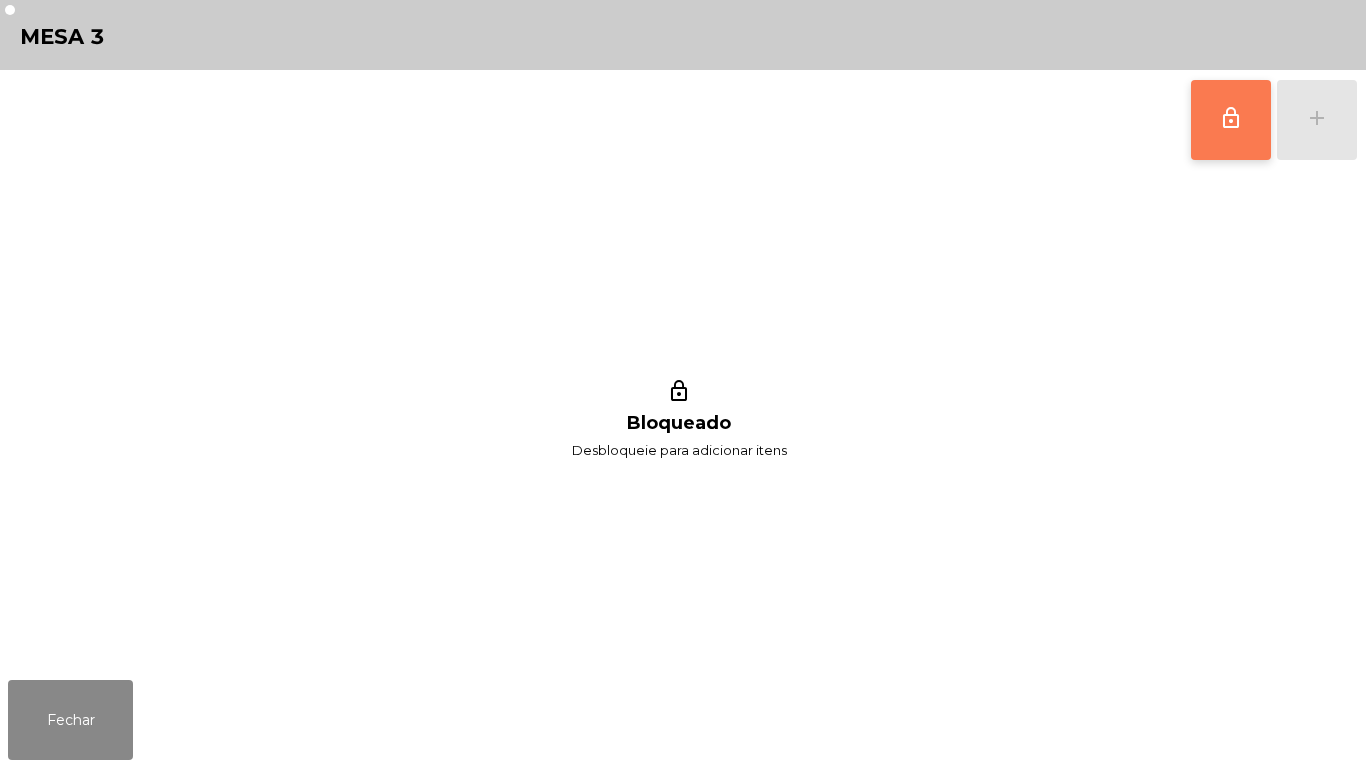 click on "lock_outline" 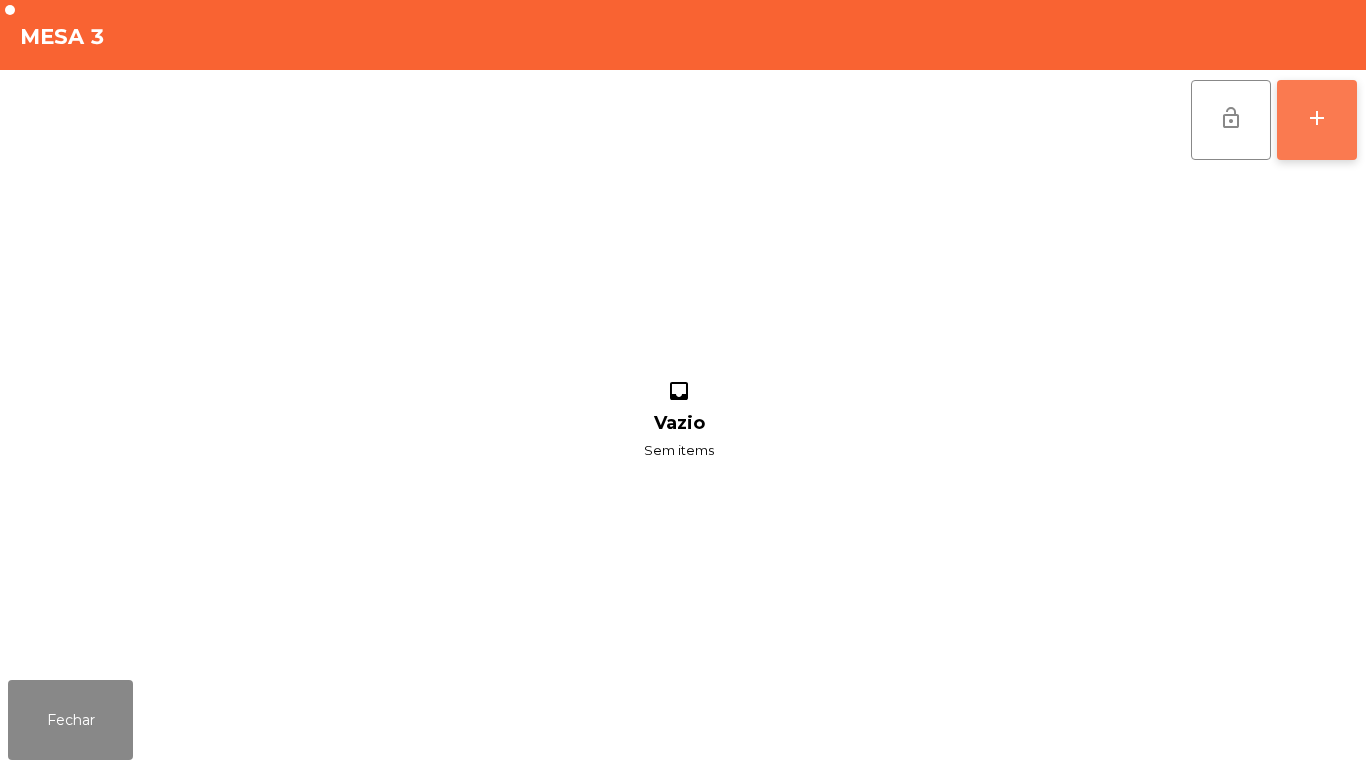 click on "add" 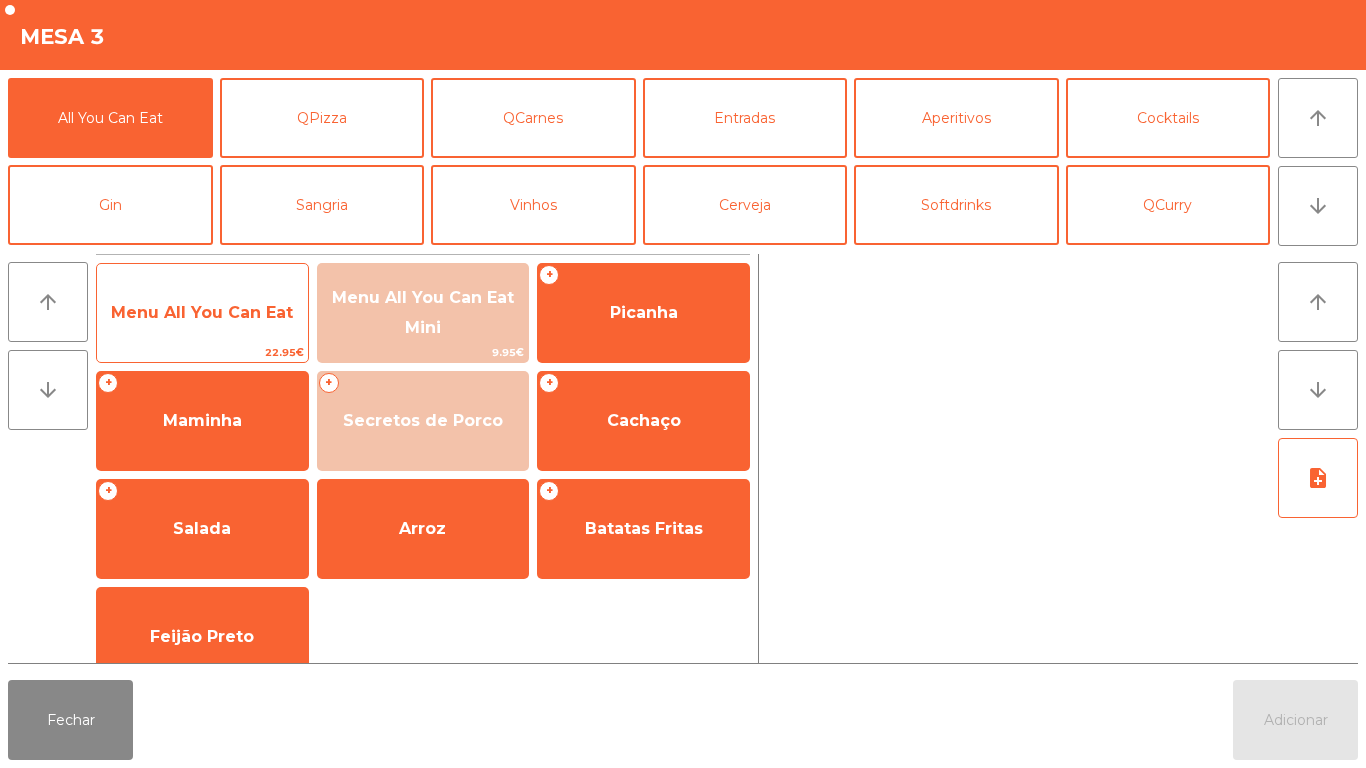 click on "Menu All You Can Eat" 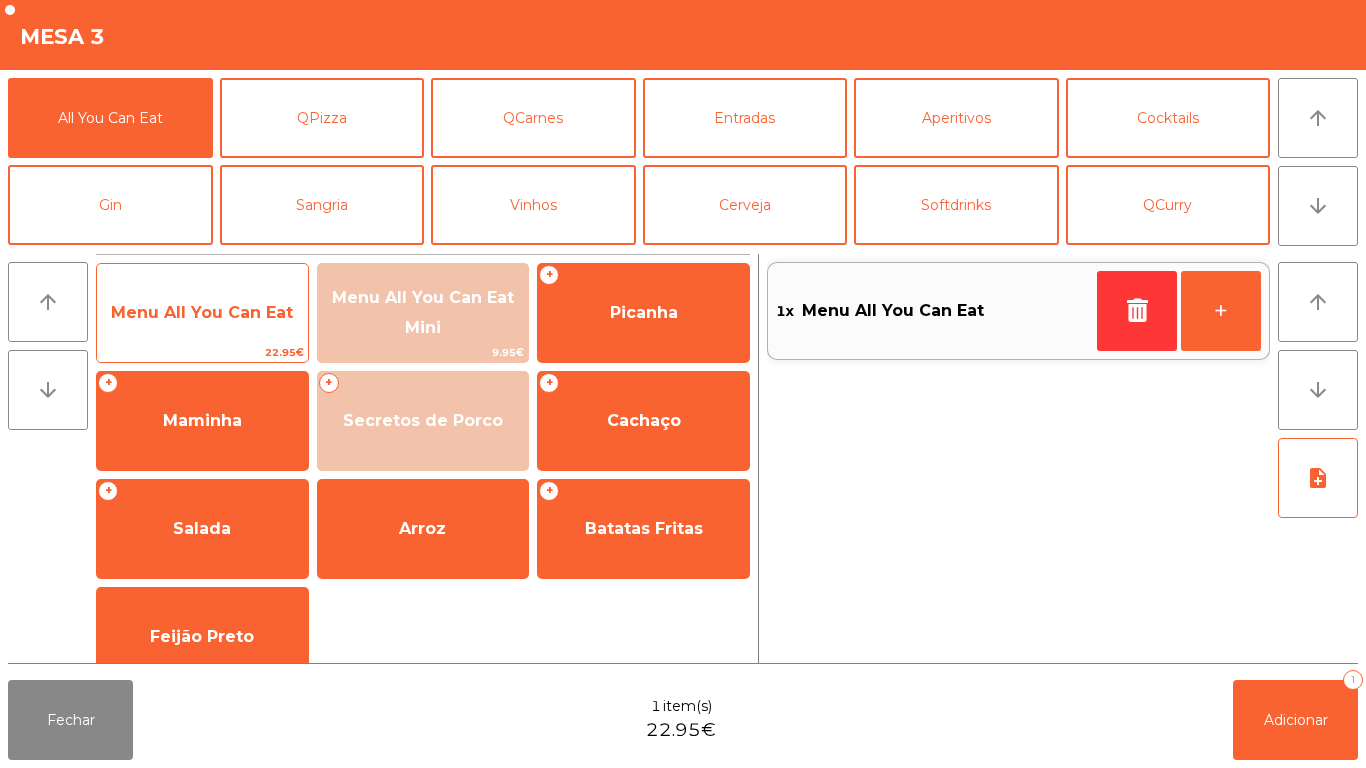 click on "Menu All You Can Eat" 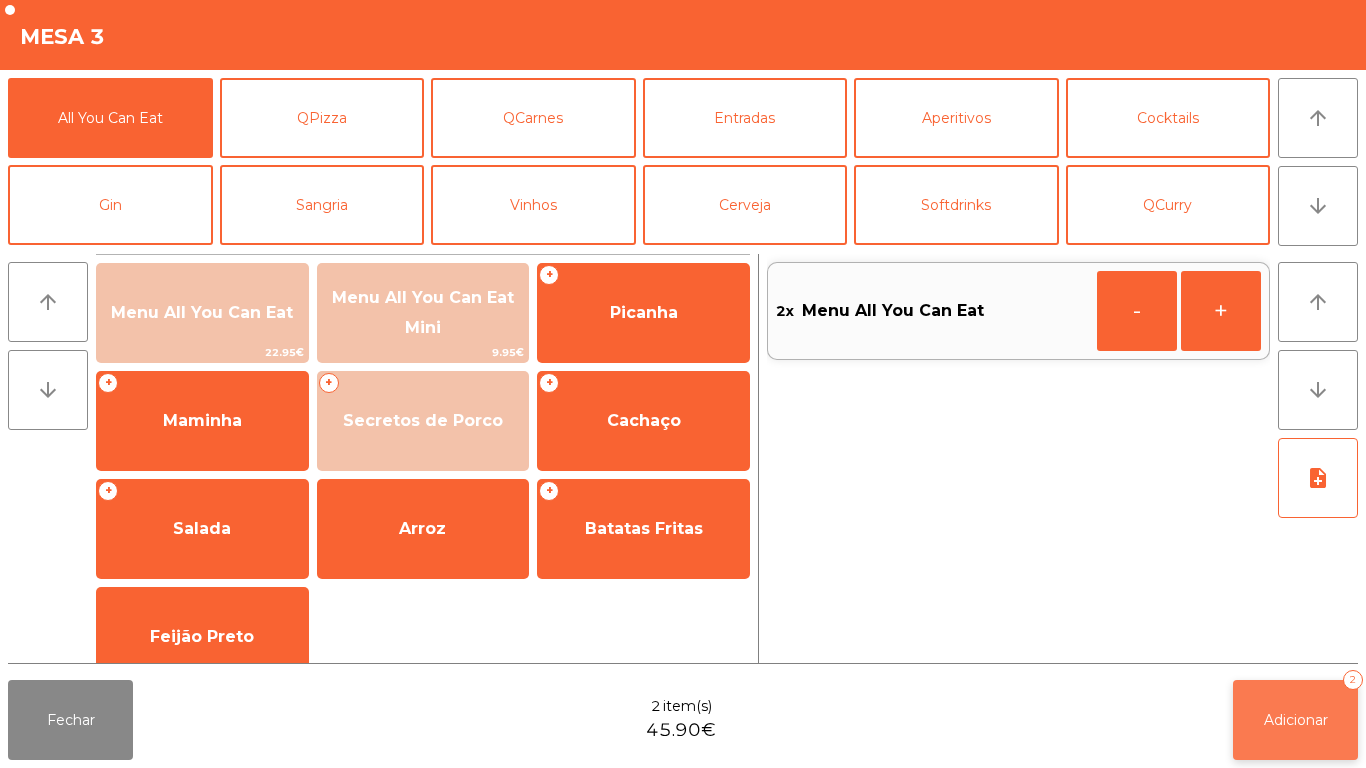 click on "Adicionar   2" 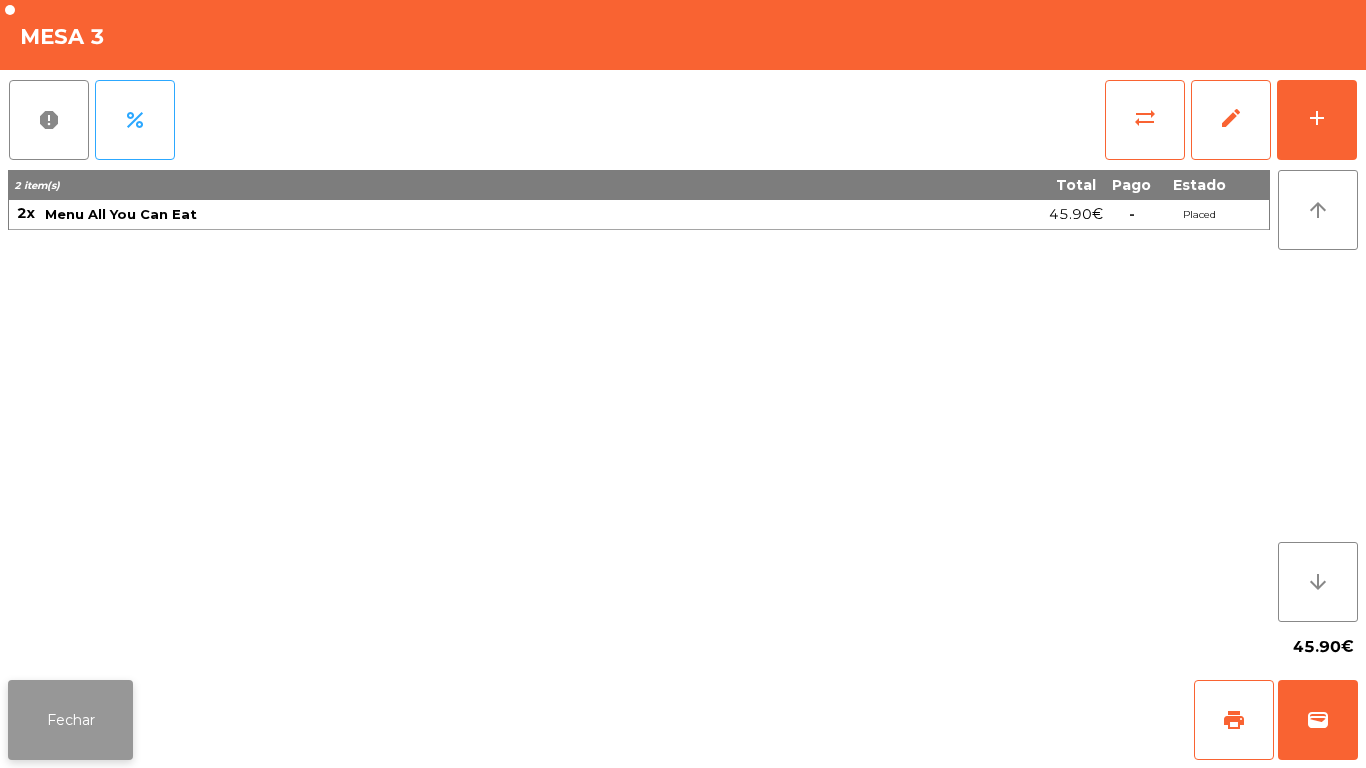click on "Fechar" 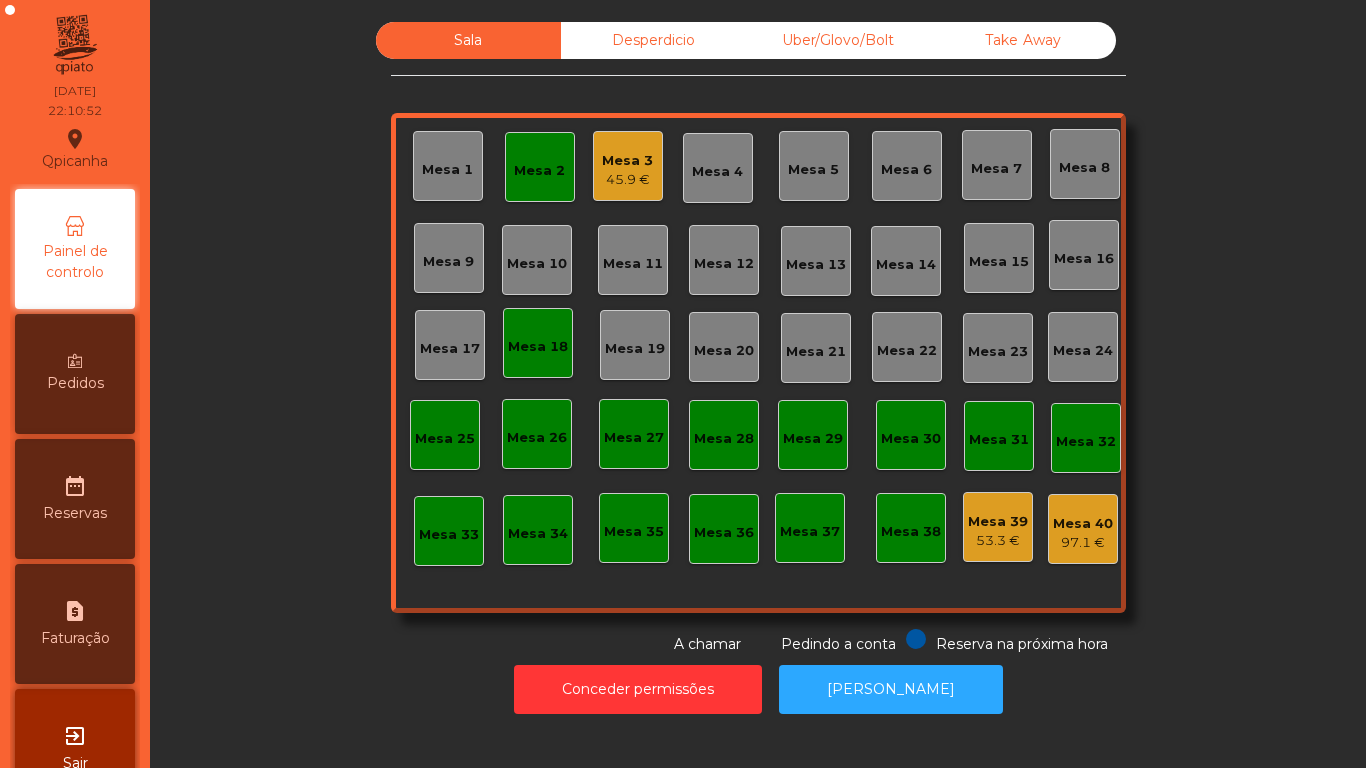 click on "Mesa 2" 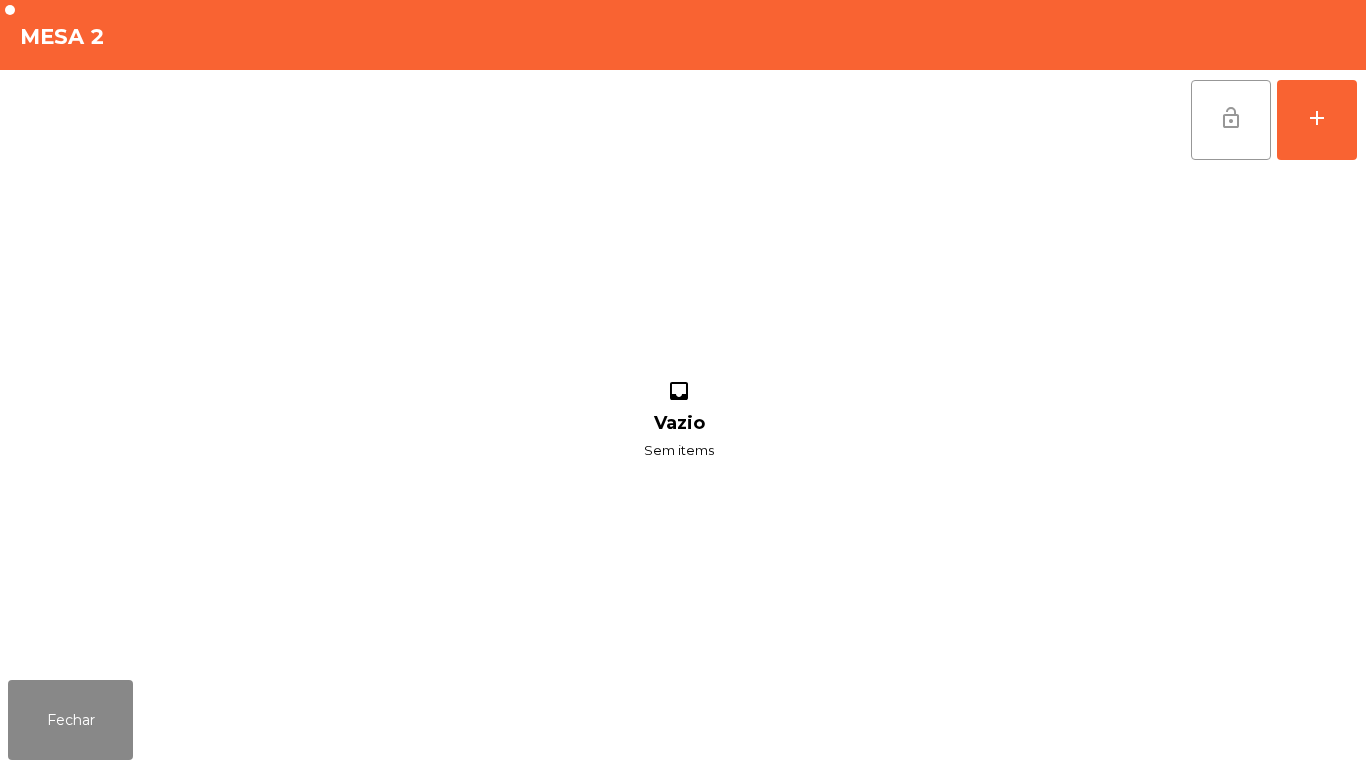 click on "lock_open" 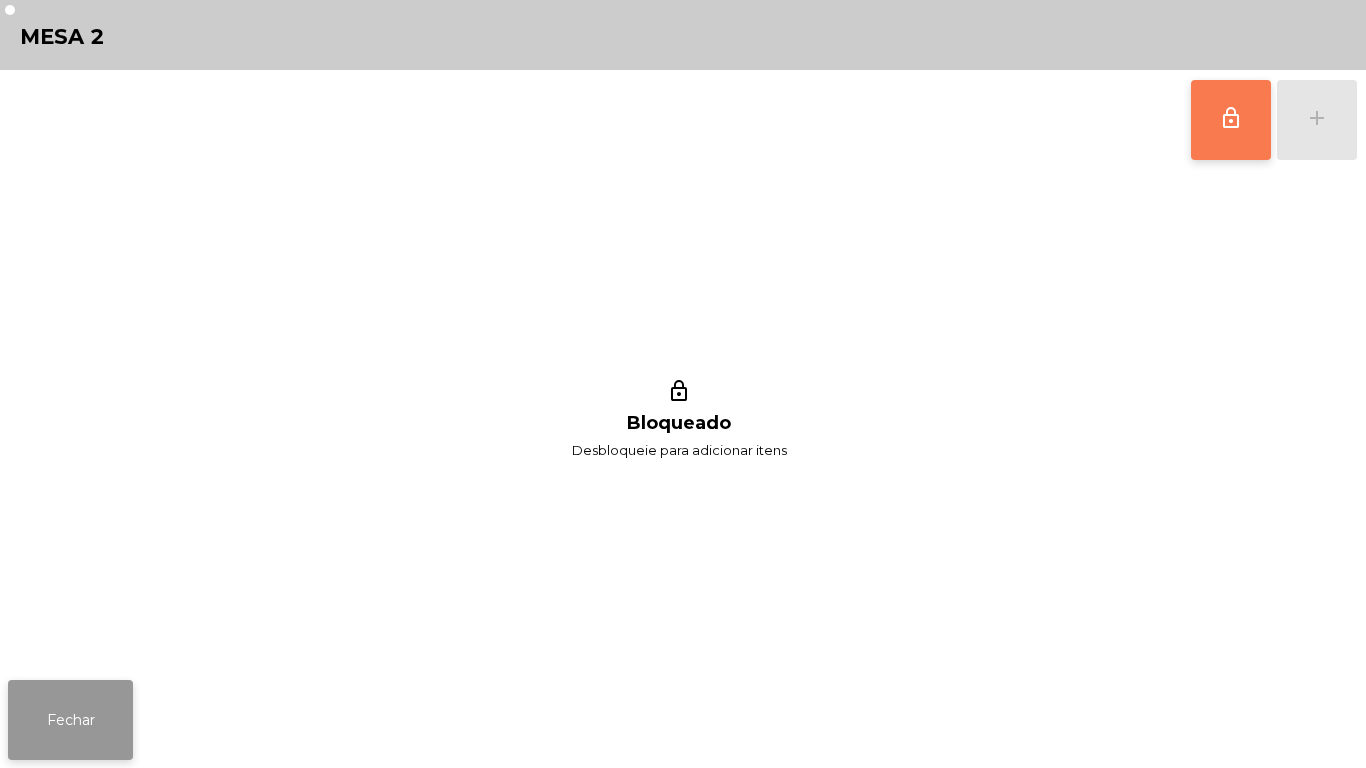 click on "Fechar" 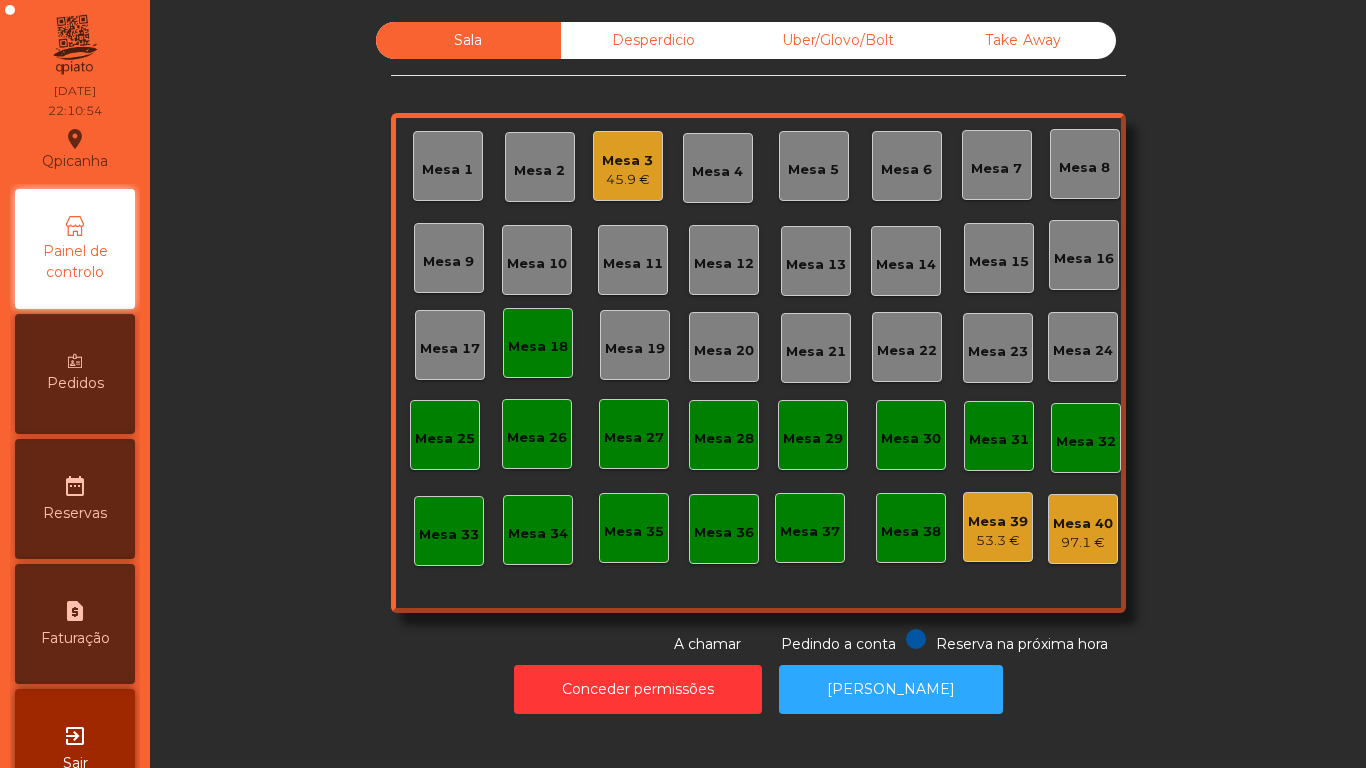 click on "Mesa 18" 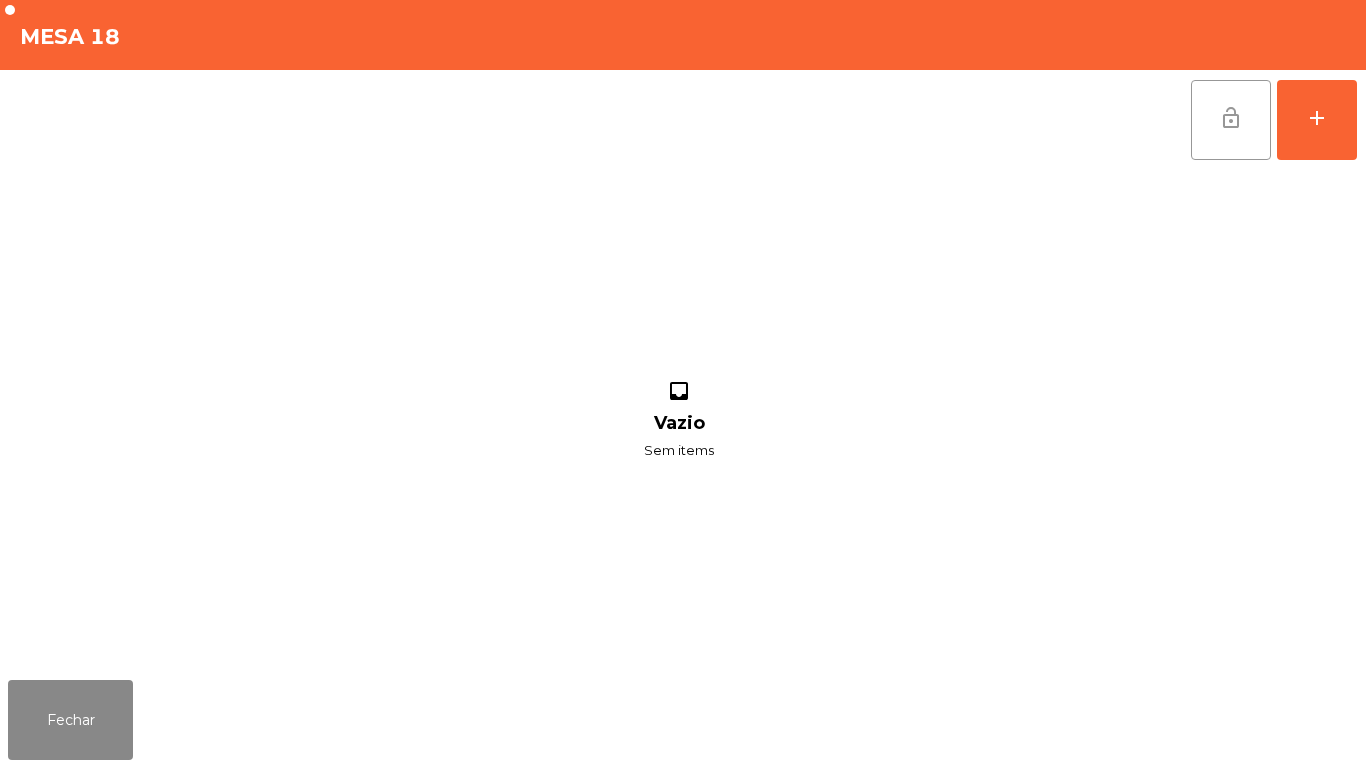 click on "lock_open" 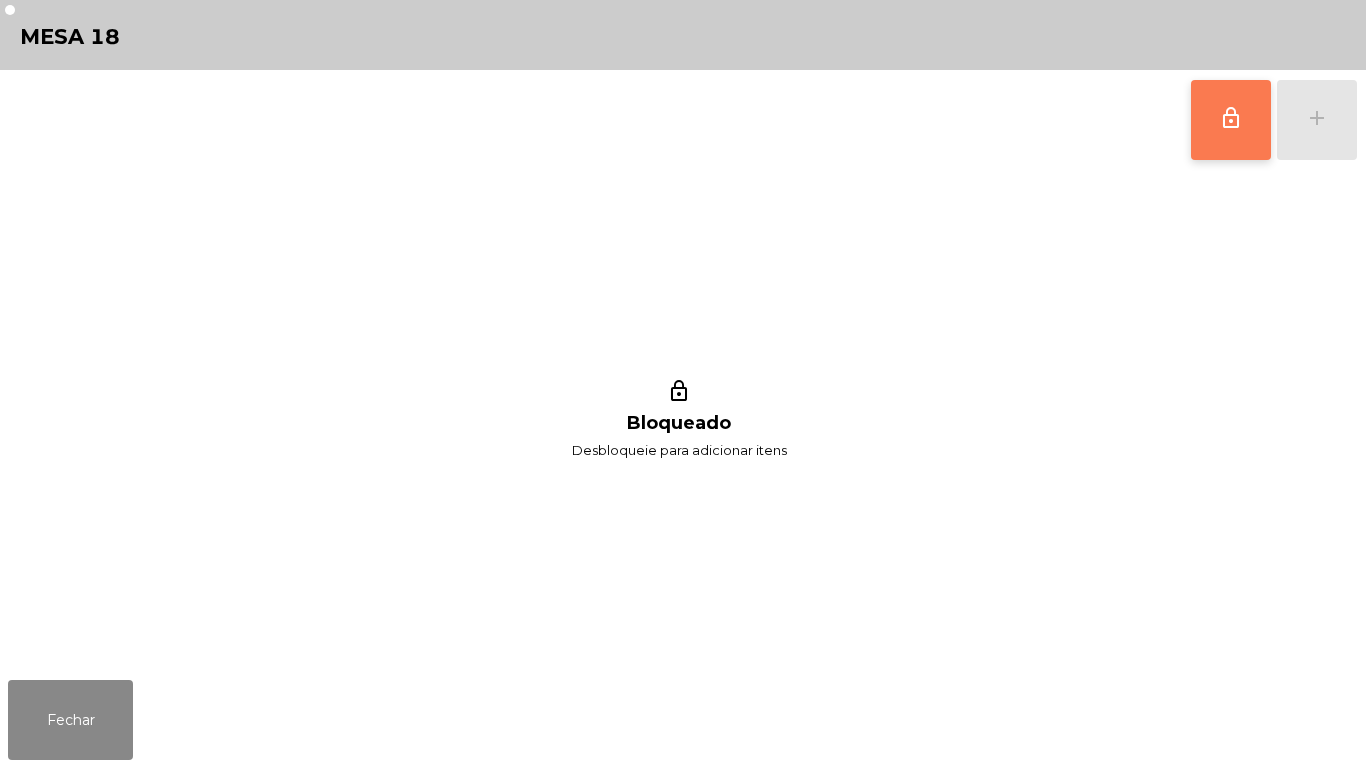 click on "lock_outline" 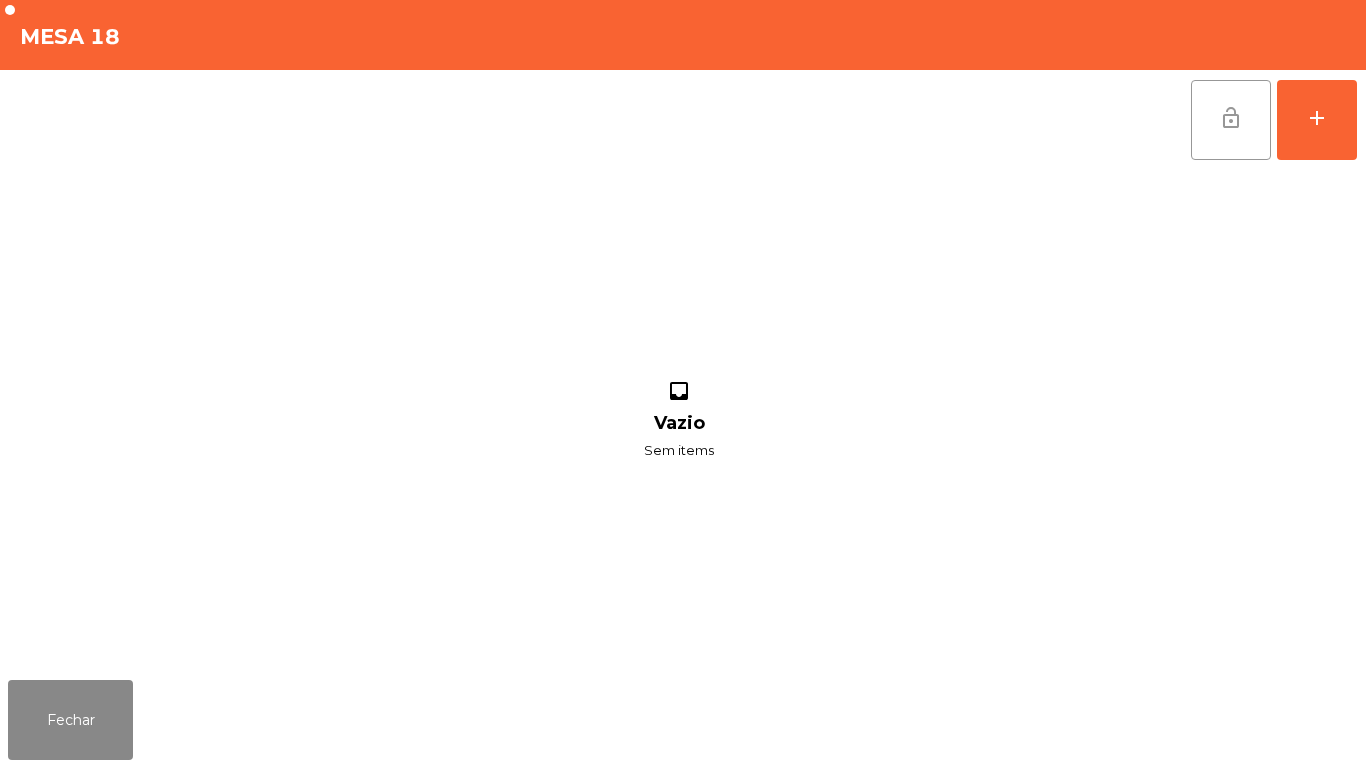 click on "lock_open" 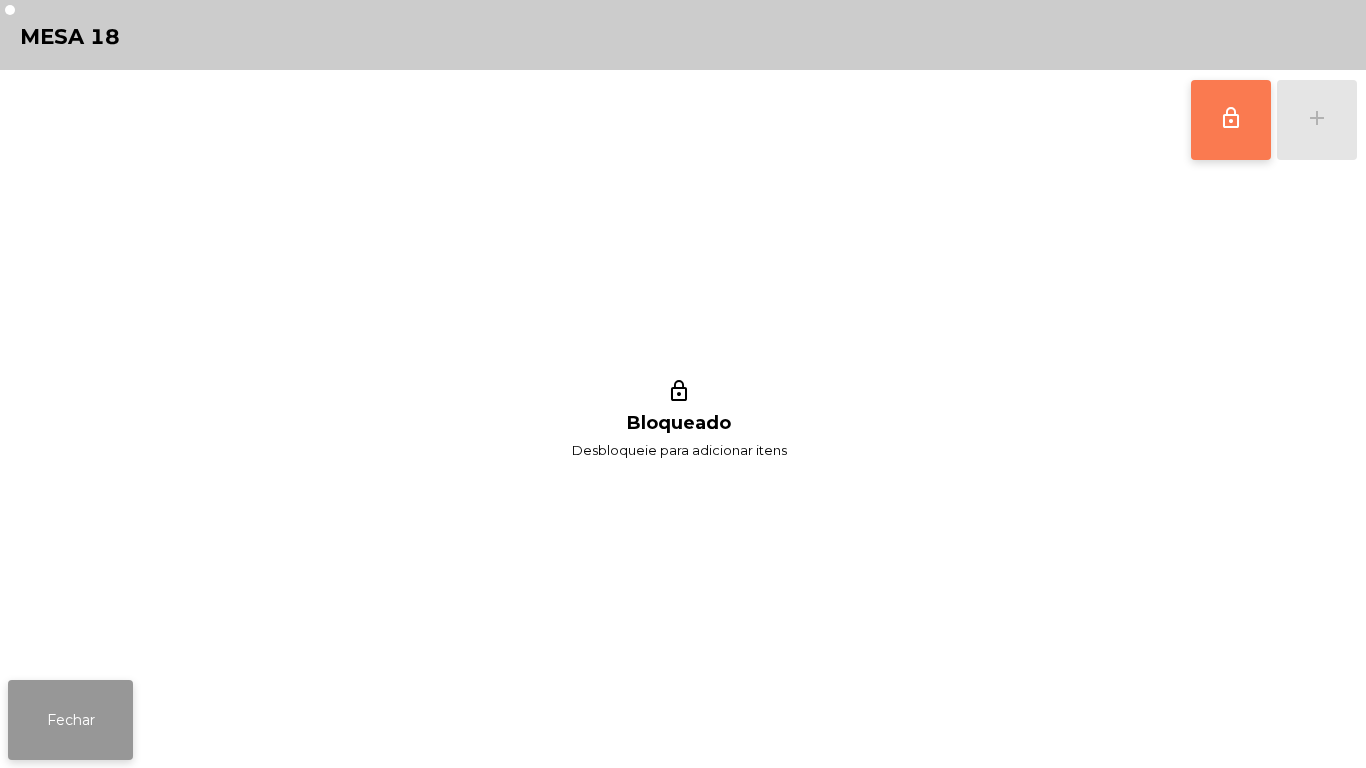 click on "Fechar" 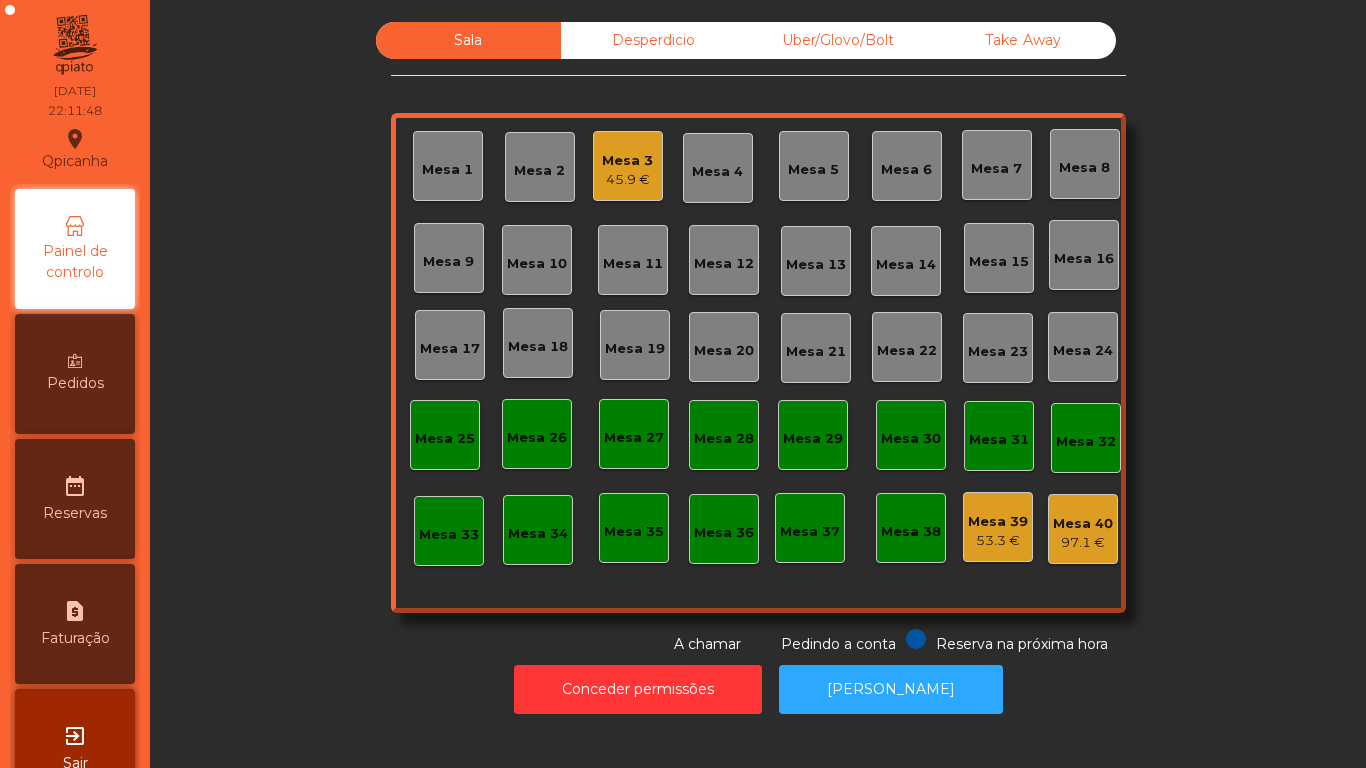 click on "Mesa 3   45.9 €" 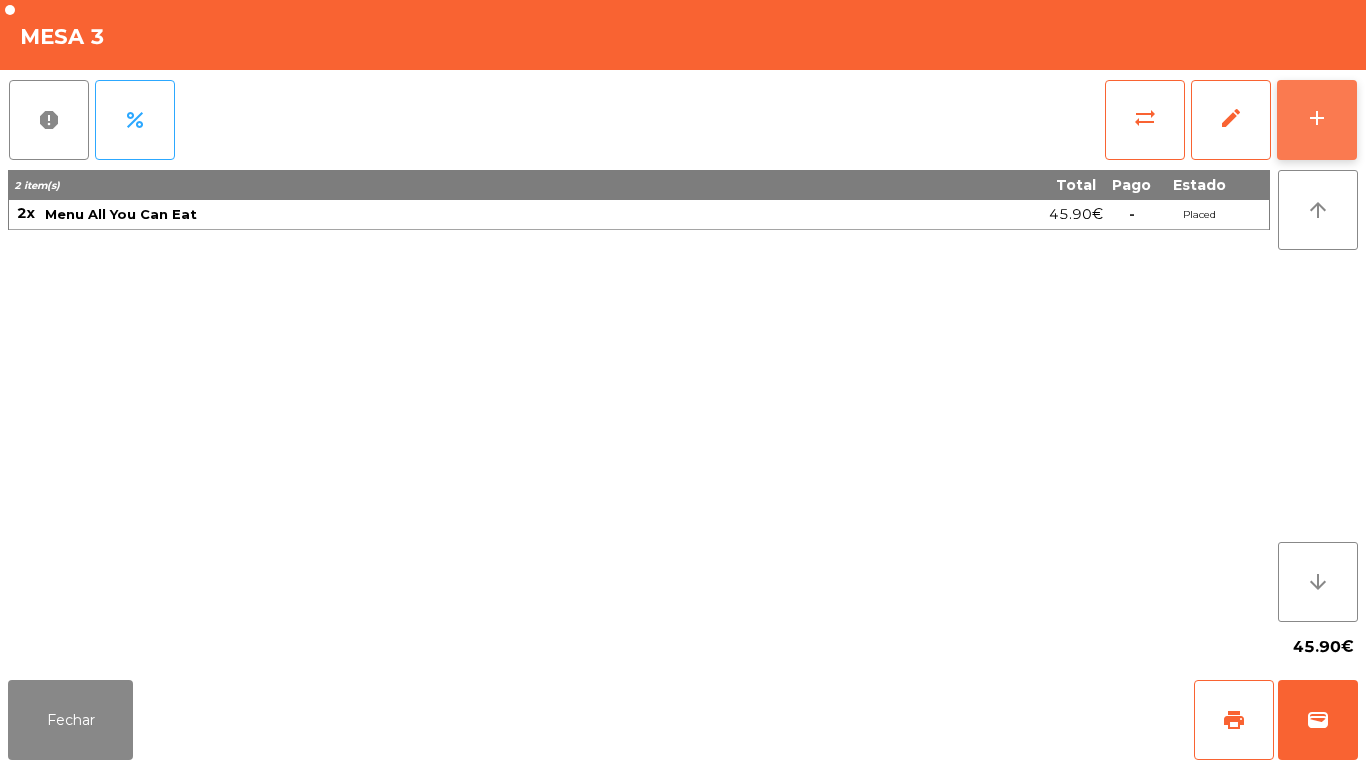 click on "add" 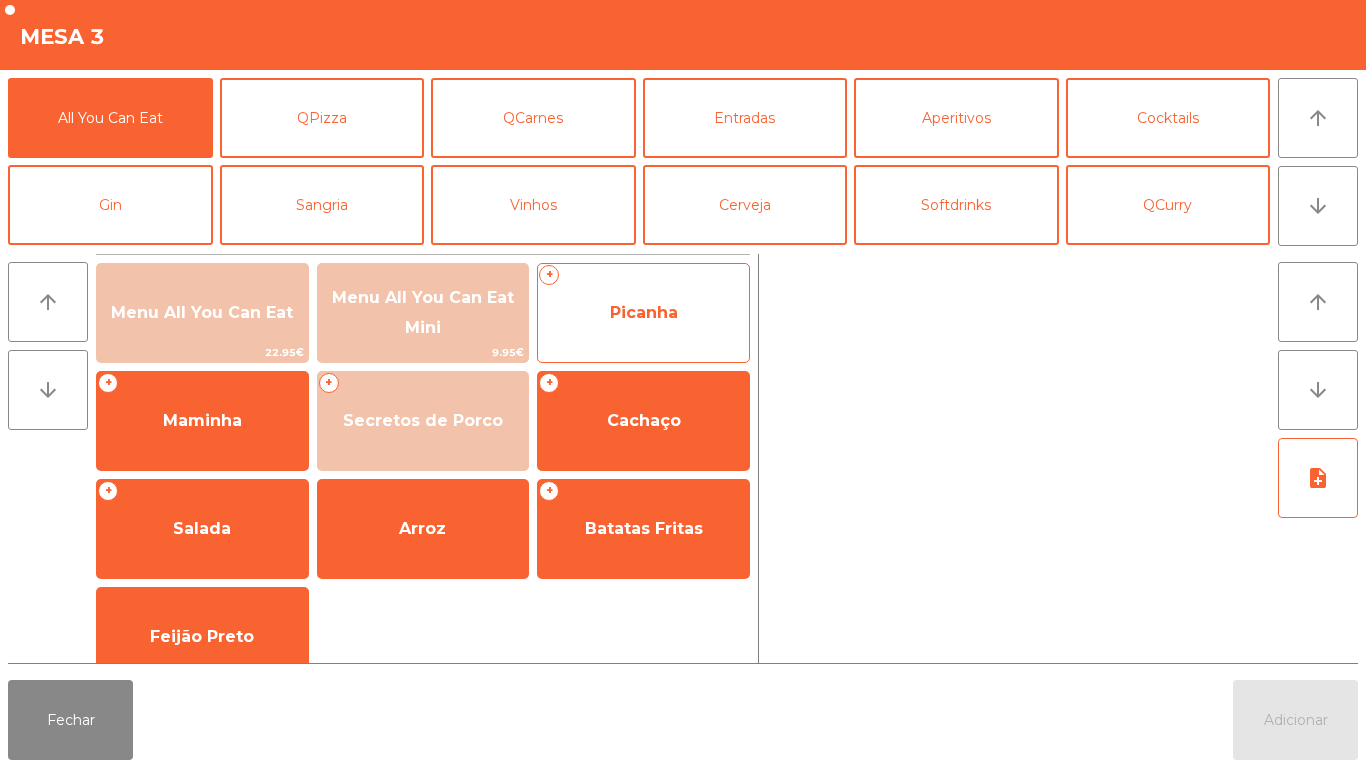 click on "Picanha" 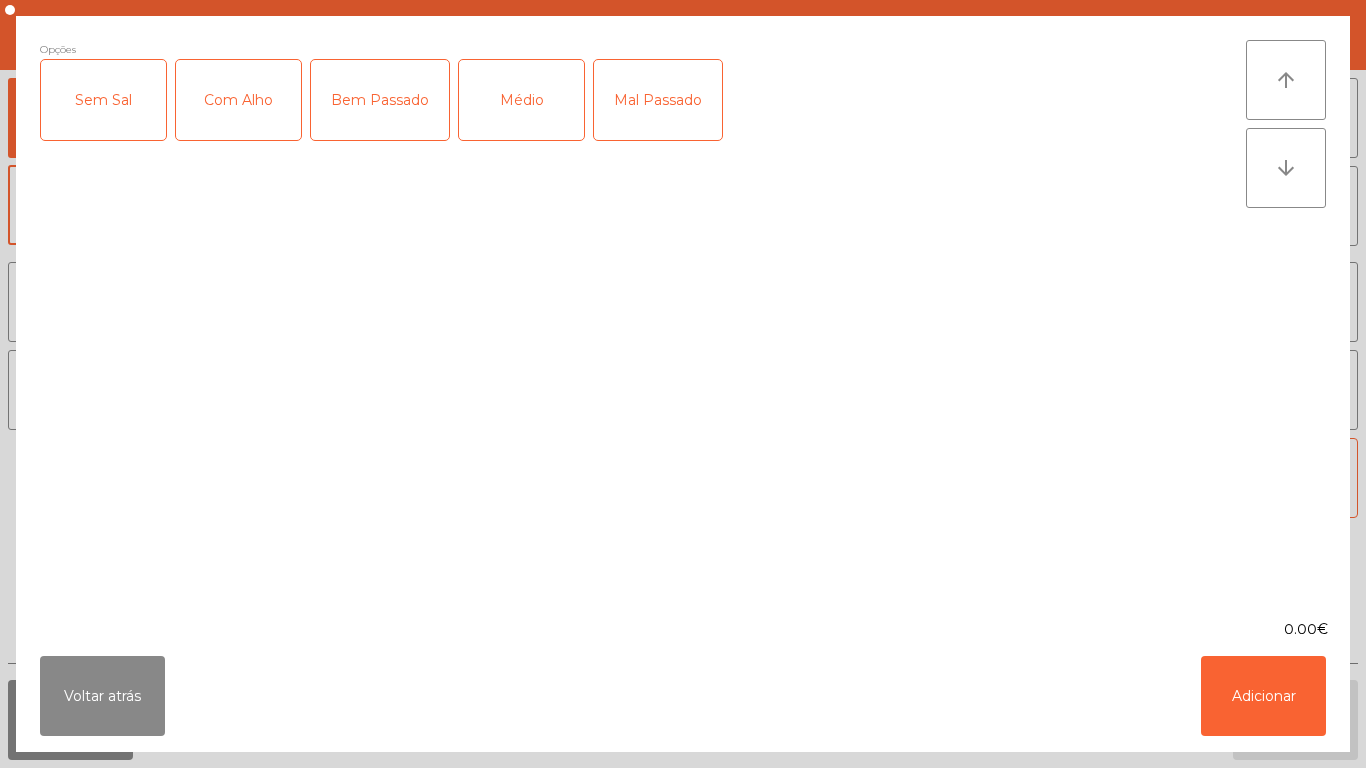 click on "Mal Passado" 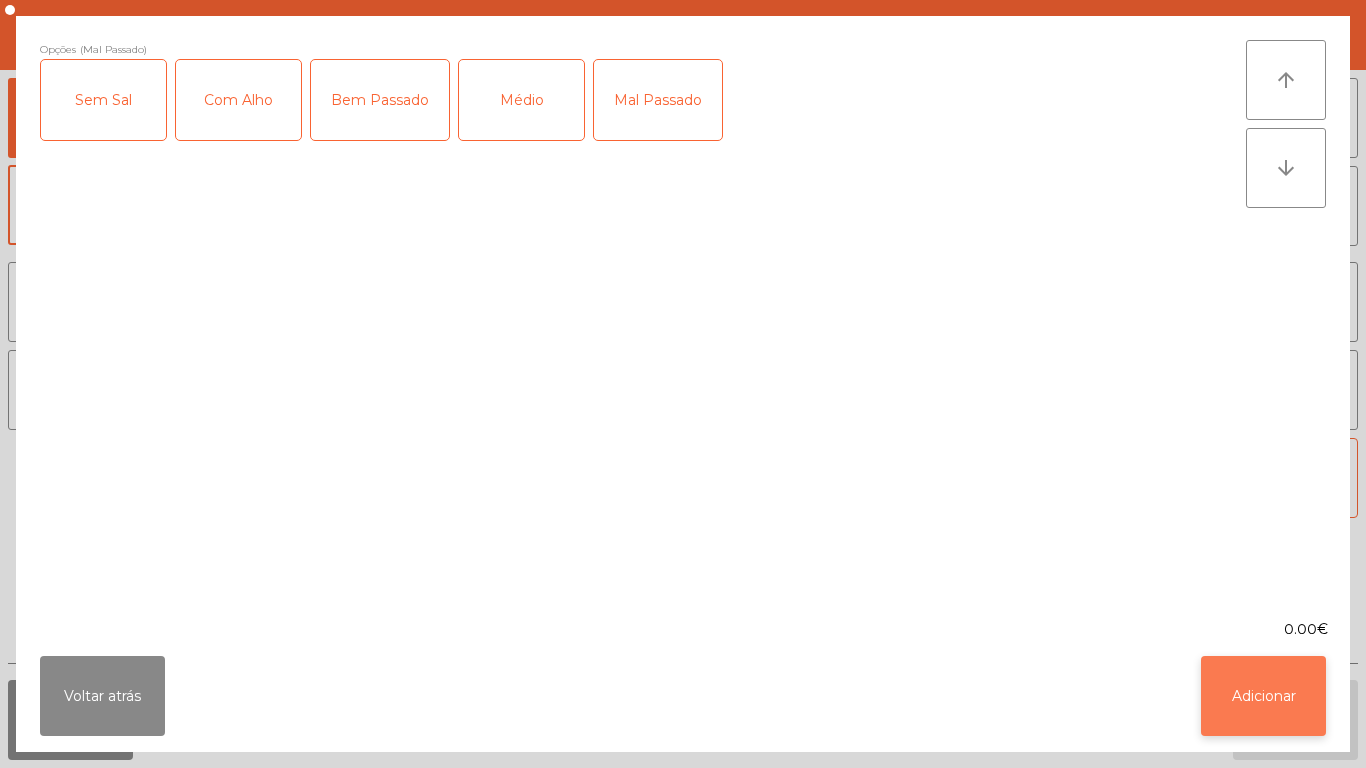 click on "Adicionar" 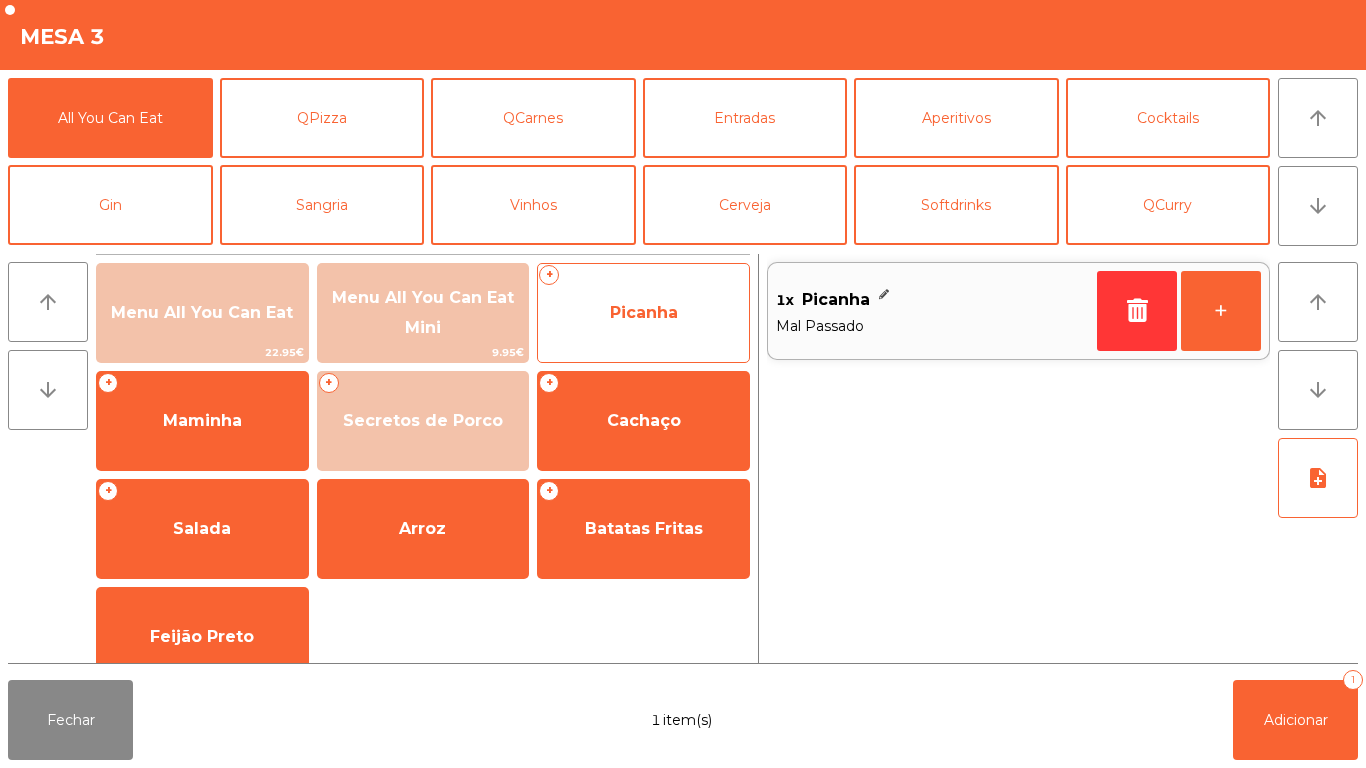 click on "Picanha" 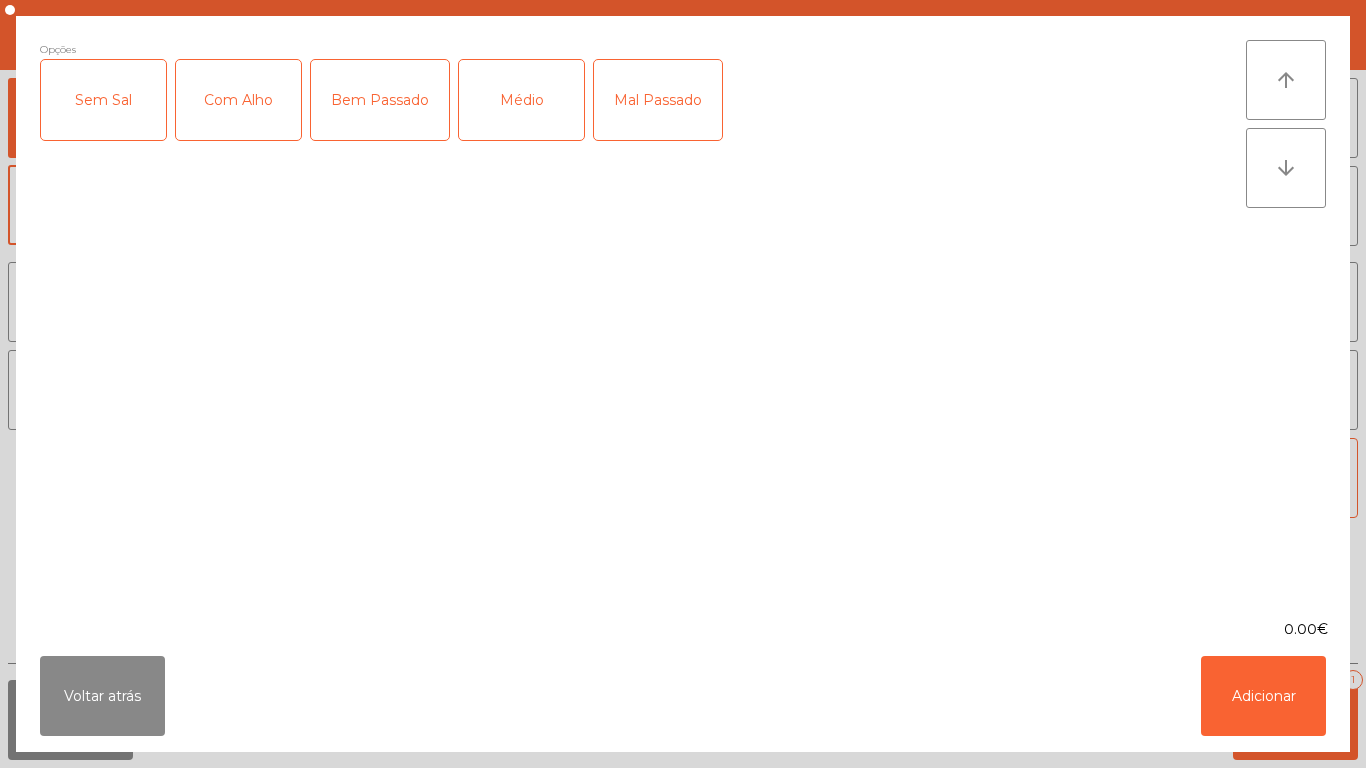 click on "Mal Passado" 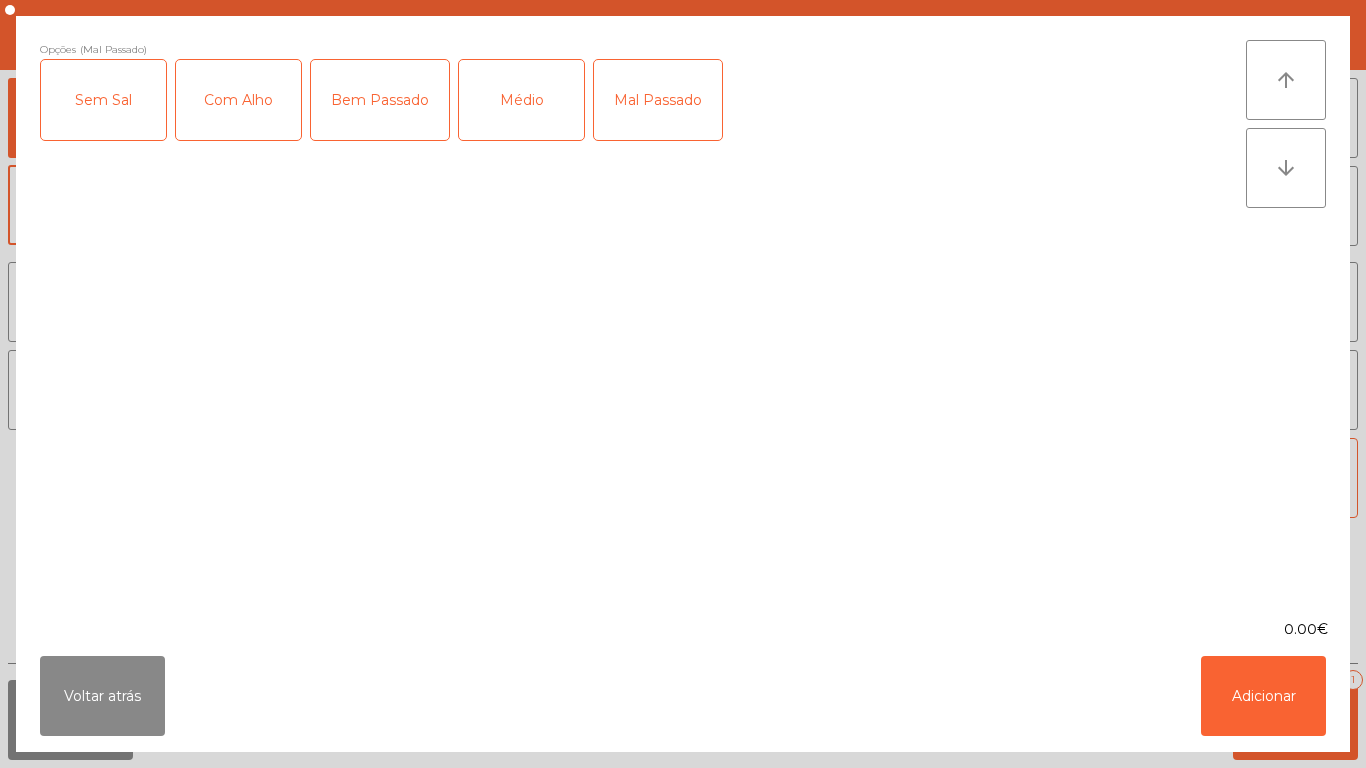 click on "Médio" 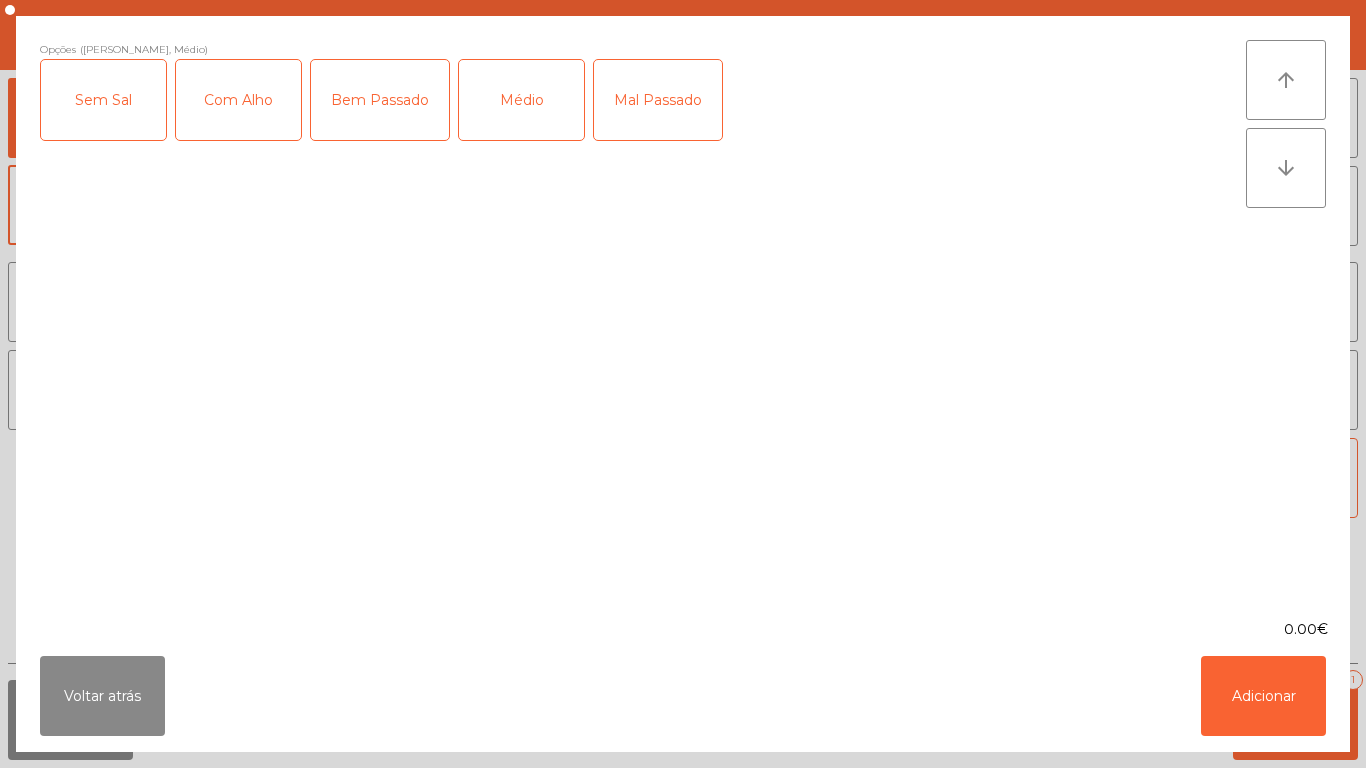 click on "Com Alho" 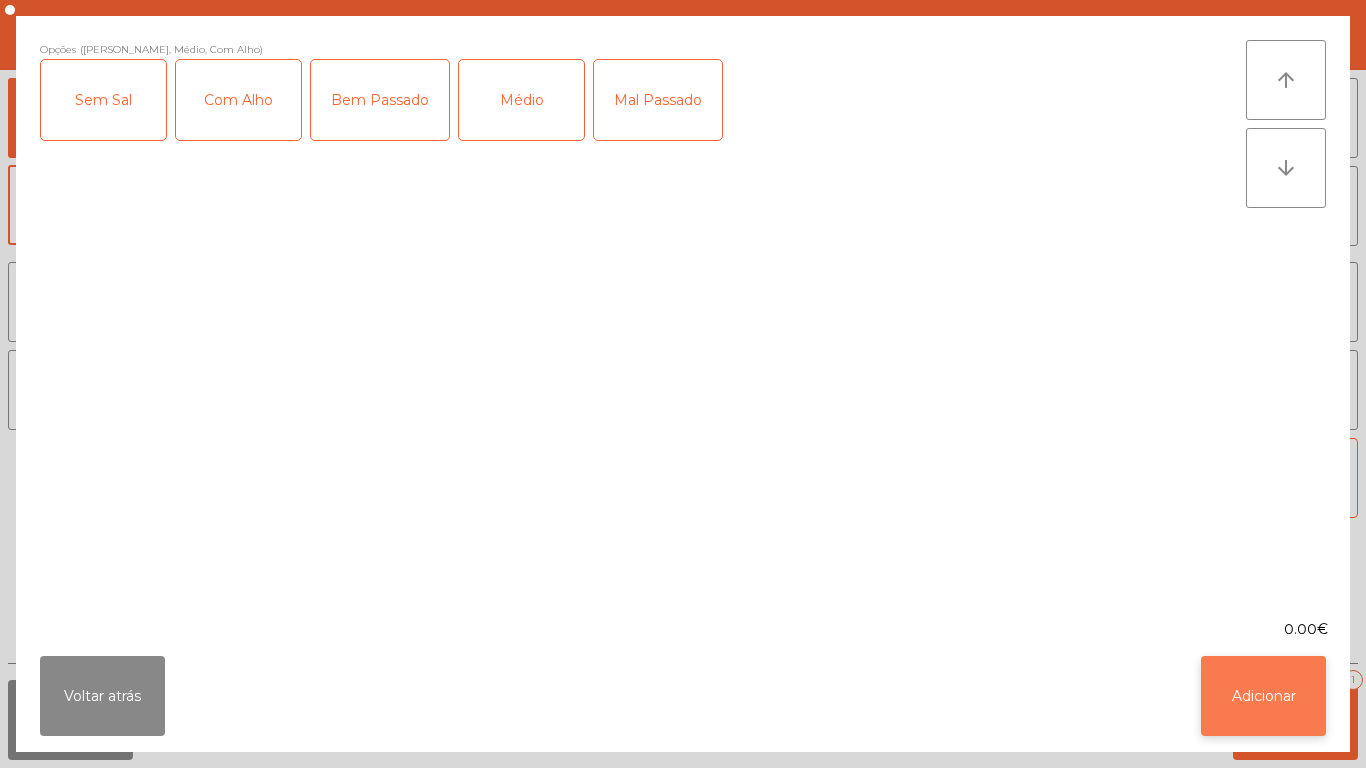 click on "Adicionar" 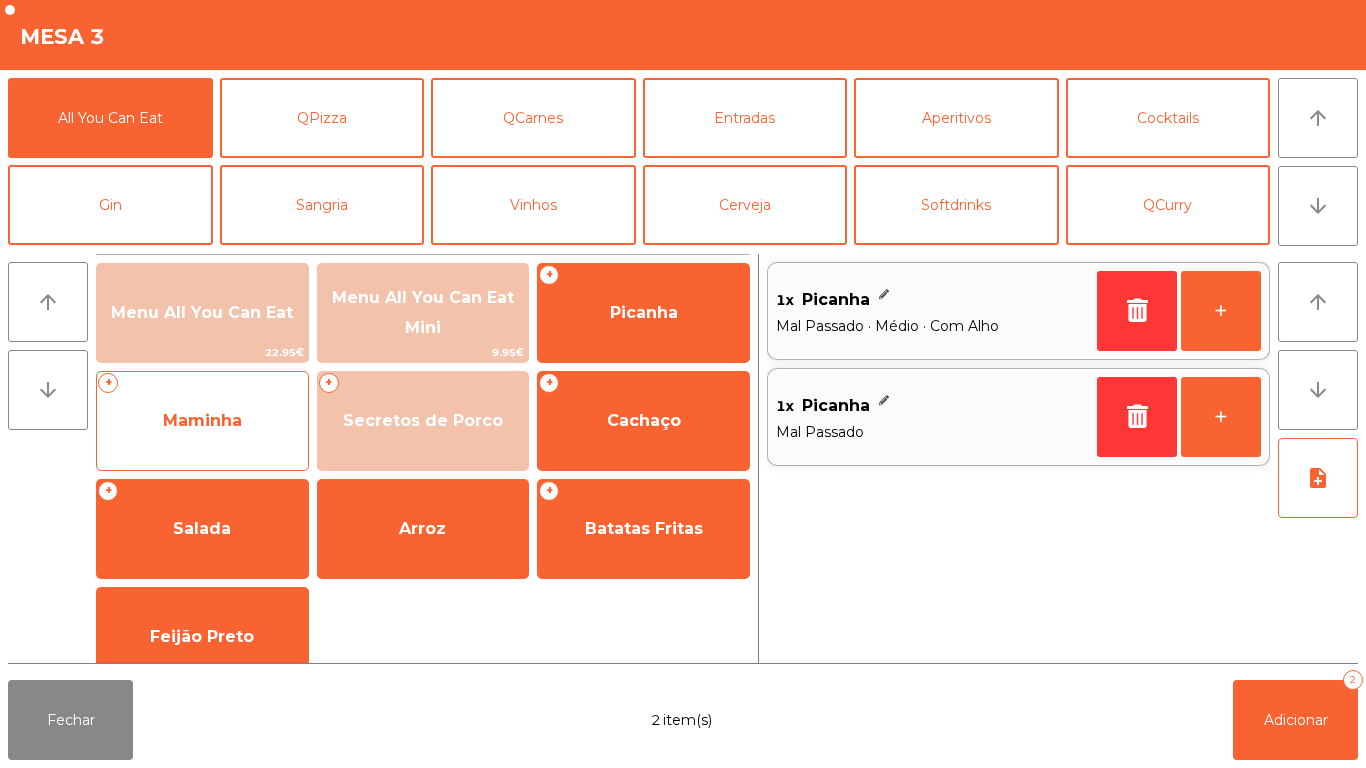 click on "Maminha" 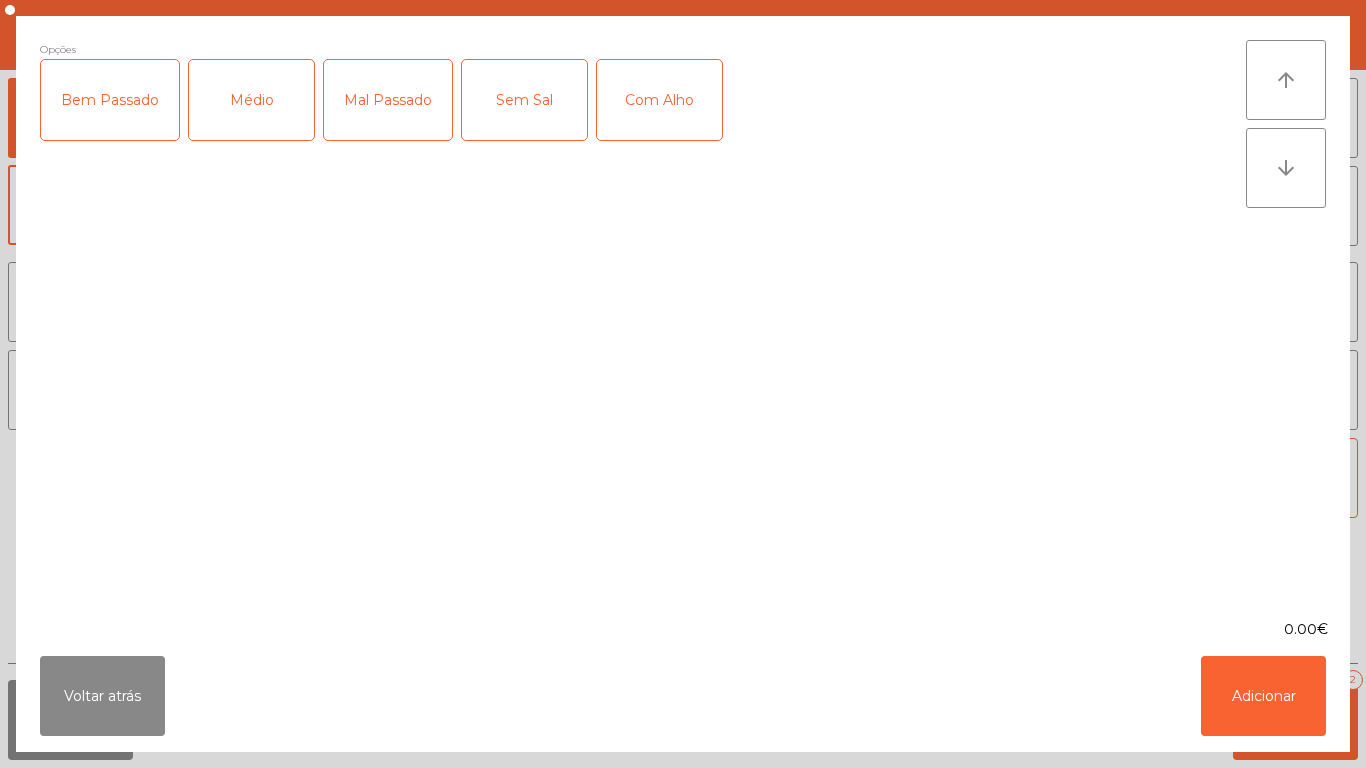 click on "Com Alho" 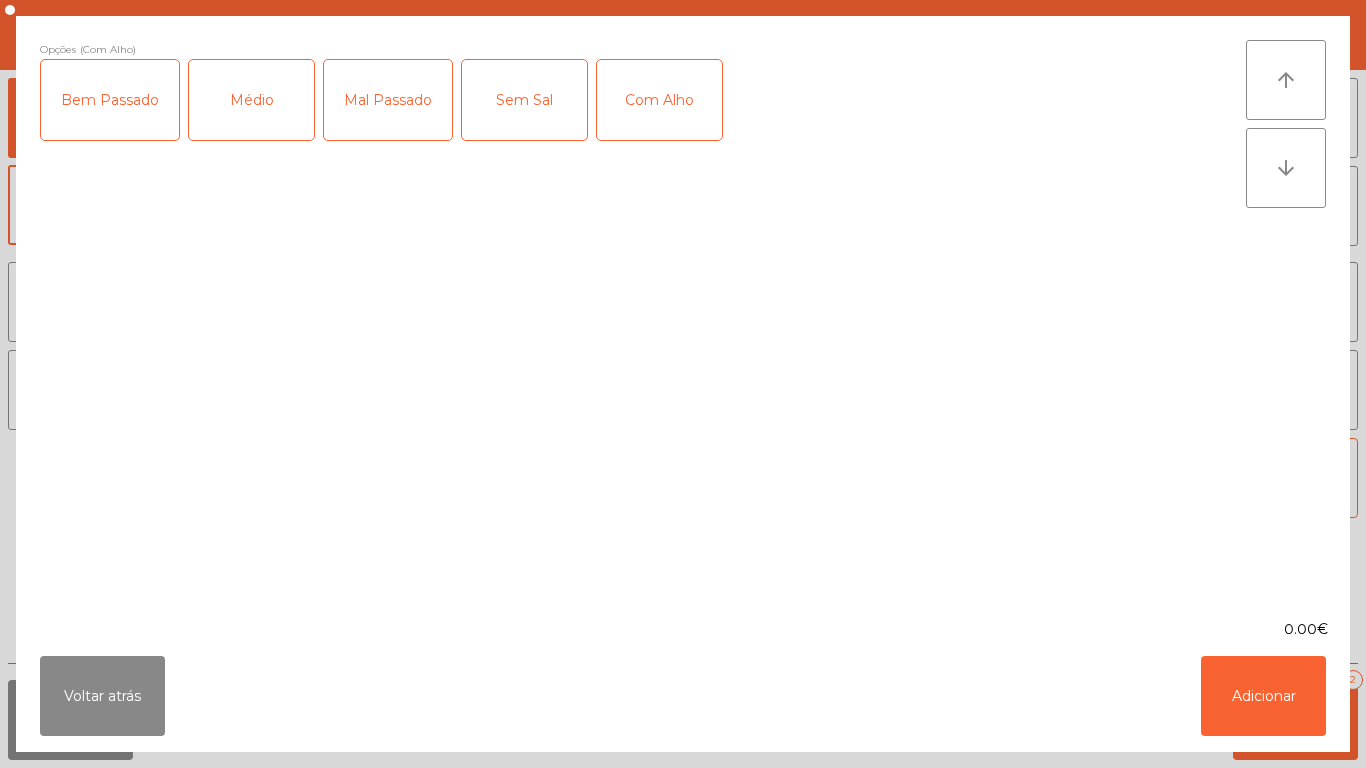 click on "Mal Passado" 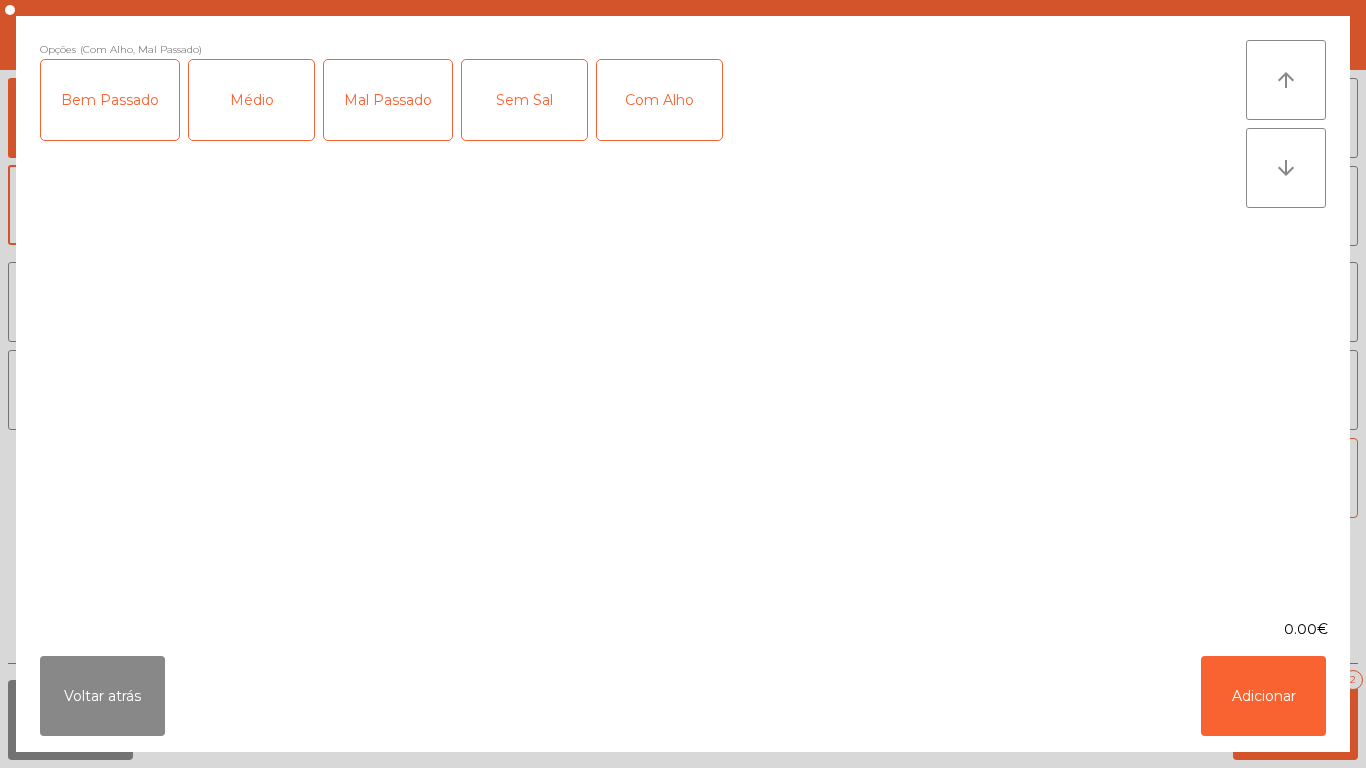 click on "Médio" 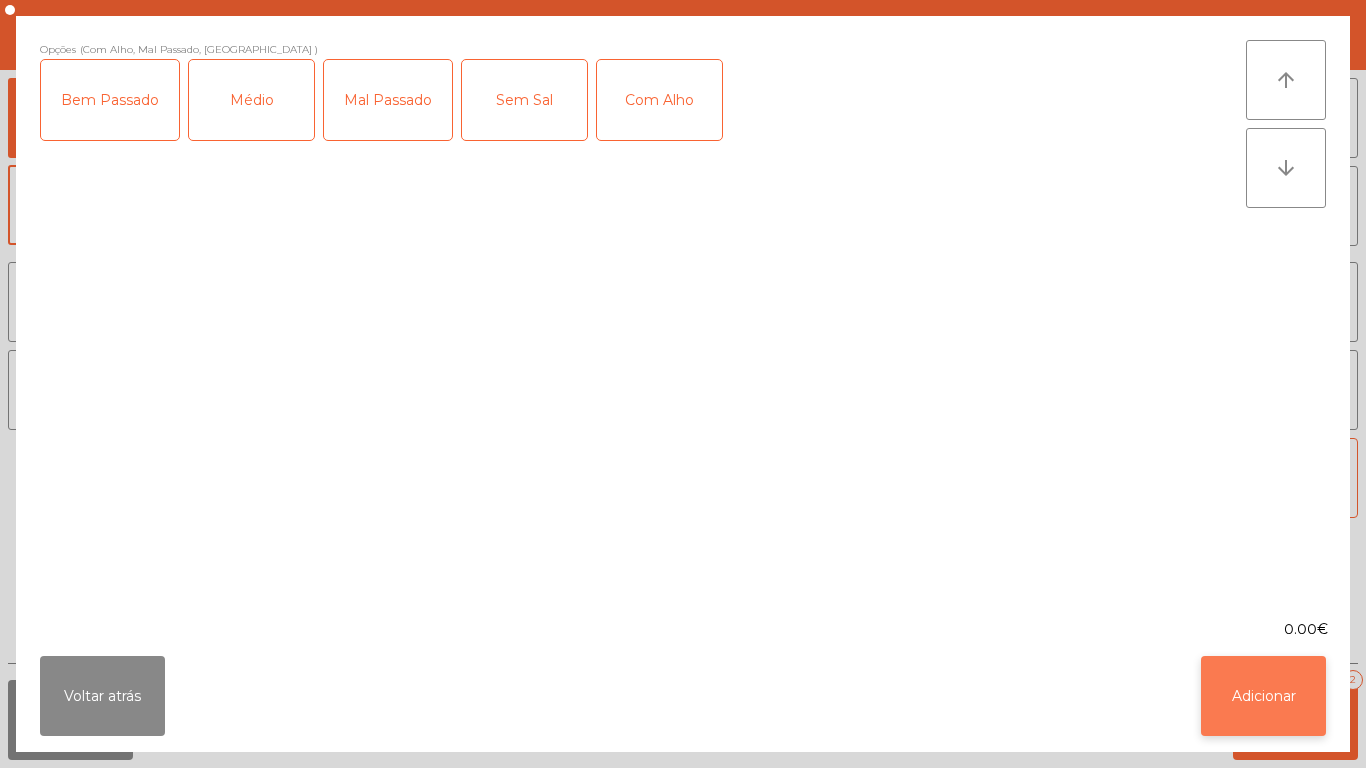 click on "Adicionar" 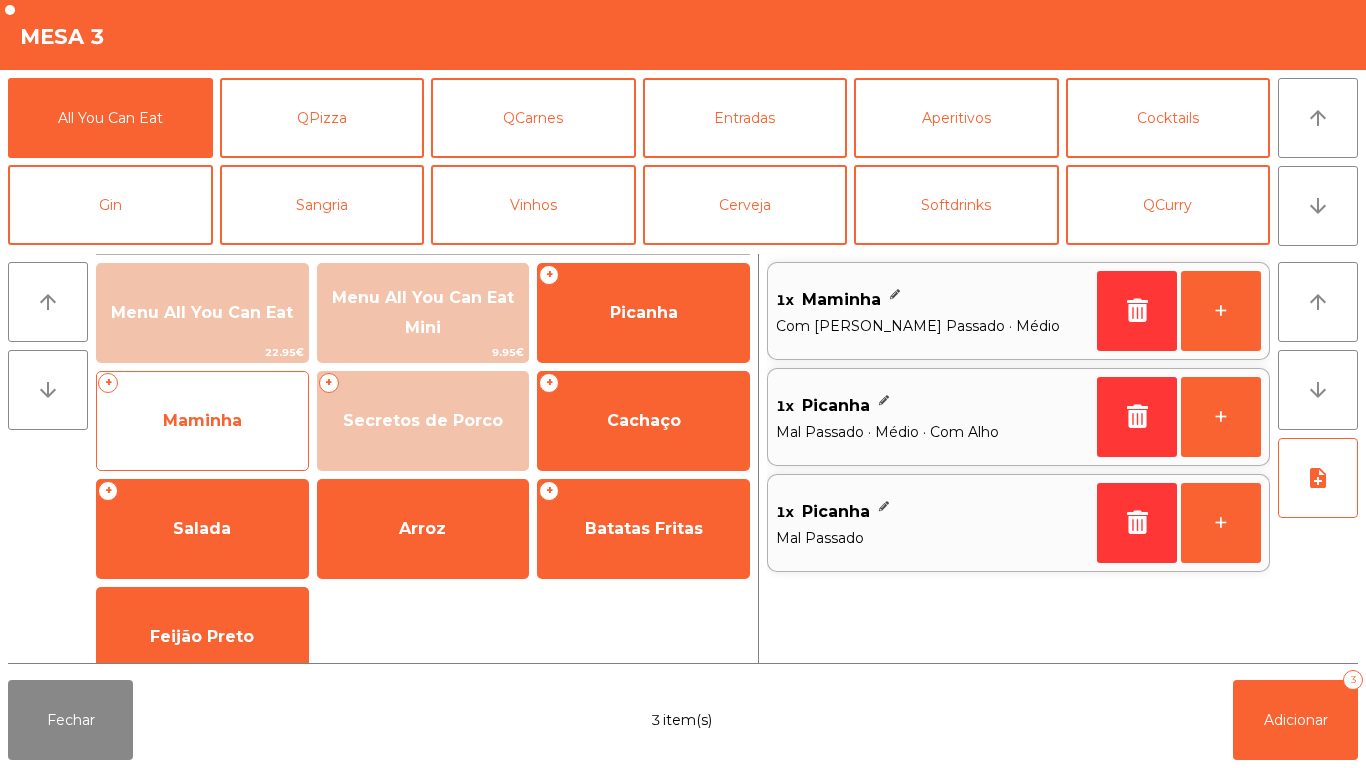 click on "Maminha" 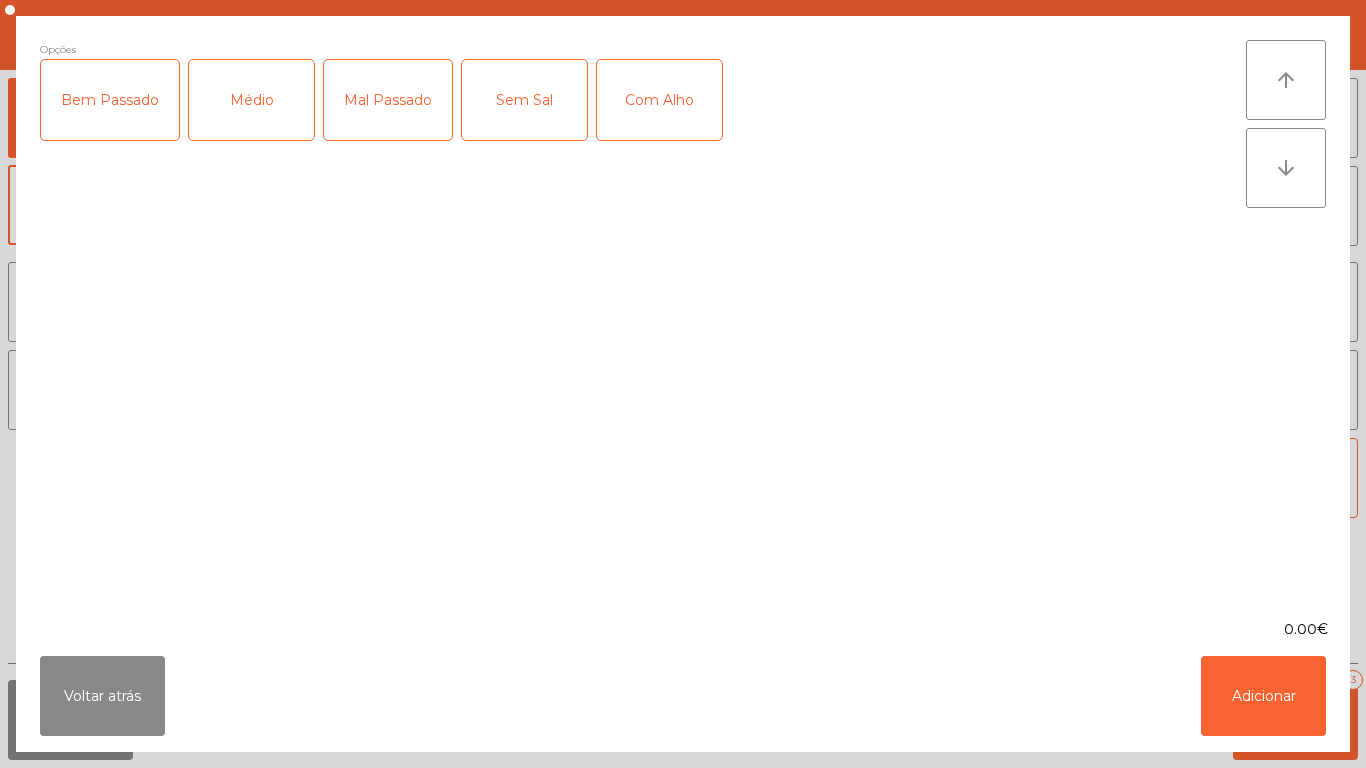 click on "Mal Passado" 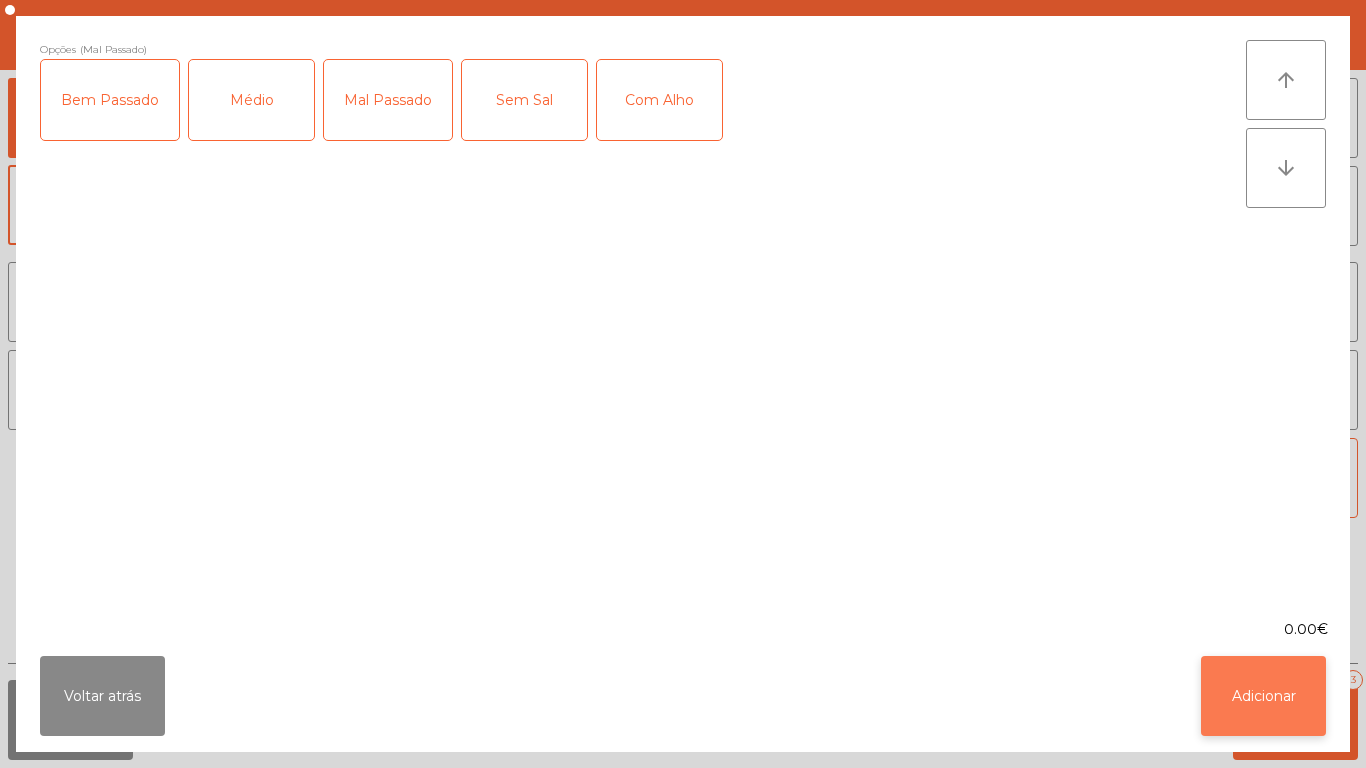 click on "Adicionar" 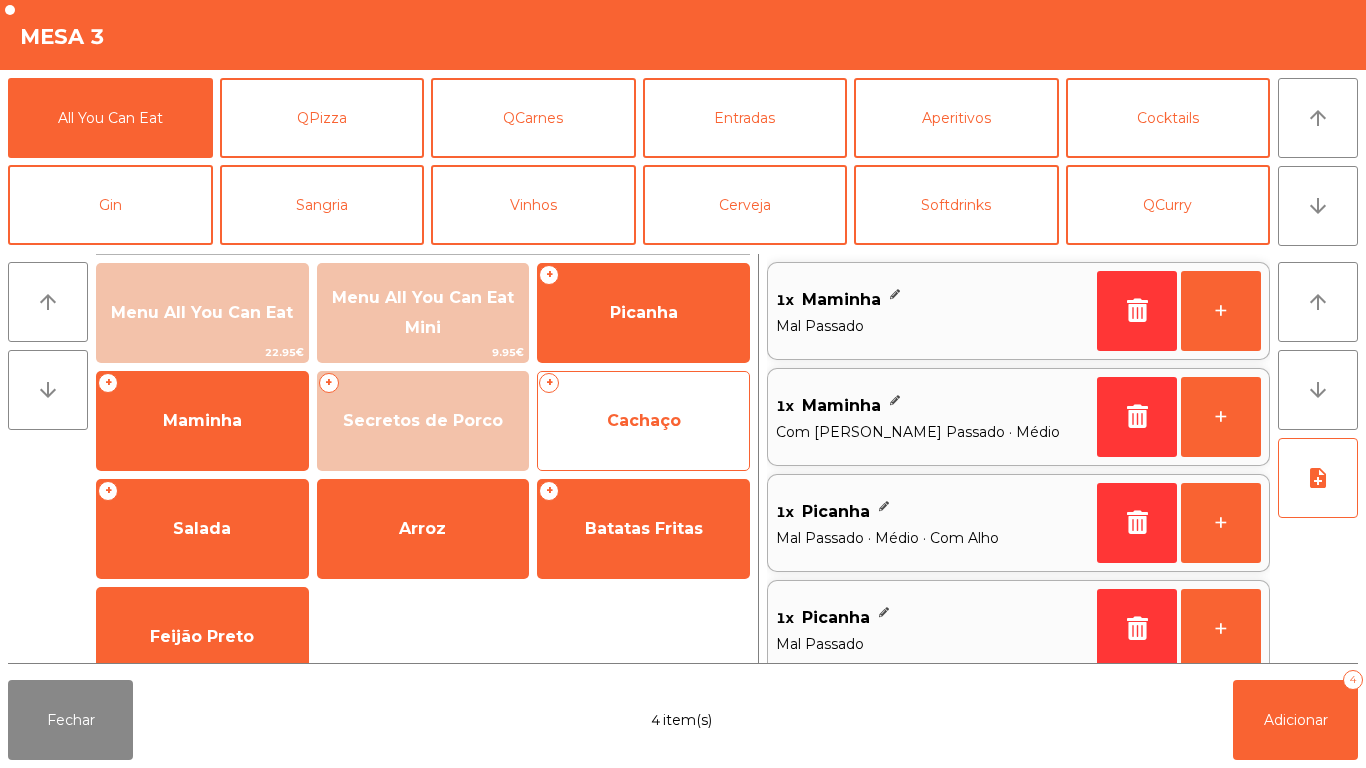 click on "Cachaço" 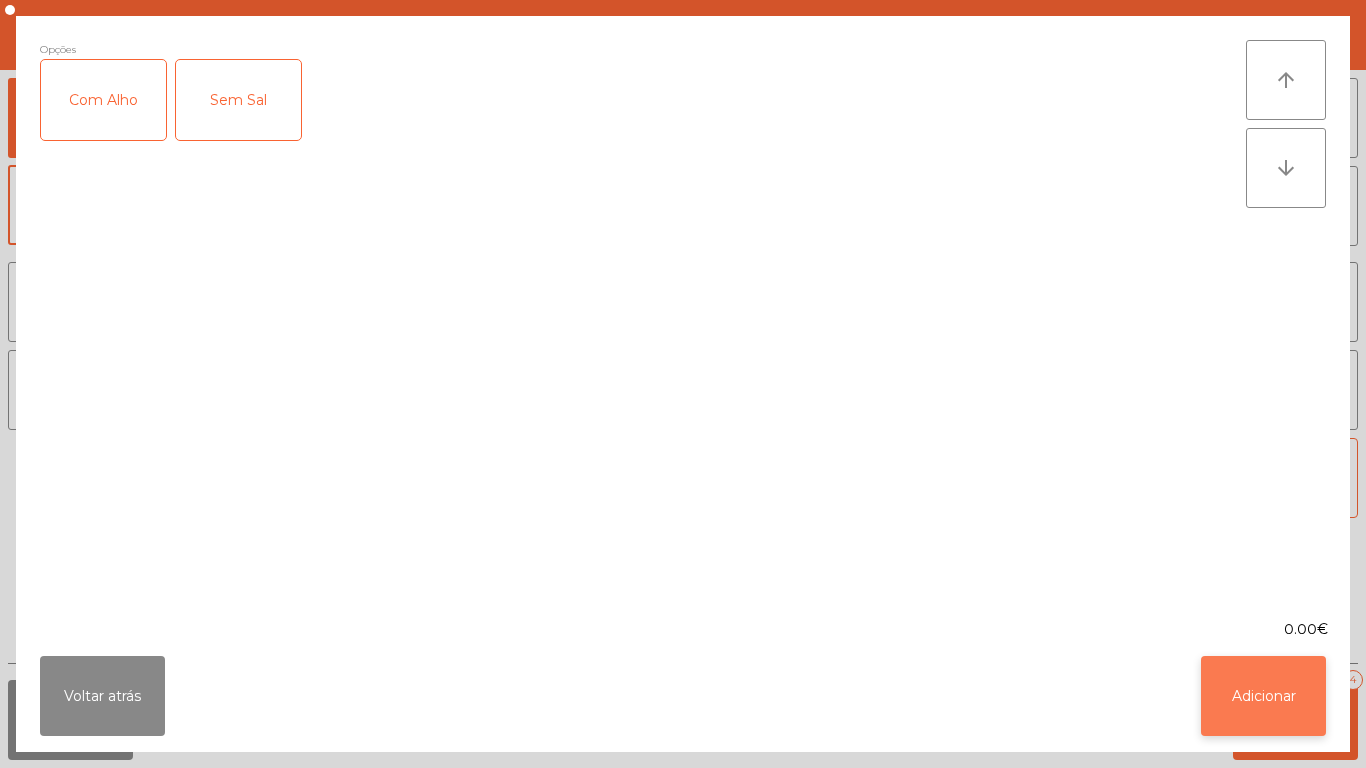 click on "Adicionar" 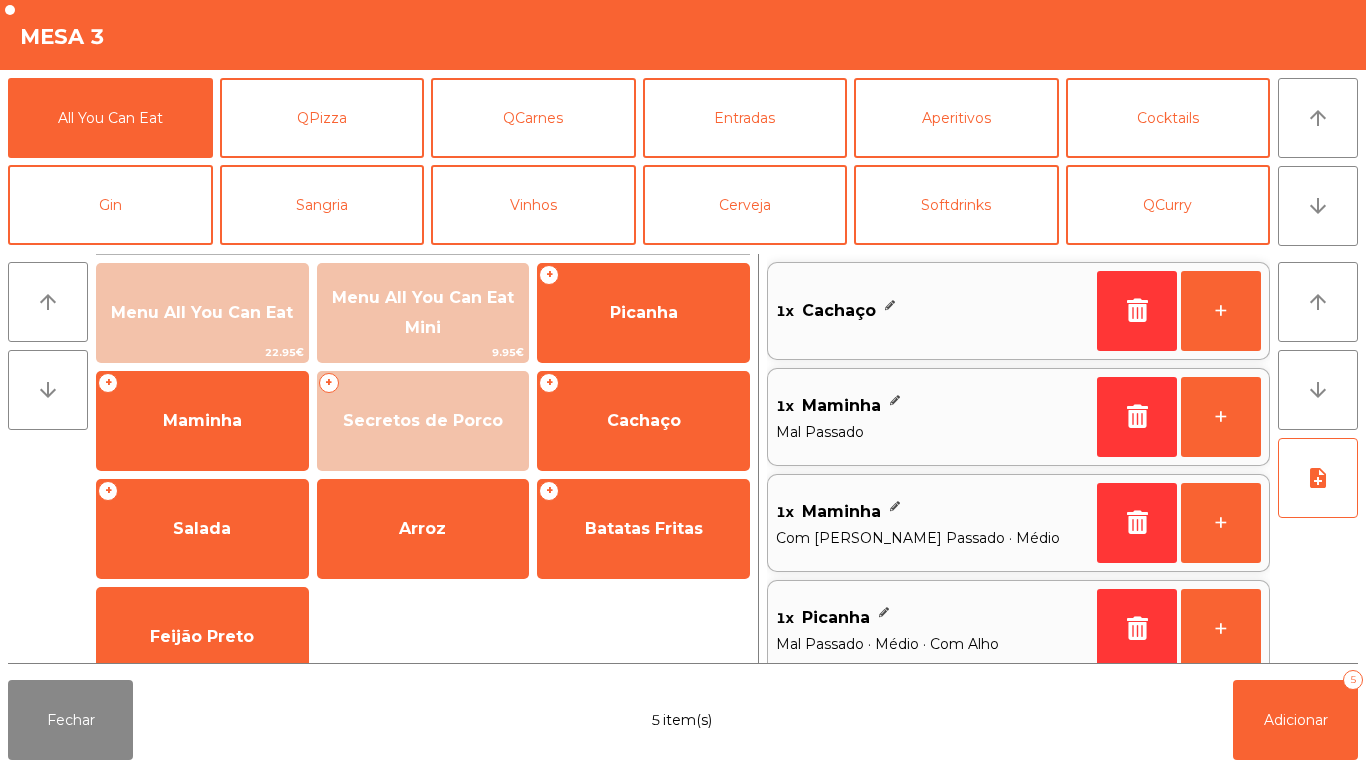 scroll, scrollTop: 8, scrollLeft: 0, axis: vertical 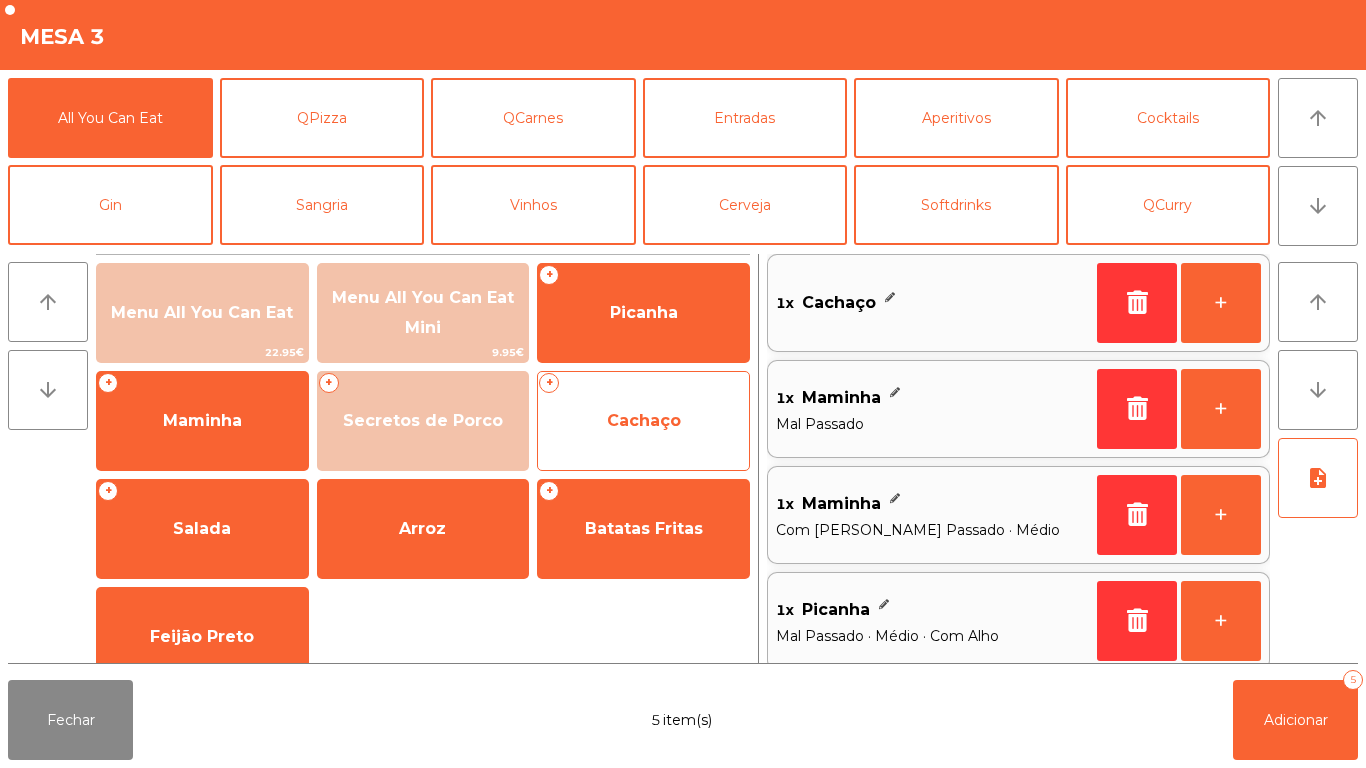 click on "Cachaço" 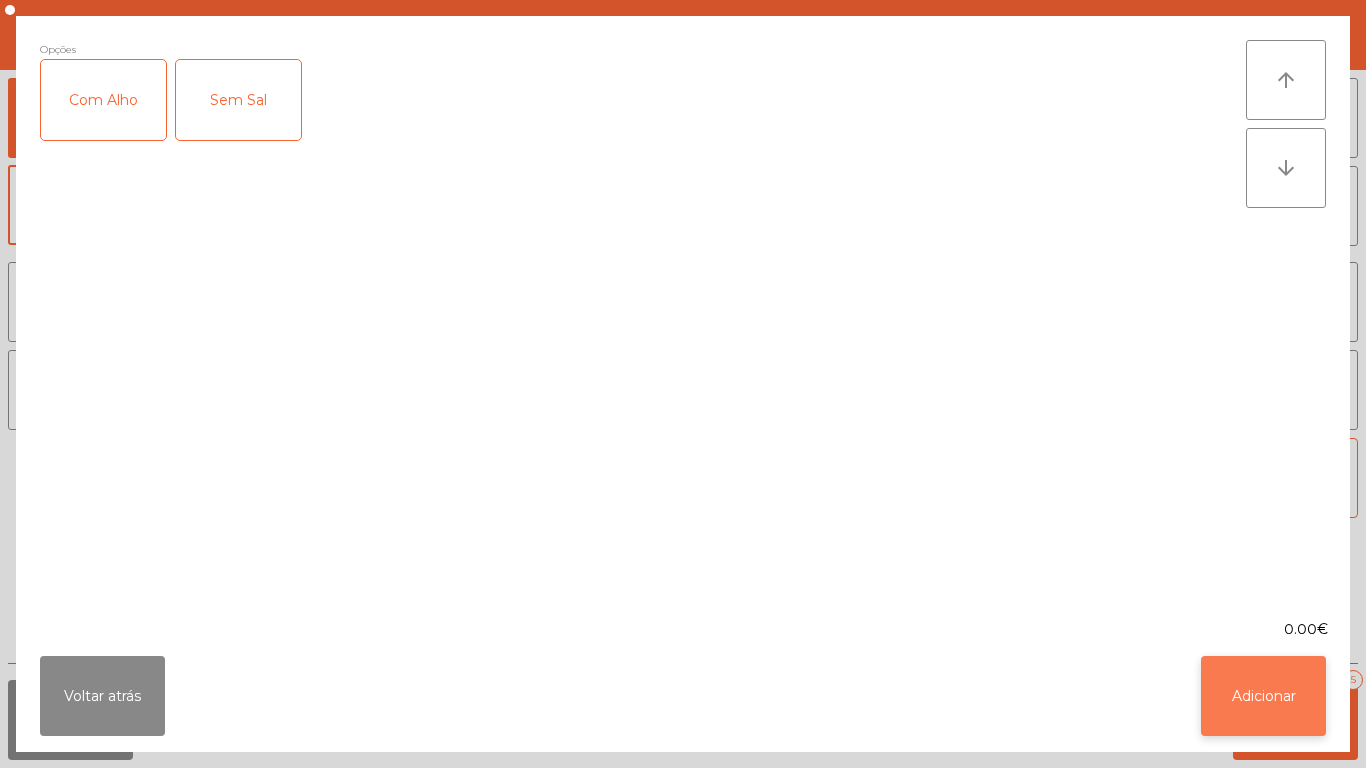 click on "Adicionar" 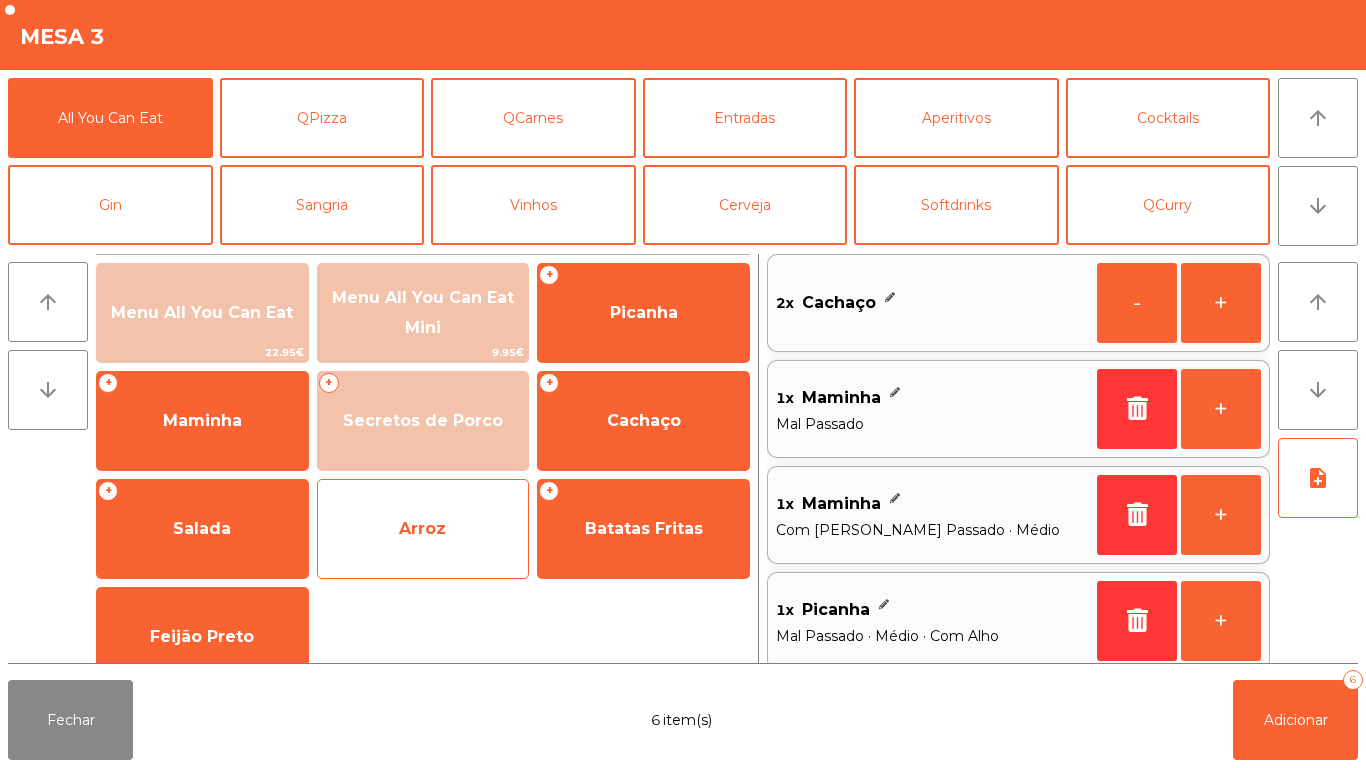 click on "Arroz" 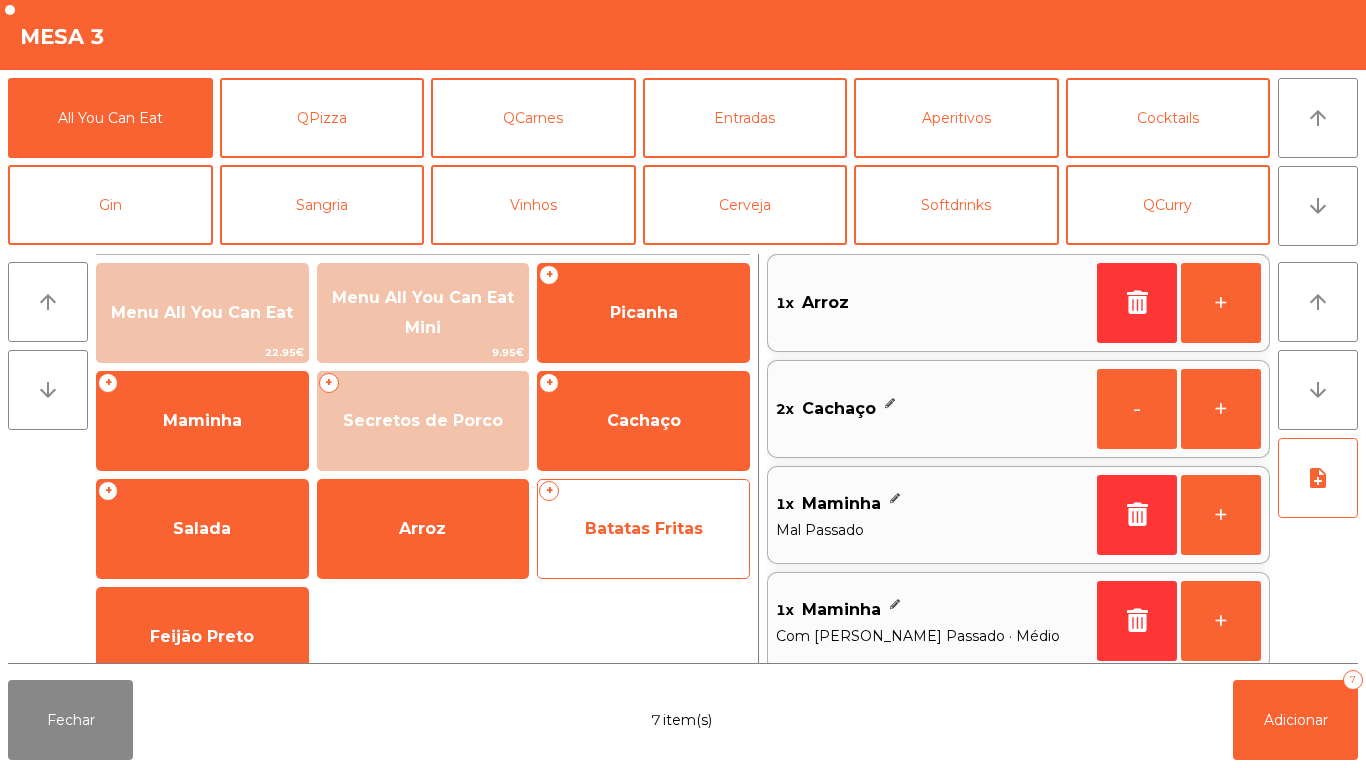 click on "Batatas Fritas" 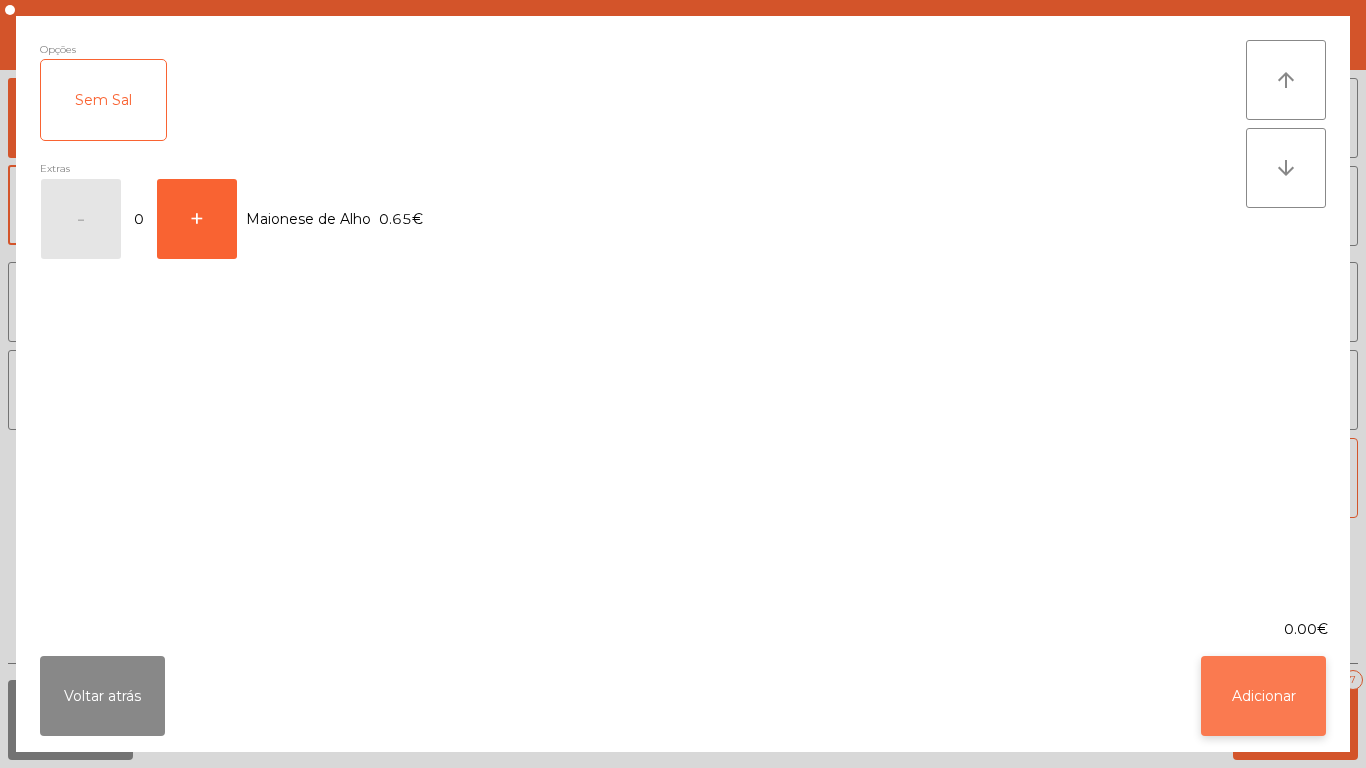 click on "Adicionar" 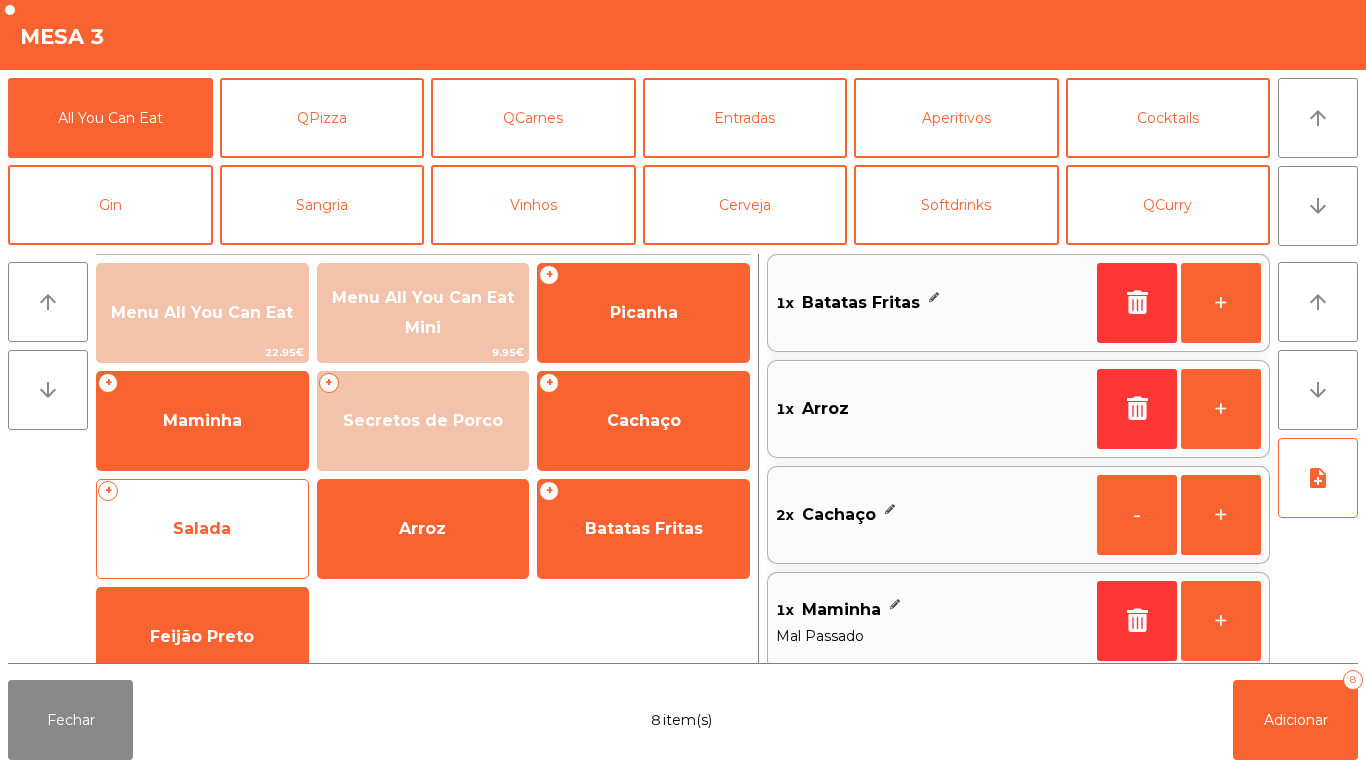 click on "Salada" 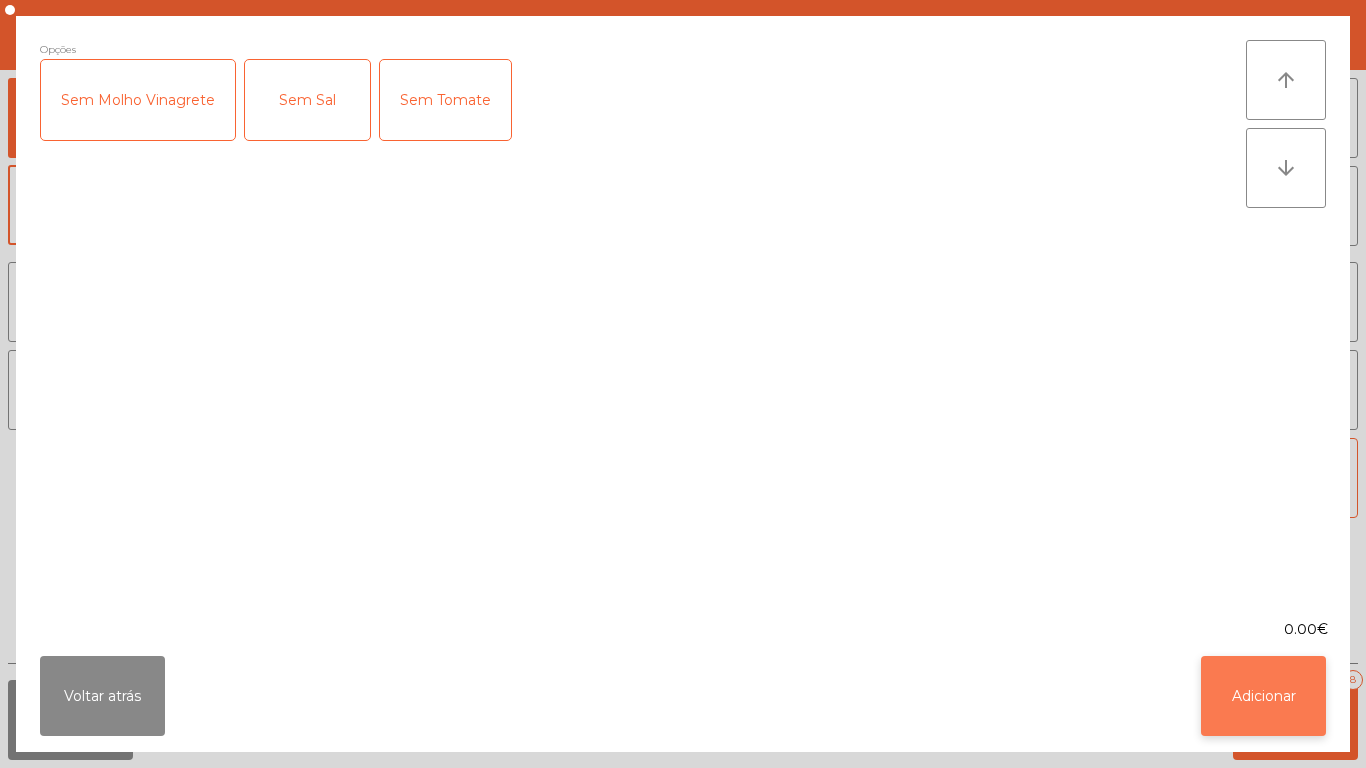 click on "Adicionar" 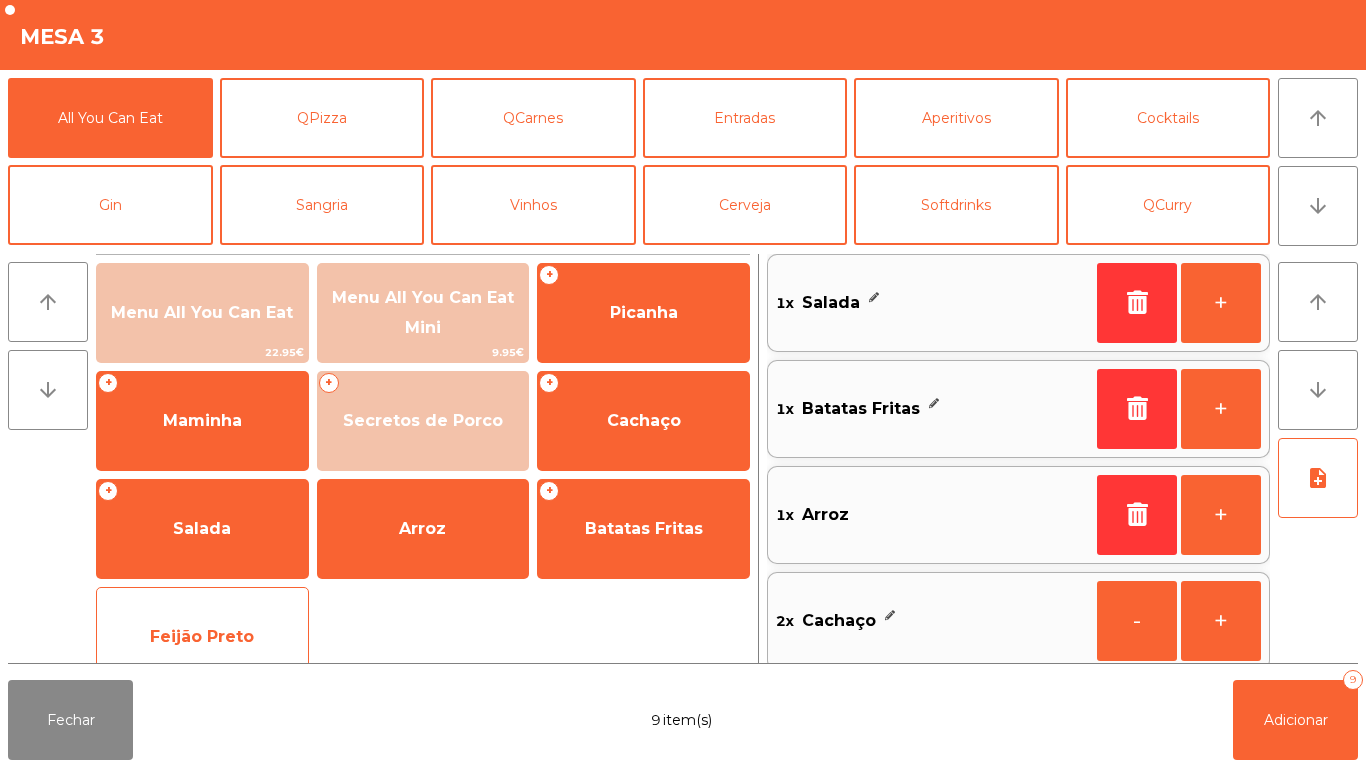 click on "Feijão Preto" 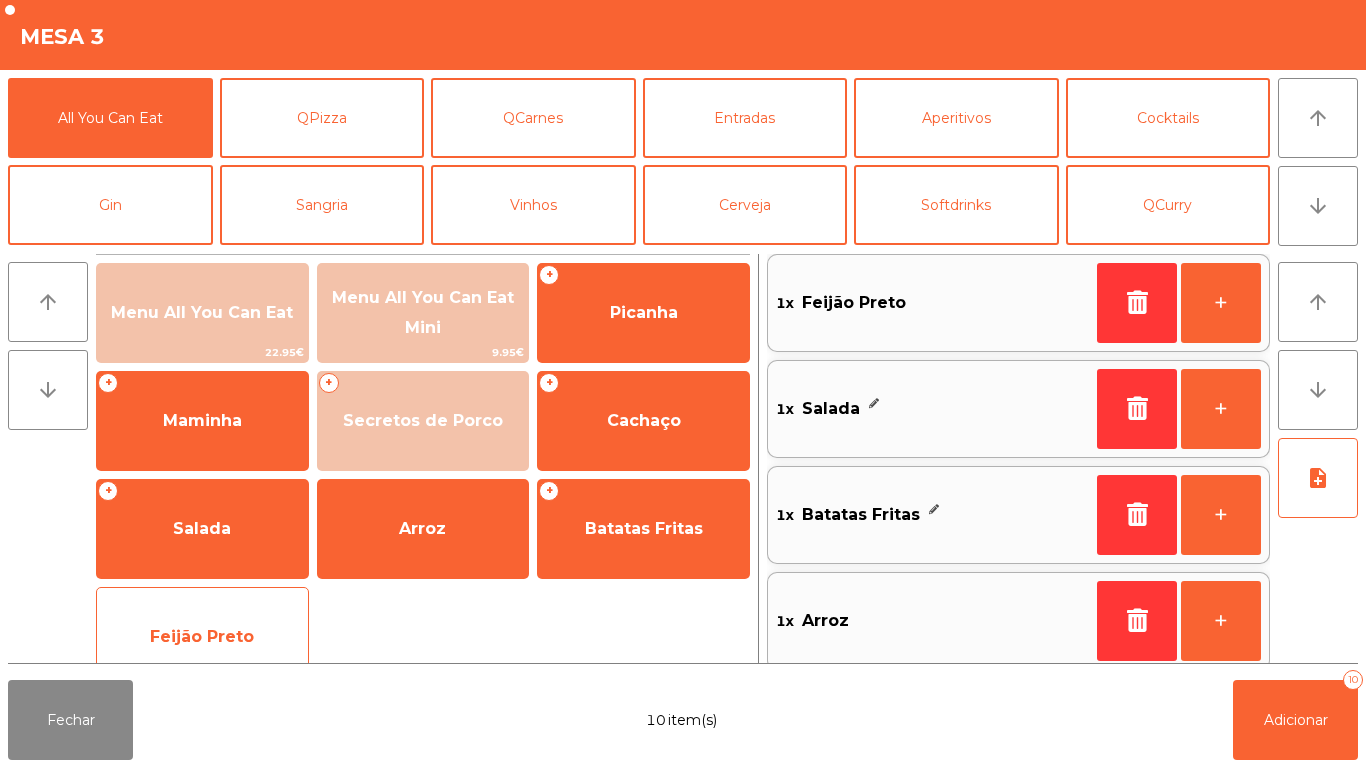 click on "Feijão Preto" 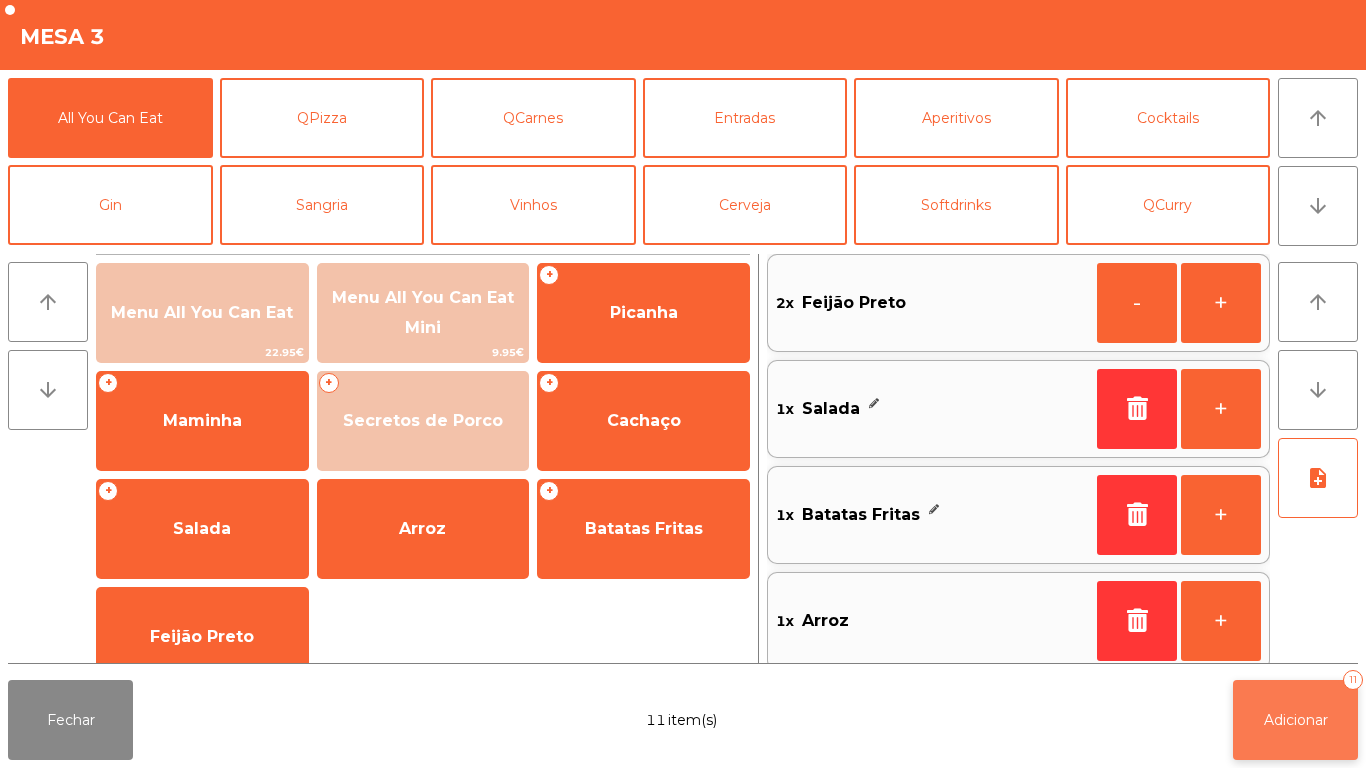 click on "Adicionar   11" 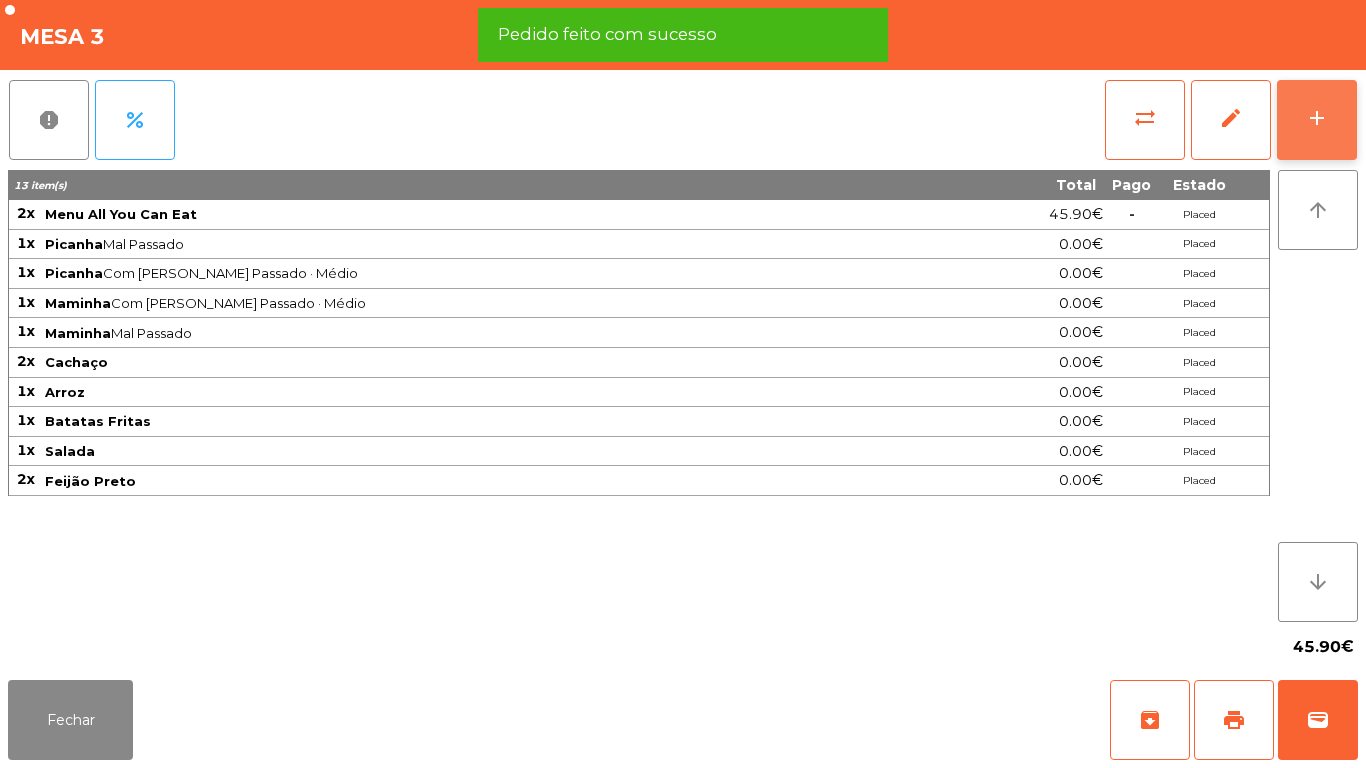 click on "add" 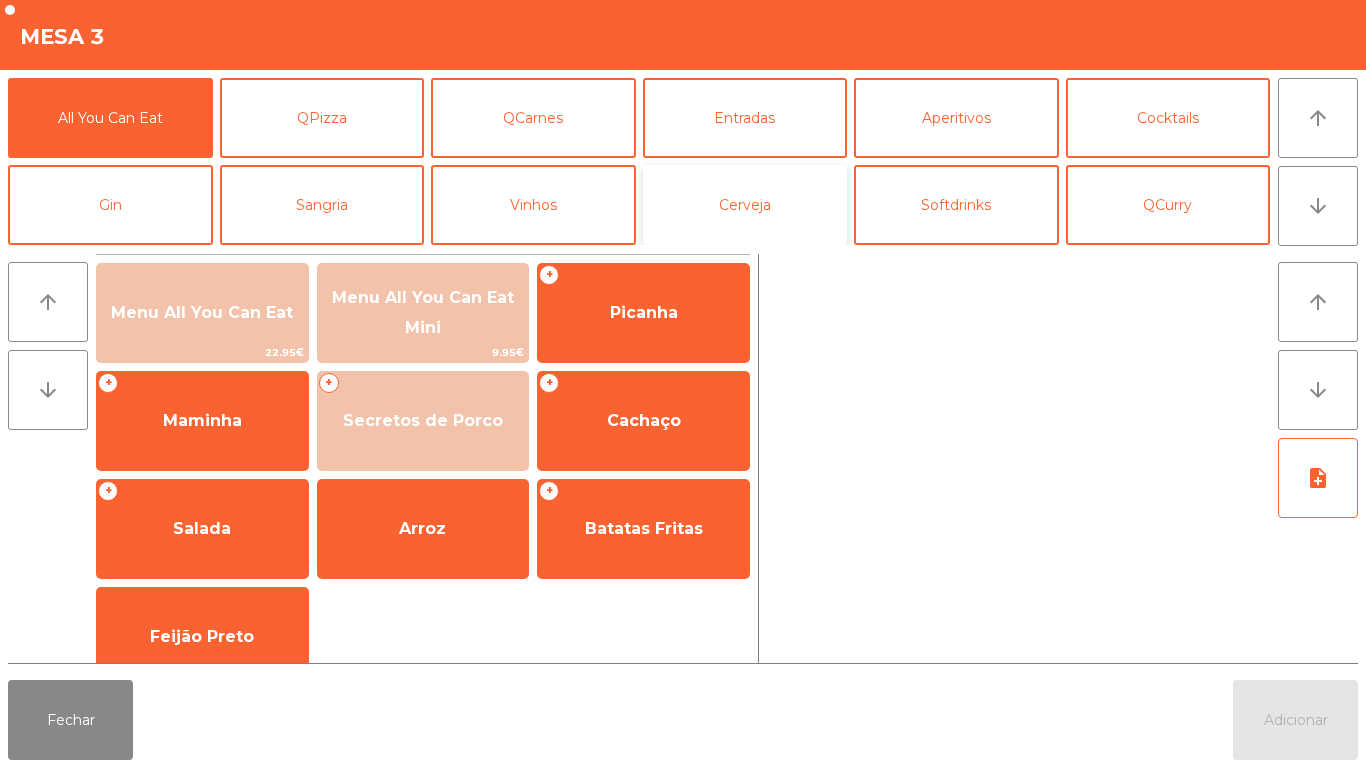 click on "Cerveja" 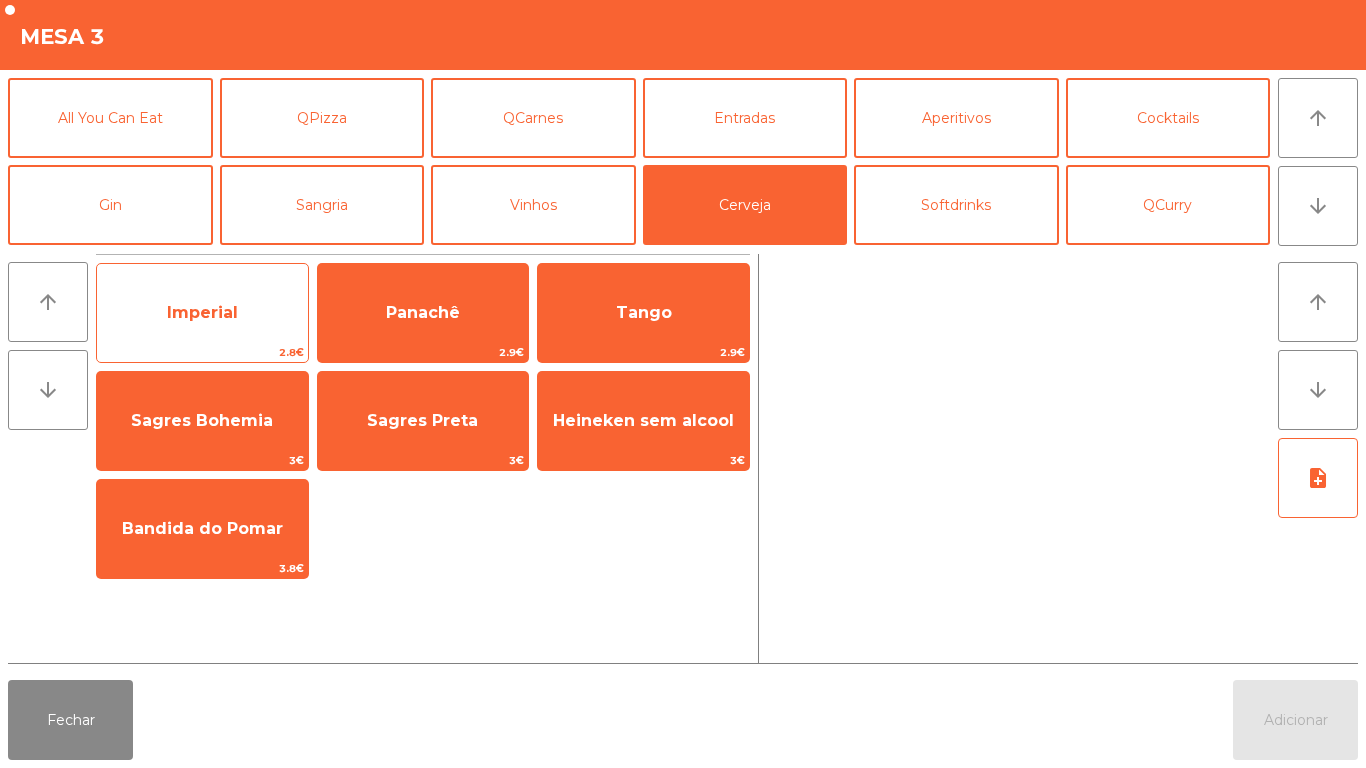 click on "Imperial" 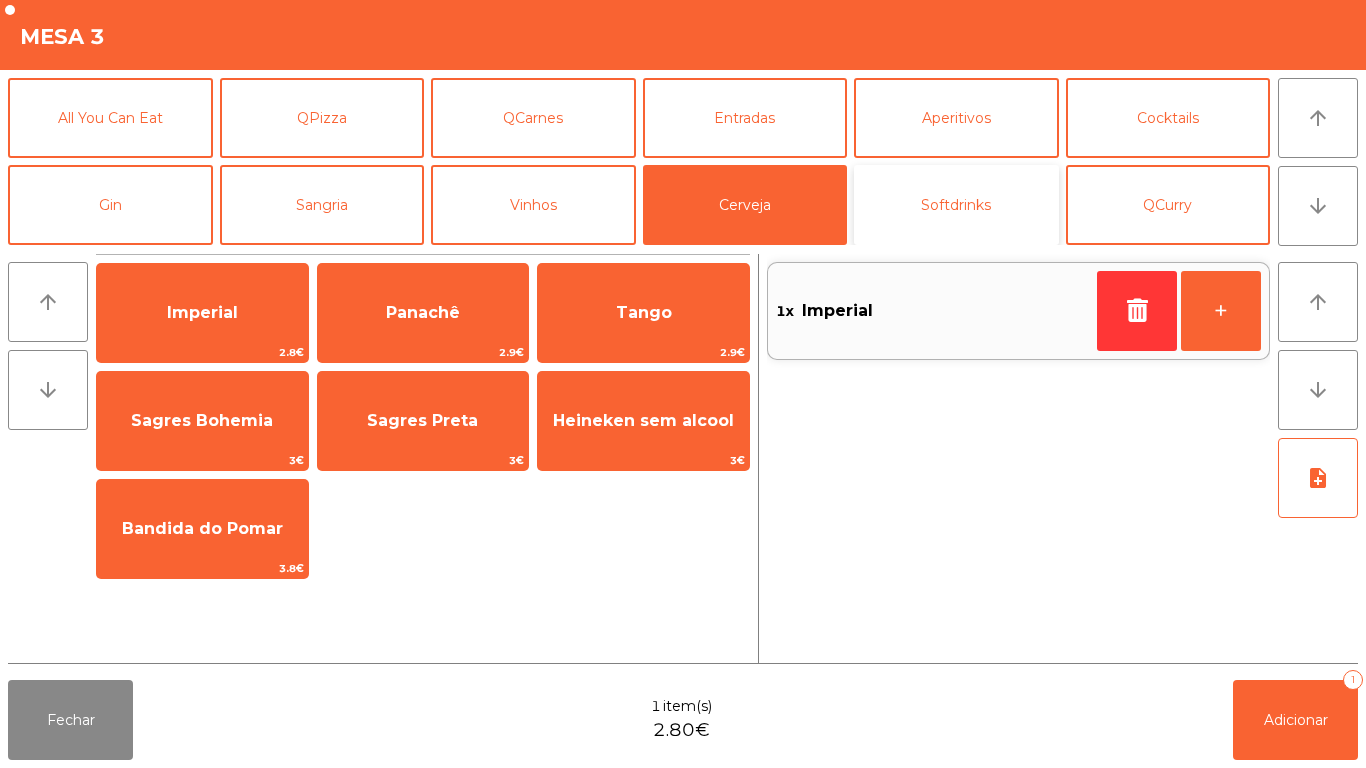 click on "Softdrinks" 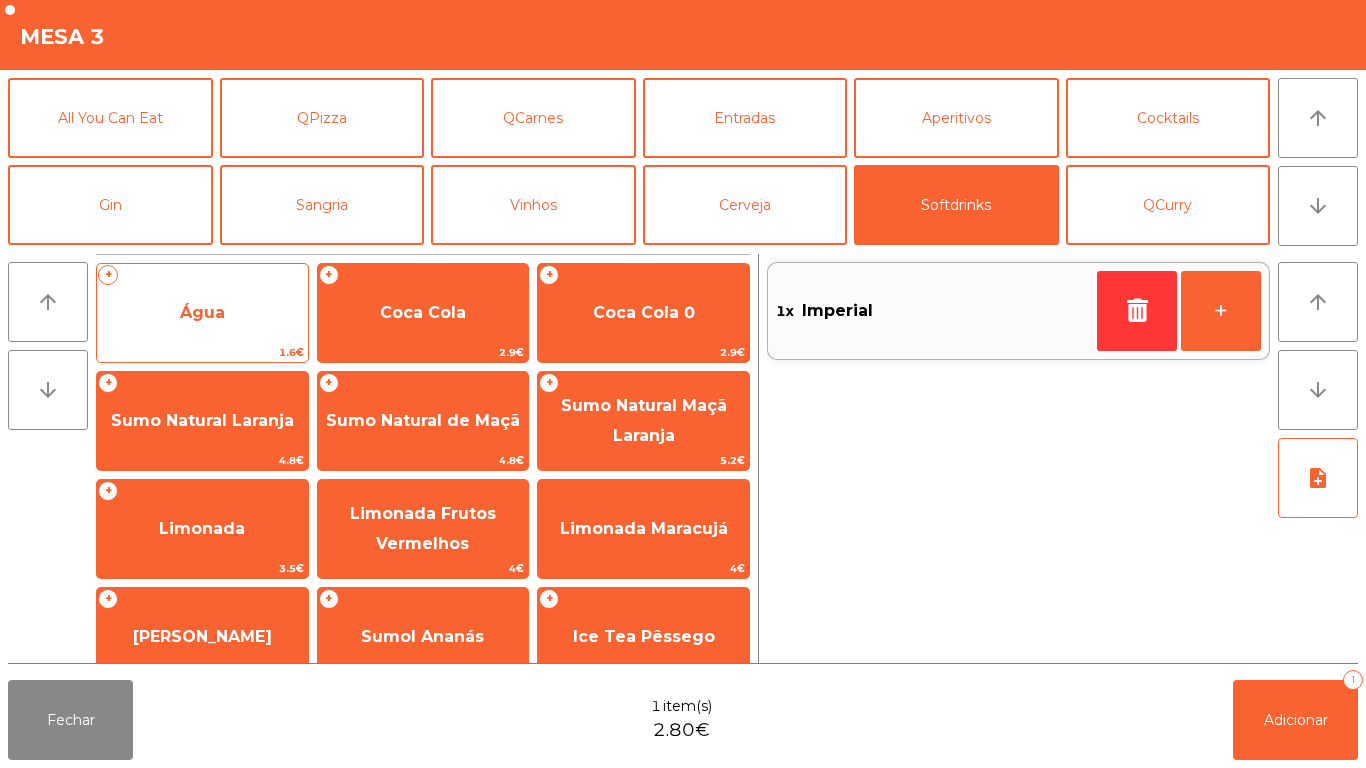 click on "Água" 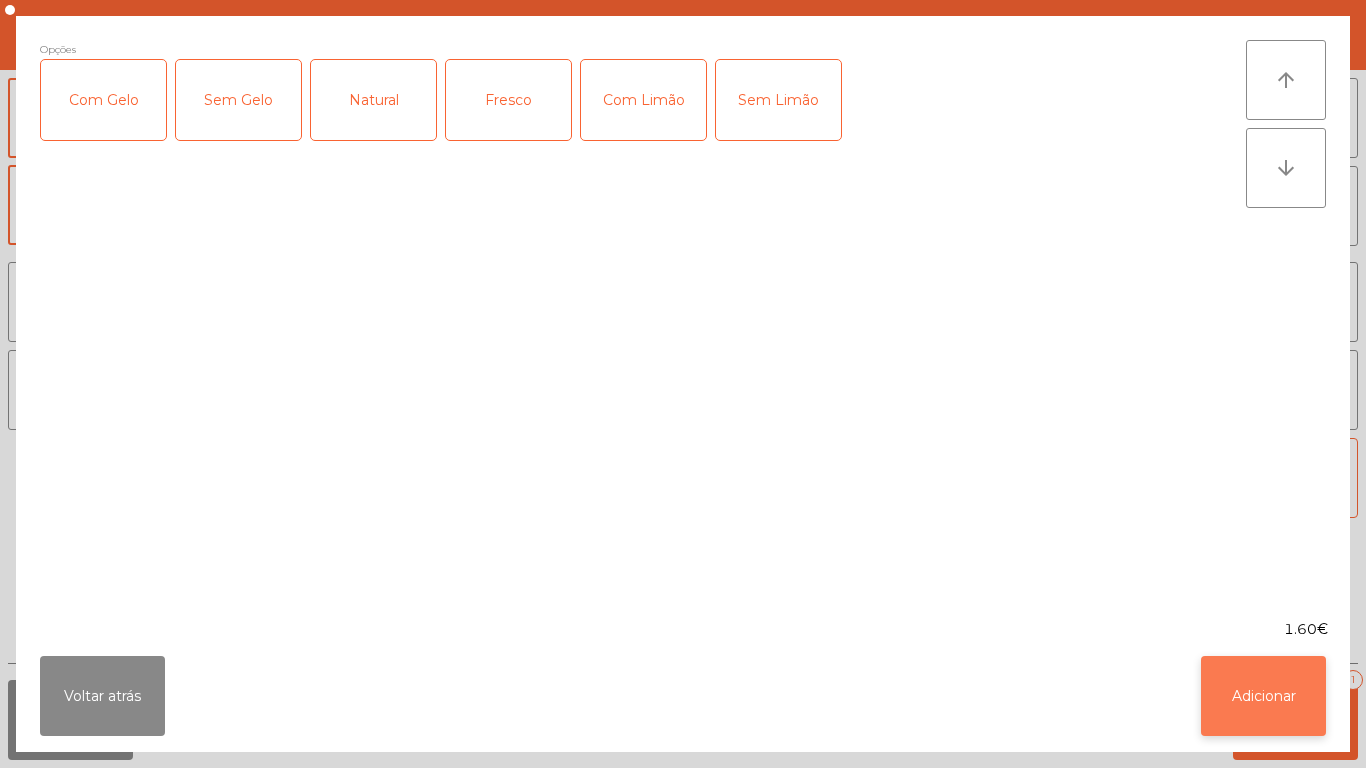 click on "Adicionar" 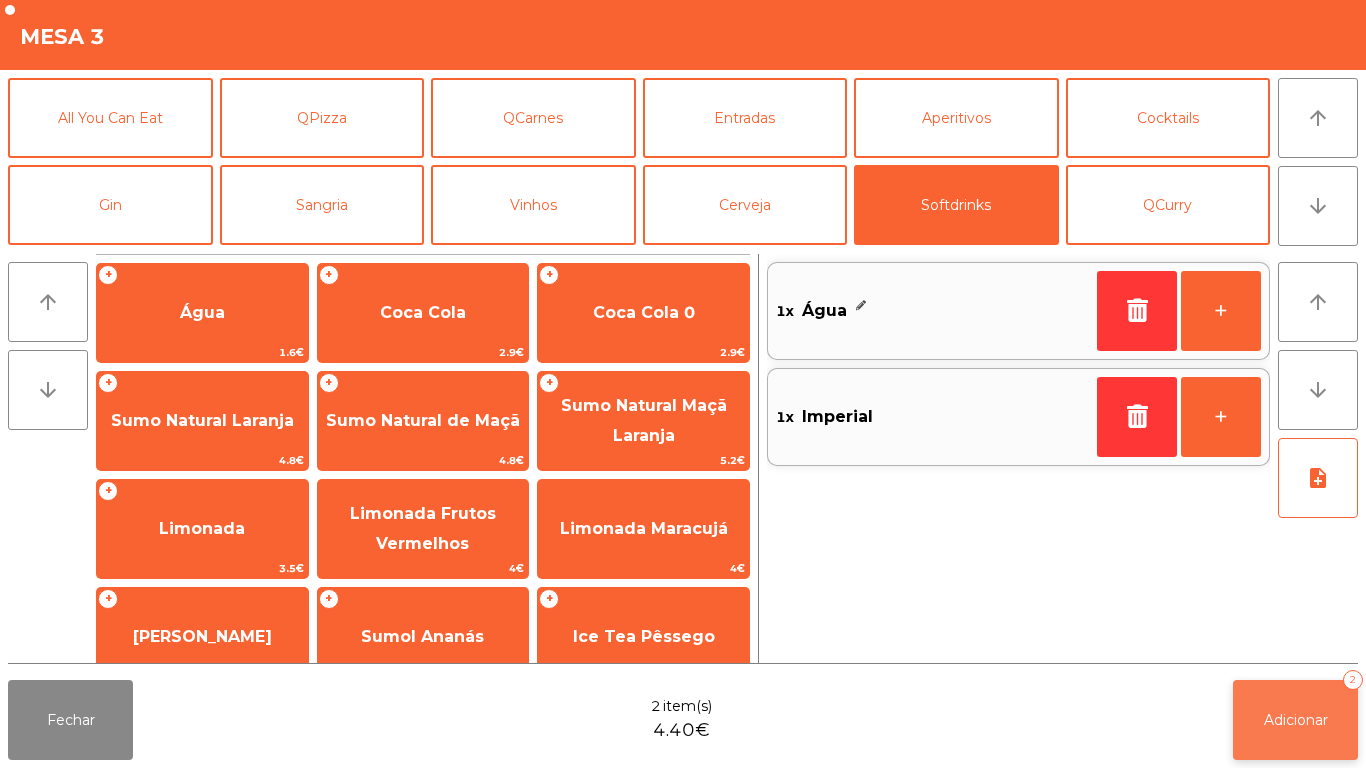 click on "Adicionar" 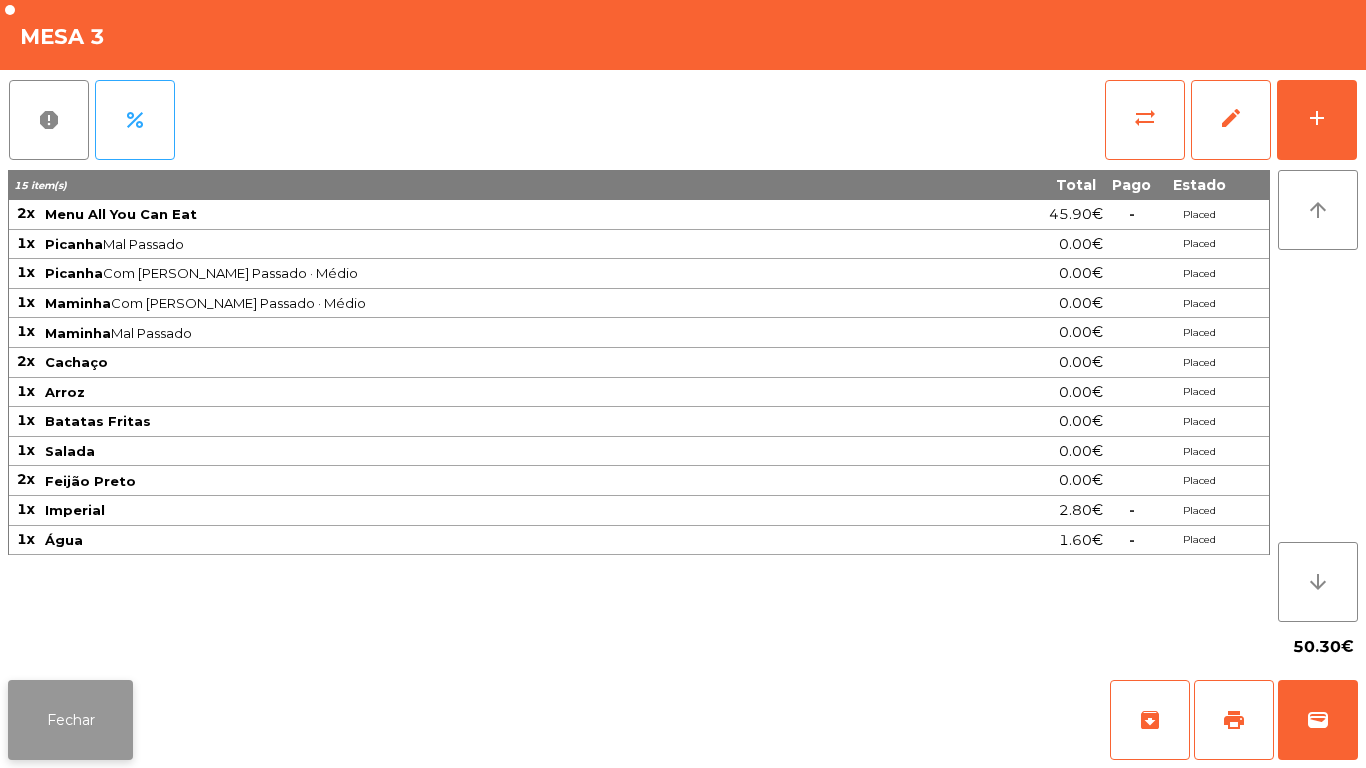 click on "Fechar" 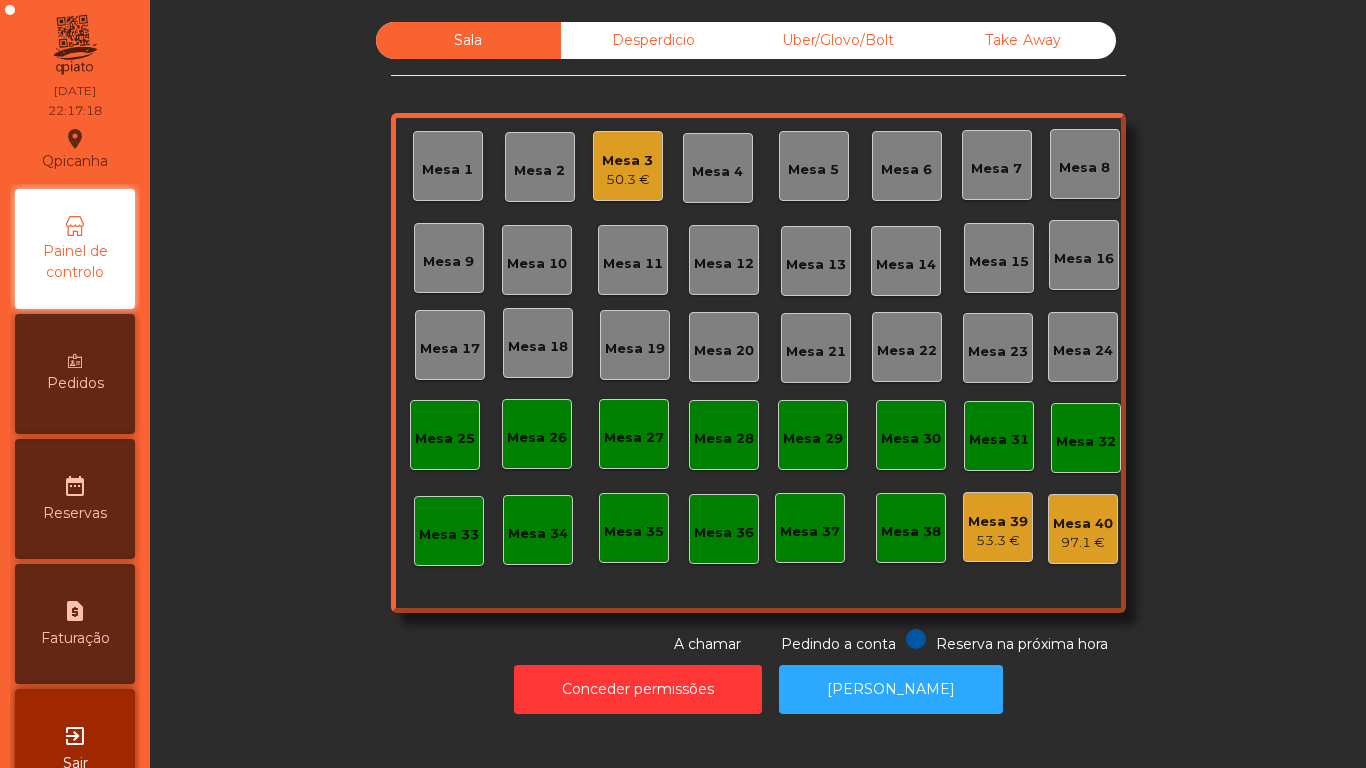 click on "Mesa 2" 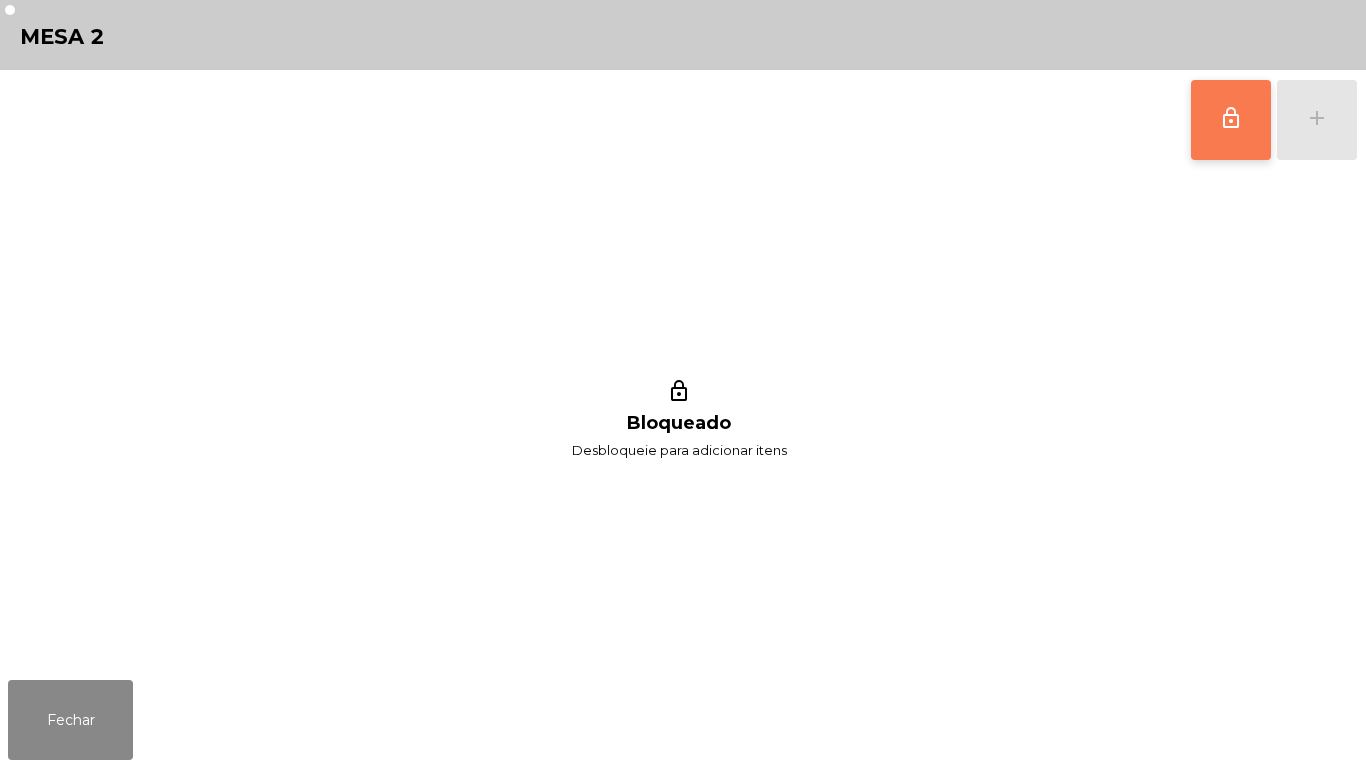 click on "lock_outline" 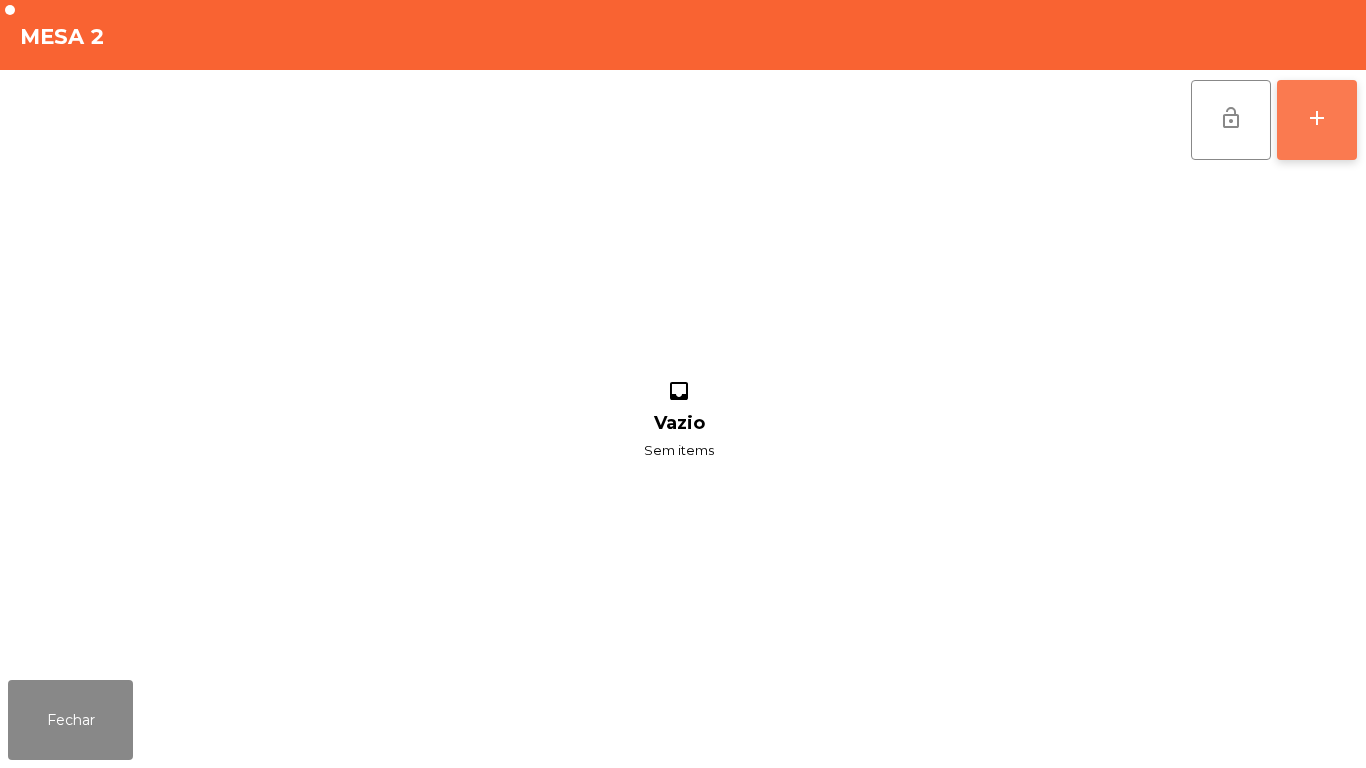 click on "add" 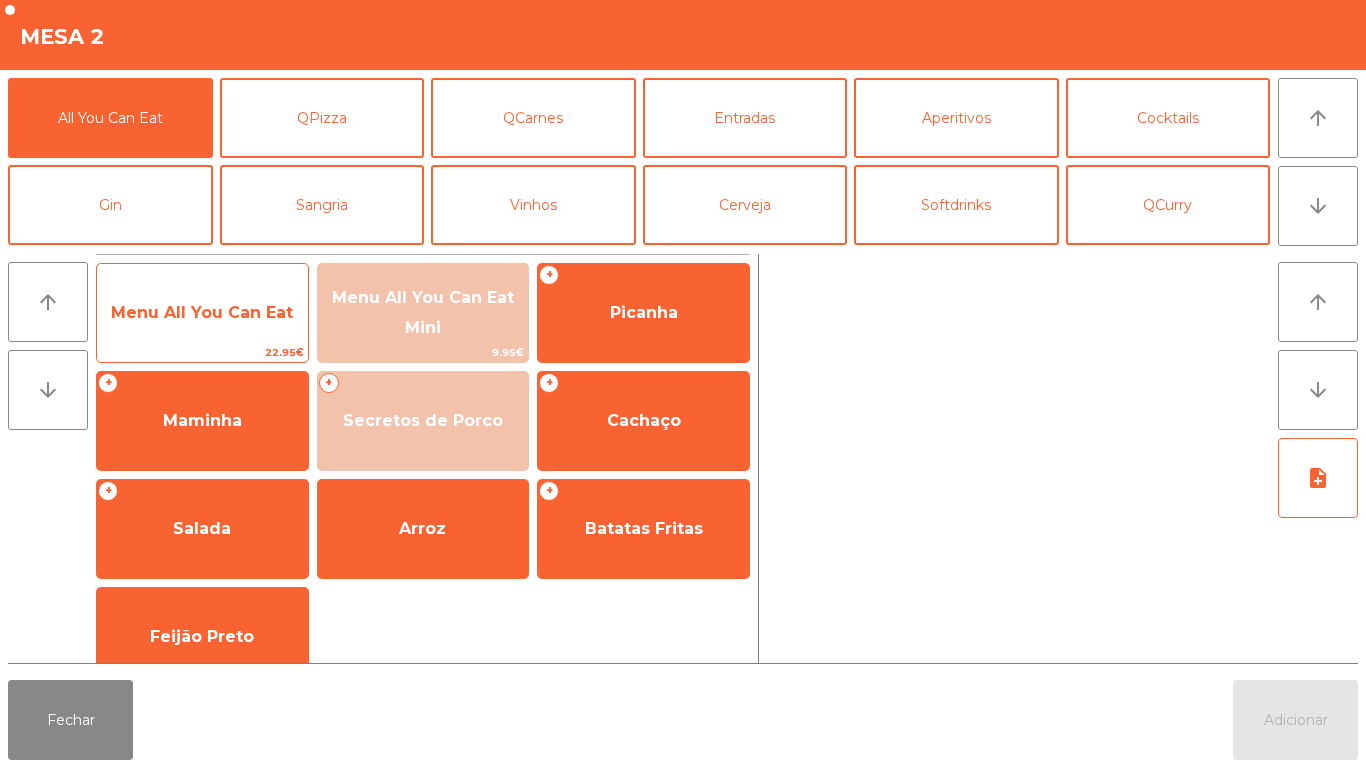 click on "Menu All You Can Eat" 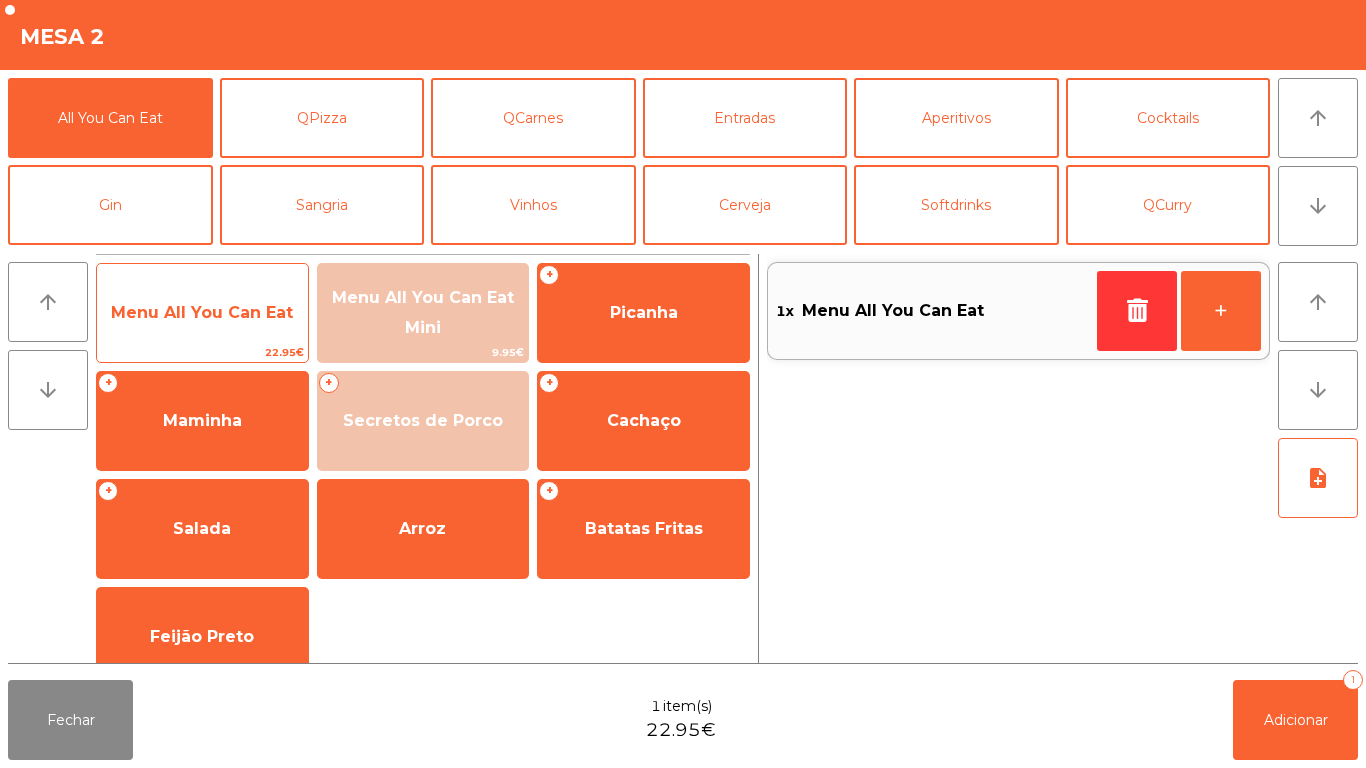click on "Menu All You Can Eat" 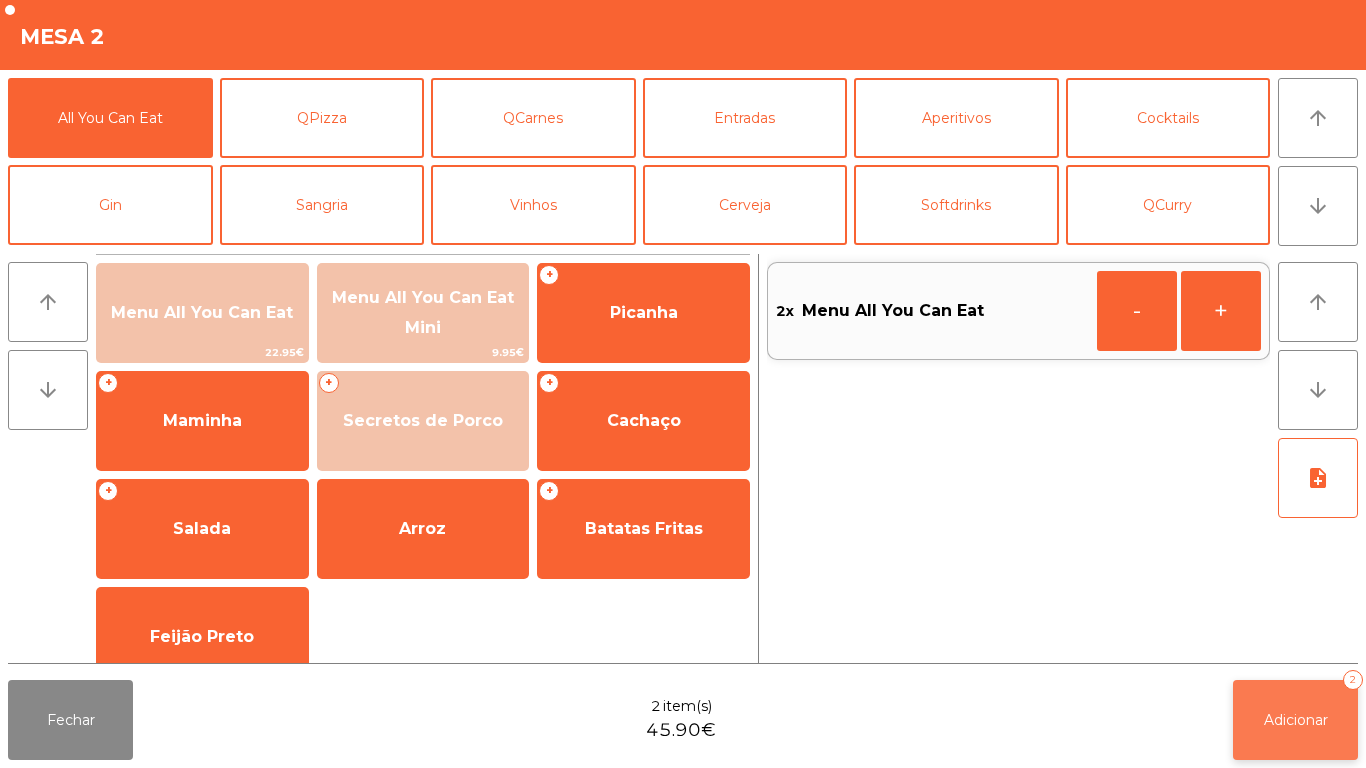 click on "Adicionar   2" 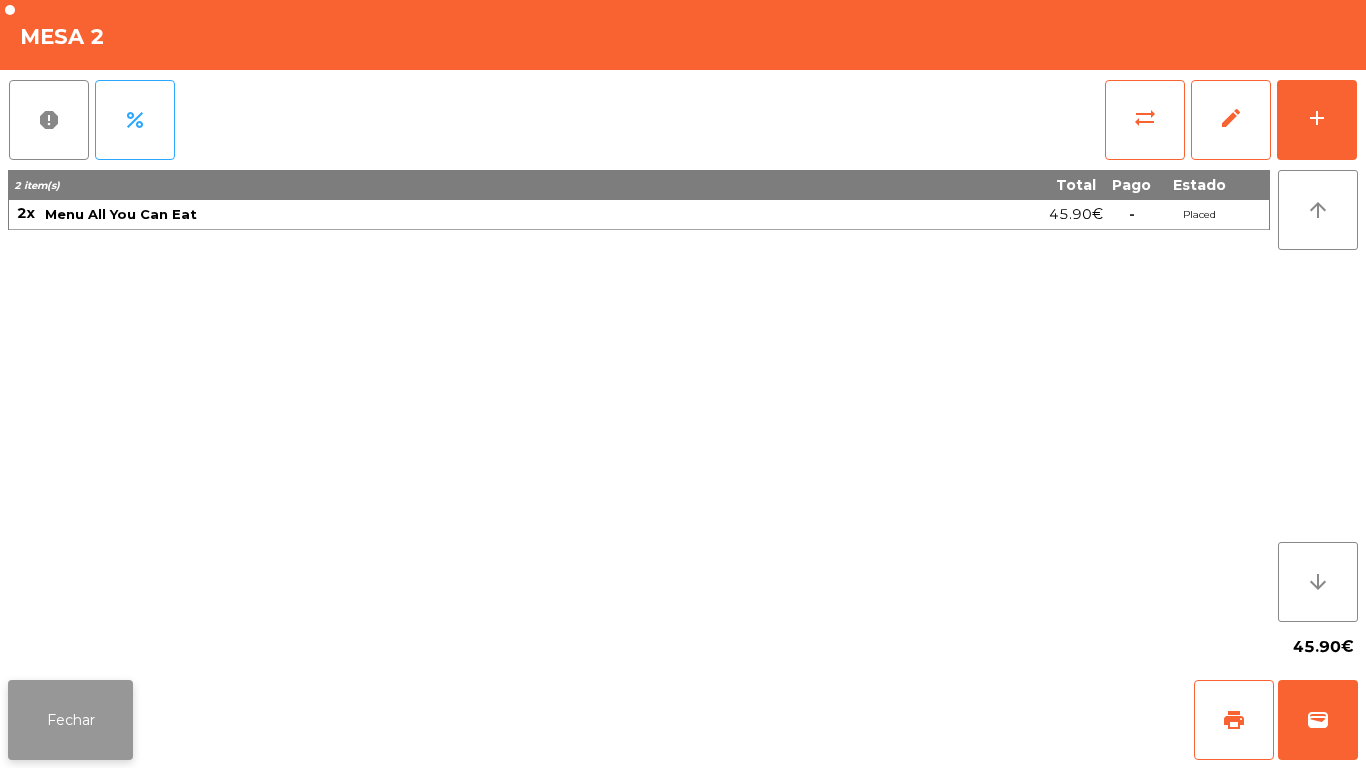 click on "Fechar" 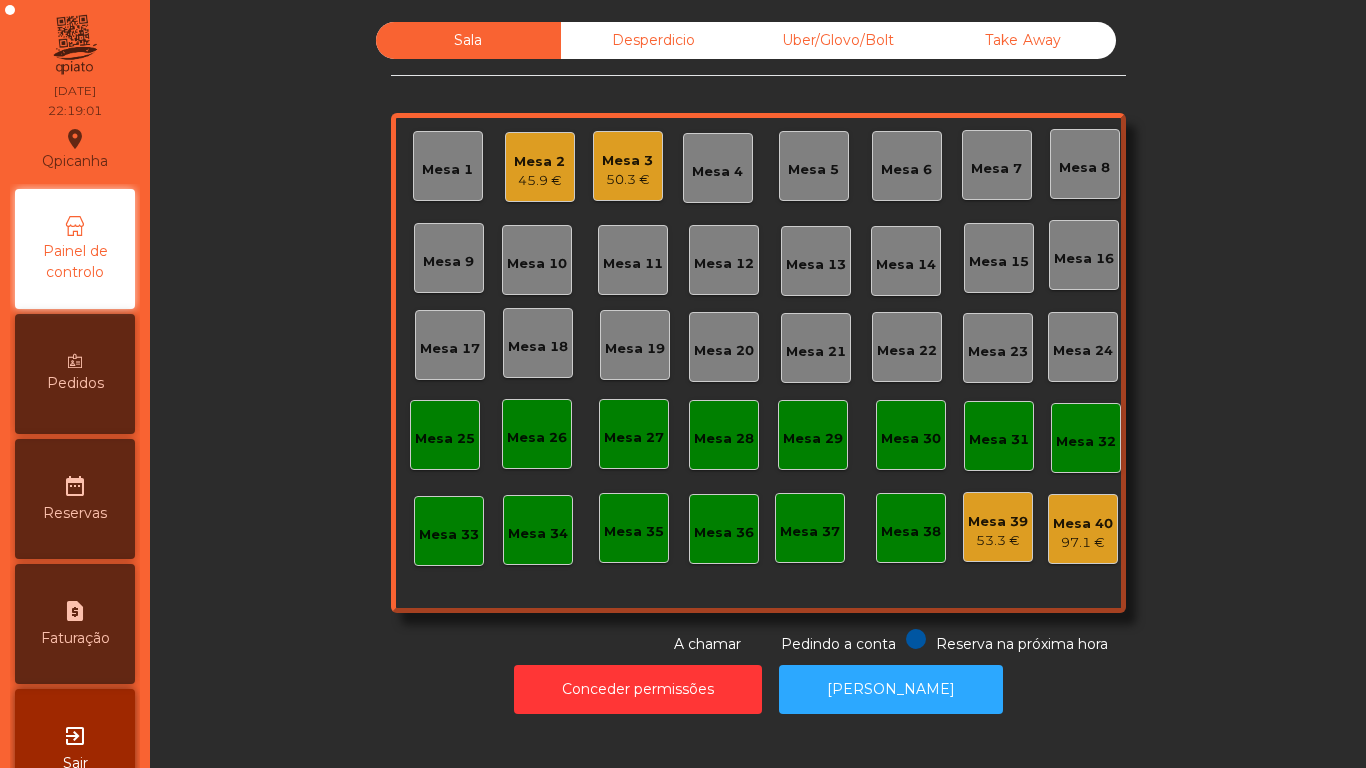 click on "Mesa 3" 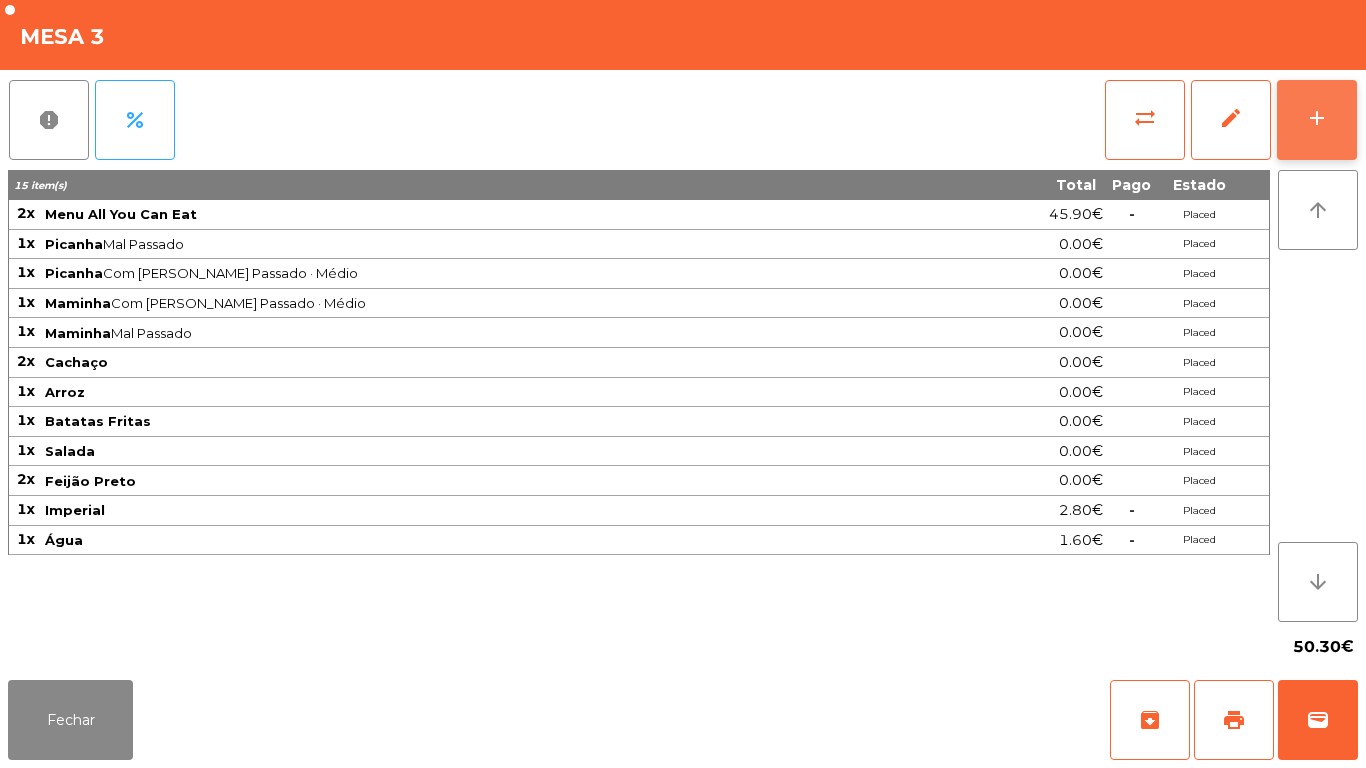 click on "add" 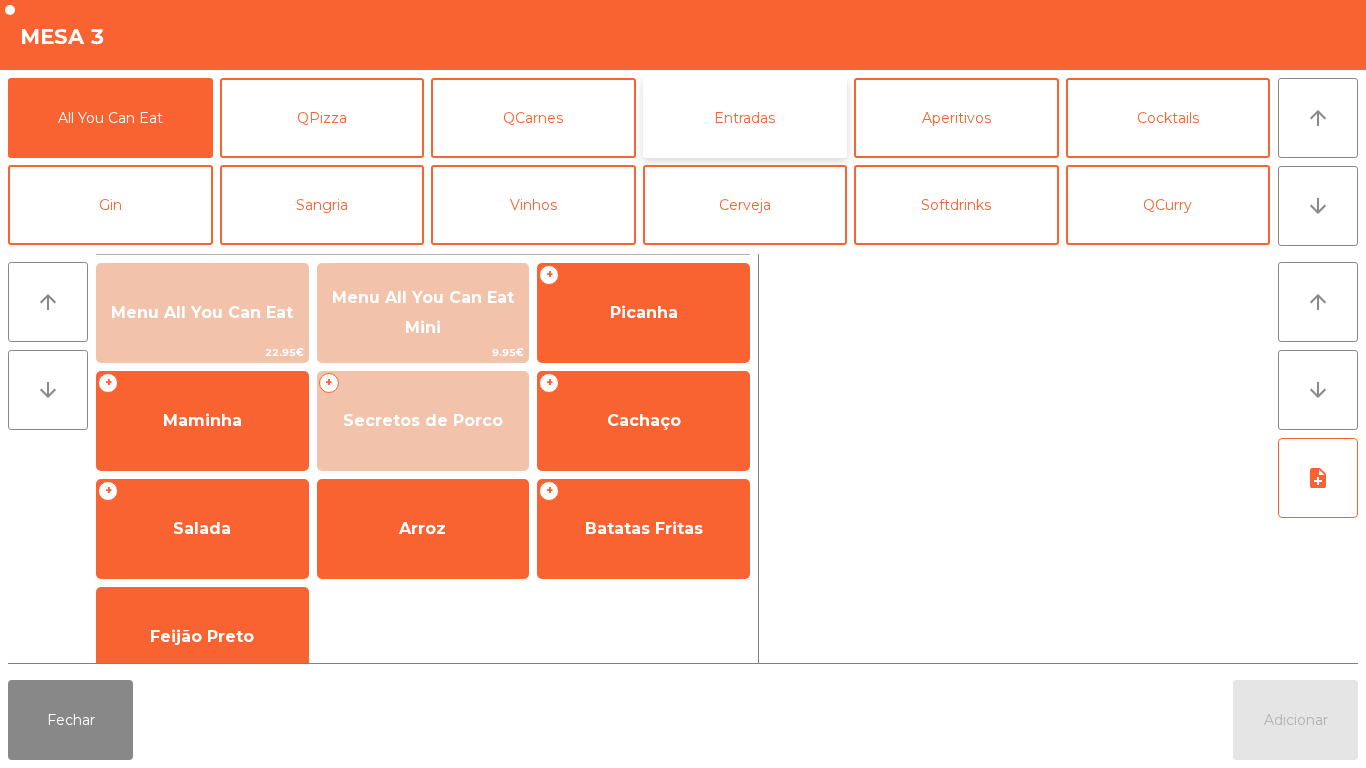 click on "Entradas" 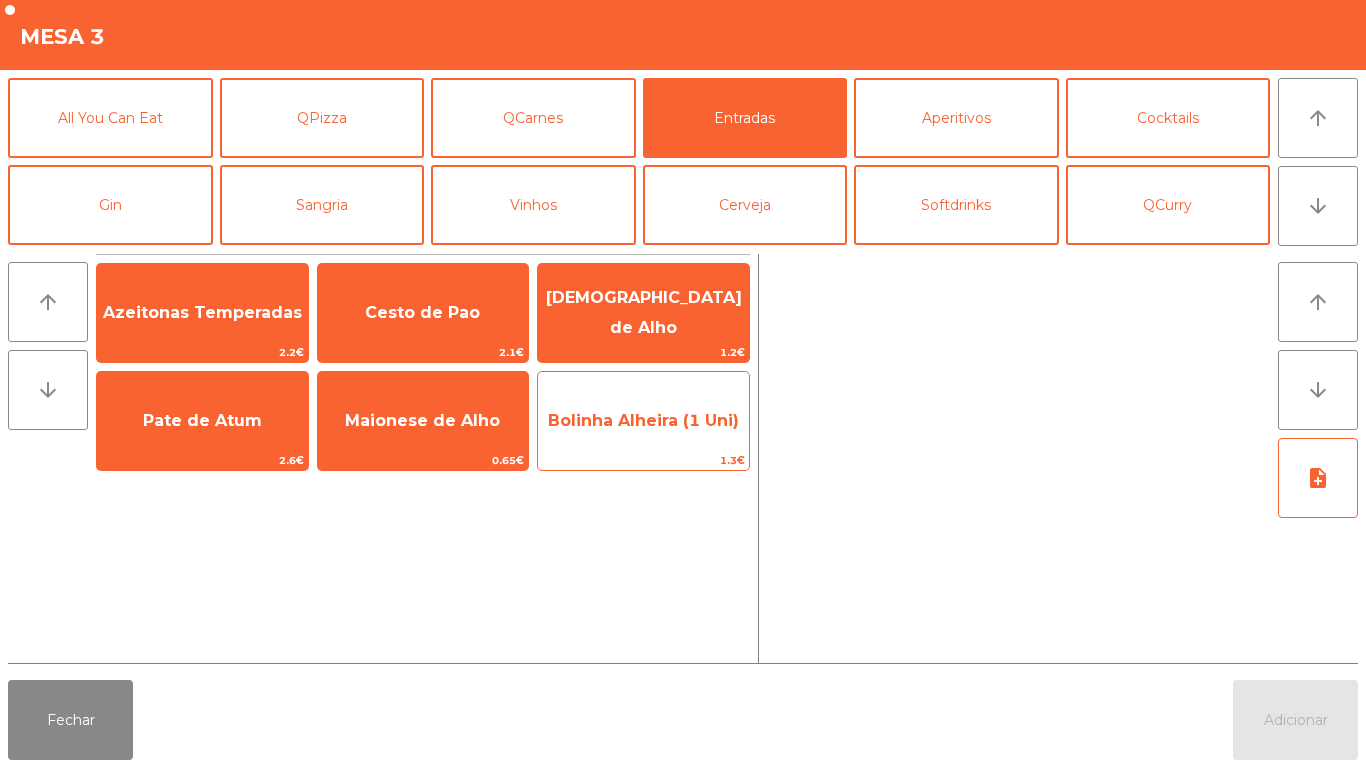 click on "Bolinha Alheira (1 Uni)" 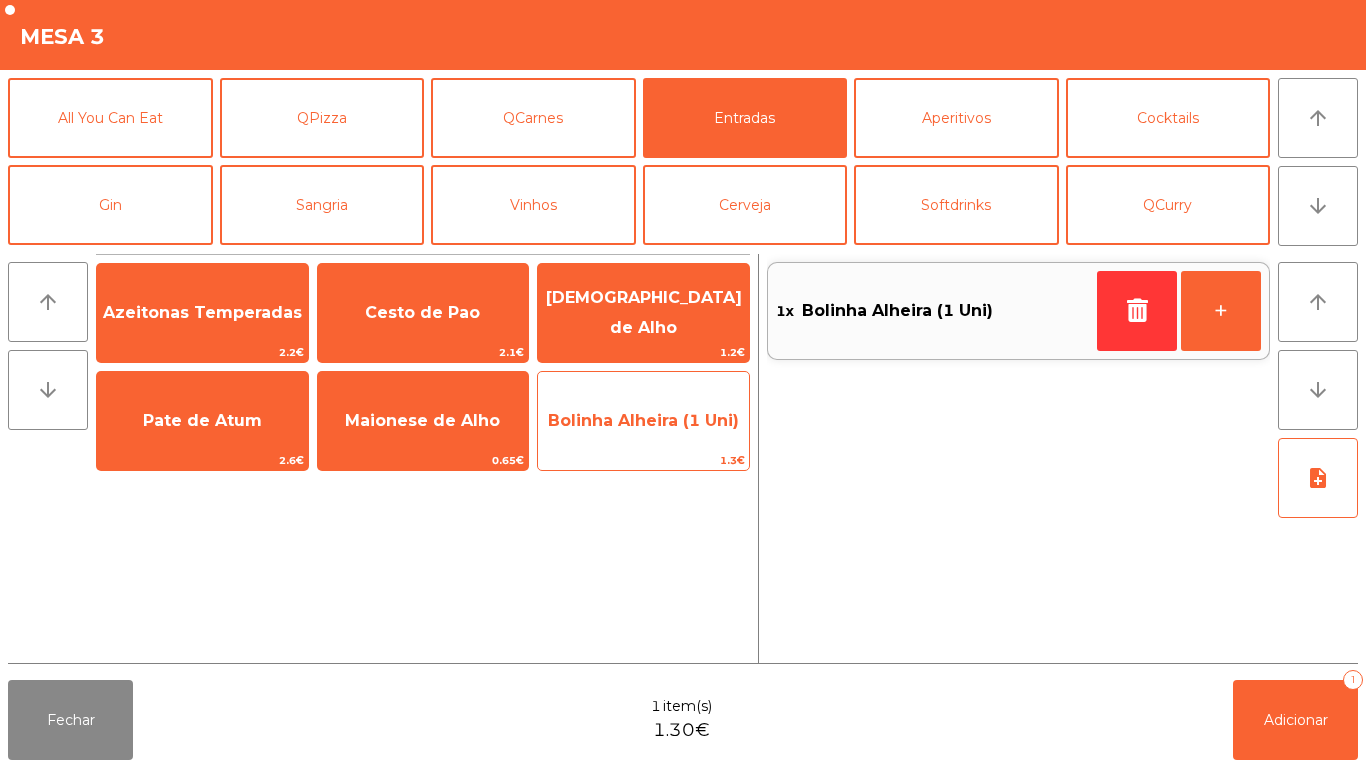 click on "Bolinha Alheira (1 Uni)" 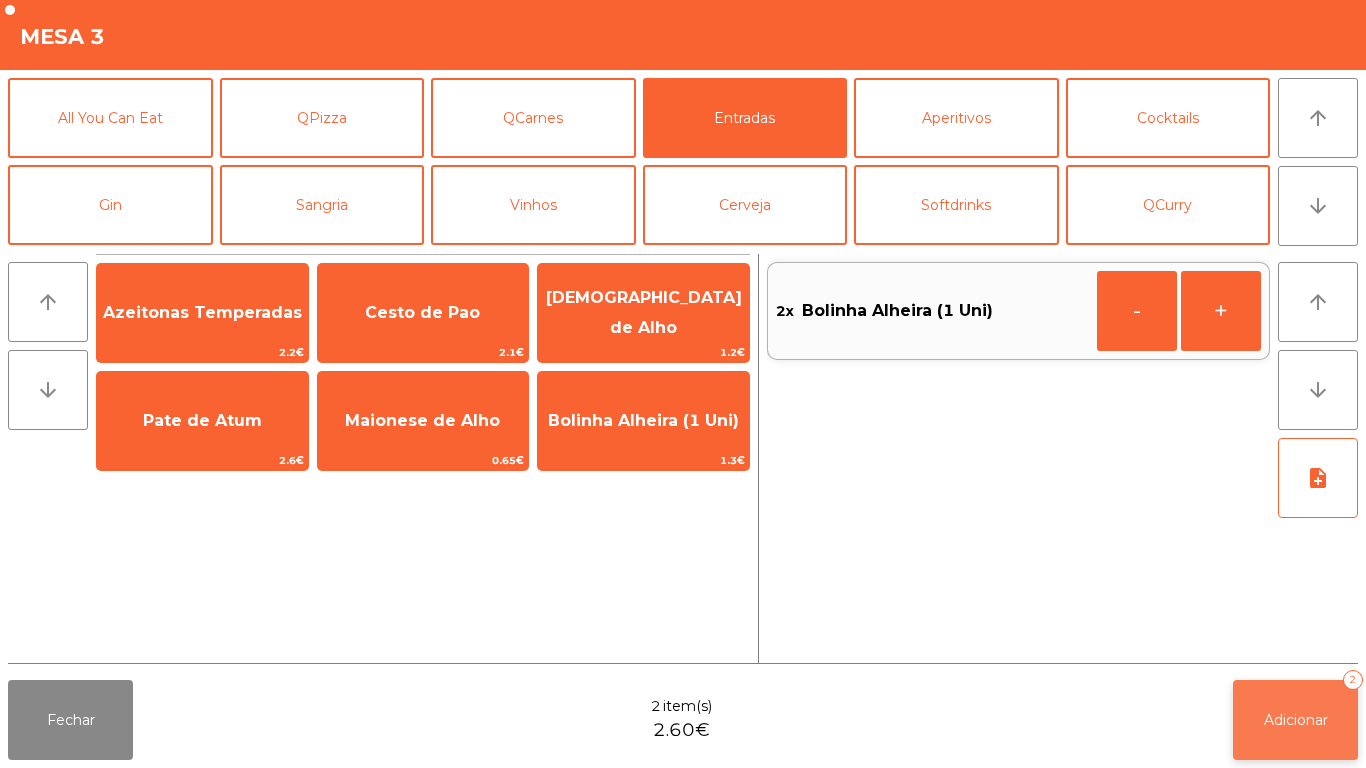 click on "Adicionar   2" 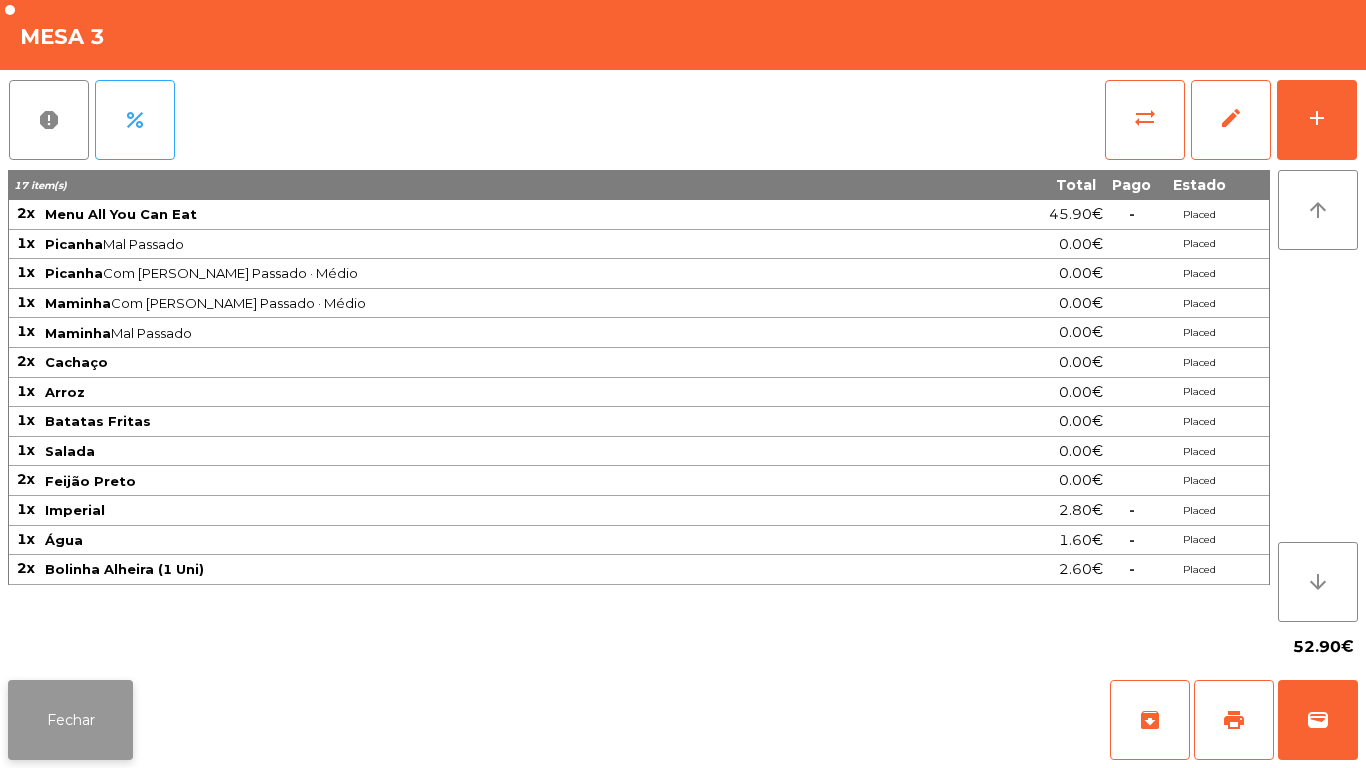 click on "Fechar" 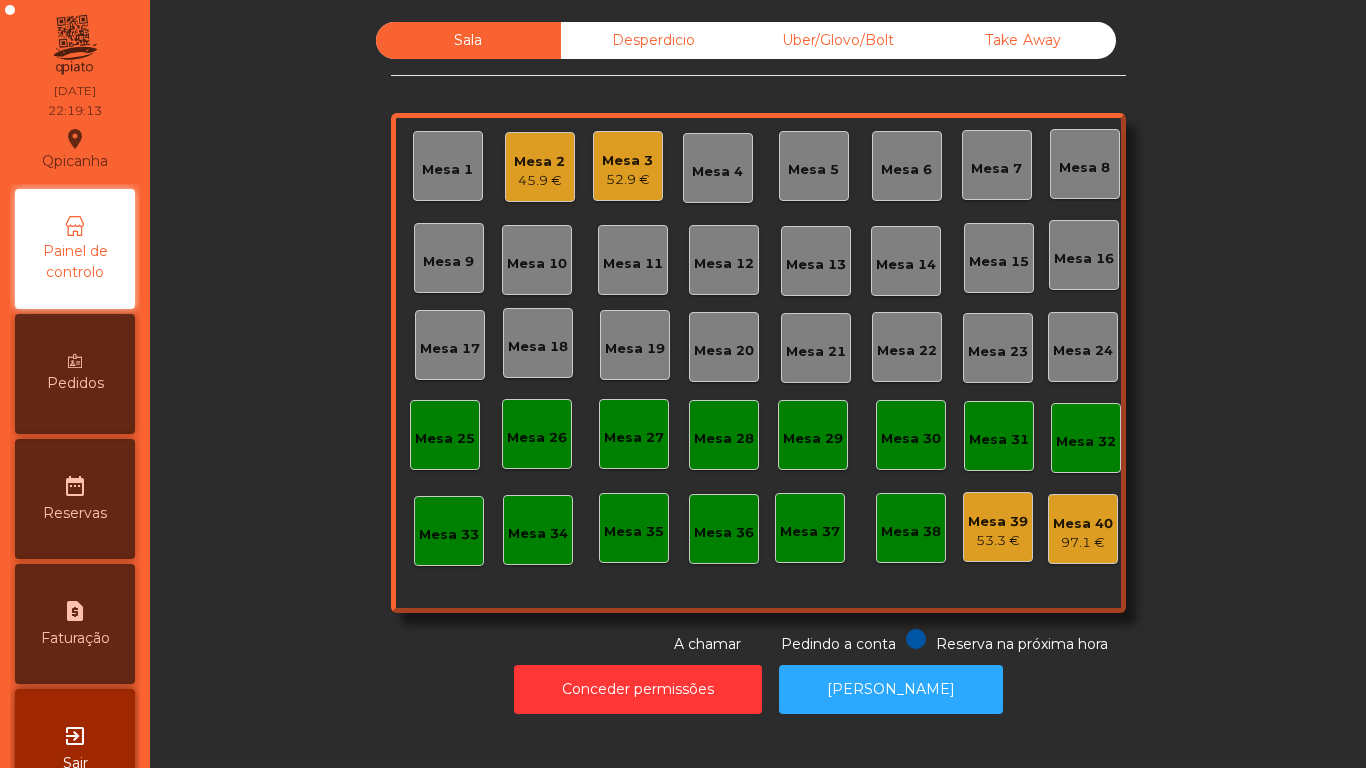 click on "45.9 €" 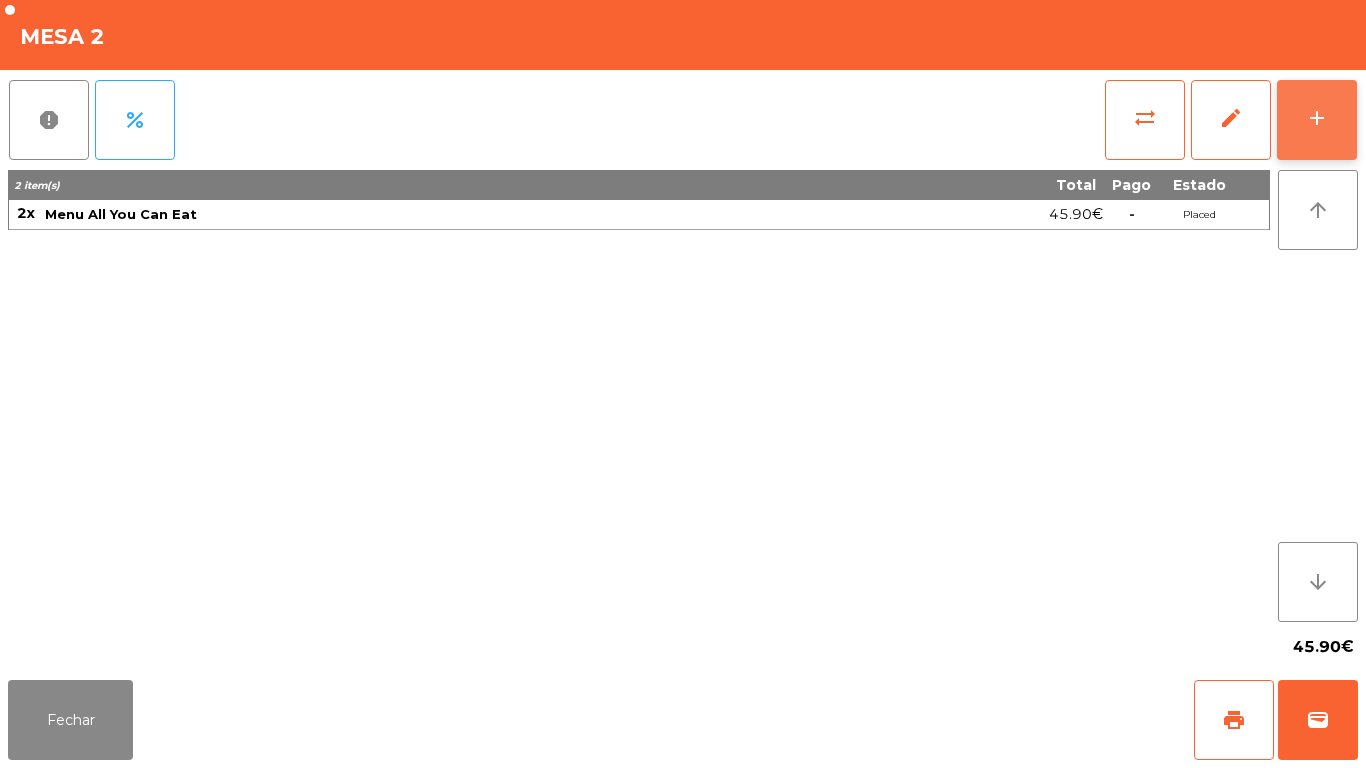 click on "add" 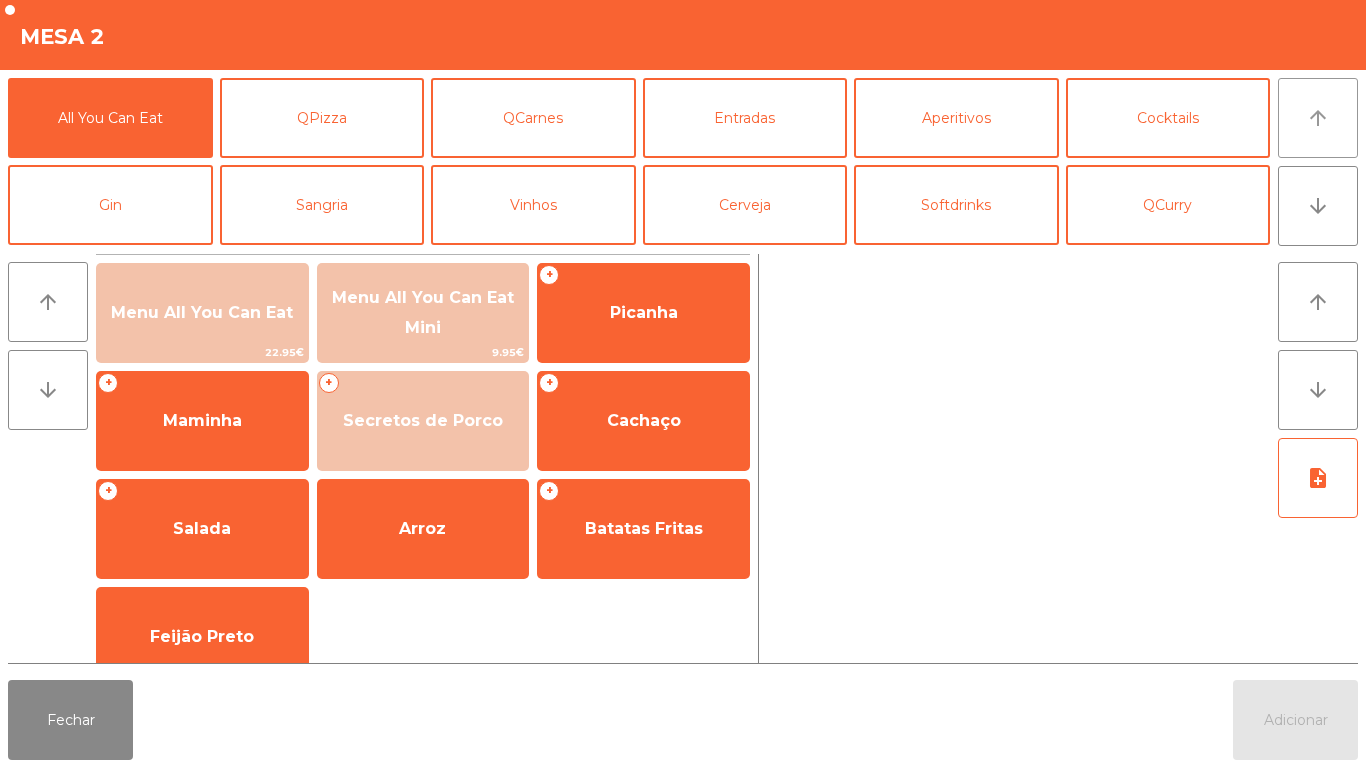 click on "arrow_upward" 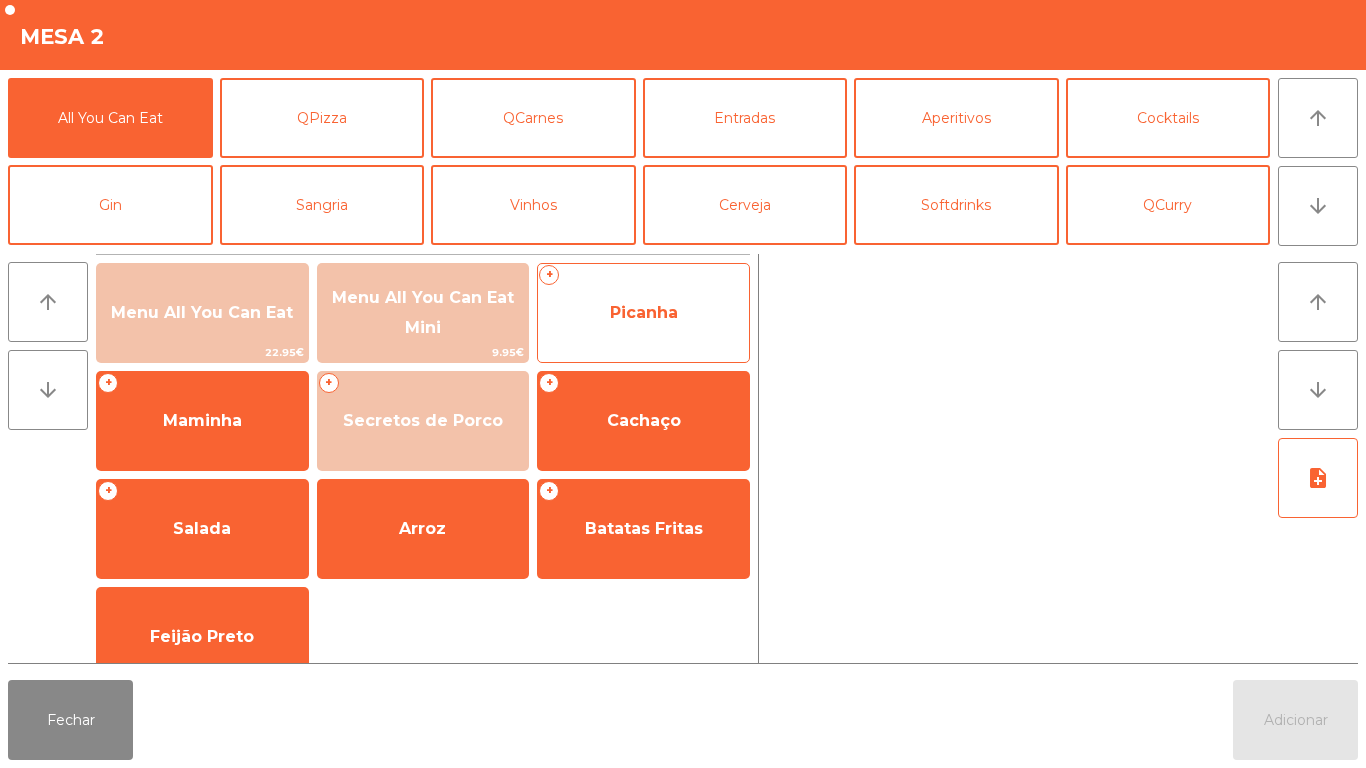 click on "Picanha" 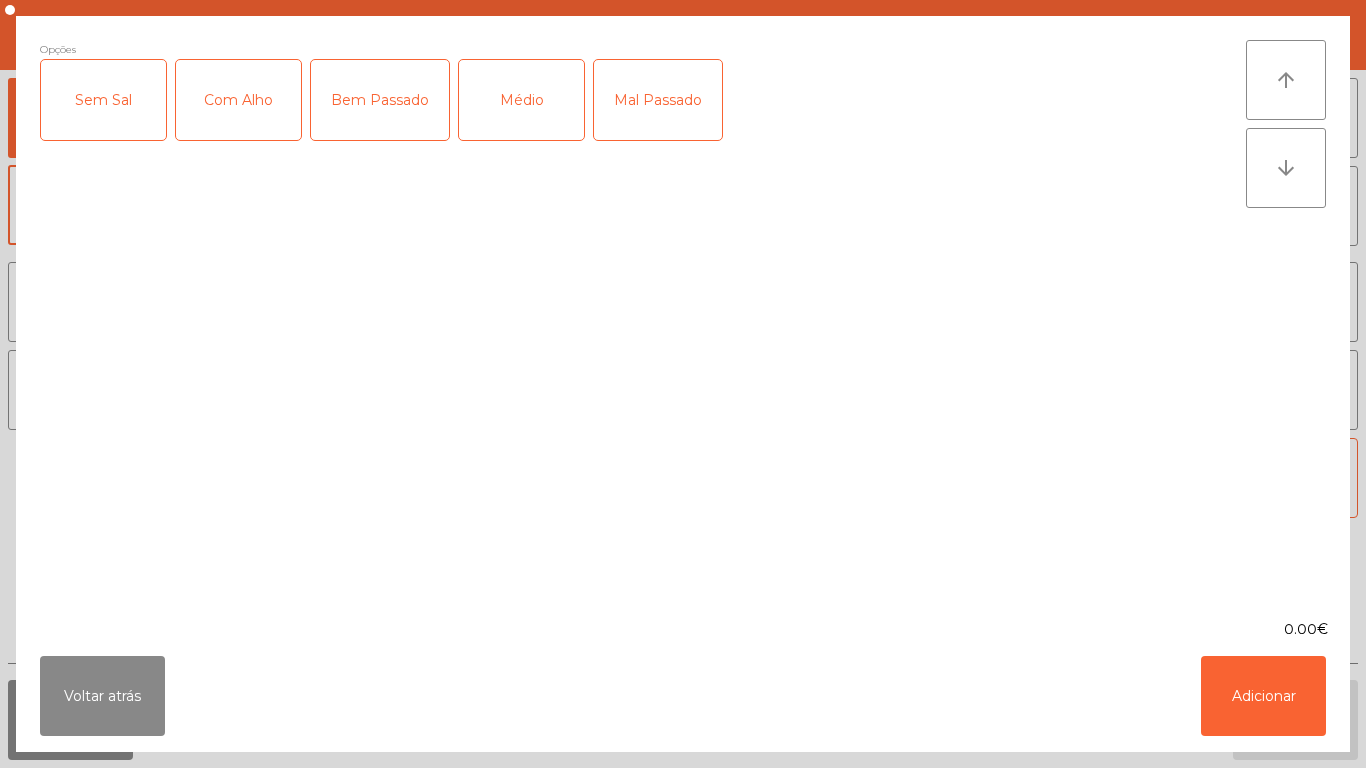 click on "Bem Passado" 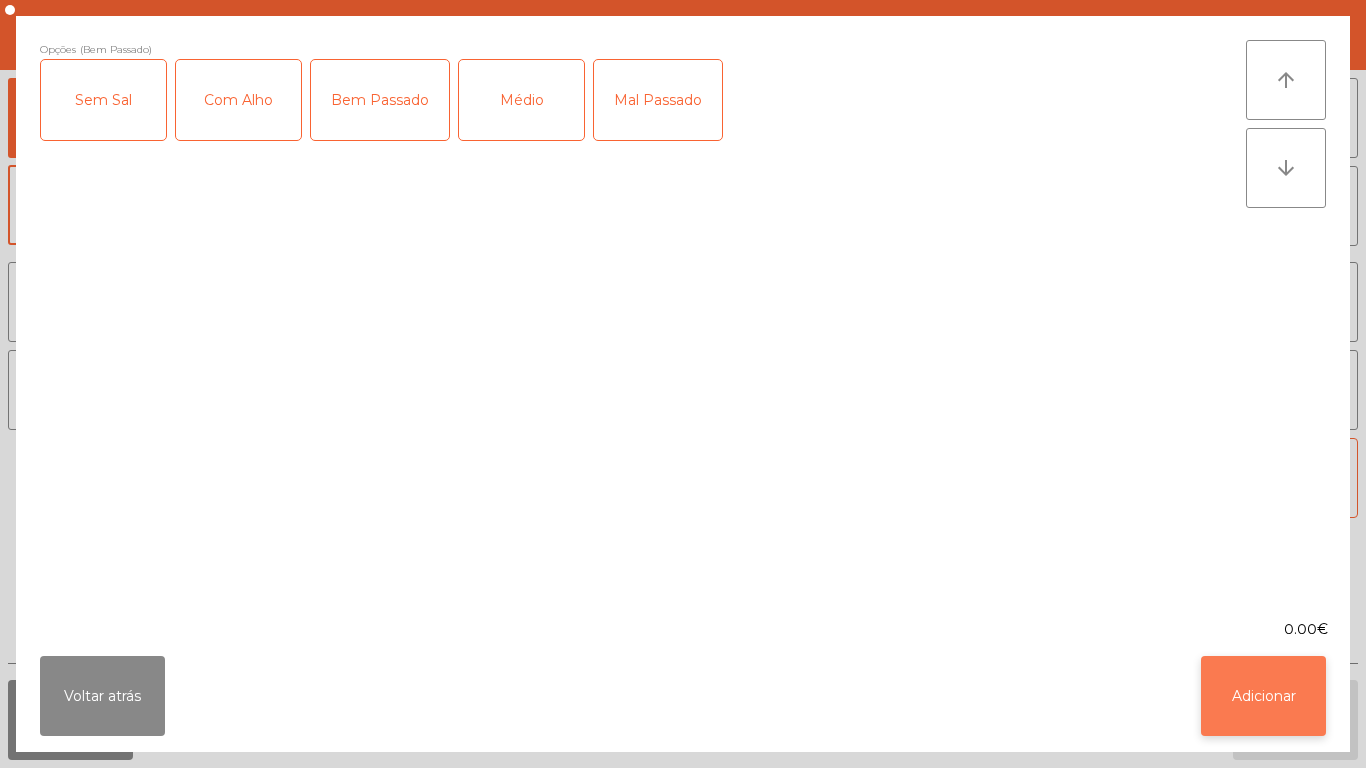 click on "Adicionar" 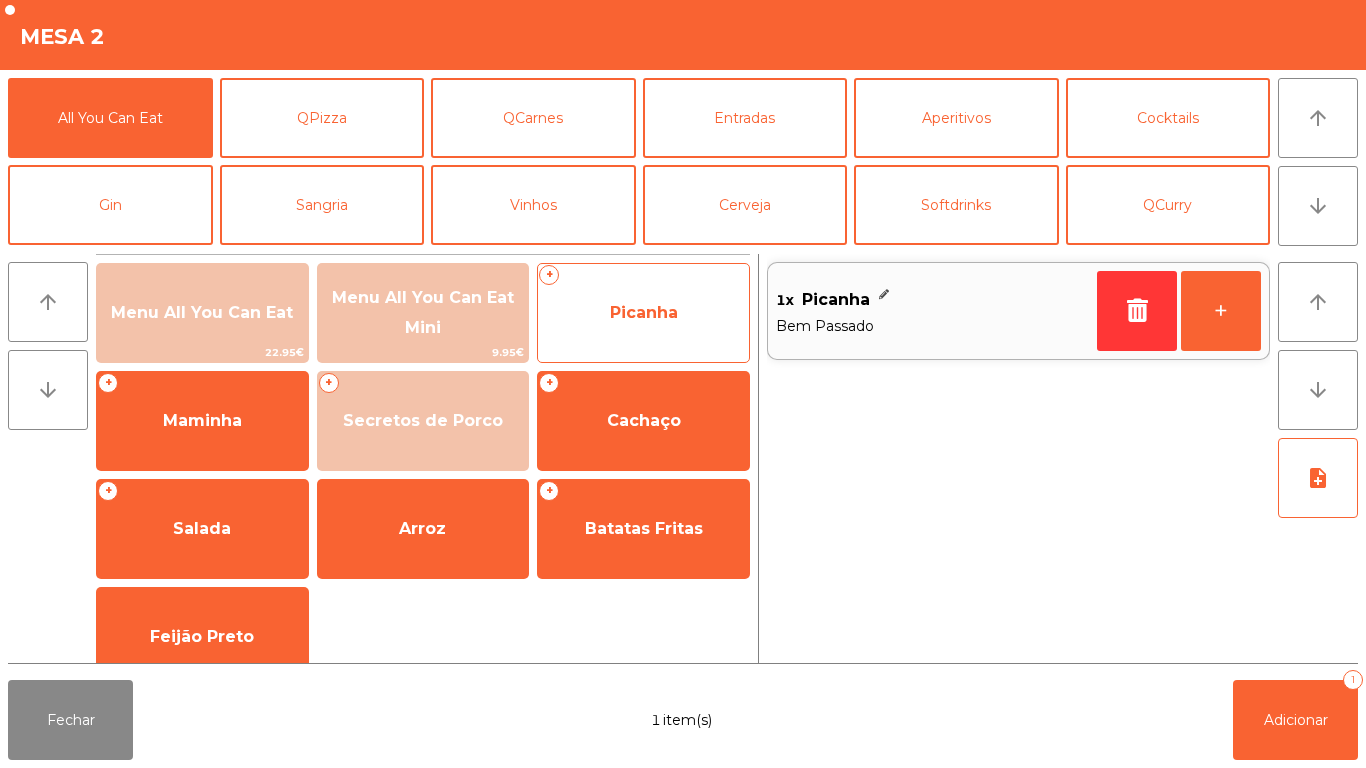 click on "Picanha" 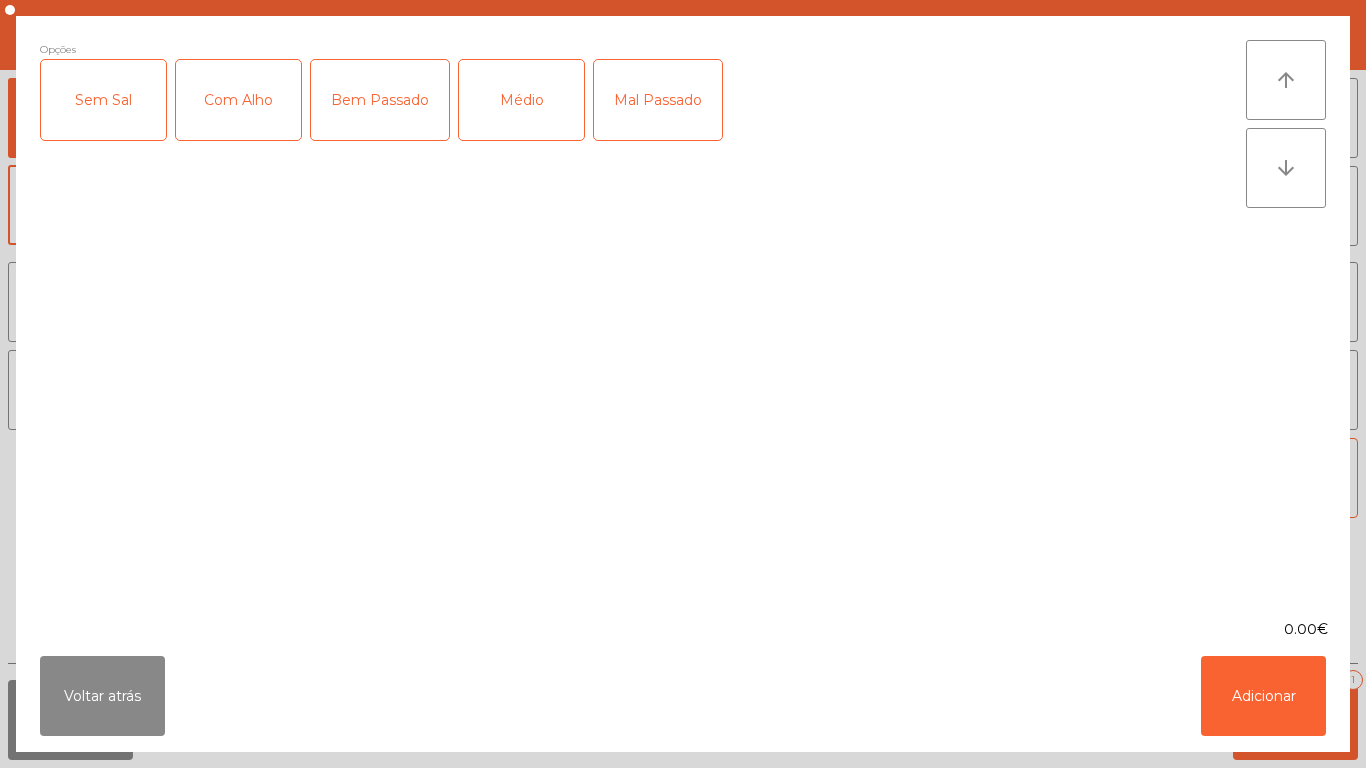 click on "Com Alho" 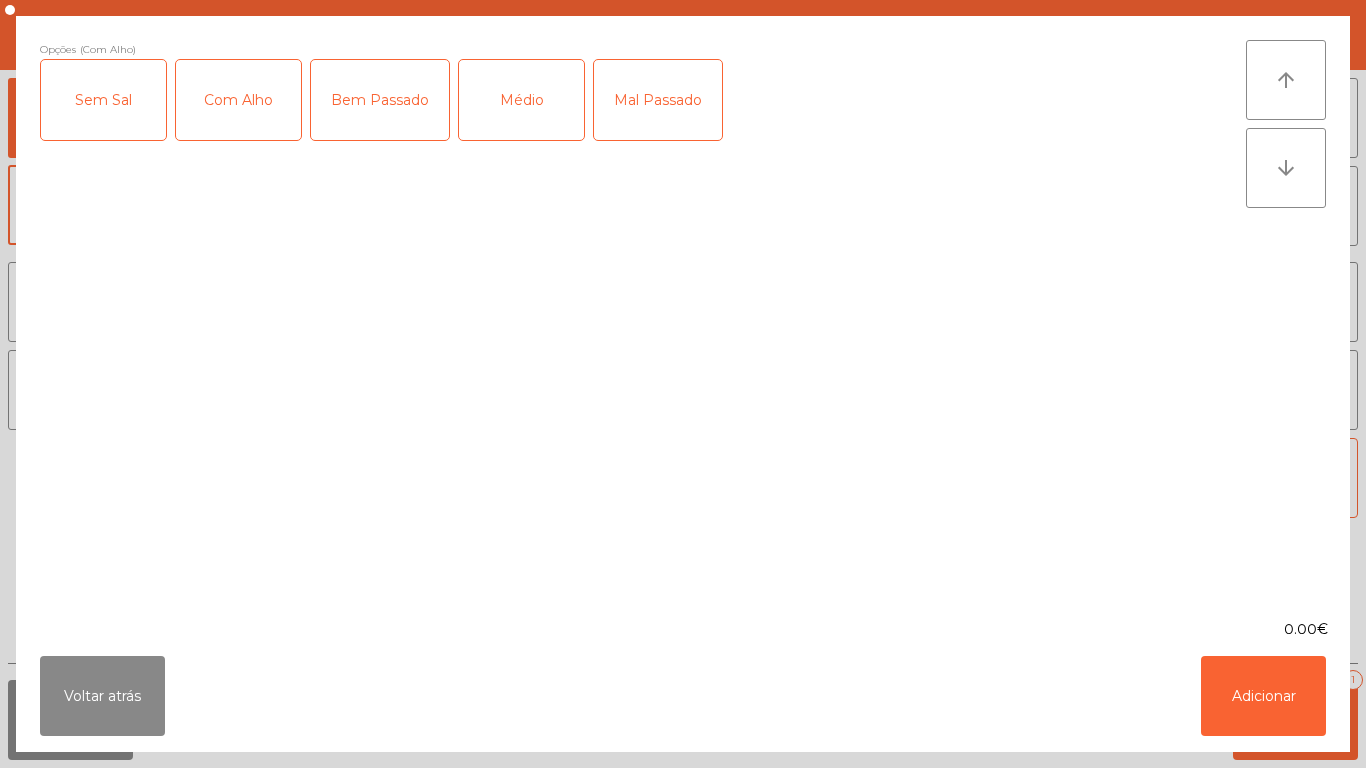 click on "Bem Passado" 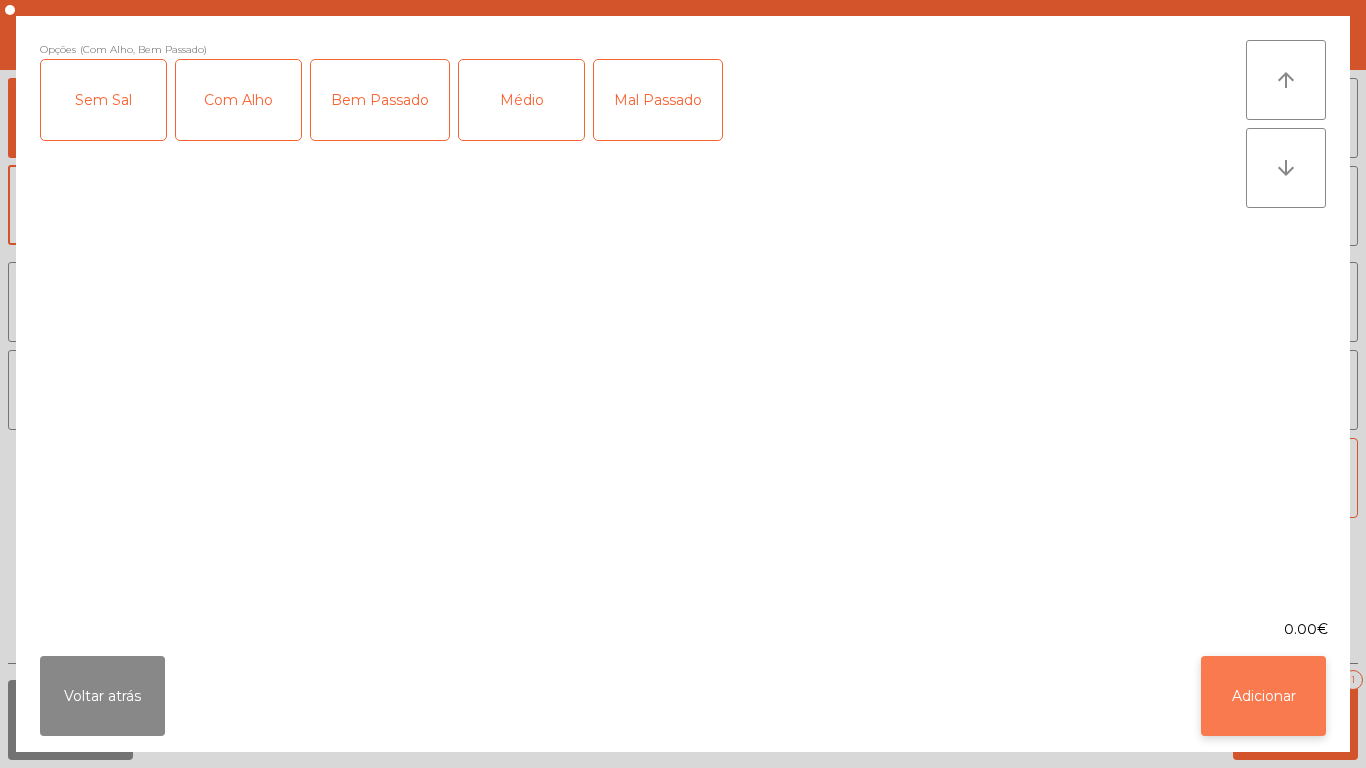 click on "Adicionar" 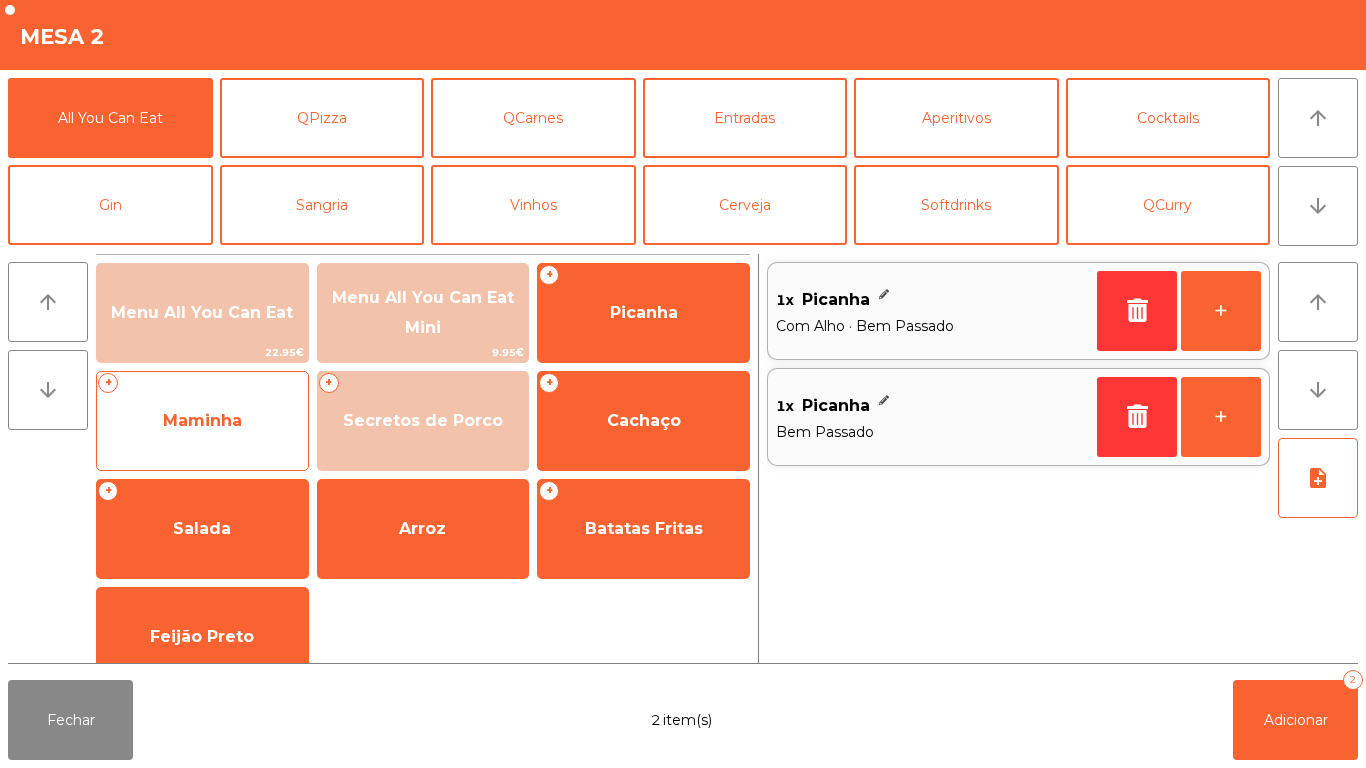 click on "Maminha" 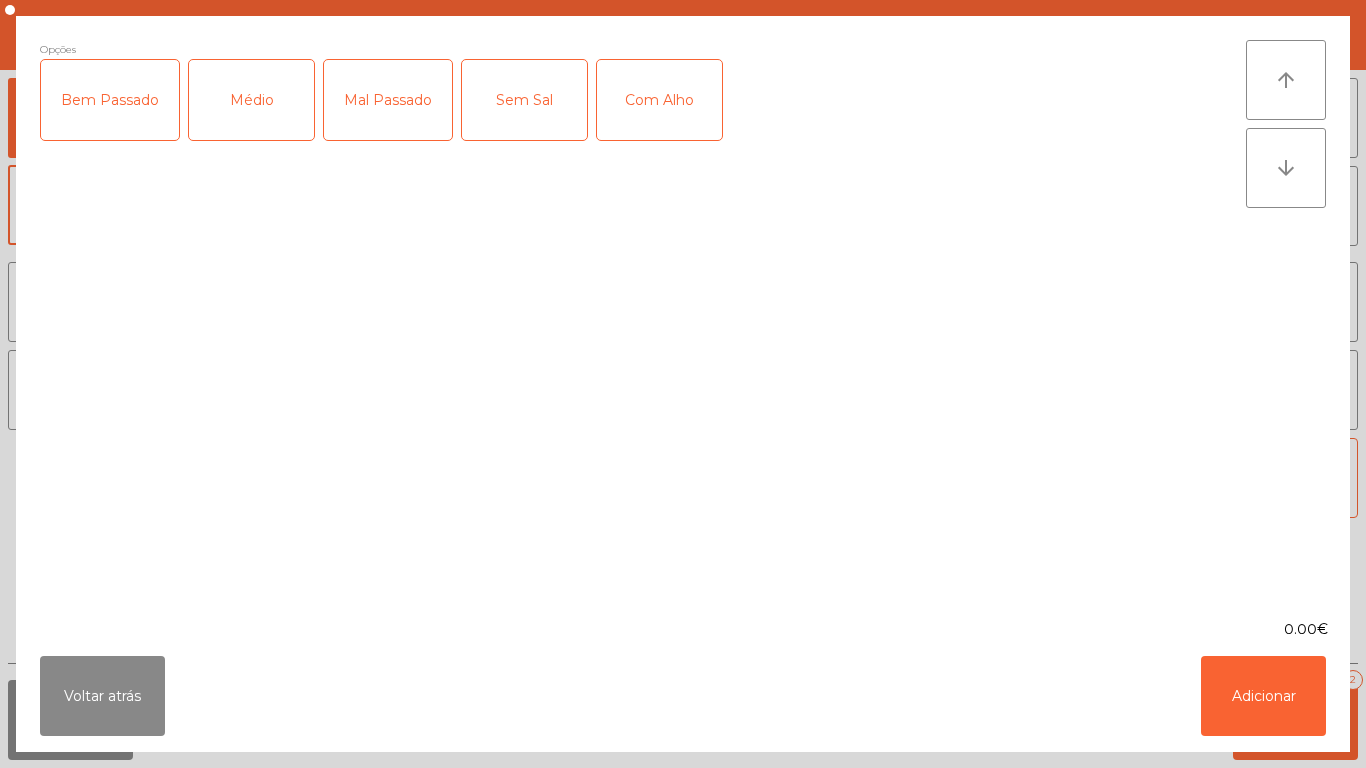 click on "Médio" 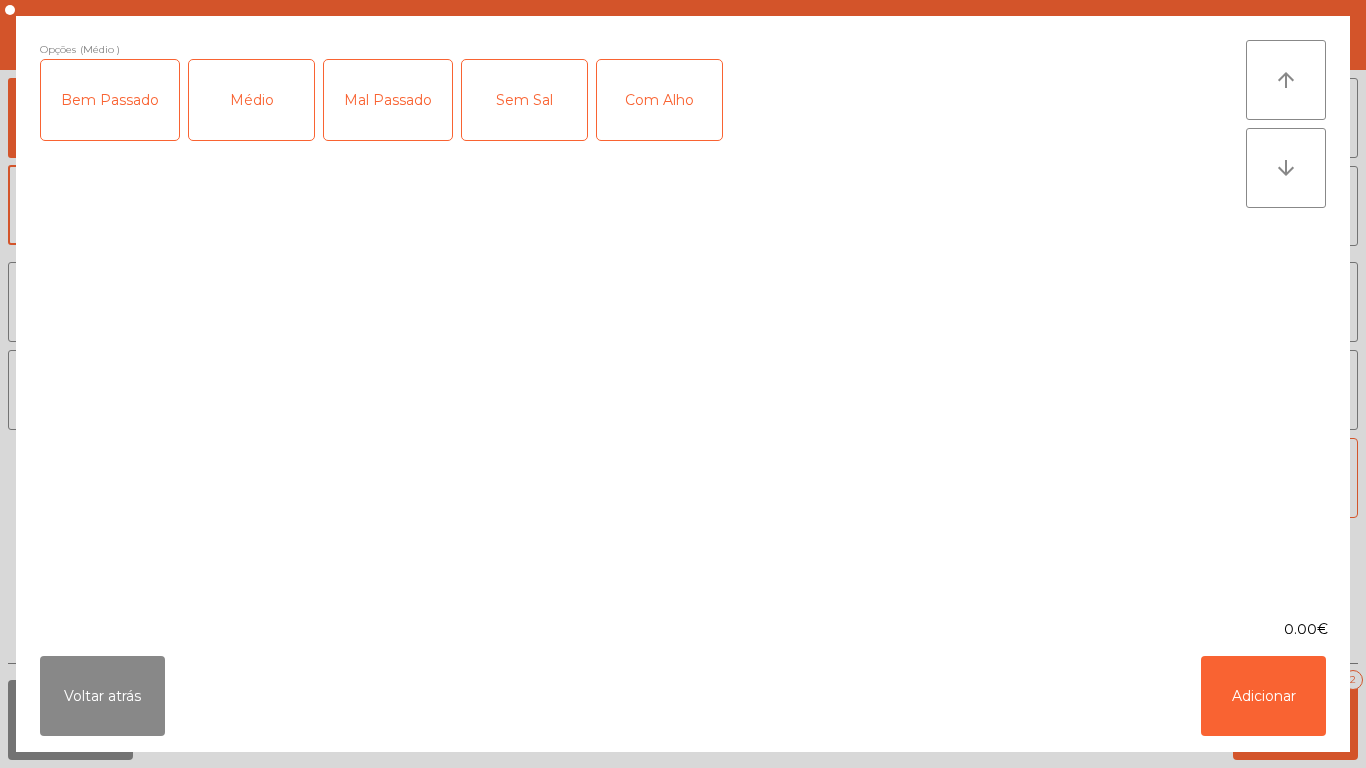 click on "Bem Passado" 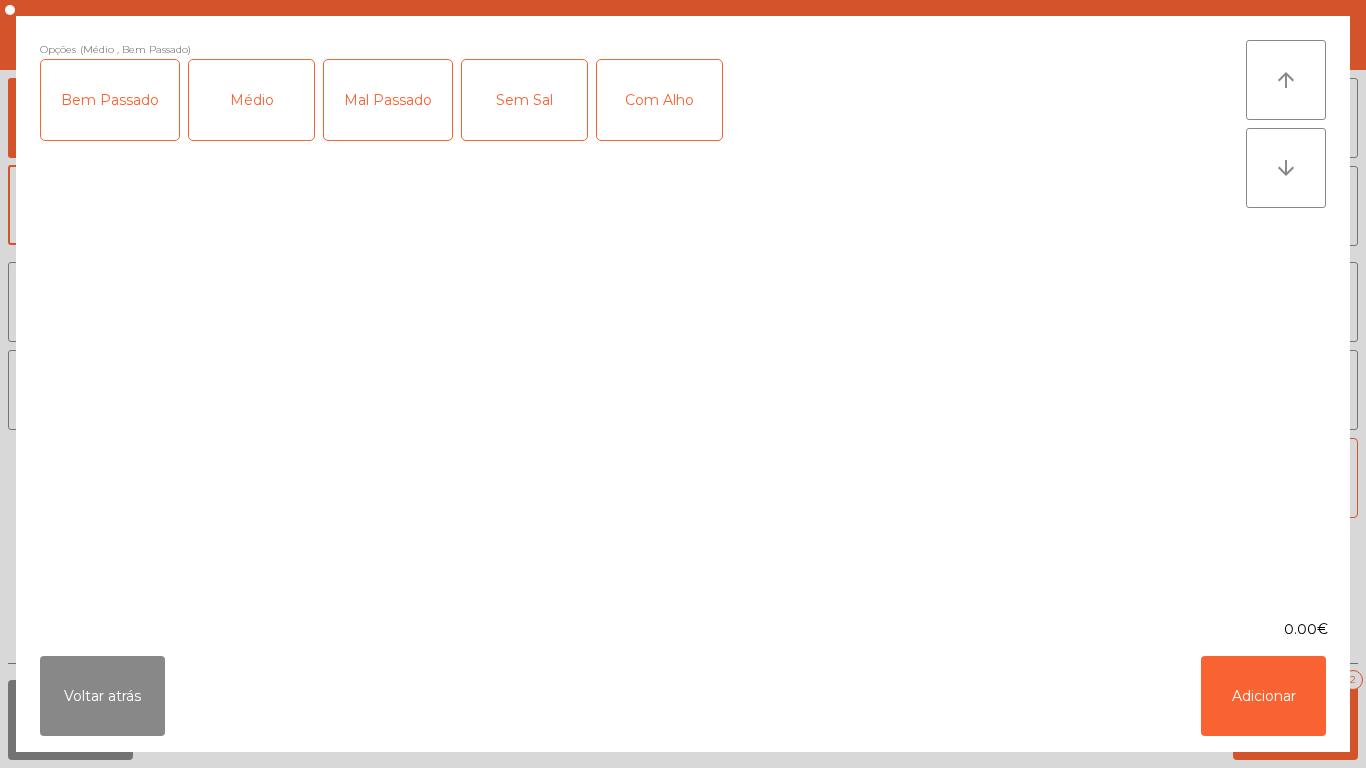 click on "Com Alho" 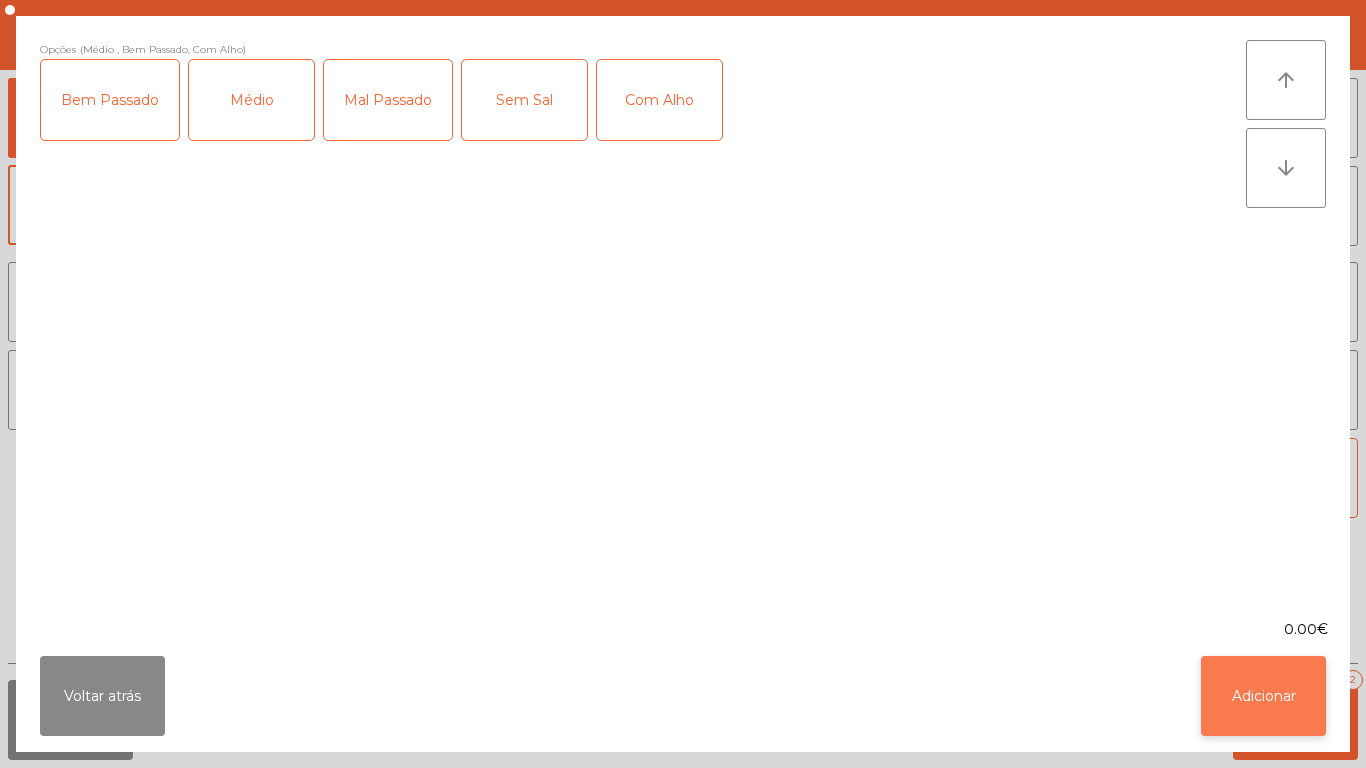 click on "Adicionar" 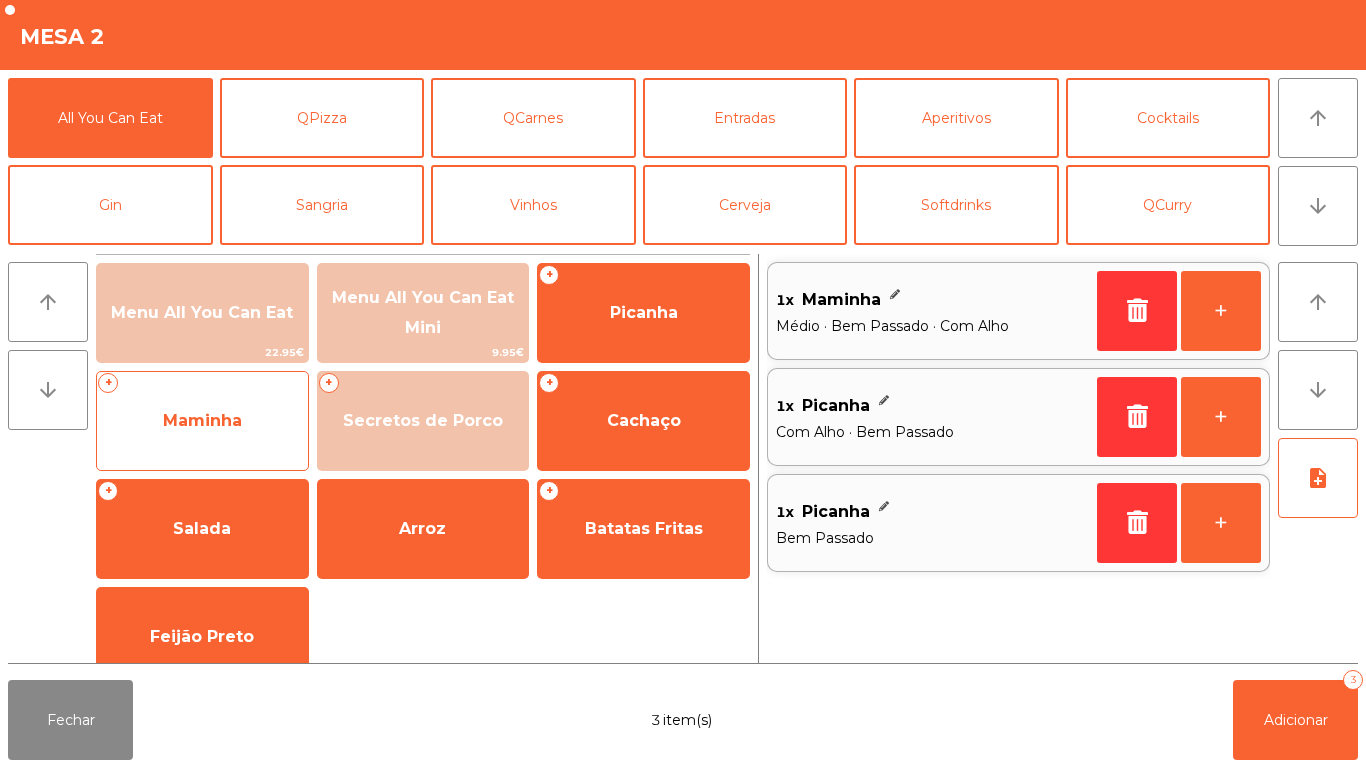 click on "Maminha" 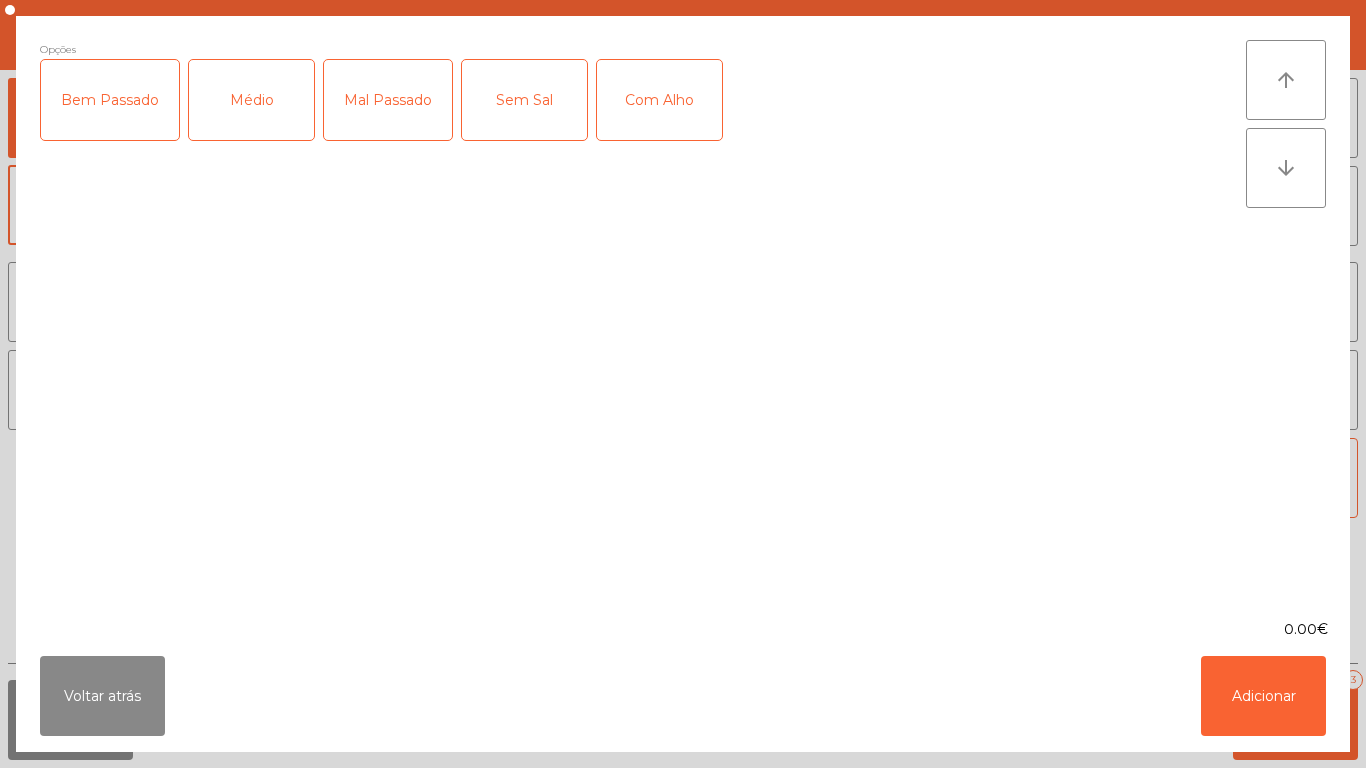 click on "Mal Passado" 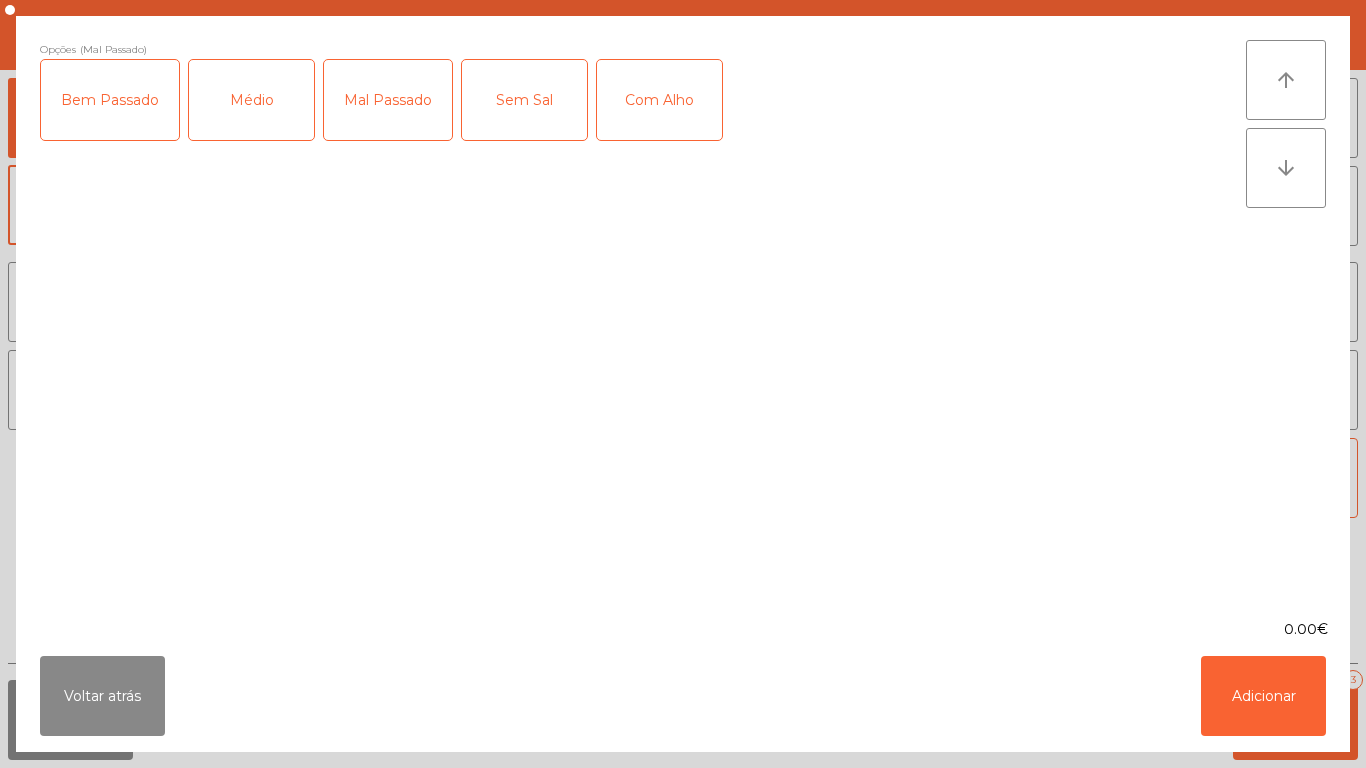 click on "Bem Passado" 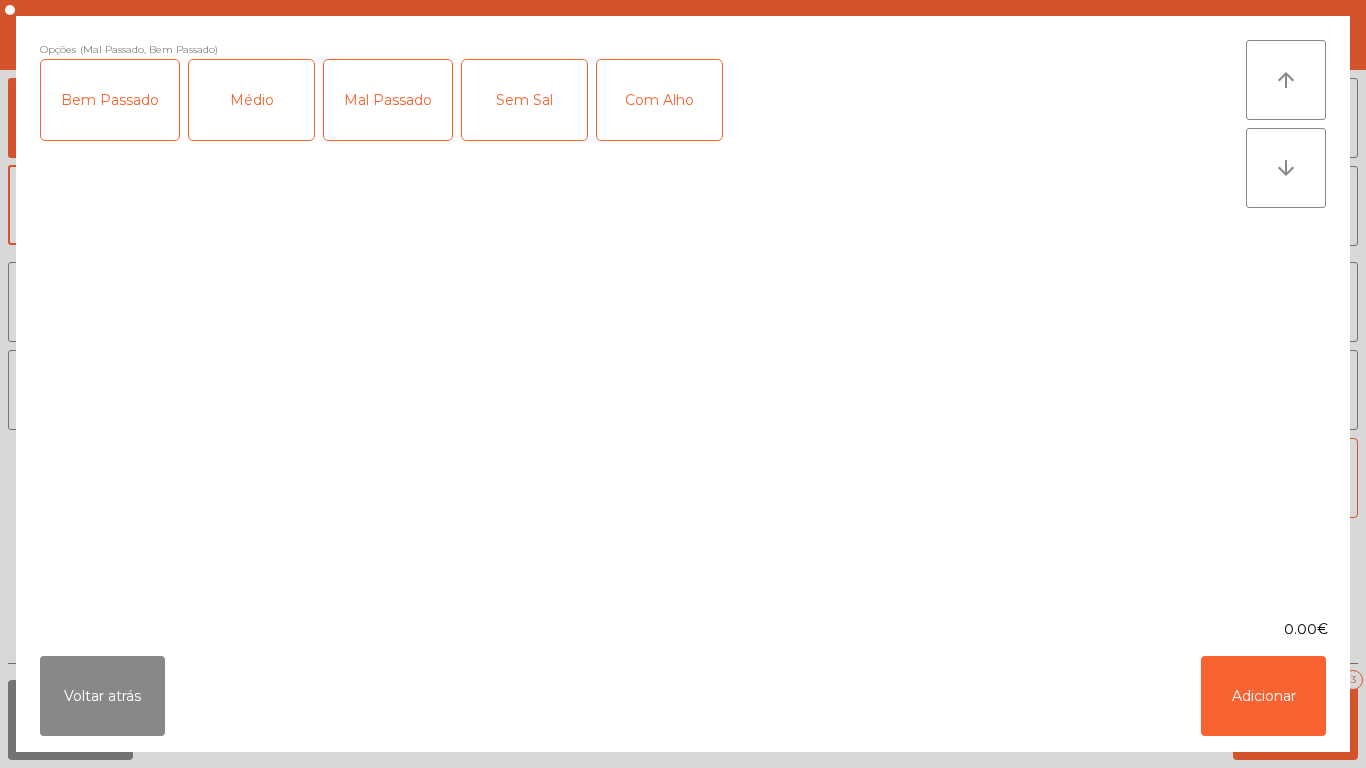 click on "Mal Passado" 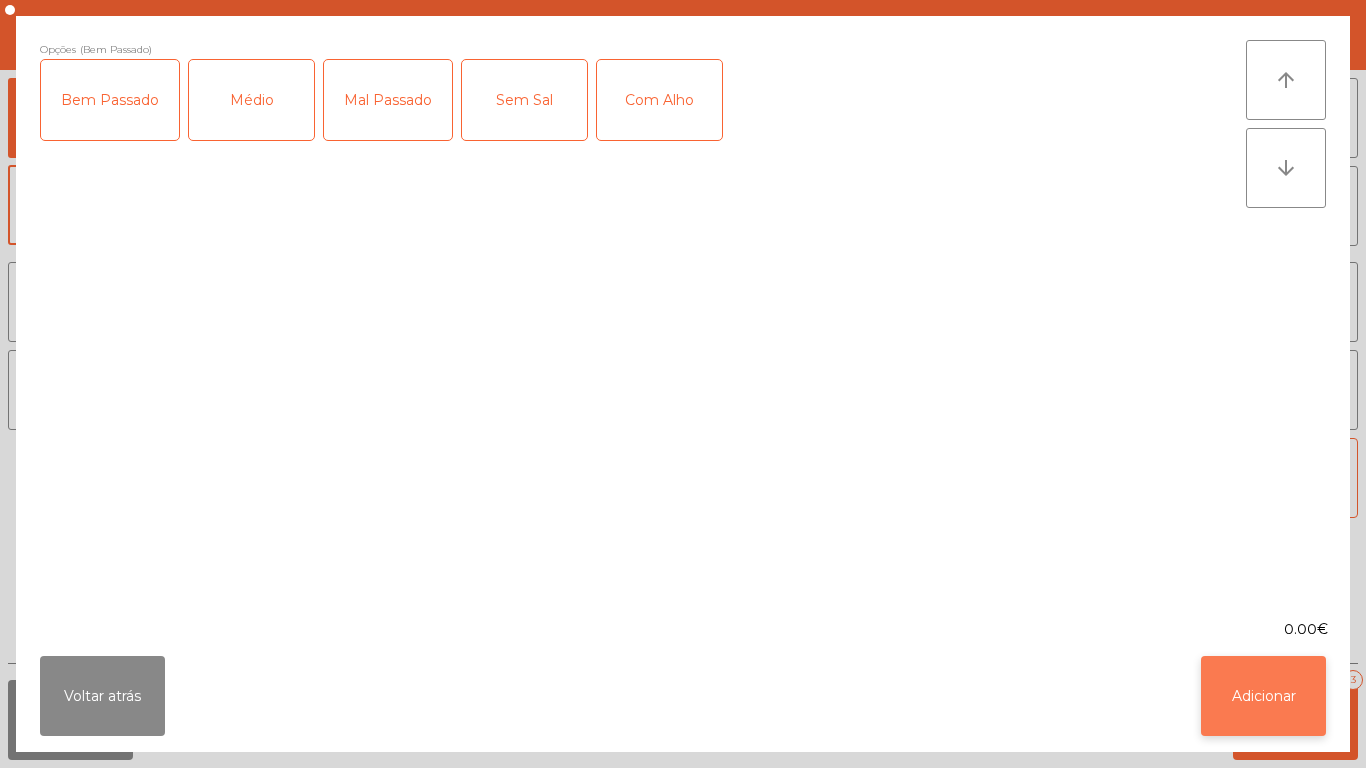 click on "Adicionar" 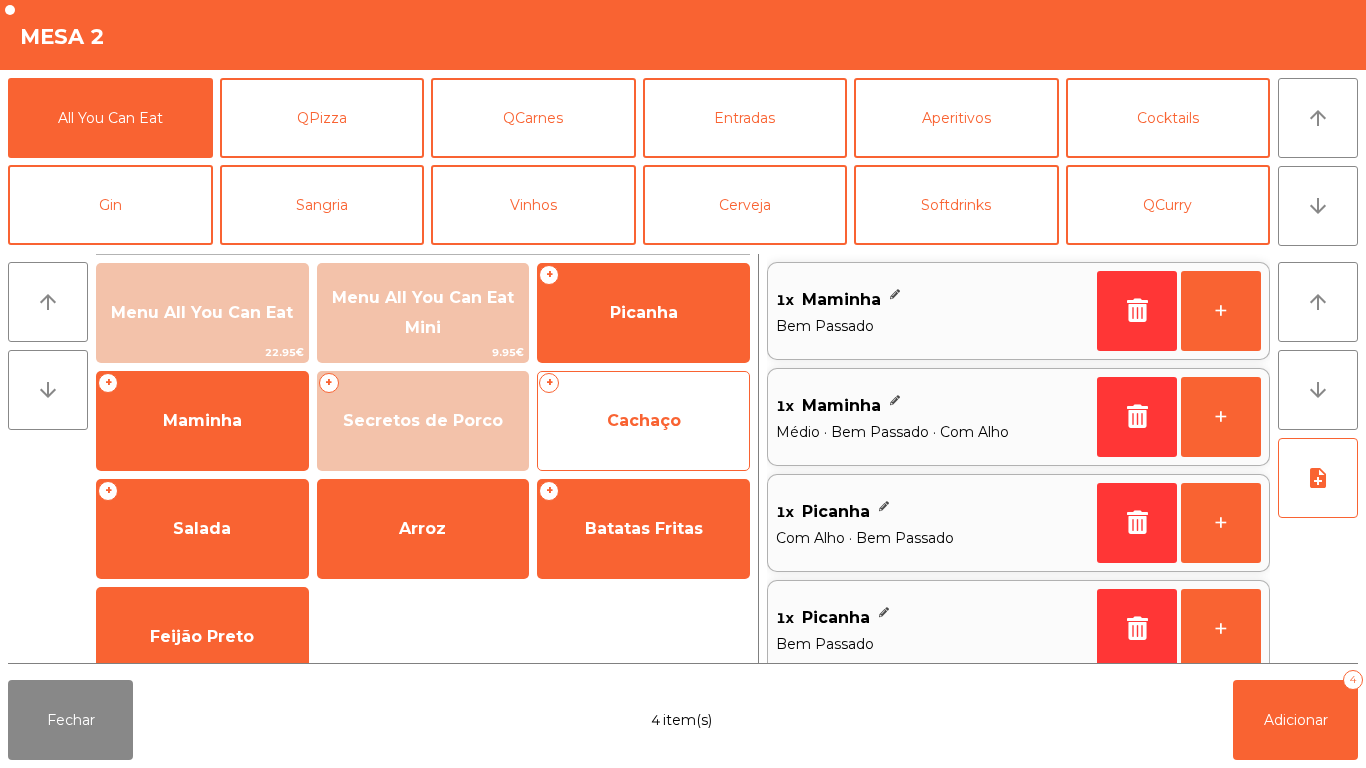 click on "Cachaço" 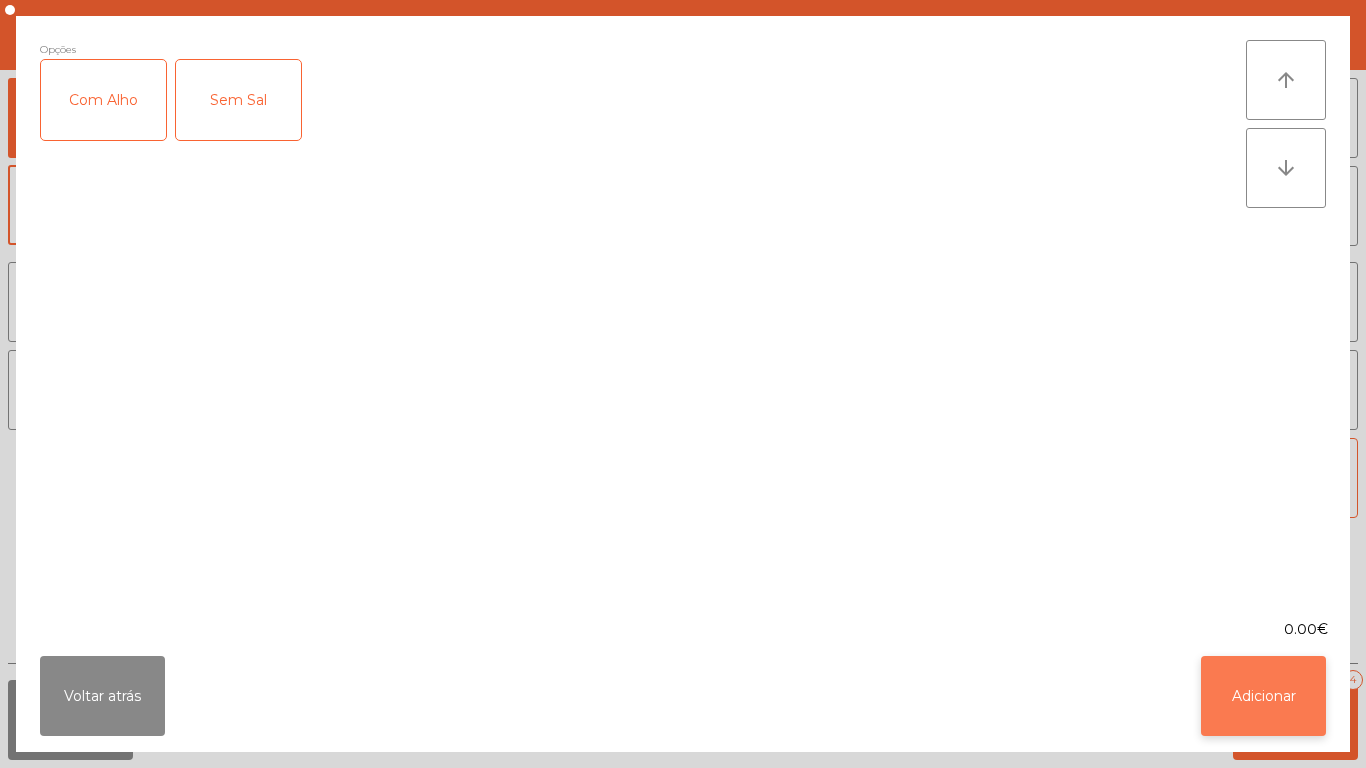 click on "Adicionar" 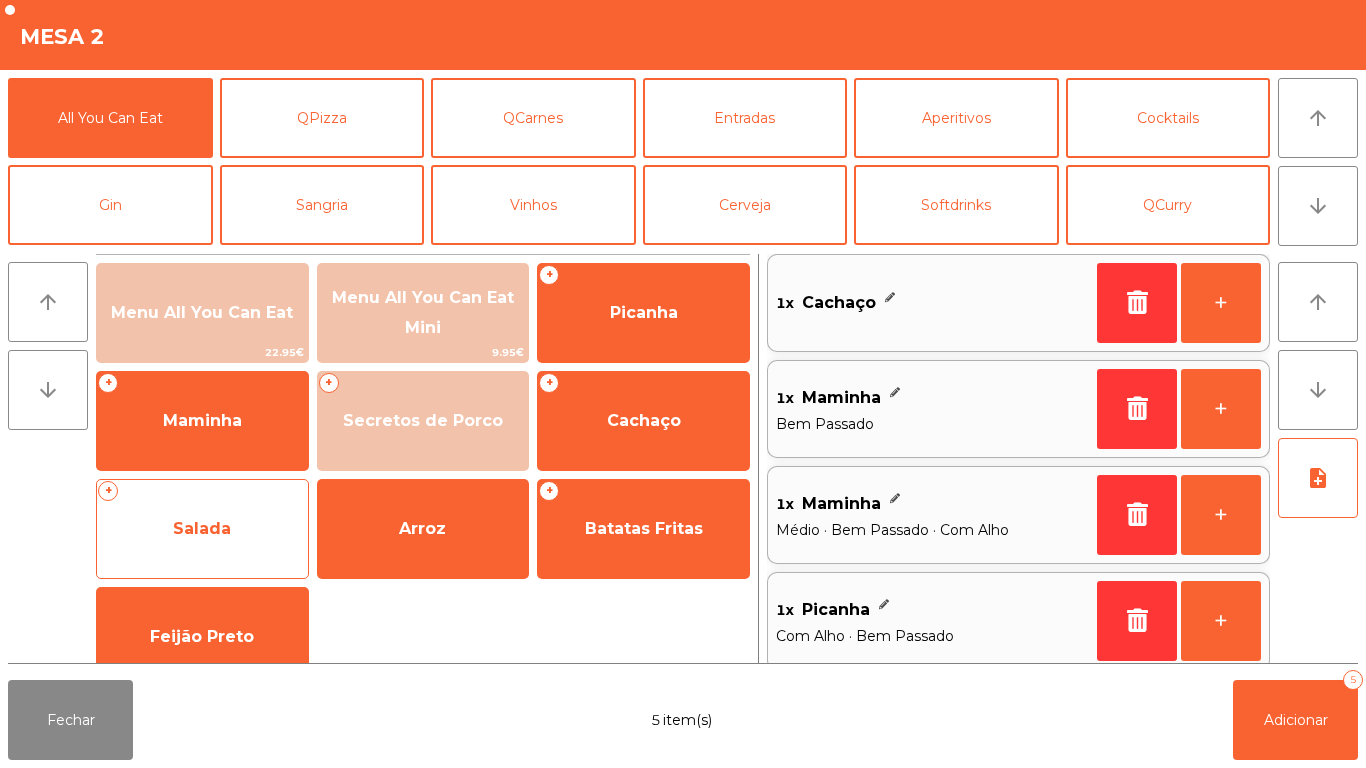 click on "Salada" 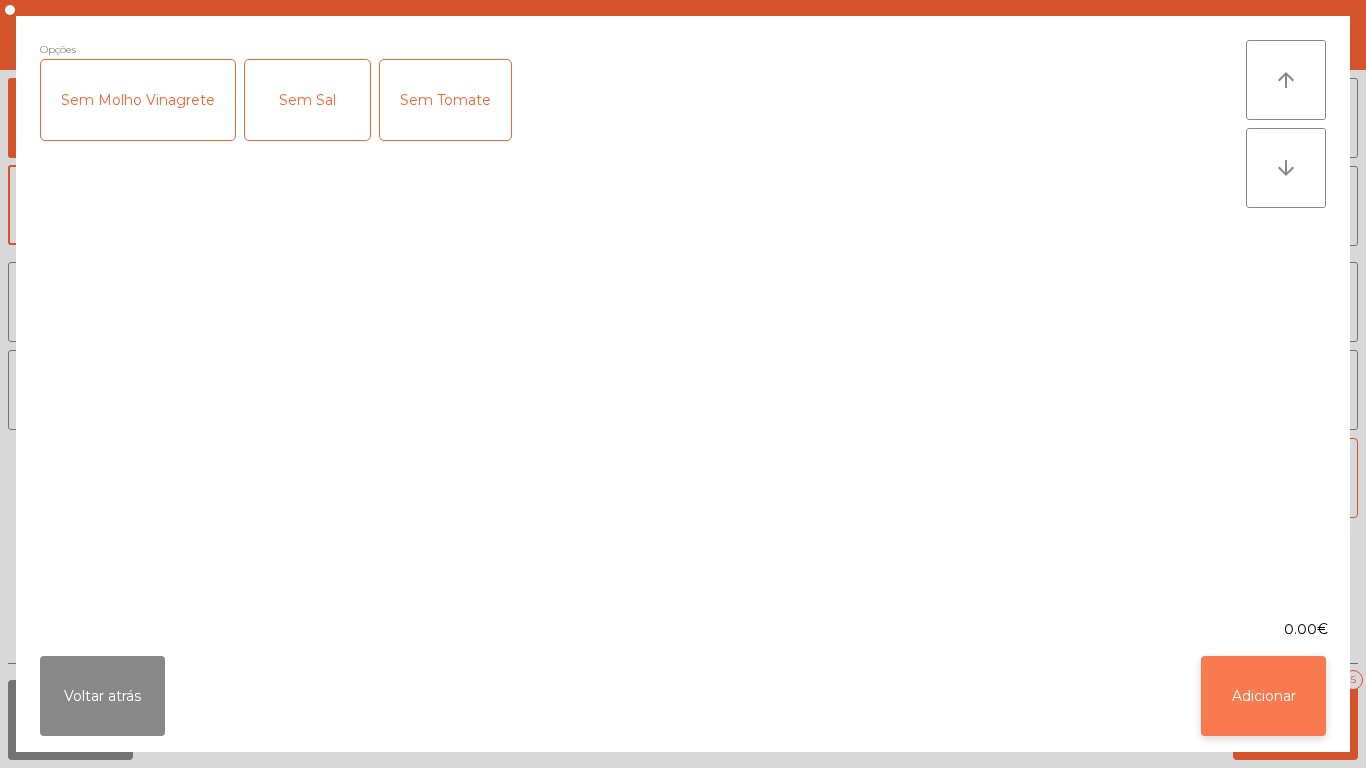 click on "Adicionar" 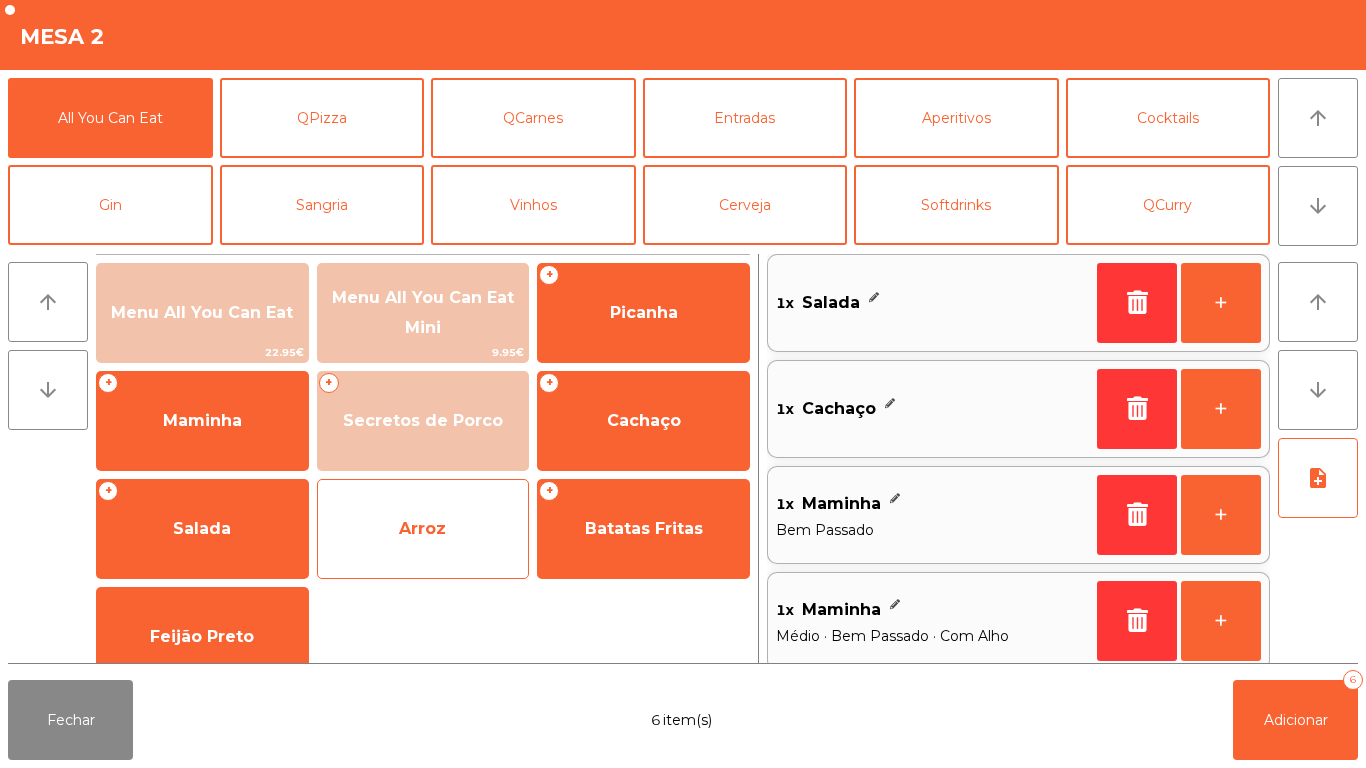 click on "Arroz" 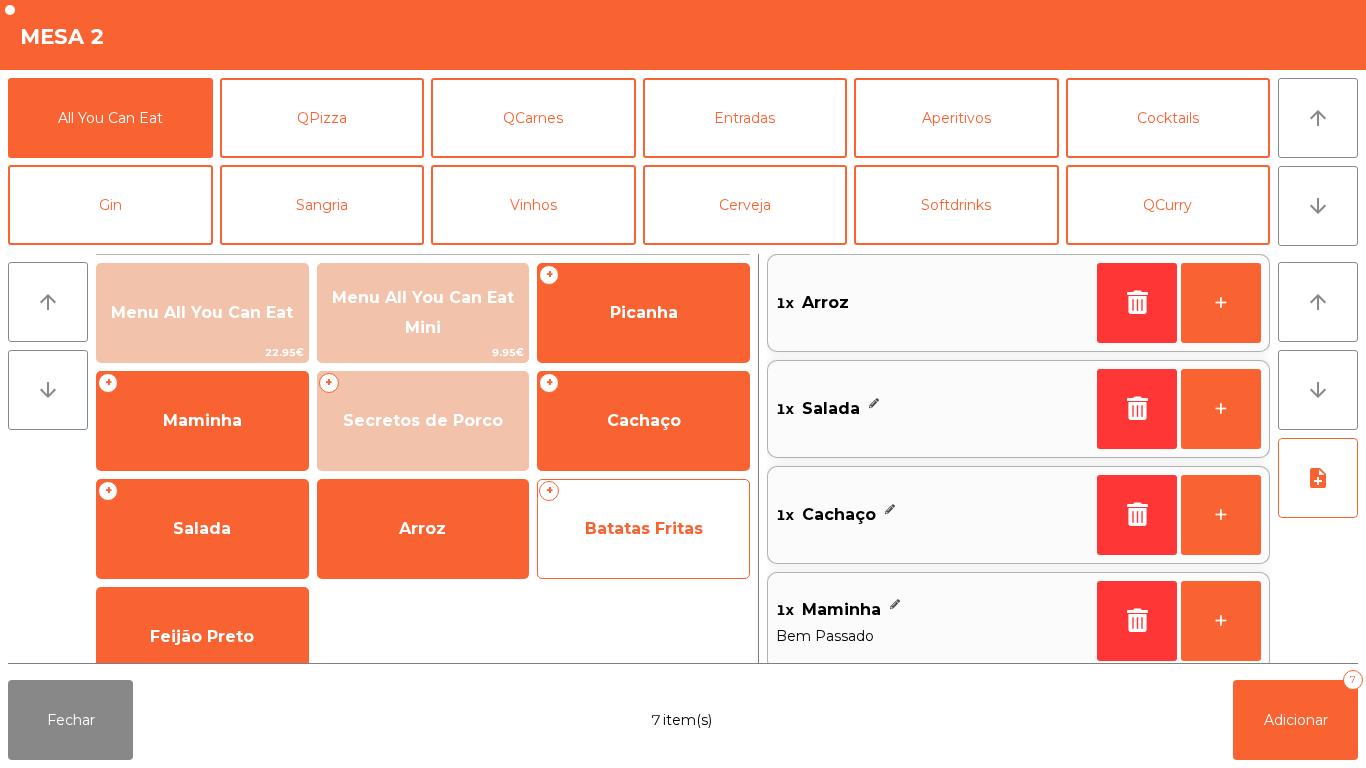 click on "Batatas Fritas" 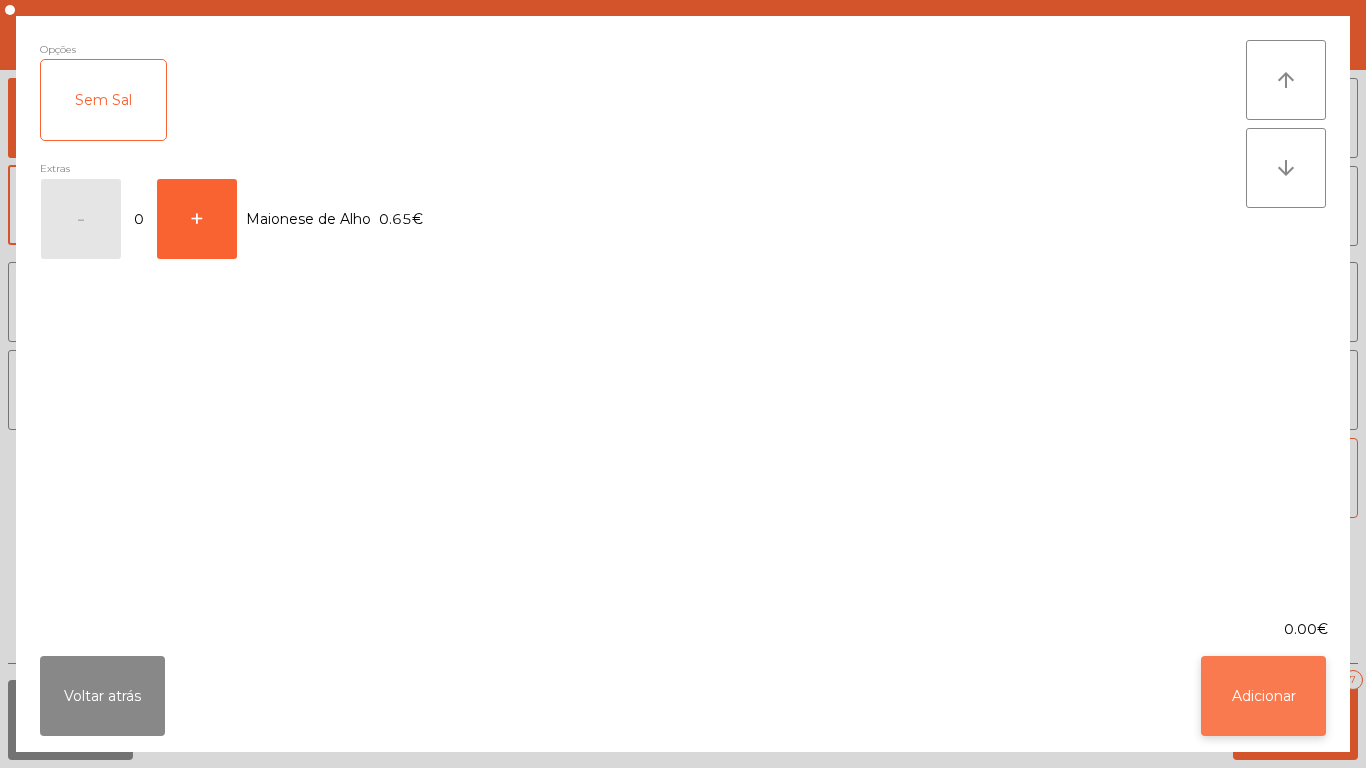 click on "Adicionar" 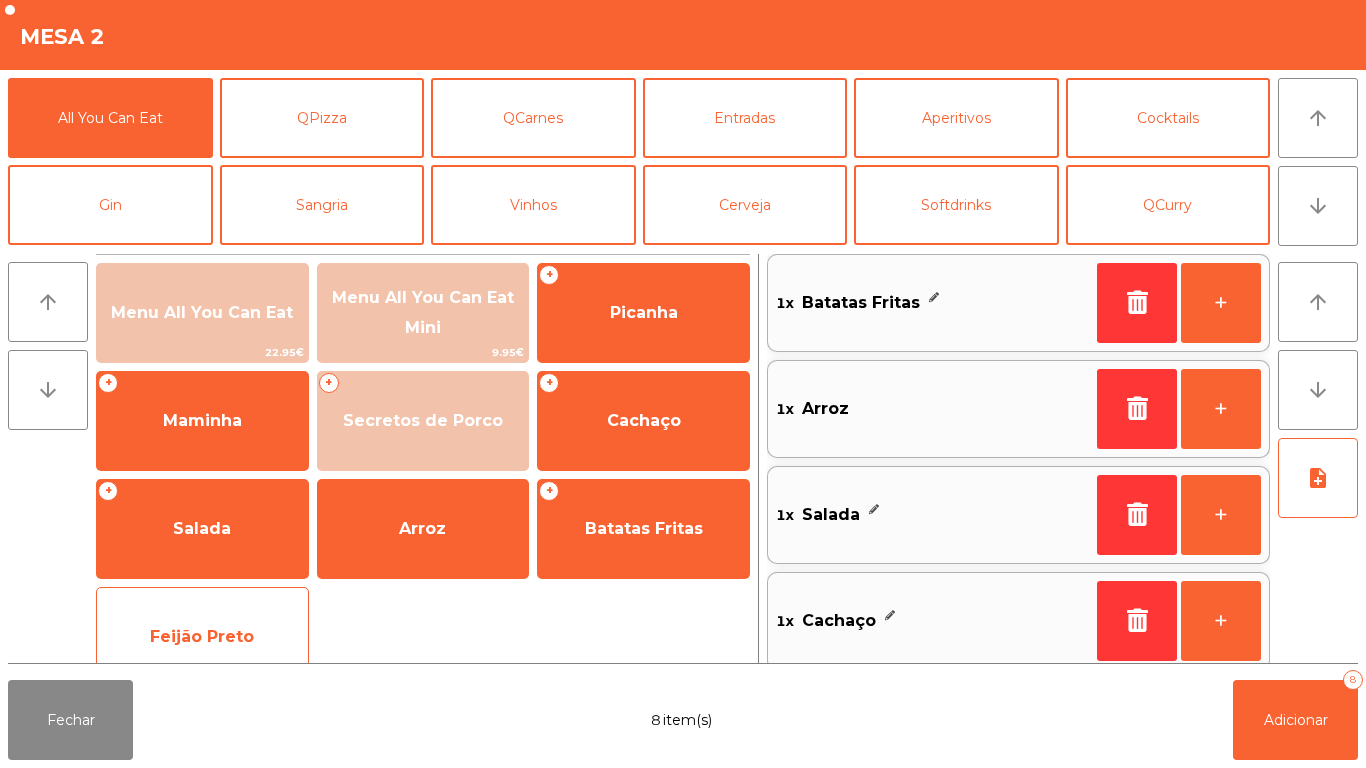 click on "Feijão Preto" 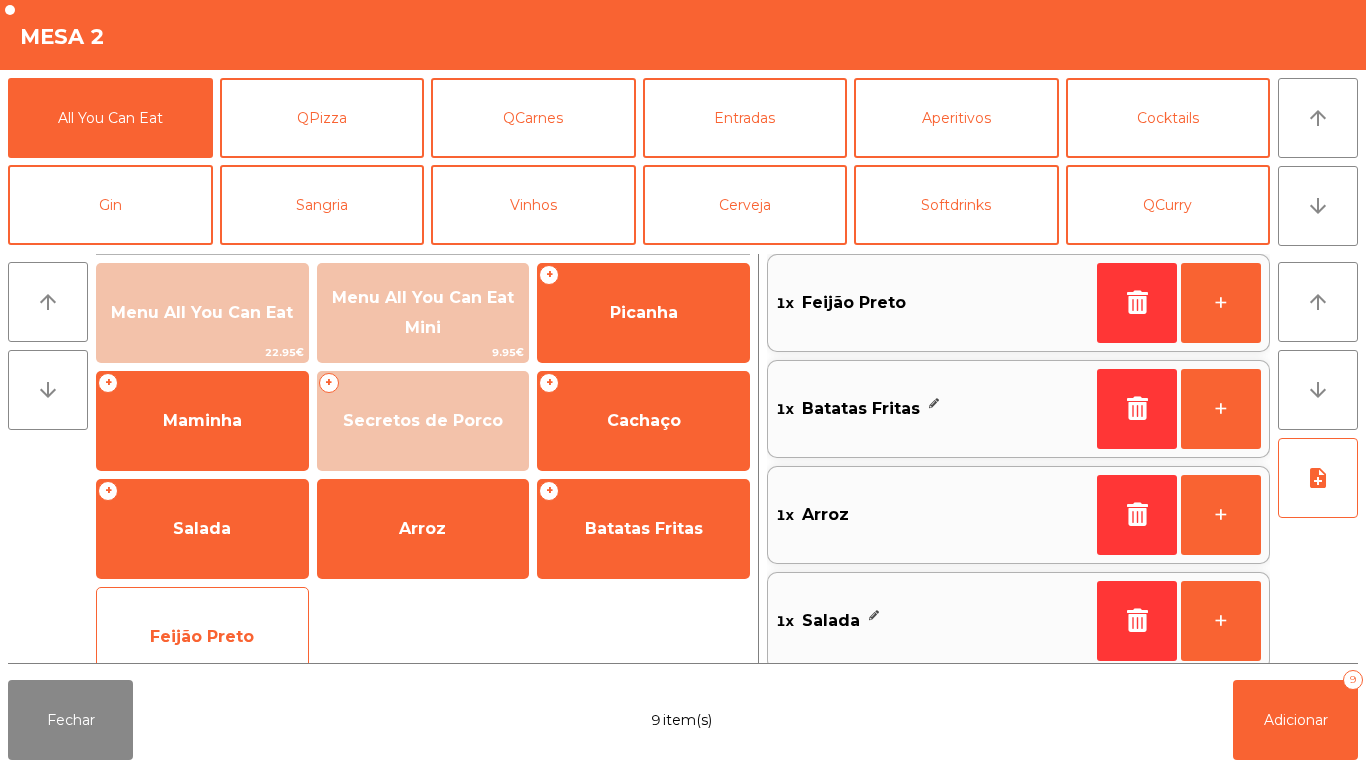 click on "Feijão Preto" 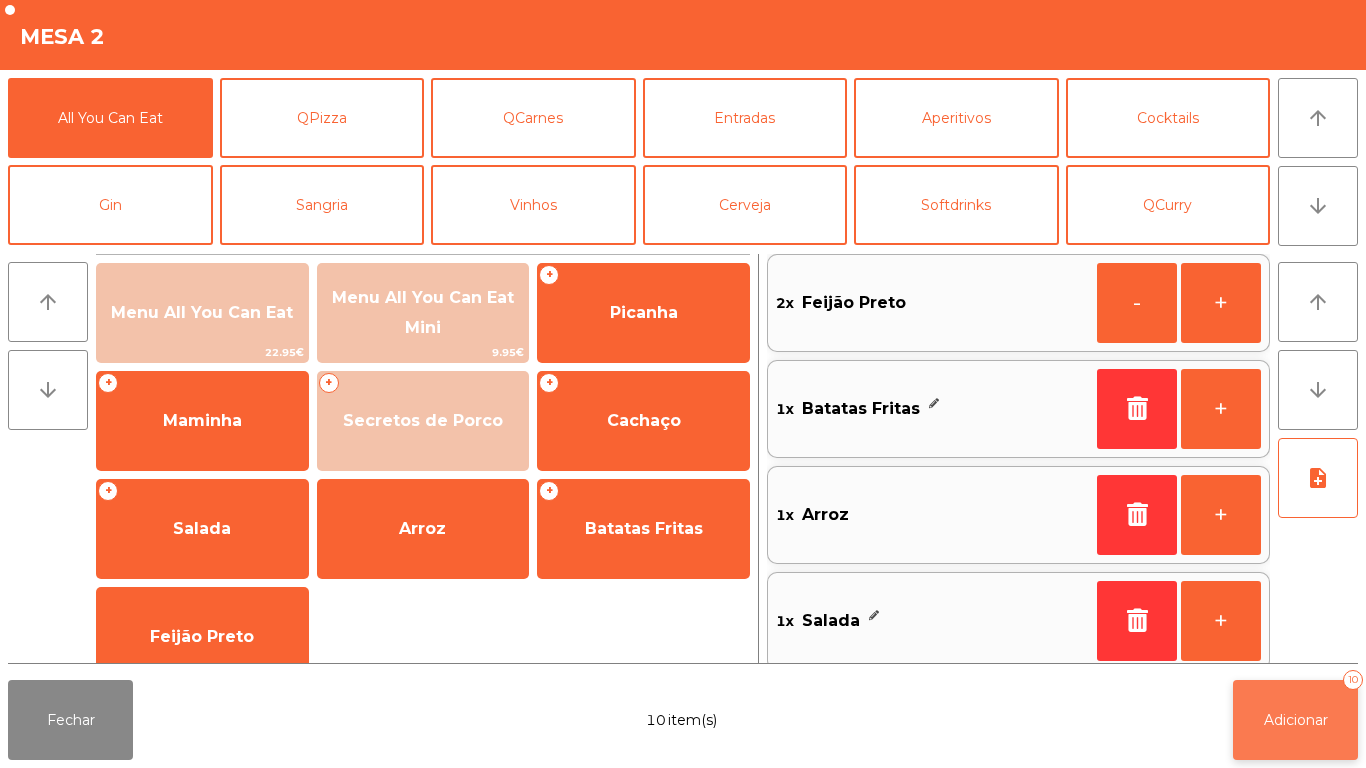 click on "Adicionar" 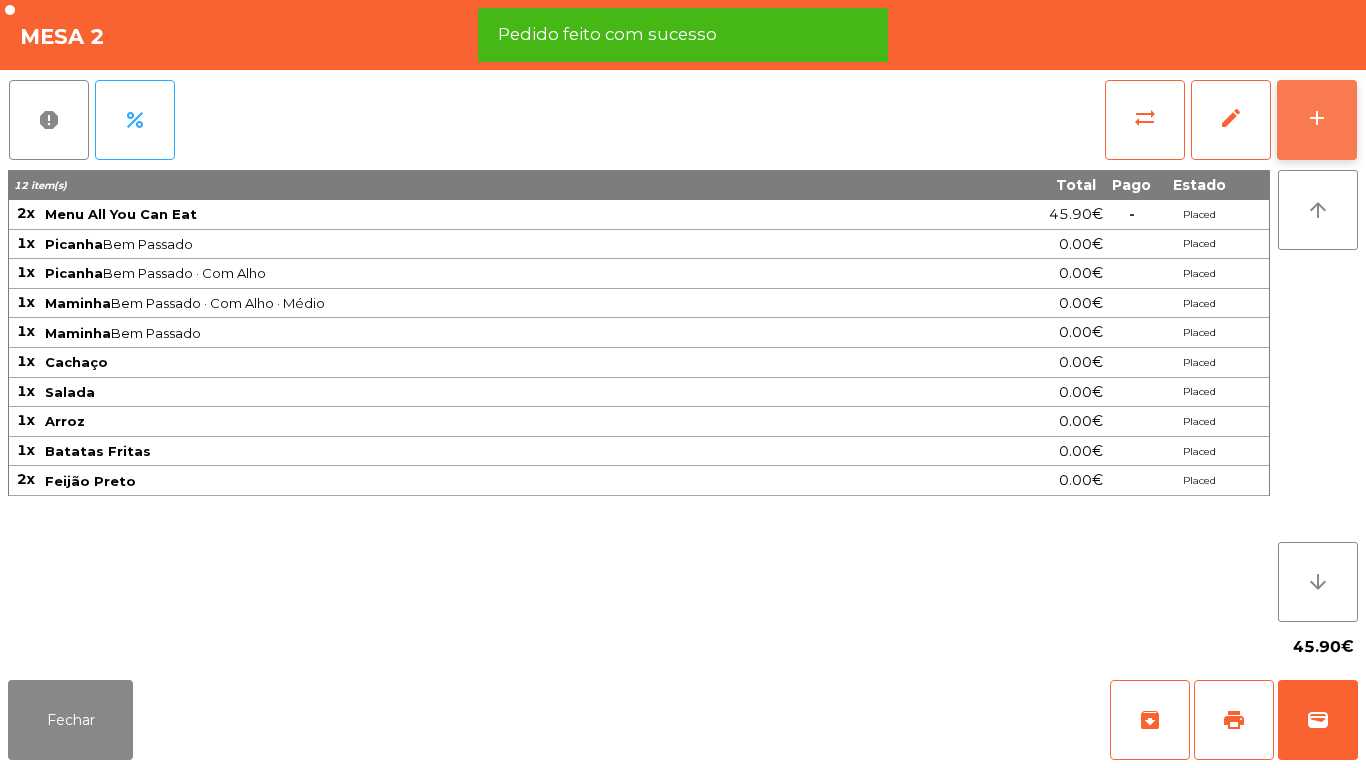 click on "add" 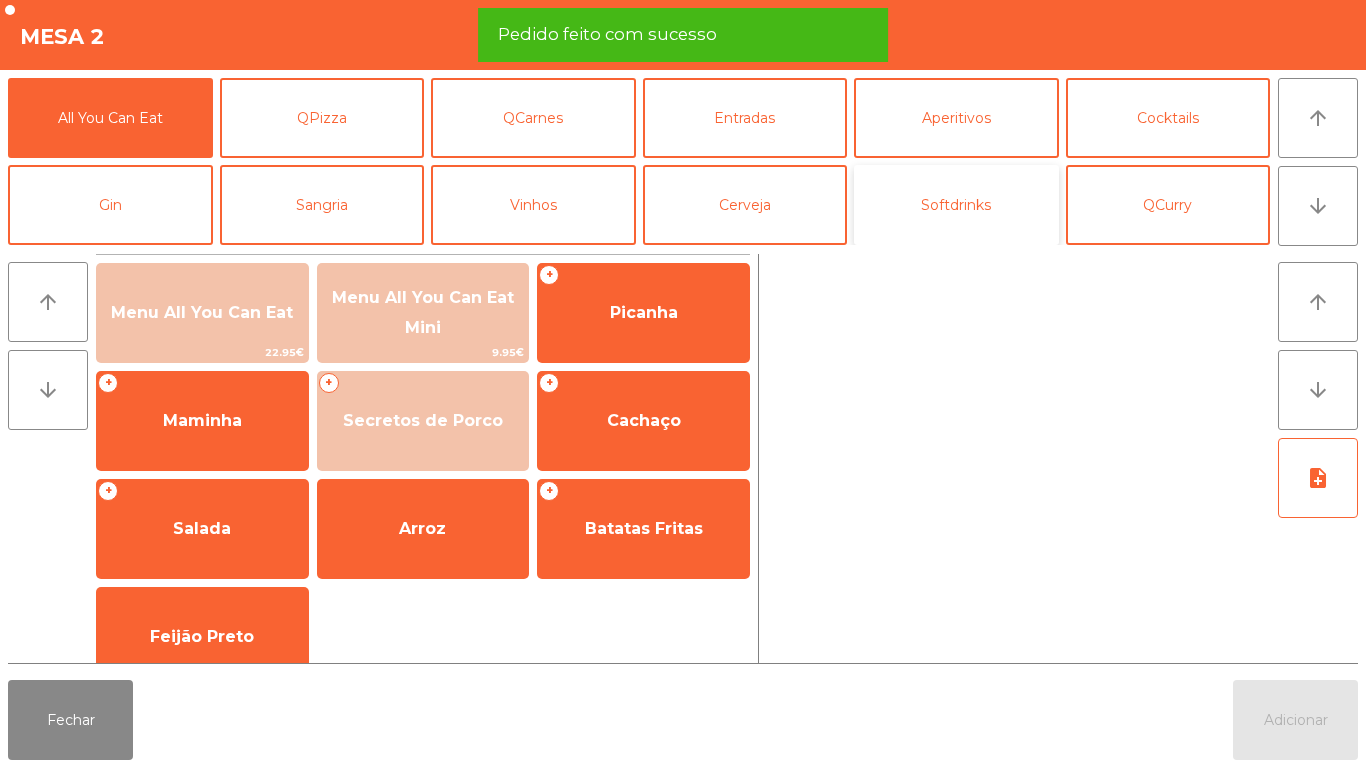 click on "Softdrinks" 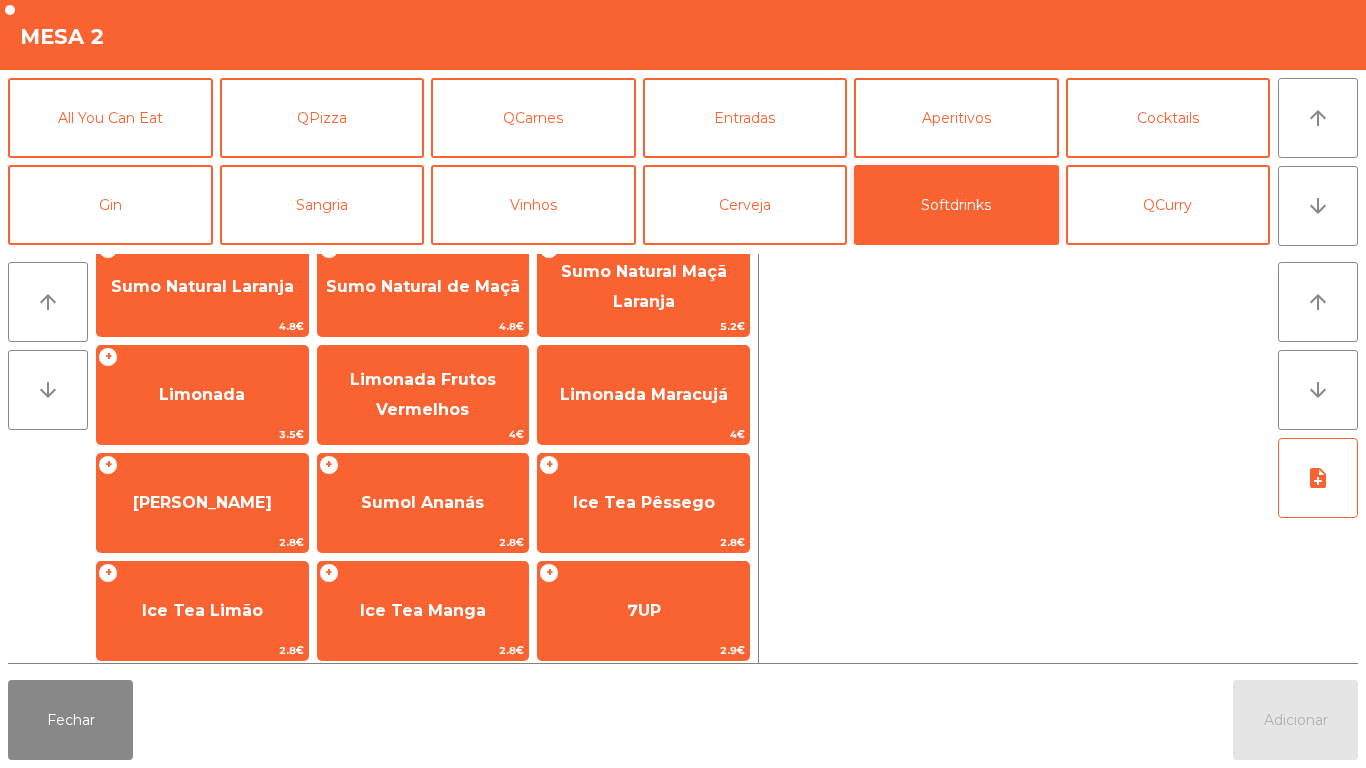 scroll, scrollTop: 142, scrollLeft: 0, axis: vertical 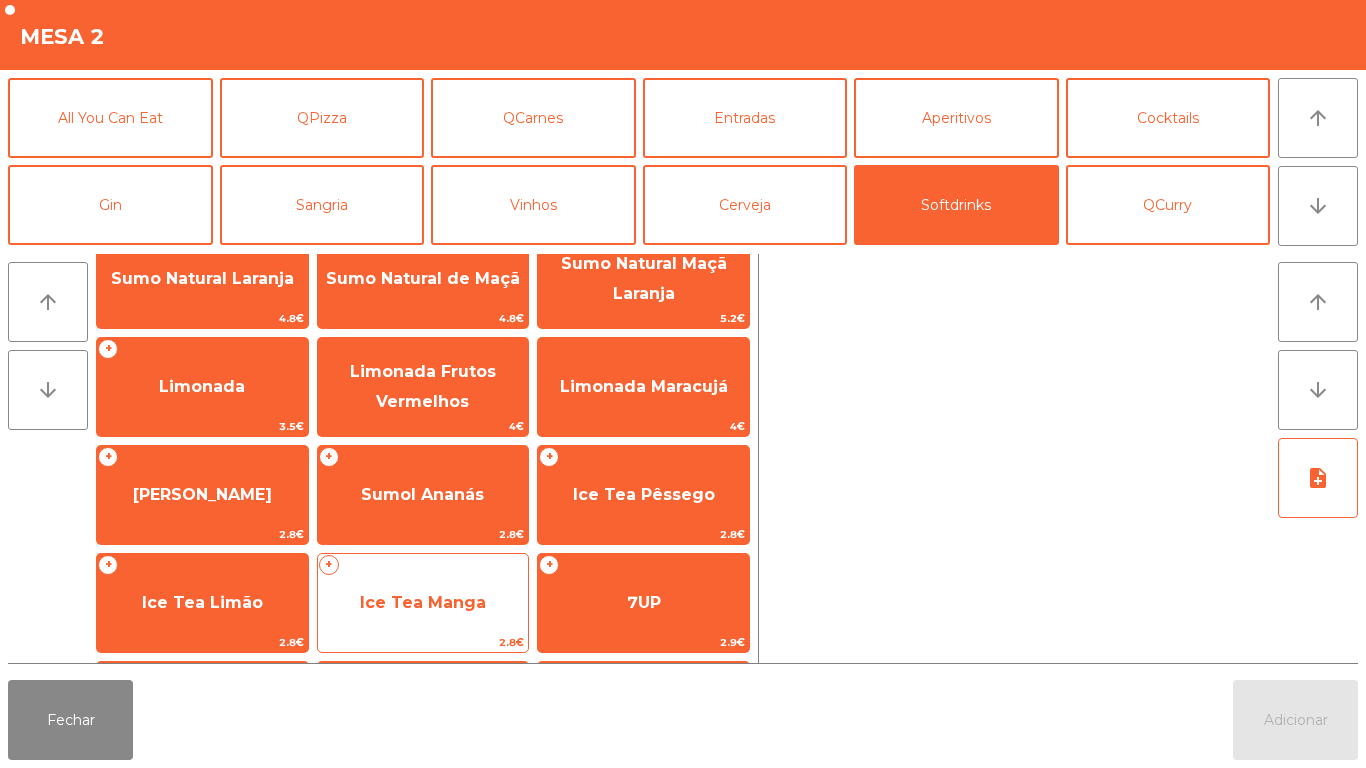 click on "Ice Tea Manga" 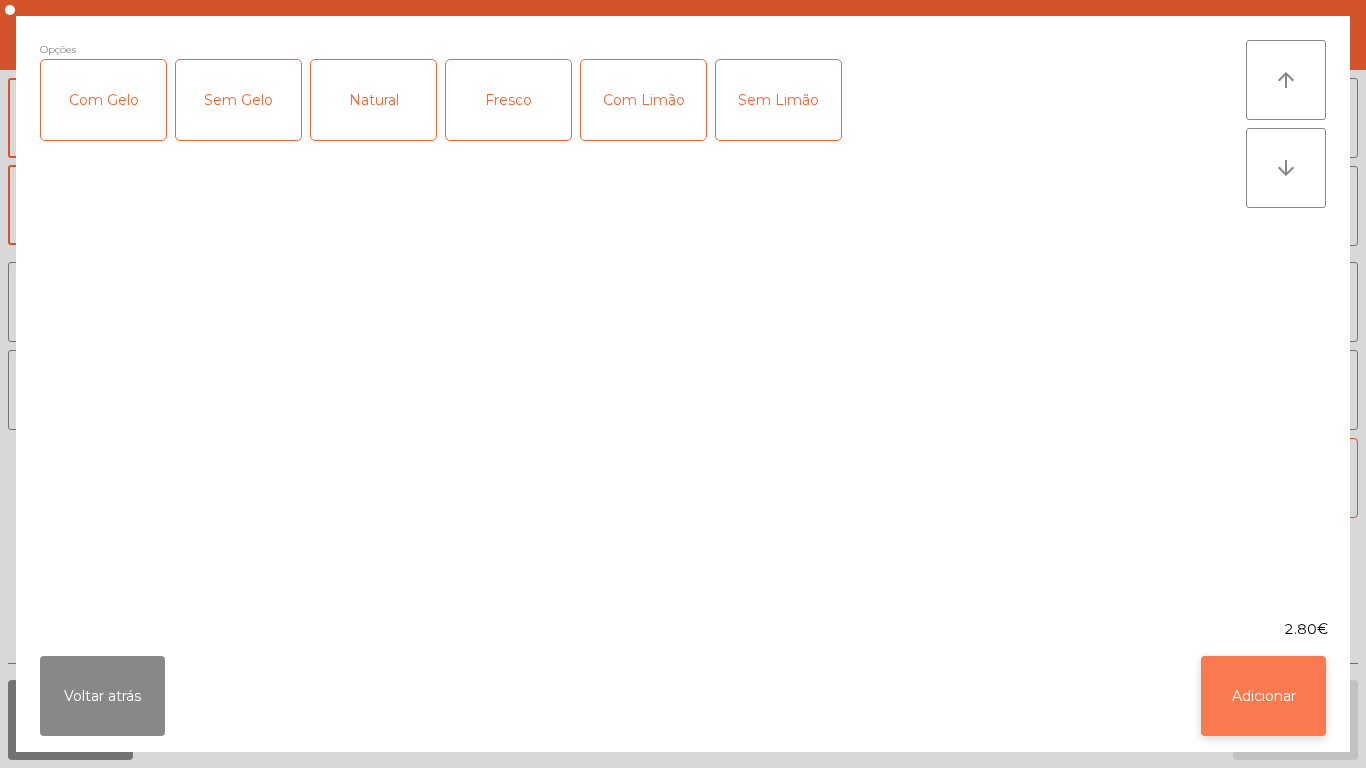 click on "Adicionar" 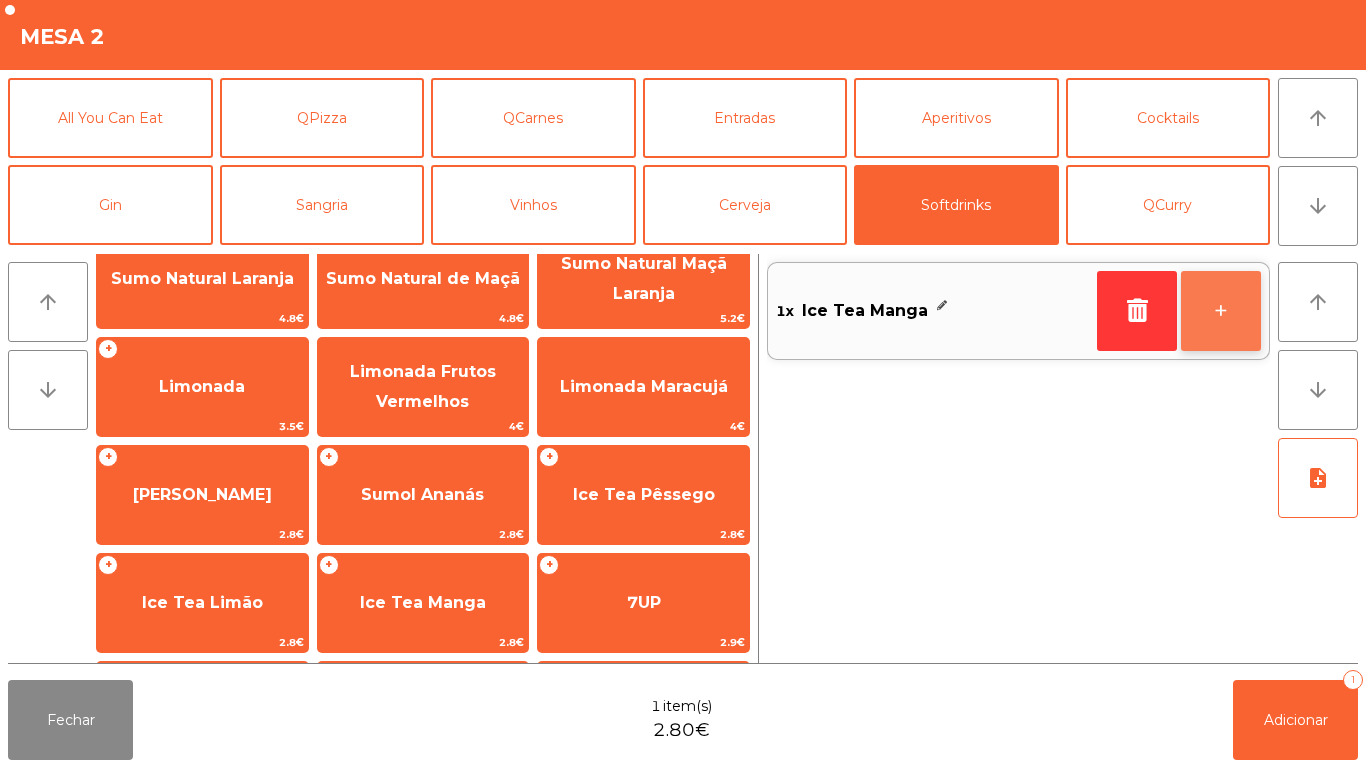 click on "+" 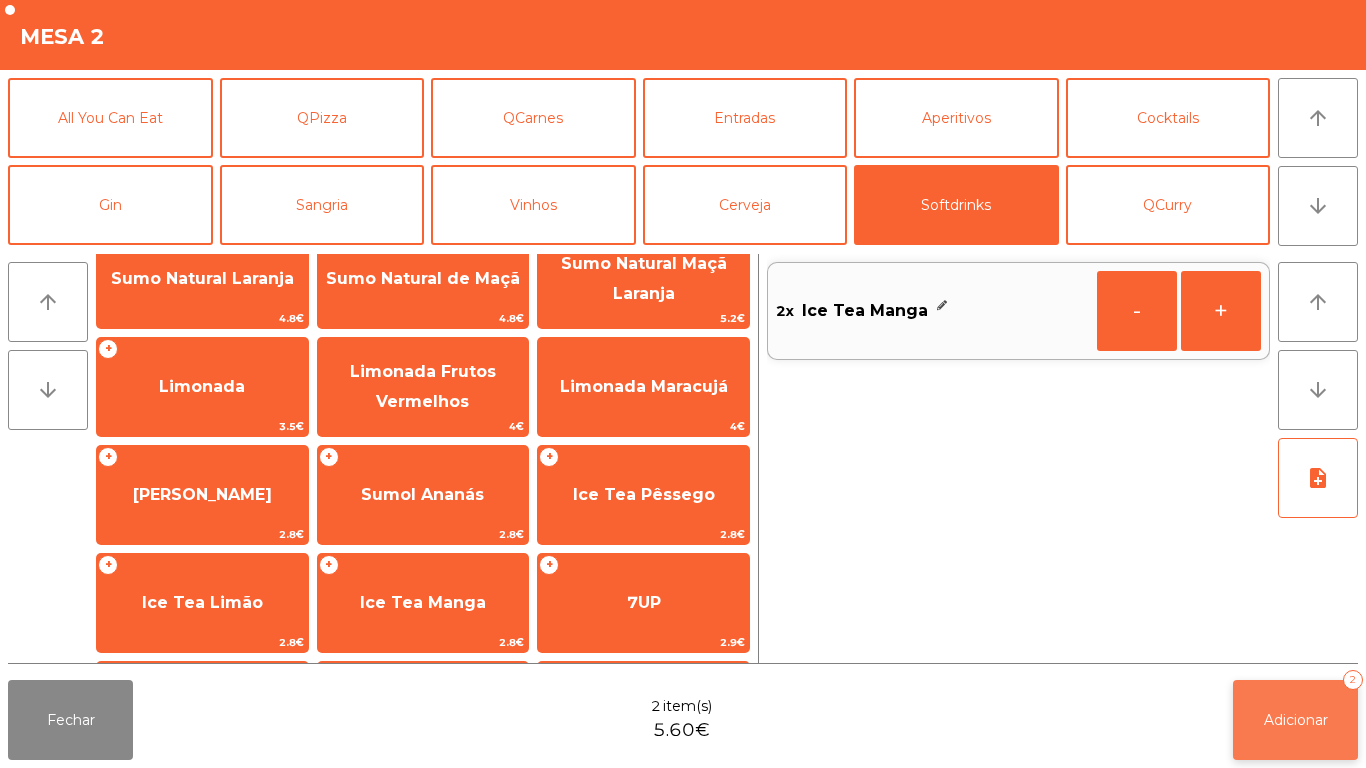 click on "Adicionar" 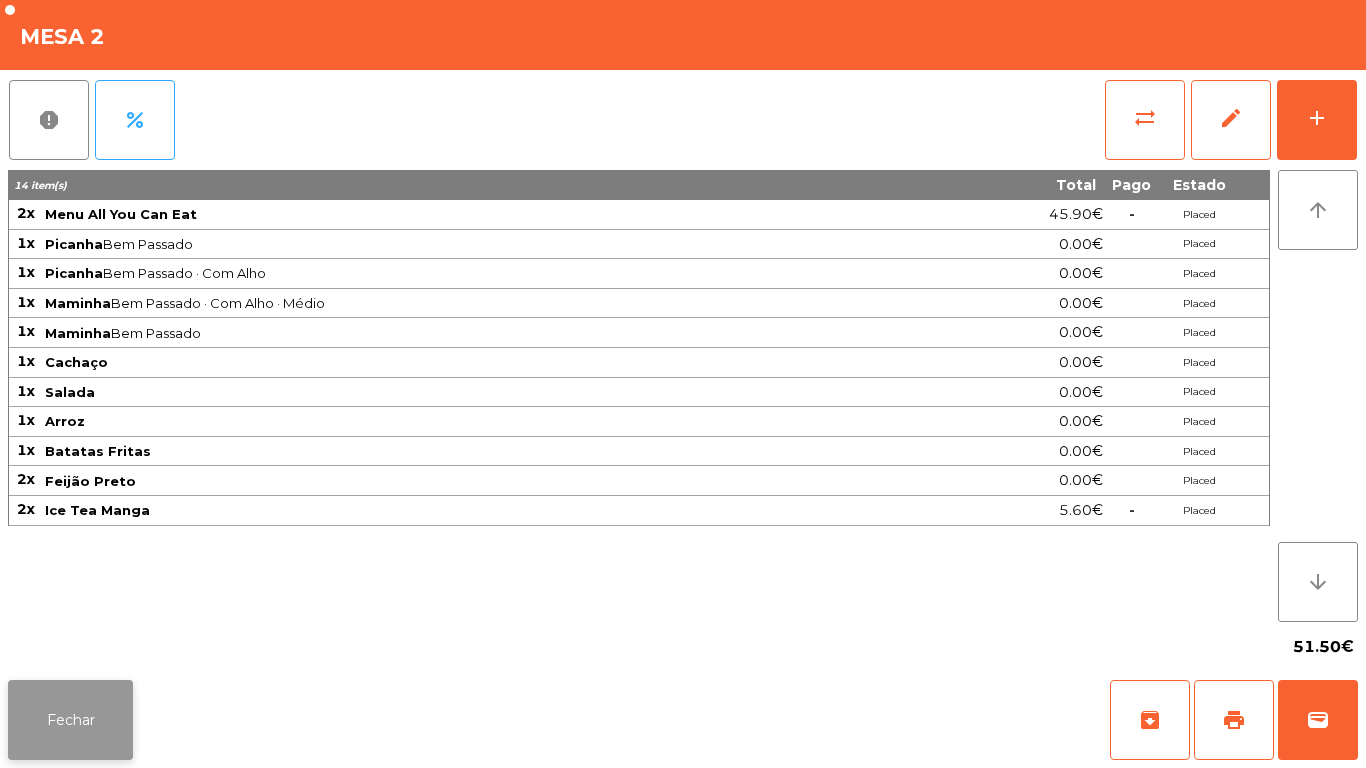 click on "Fechar" 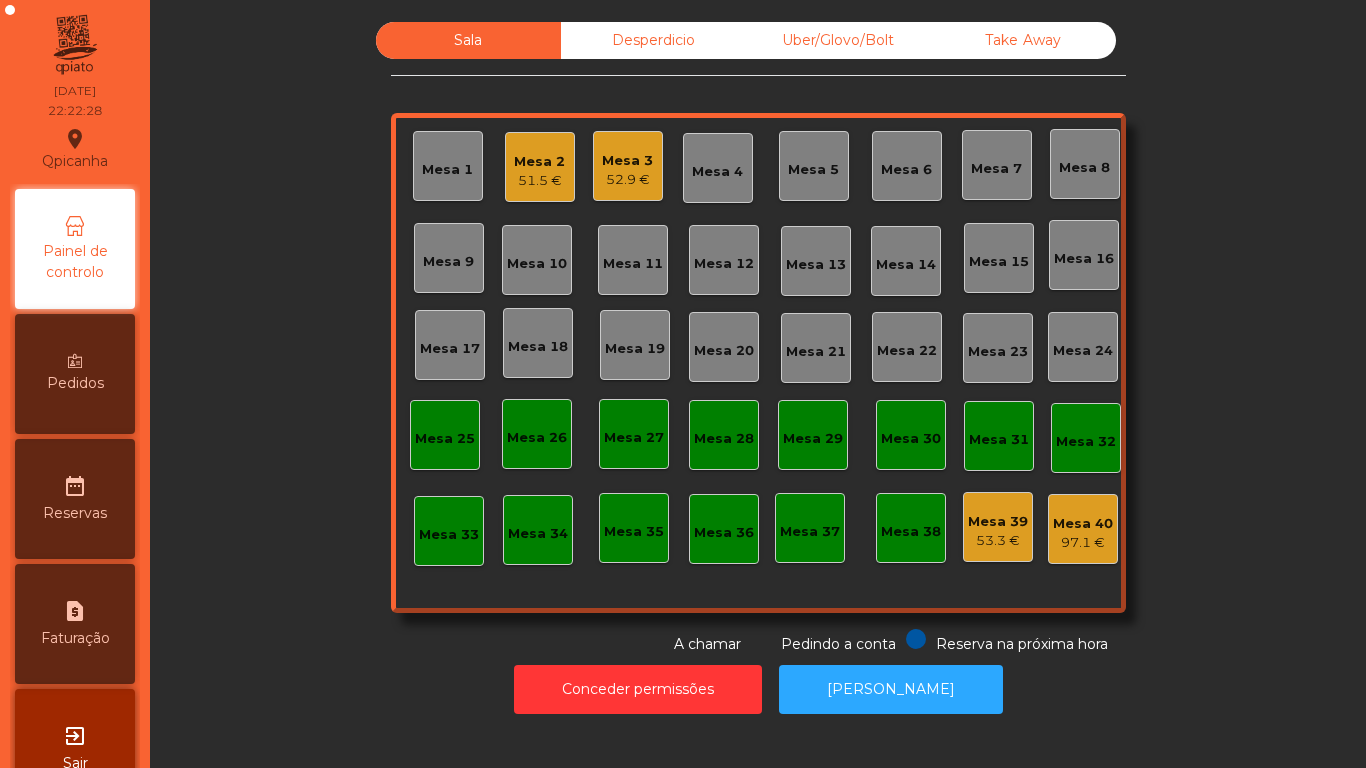 click on "Mesa 3" 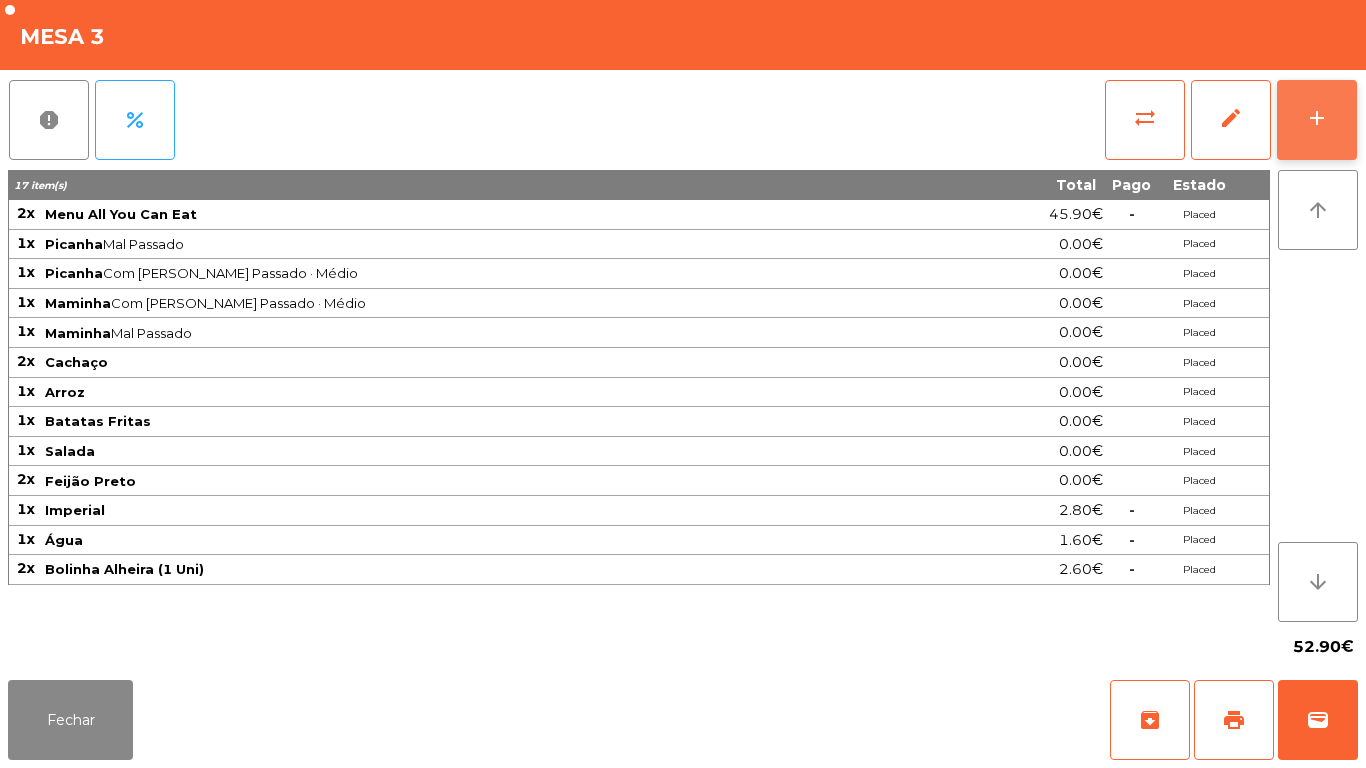 click on "add" 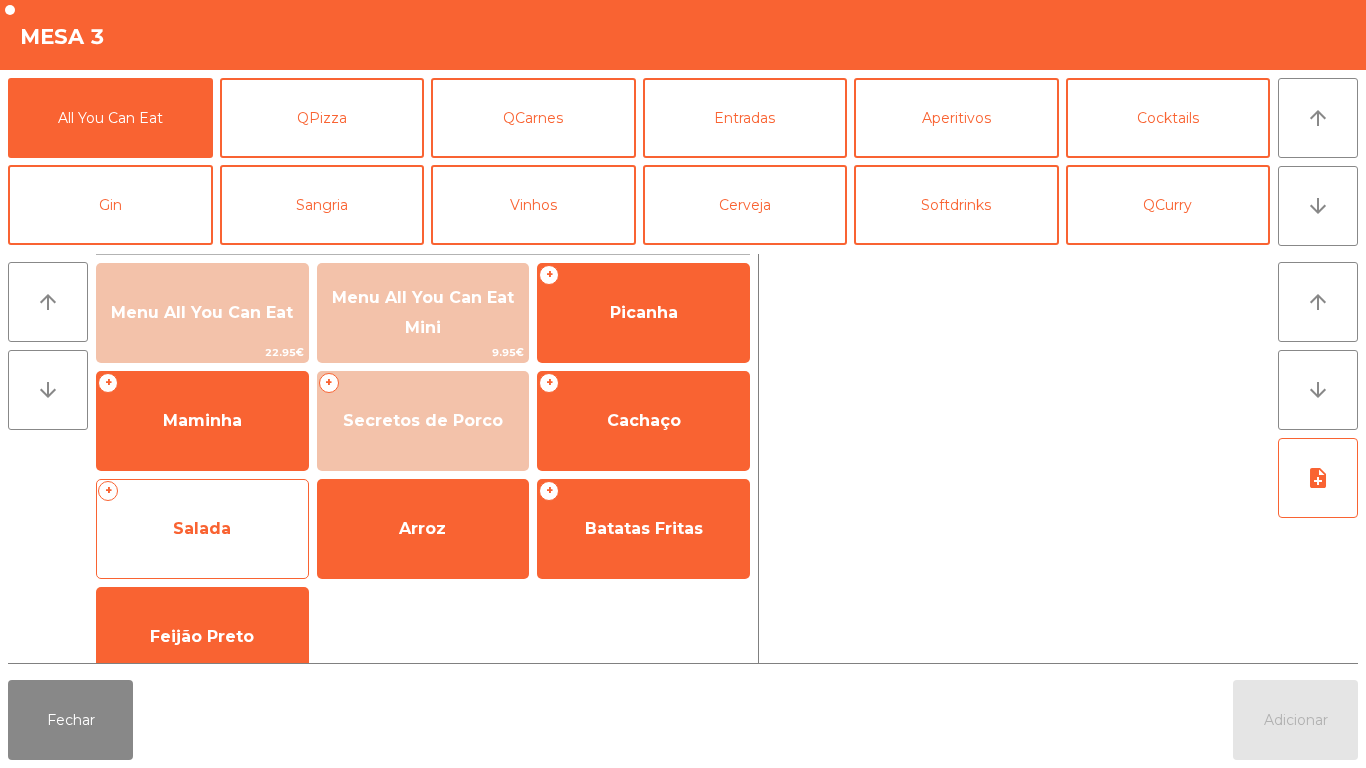 click on "Salada" 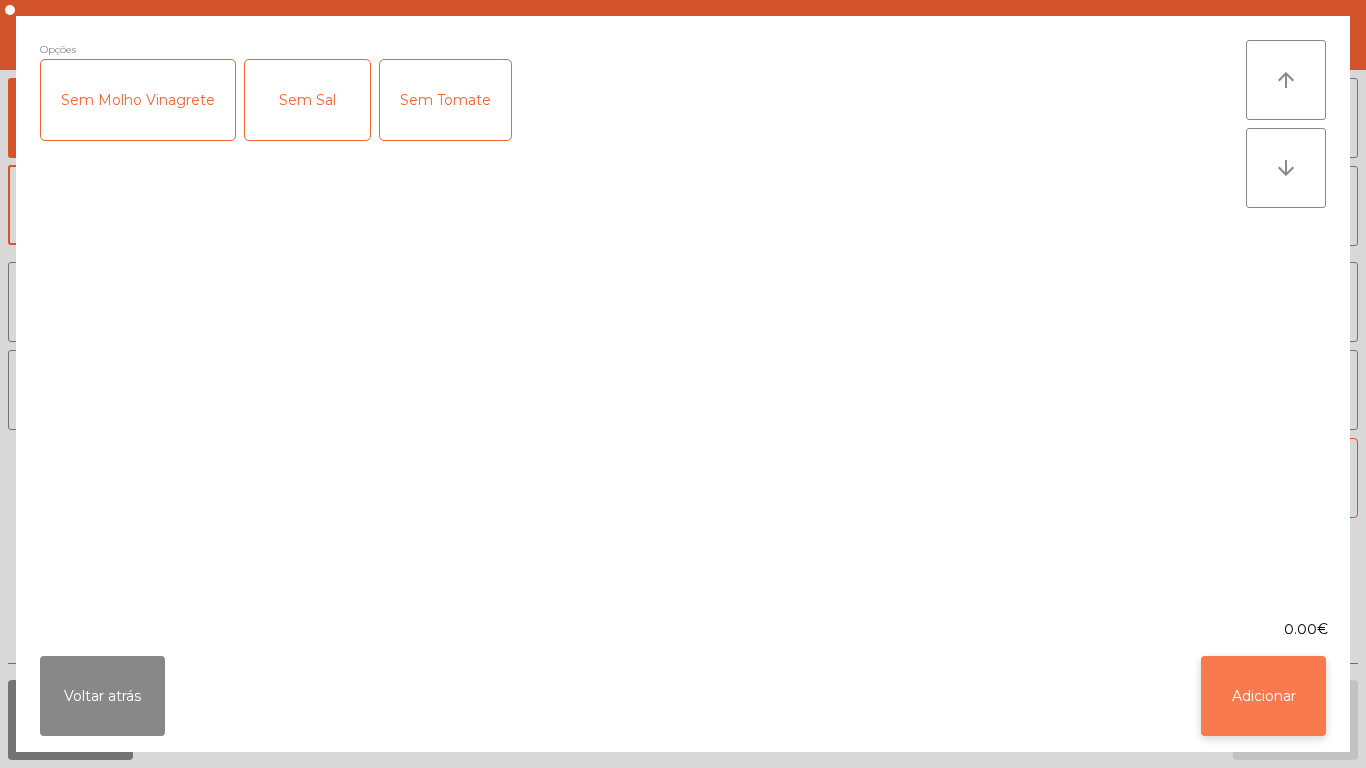 click on "Adicionar" 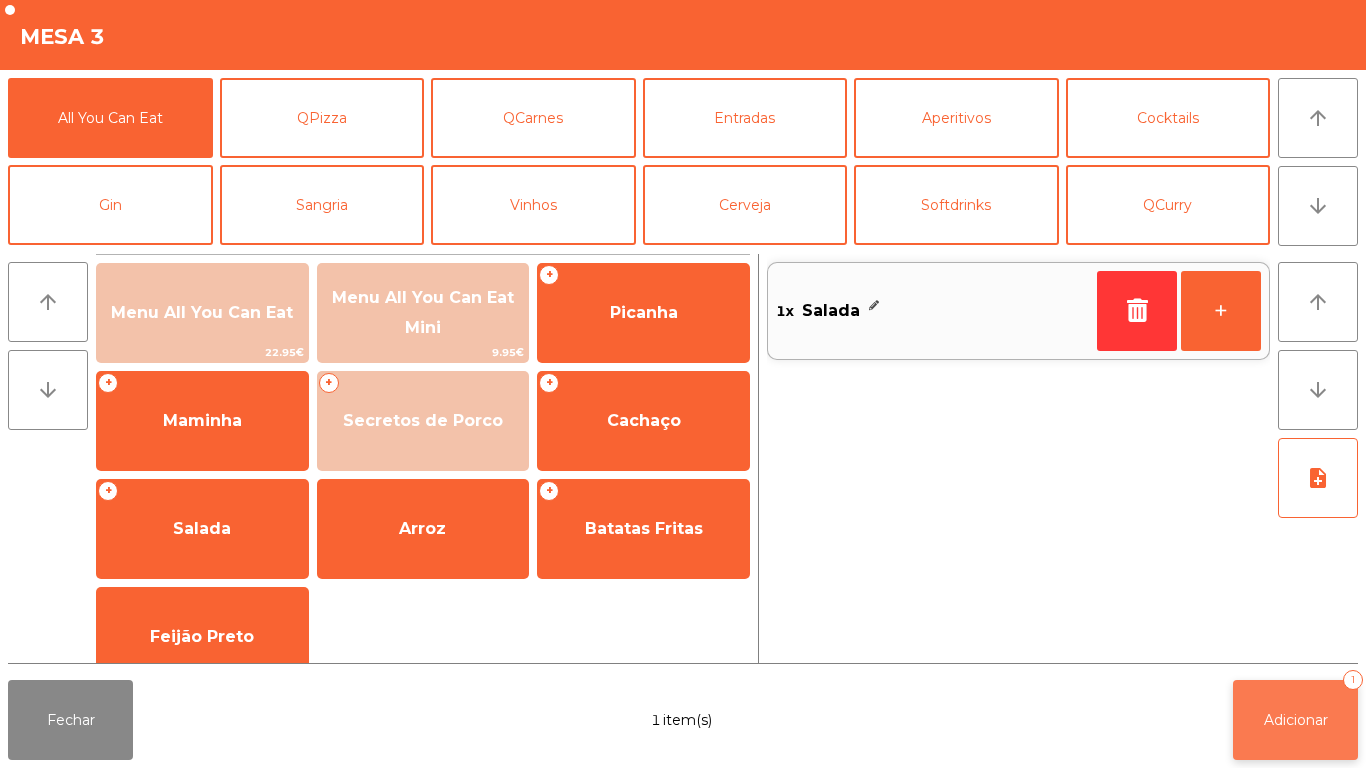 click on "Adicionar" 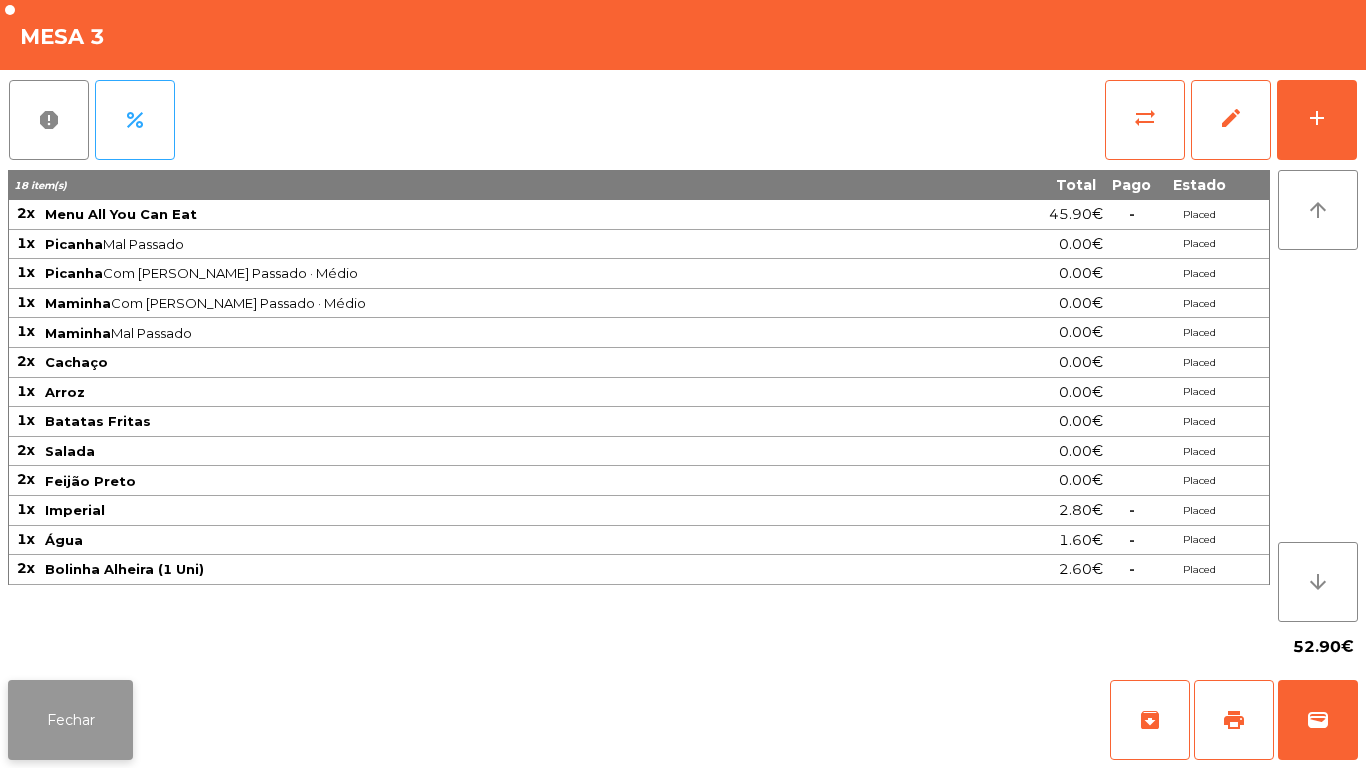 click on "Fechar" 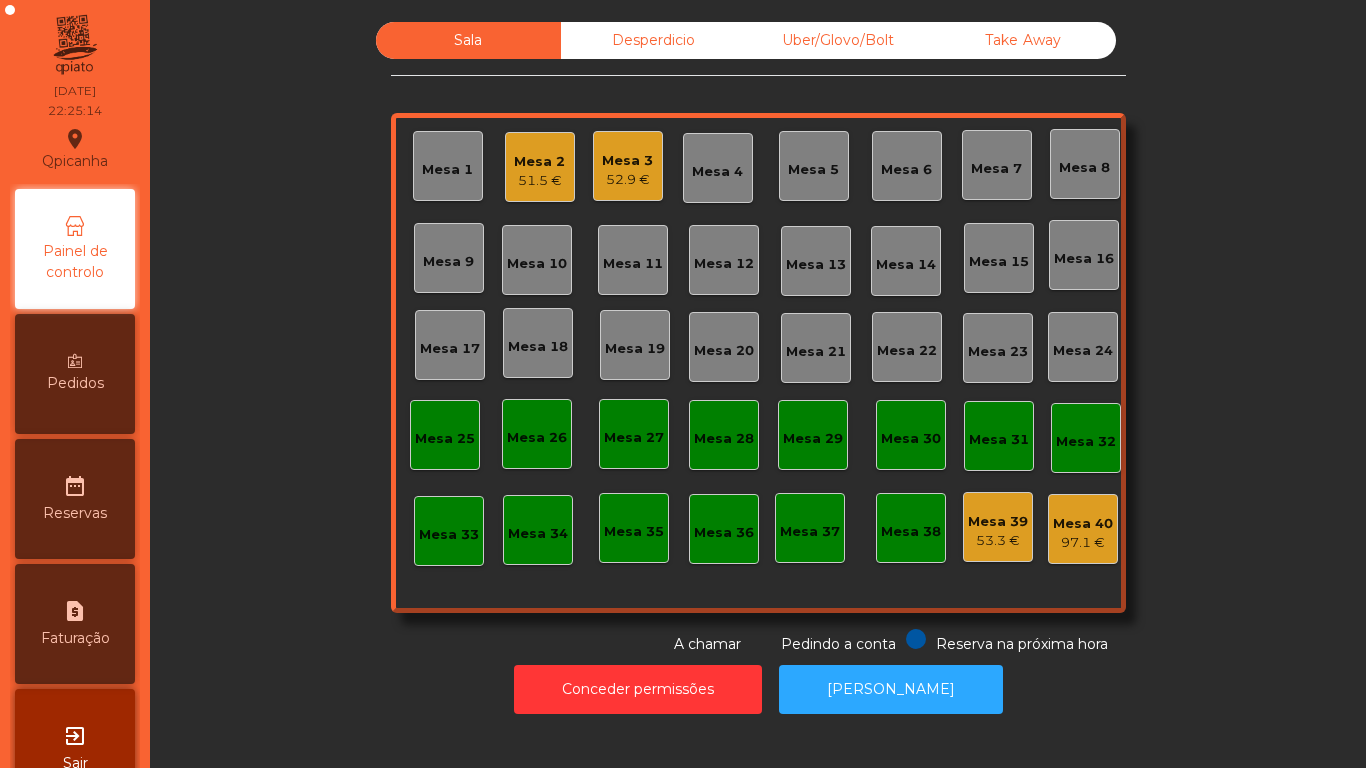 click on "52.9 €" 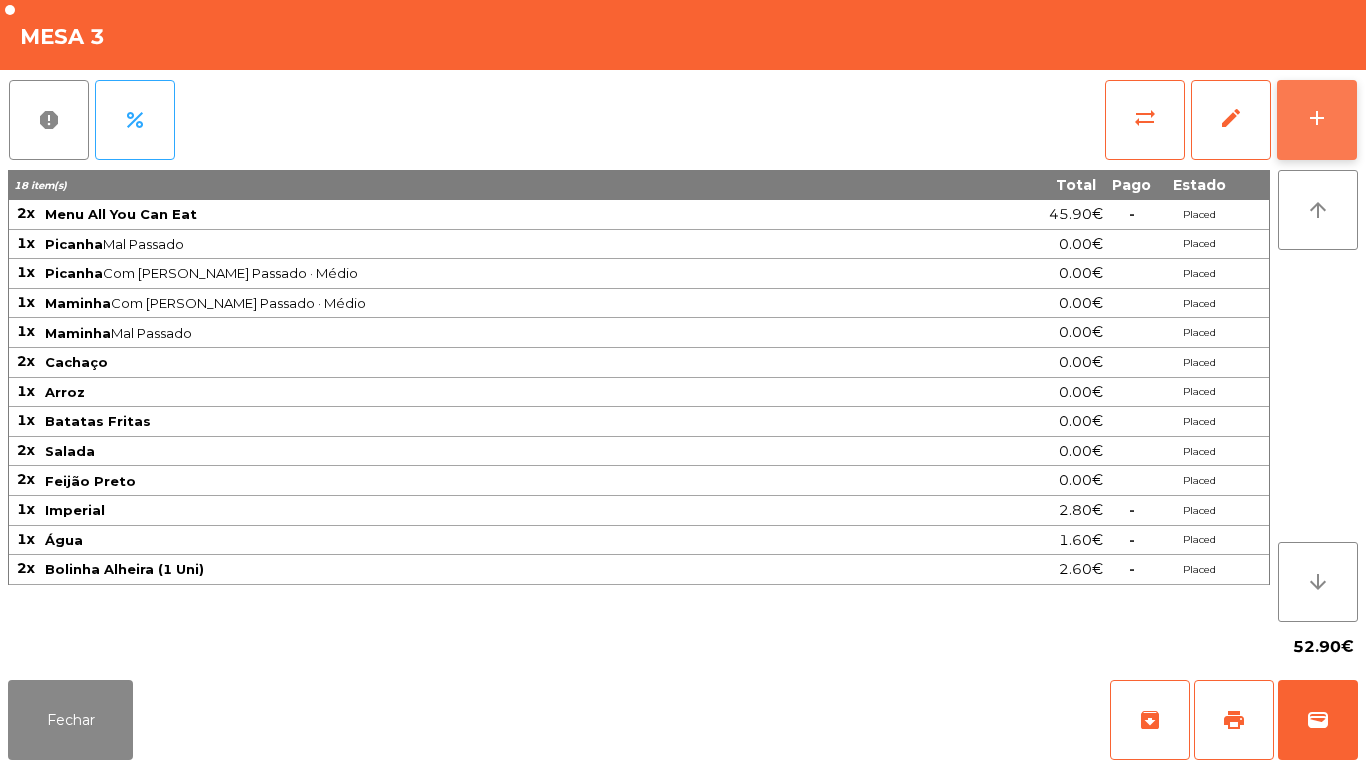 click on "add" 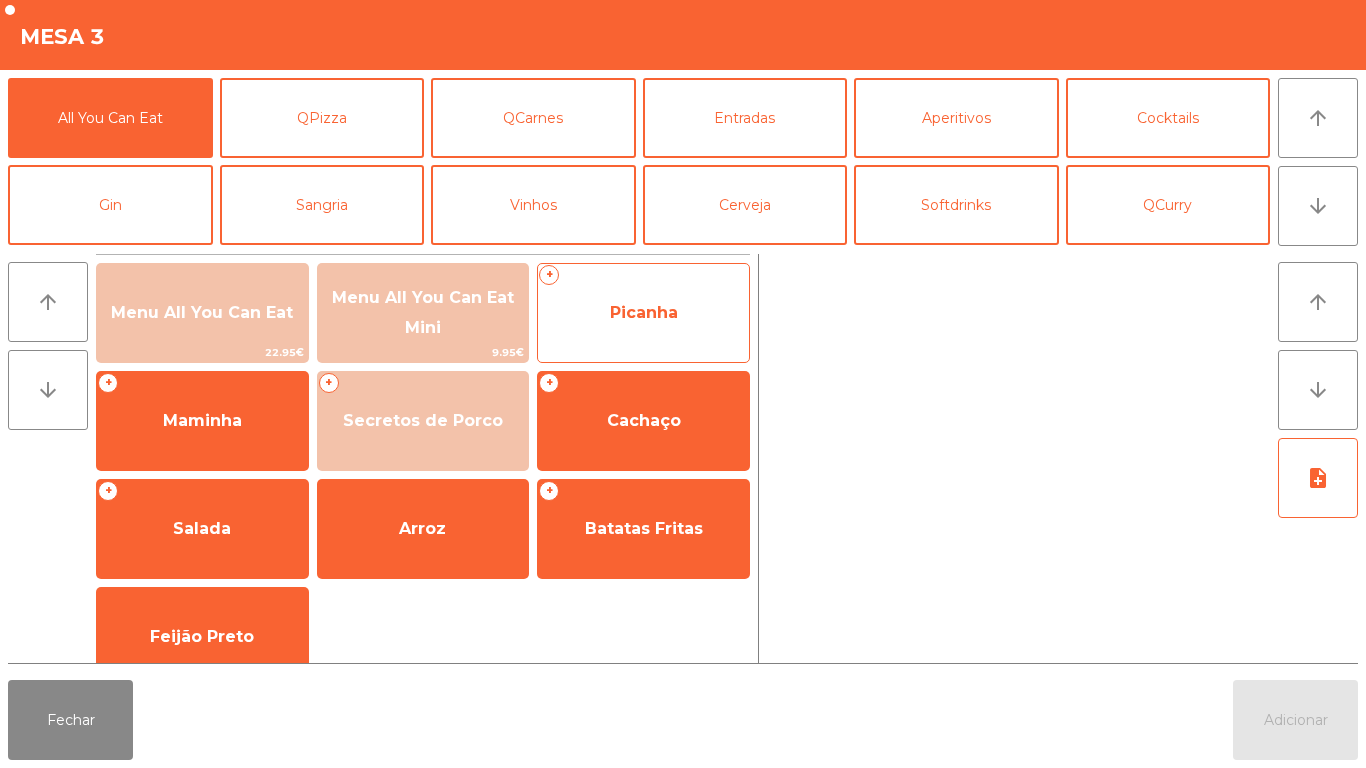 click on "Picanha" 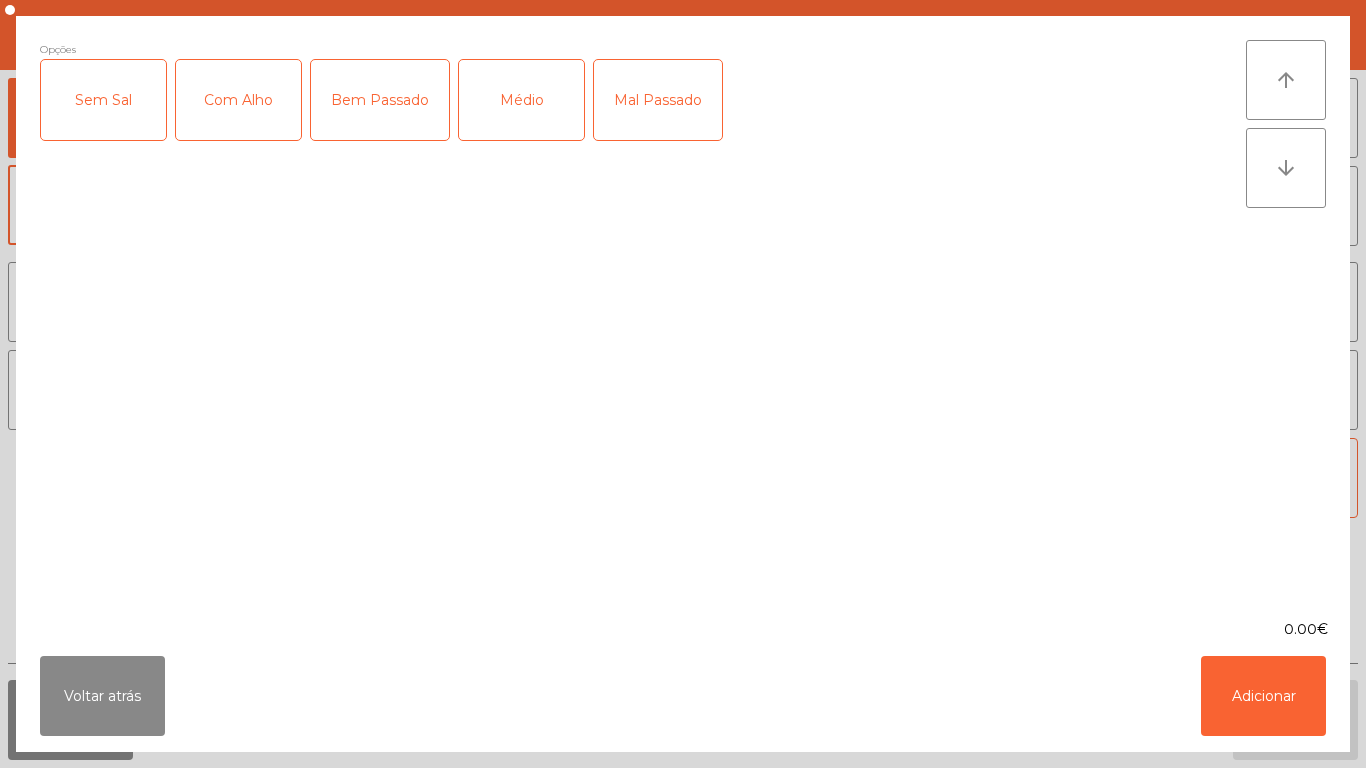 click on "Mal Passado" 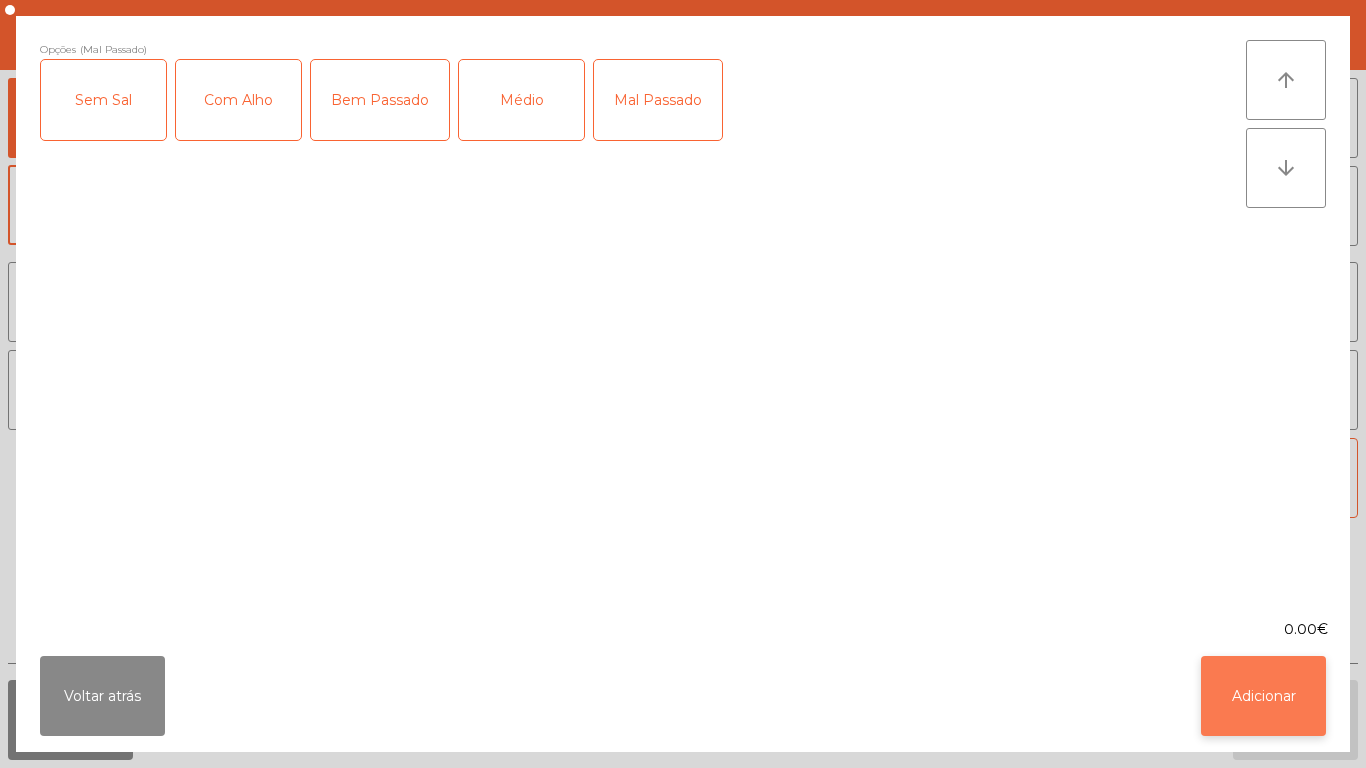 click on "Adicionar" 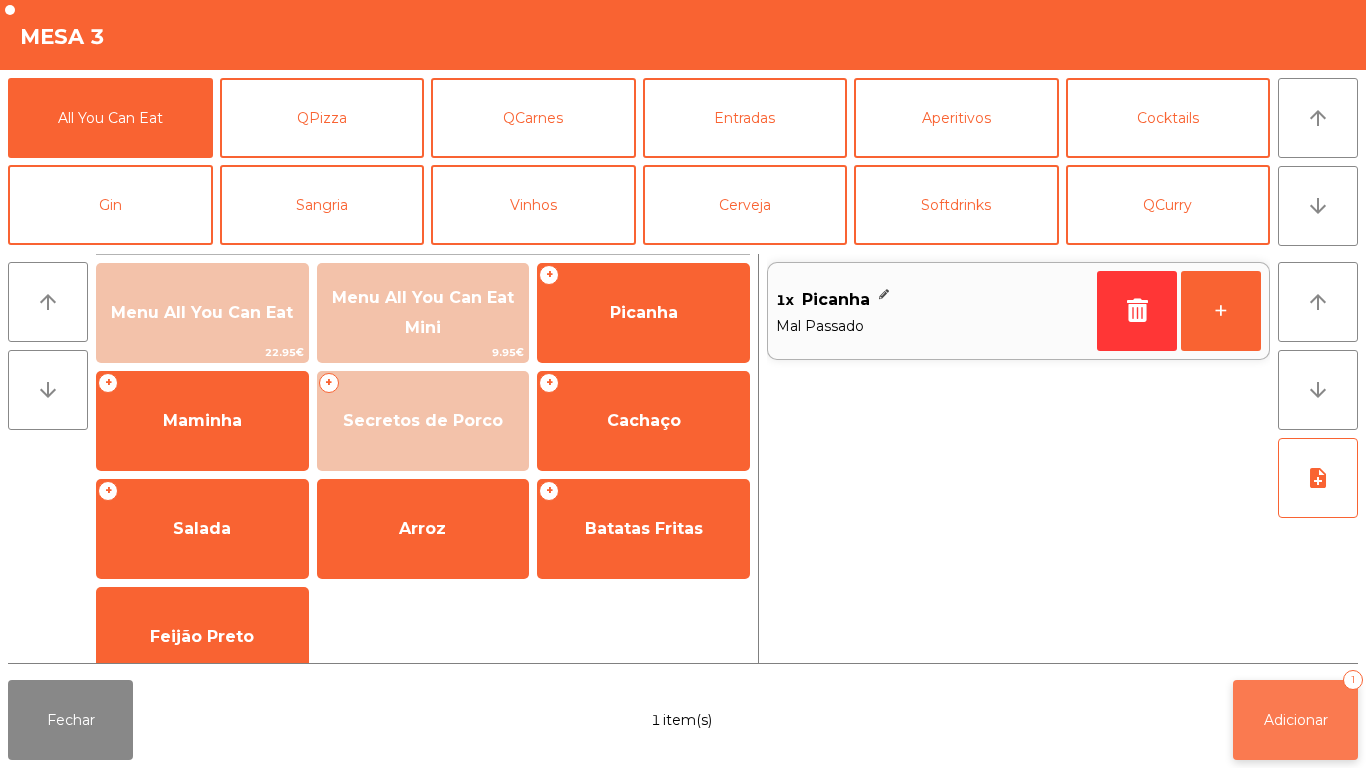 click on "Adicionar" 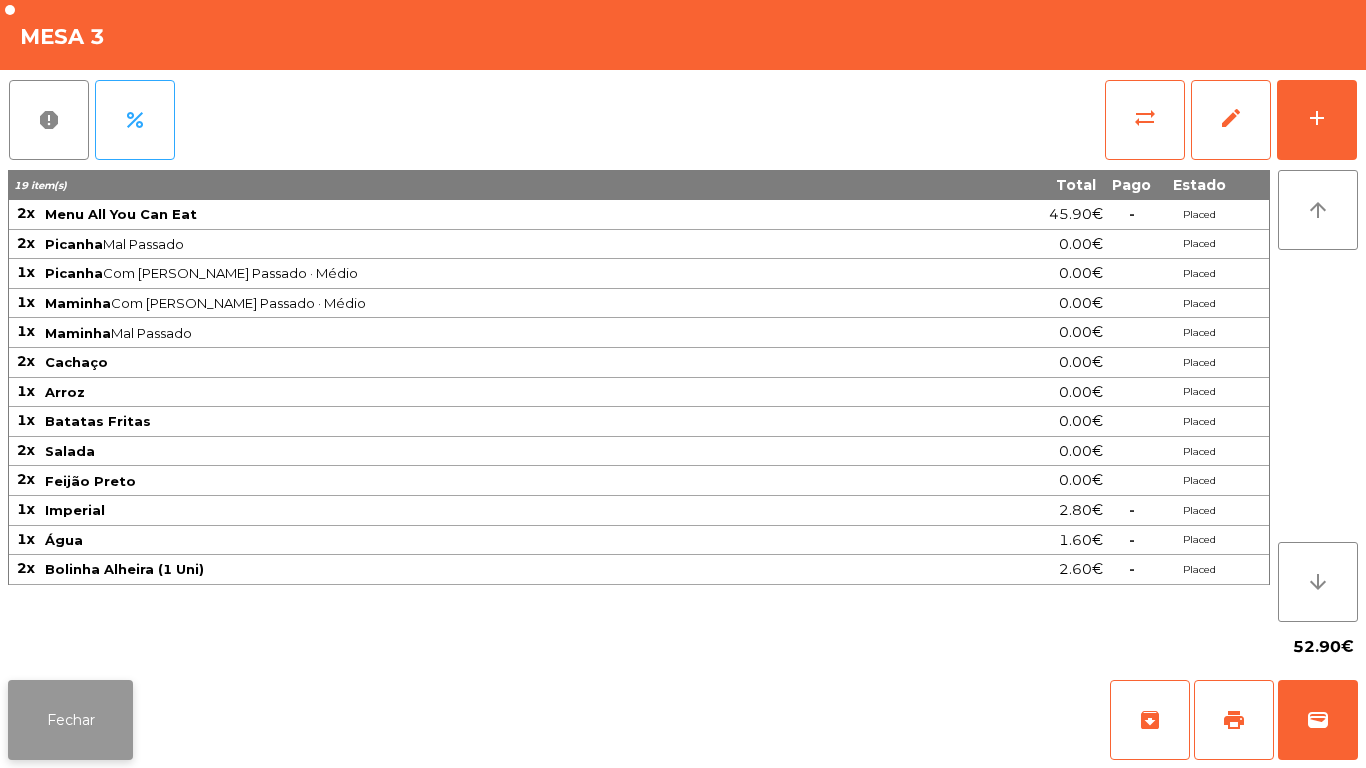 click on "Fechar" 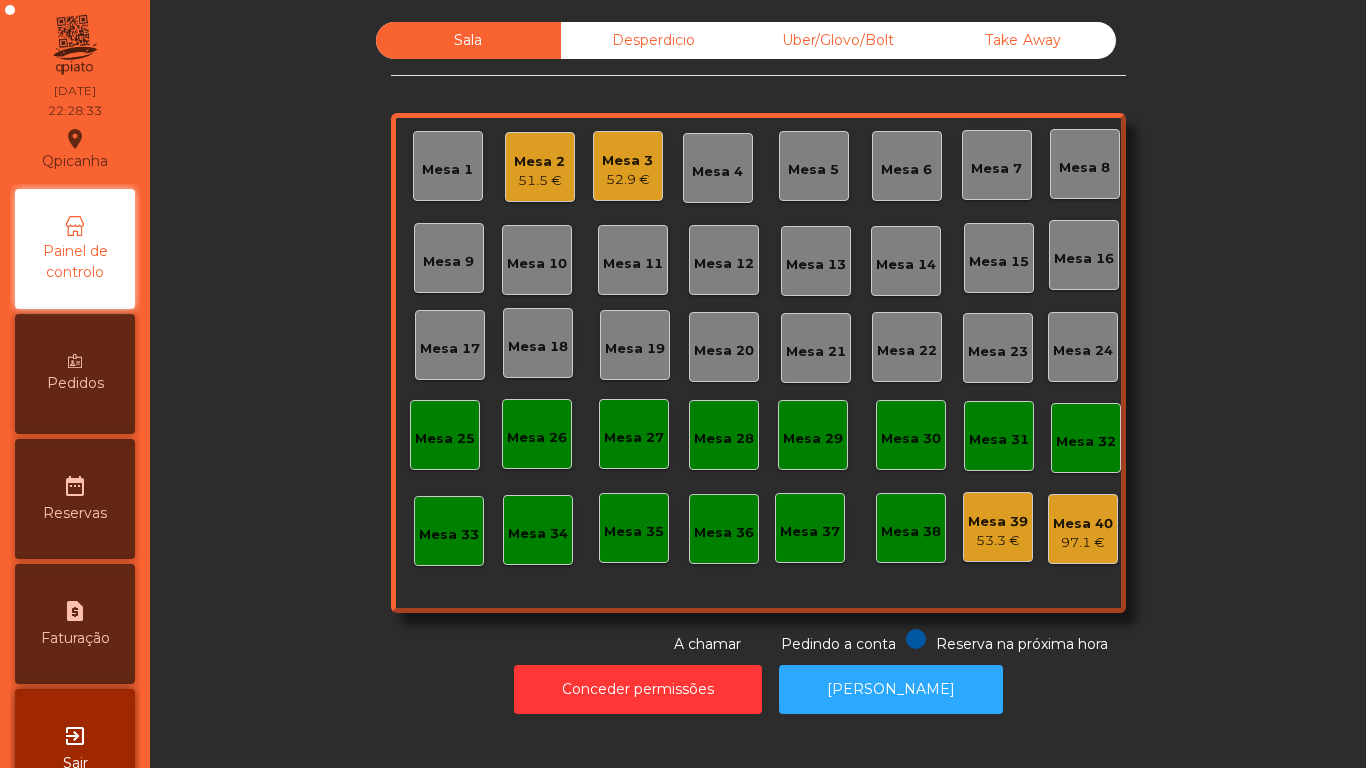 click on "Mesa 2" 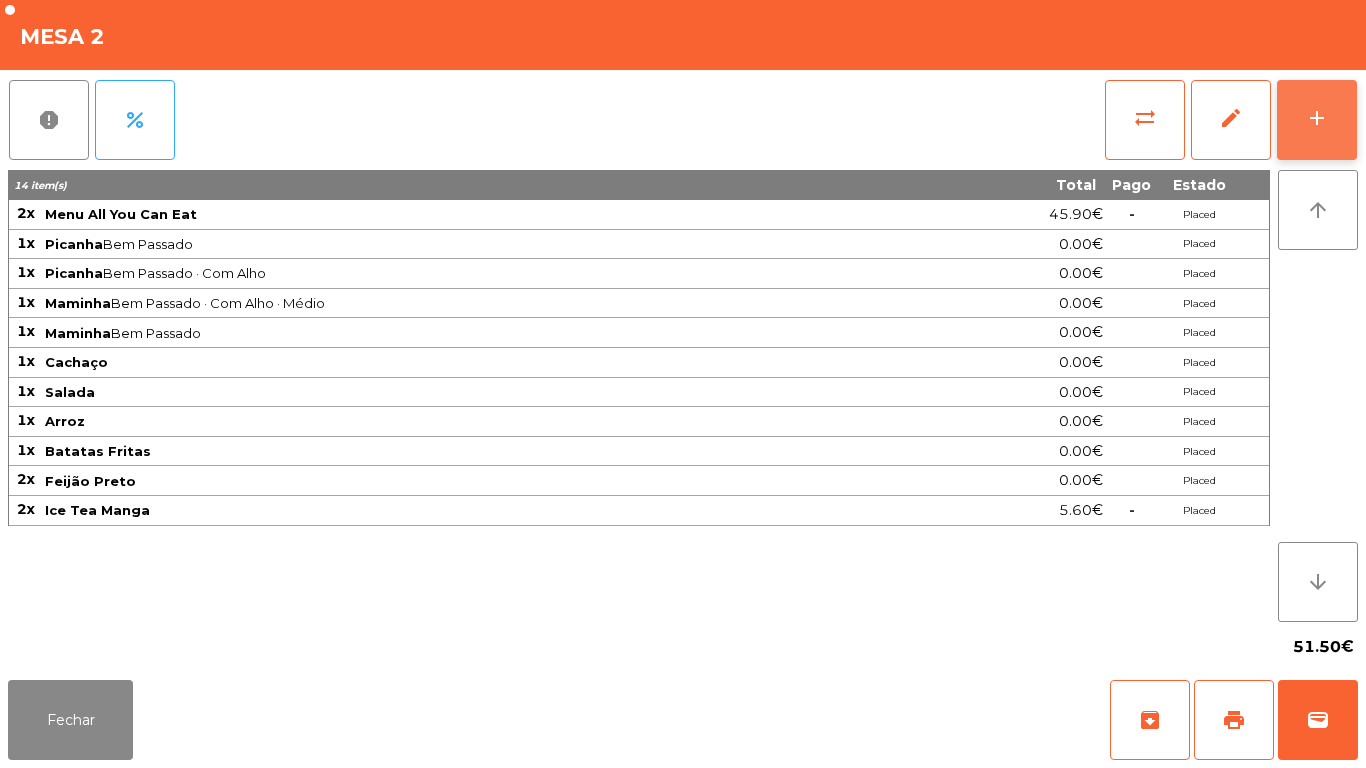 click on "add" 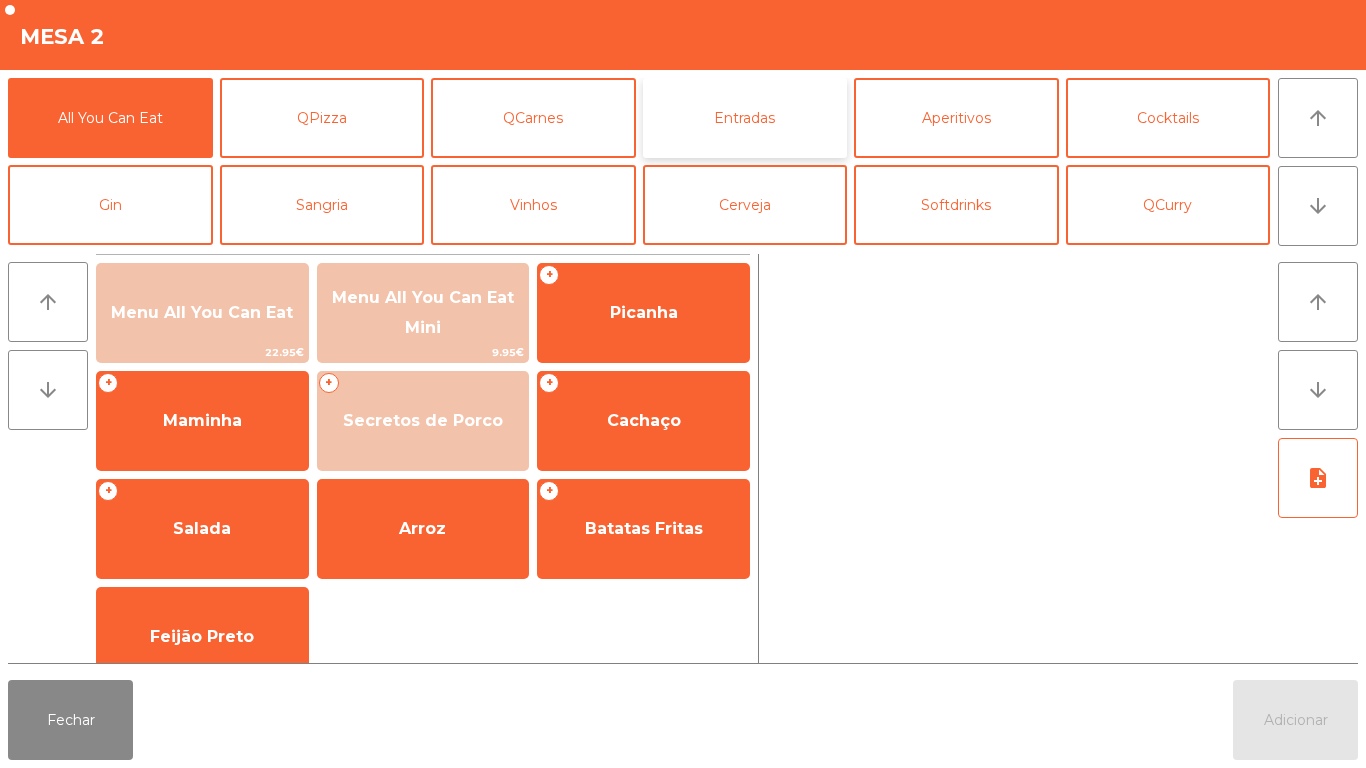 click on "Entradas" 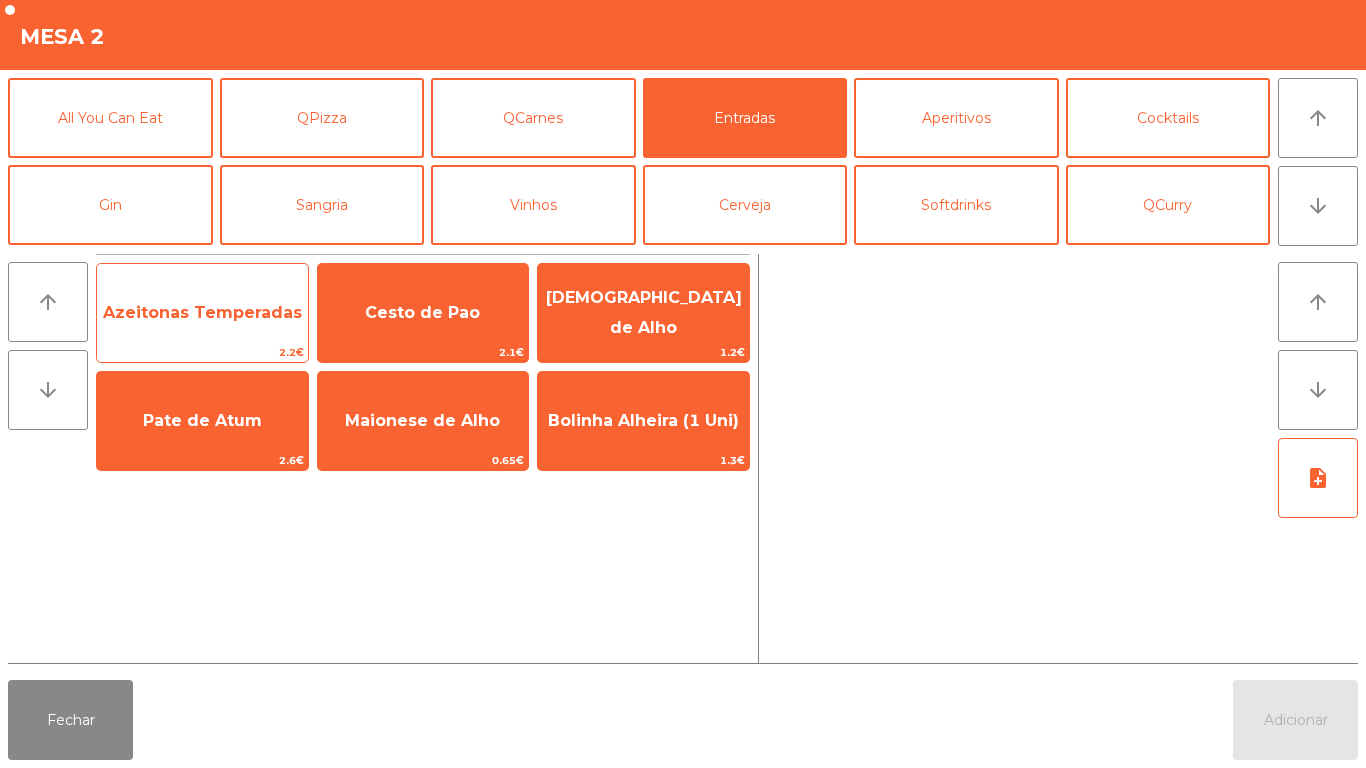 click on "Azeitonas Temperadas" 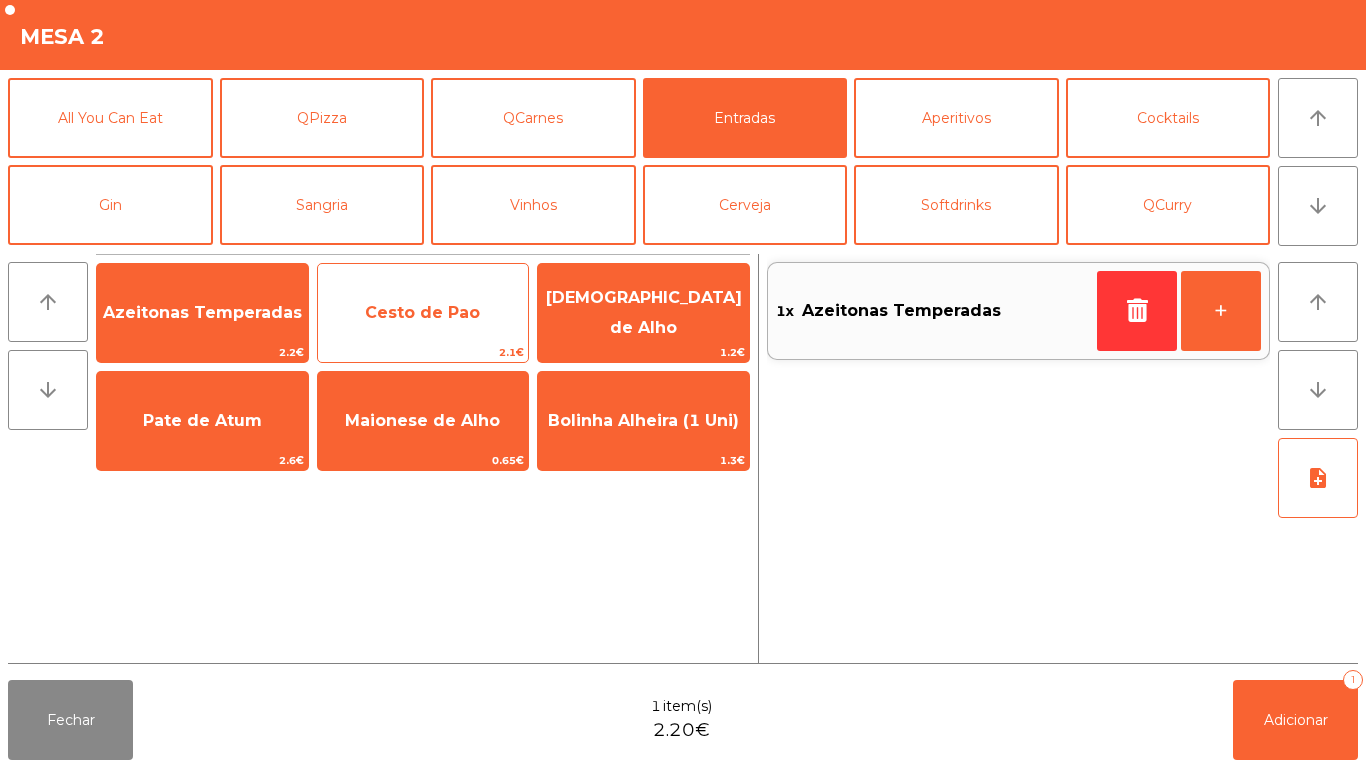 click on "Cesto de Pao" 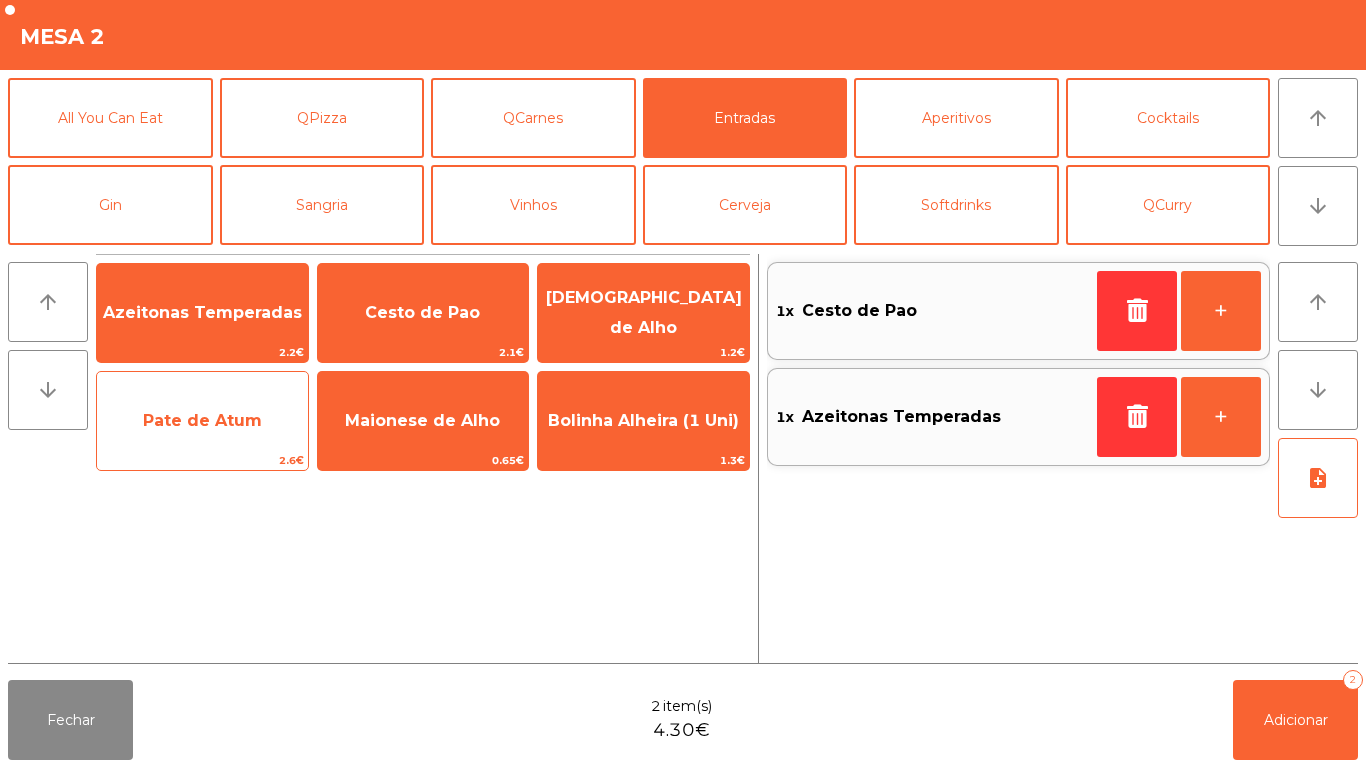 click on "Pate de Atum" 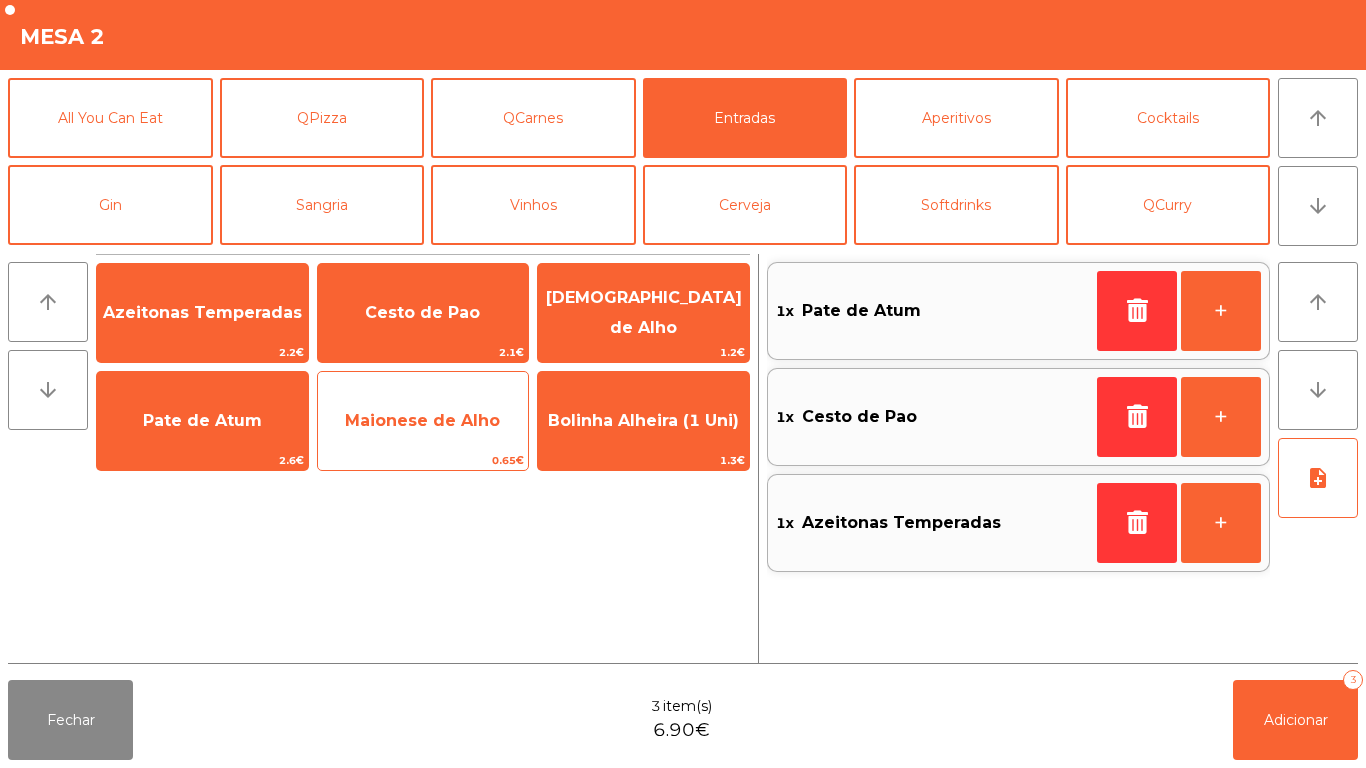 click on "Maionese de Alho" 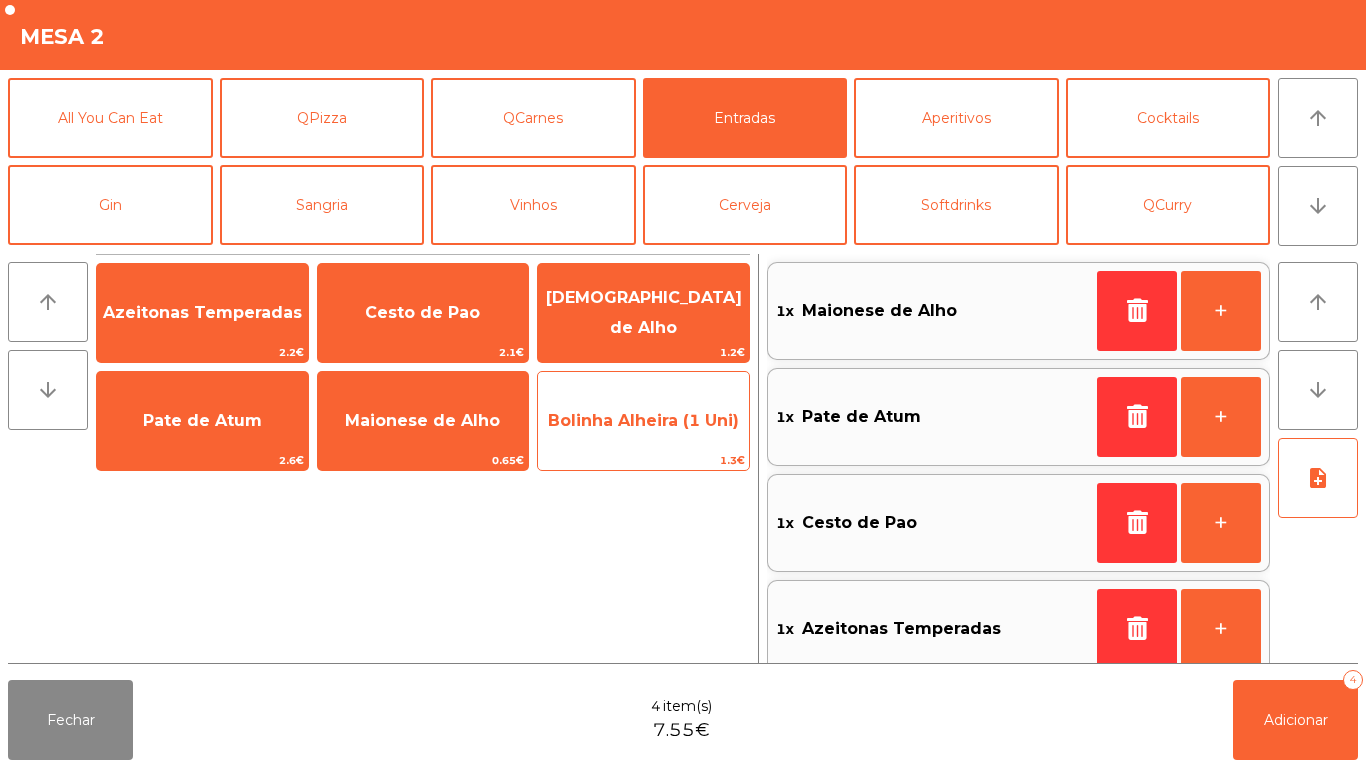 click on "Bolinha Alheira (1 Uni)" 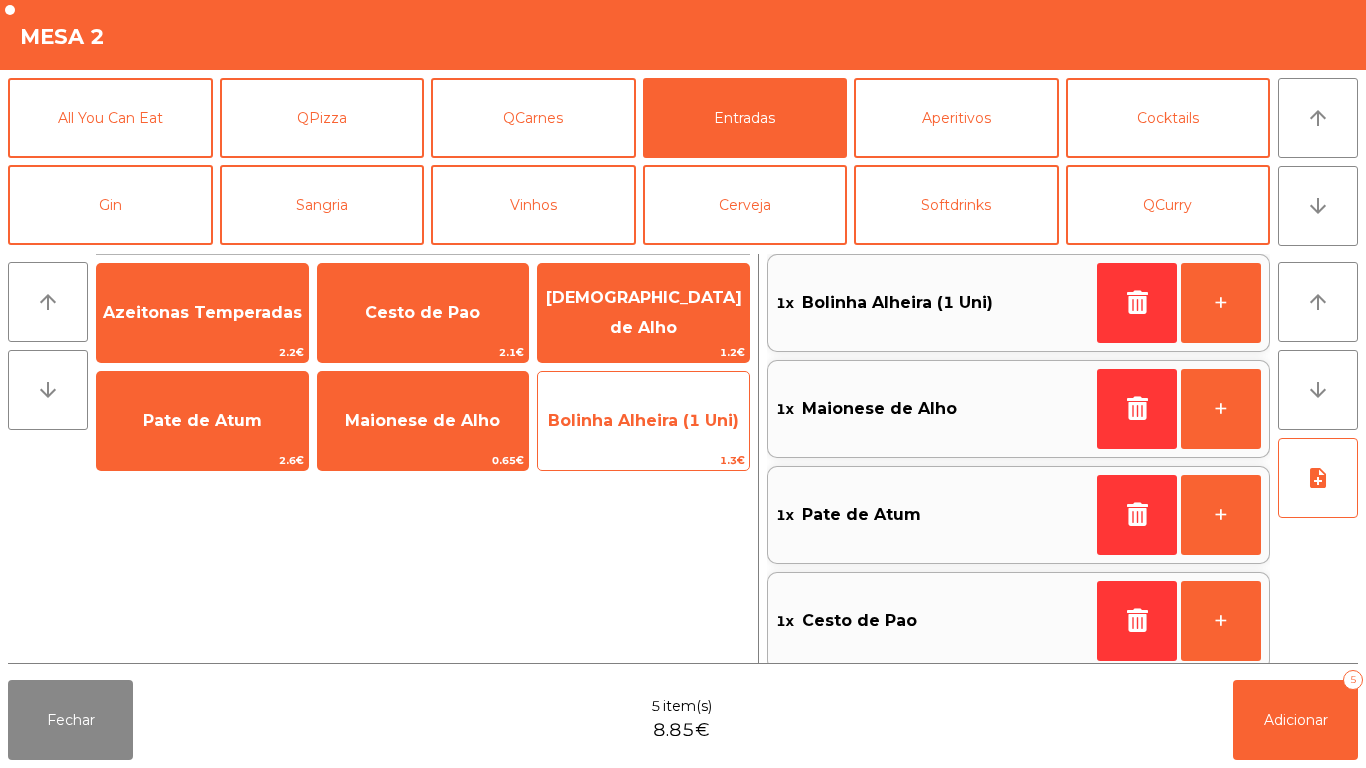 click on "Bolinha Alheira (1 Uni)" 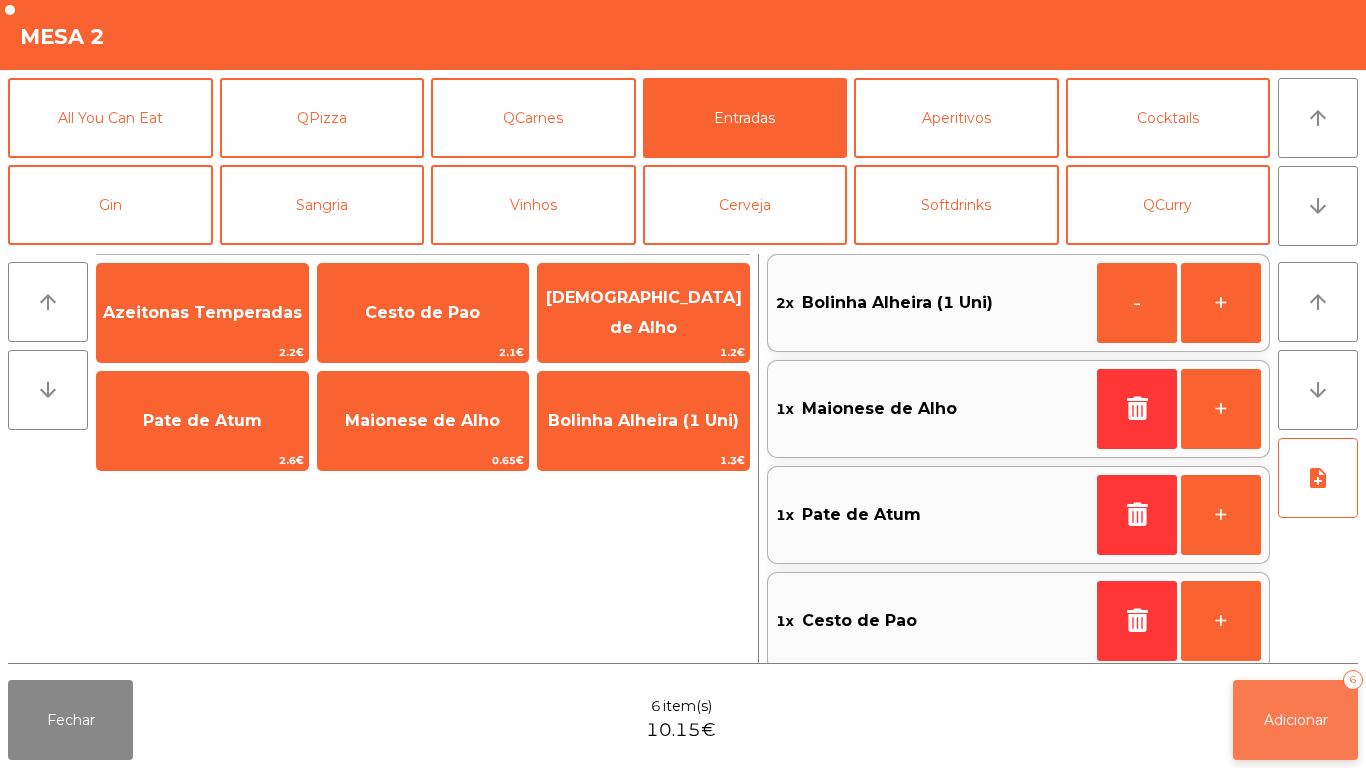click on "Adicionar" 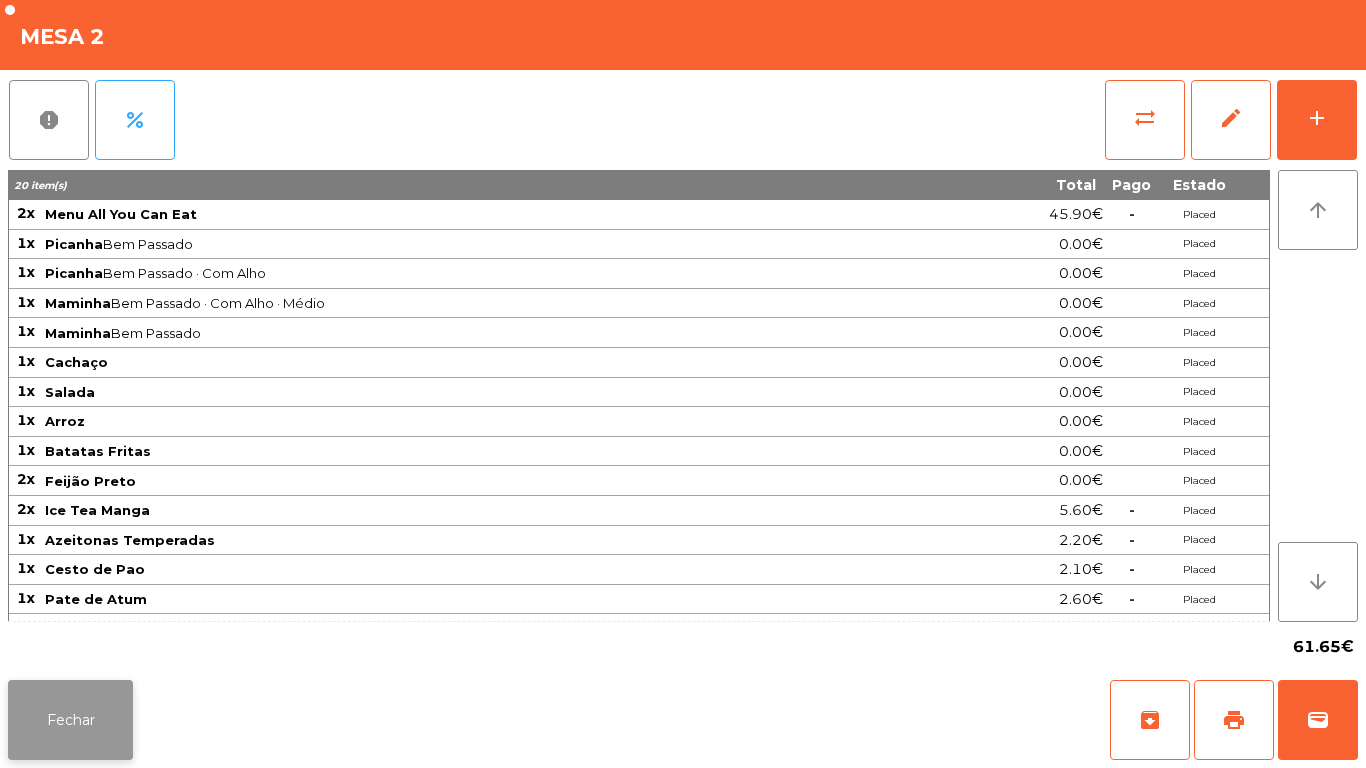 click on "Fechar" 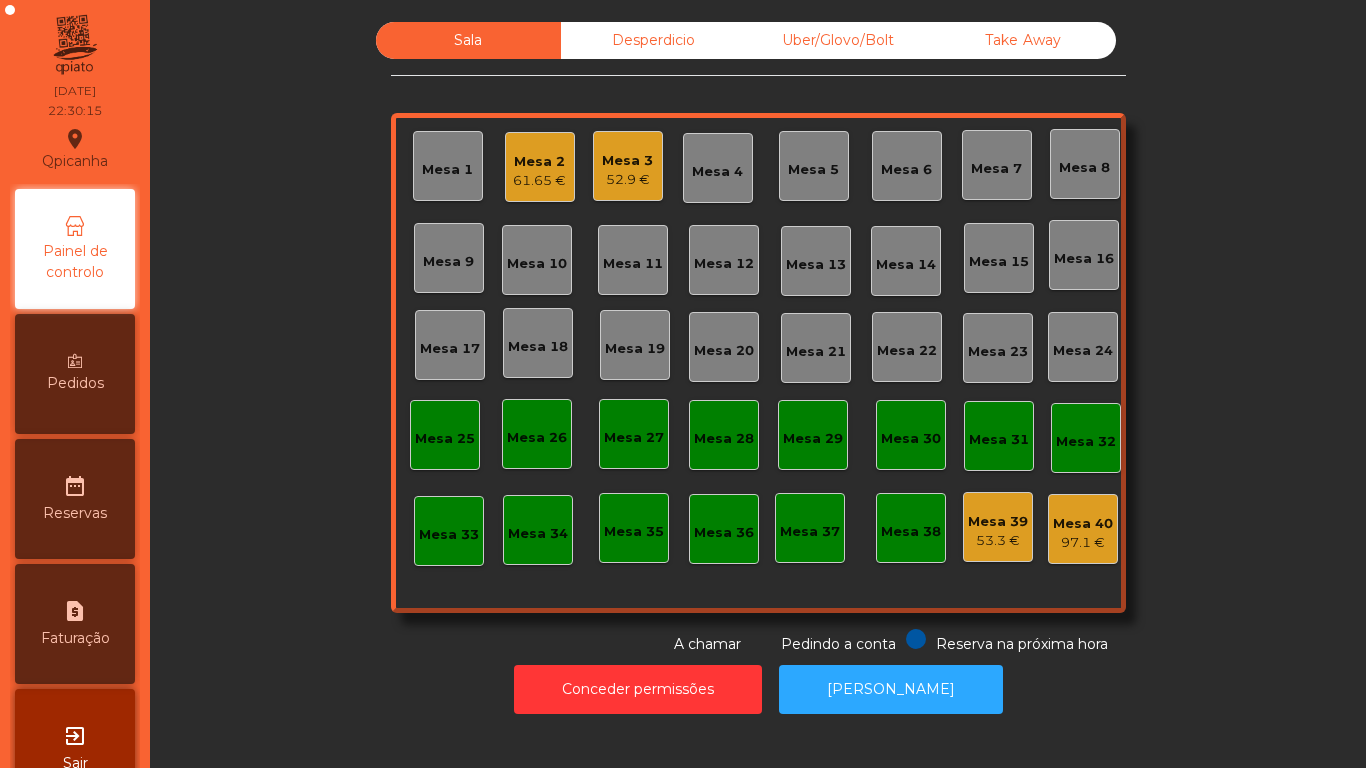 click on "52.9 €" 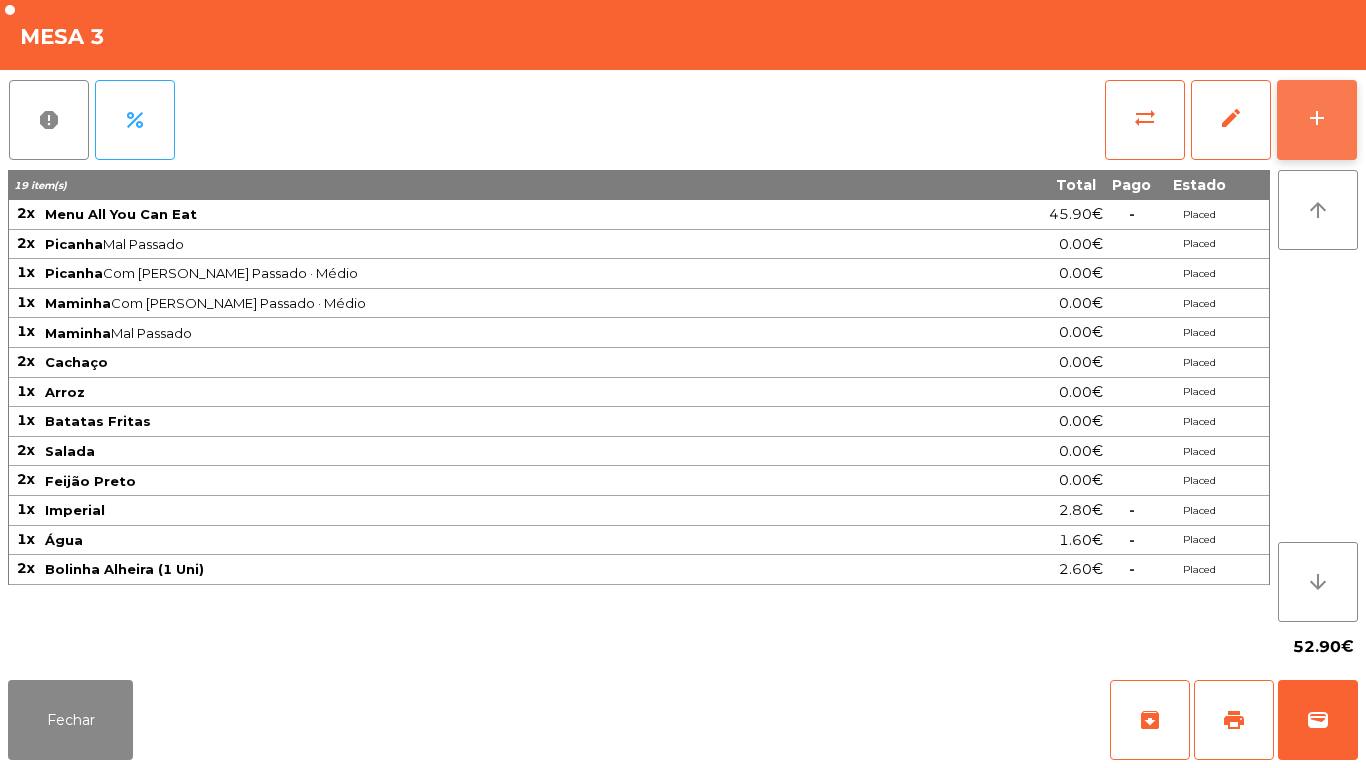 click on "add" 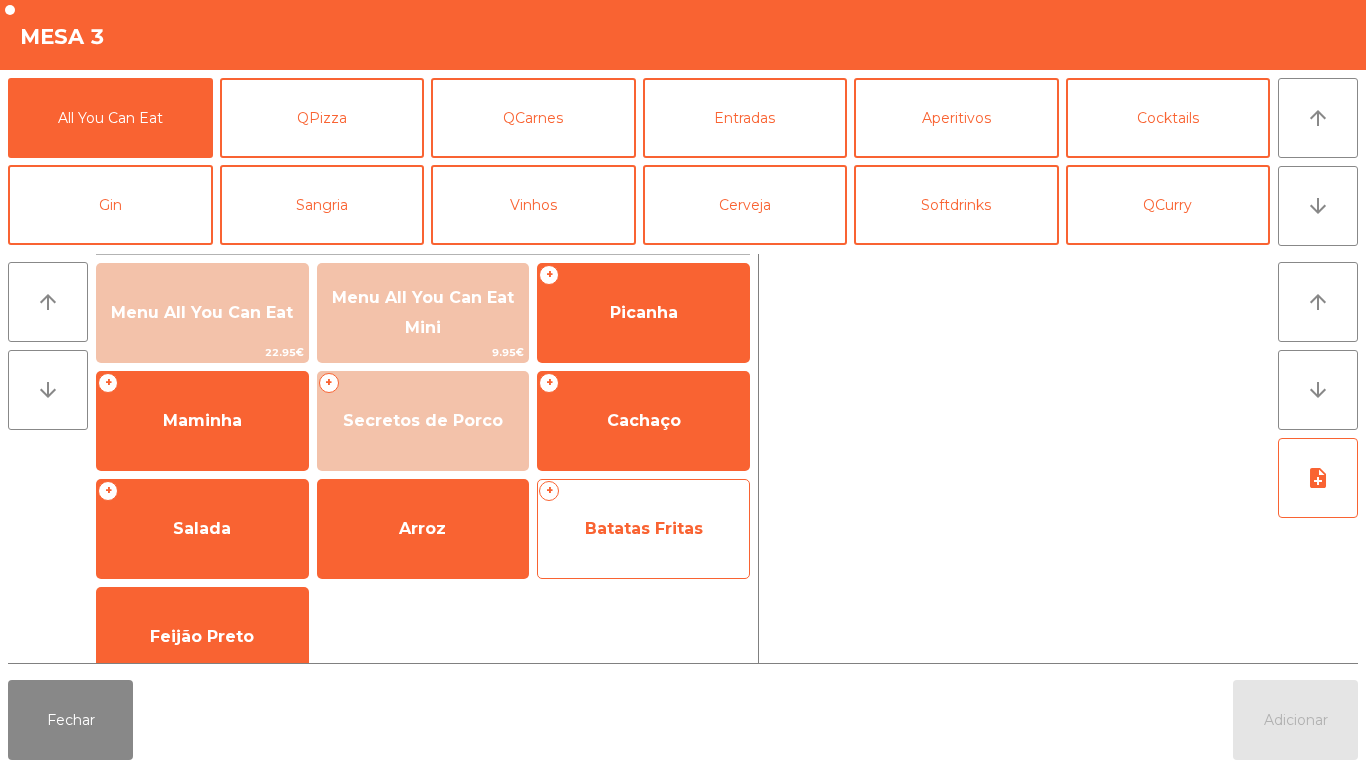 click on "Batatas Fritas" 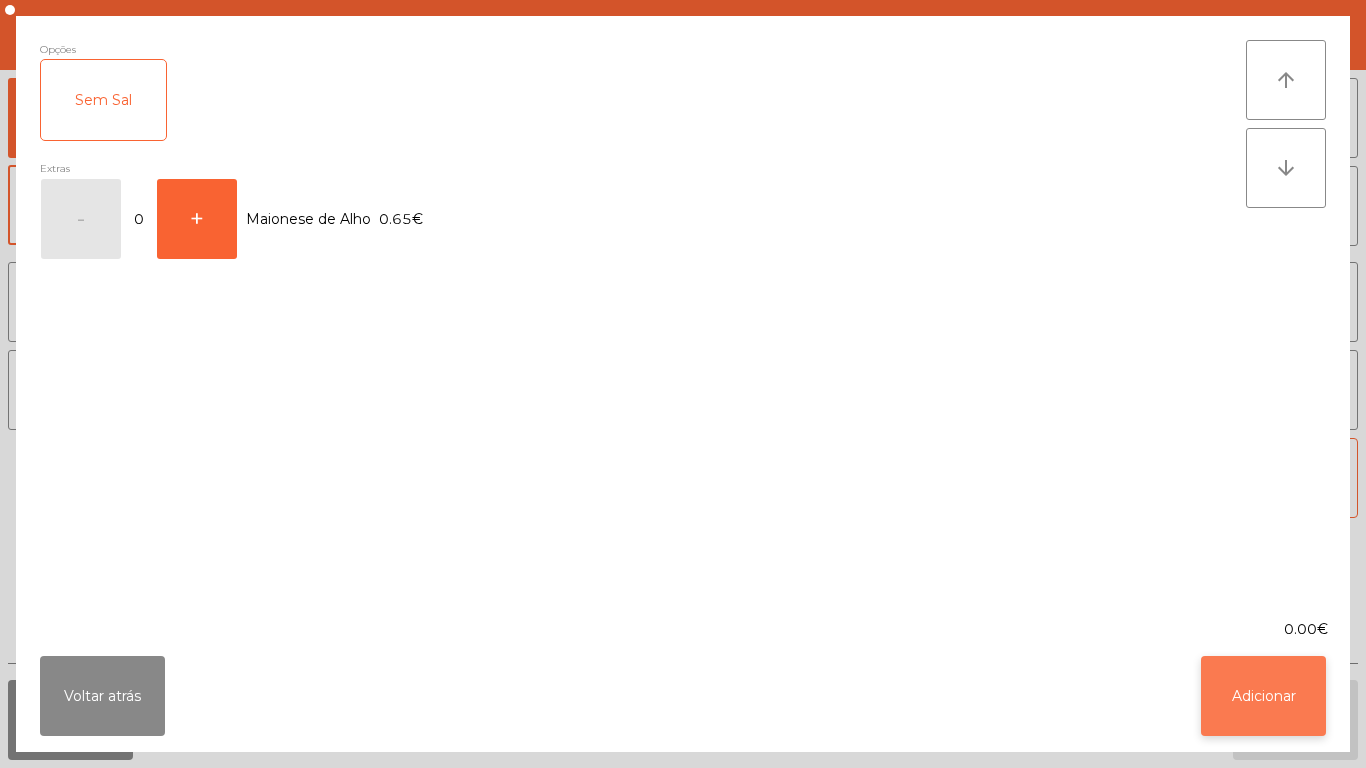 click on "Adicionar" 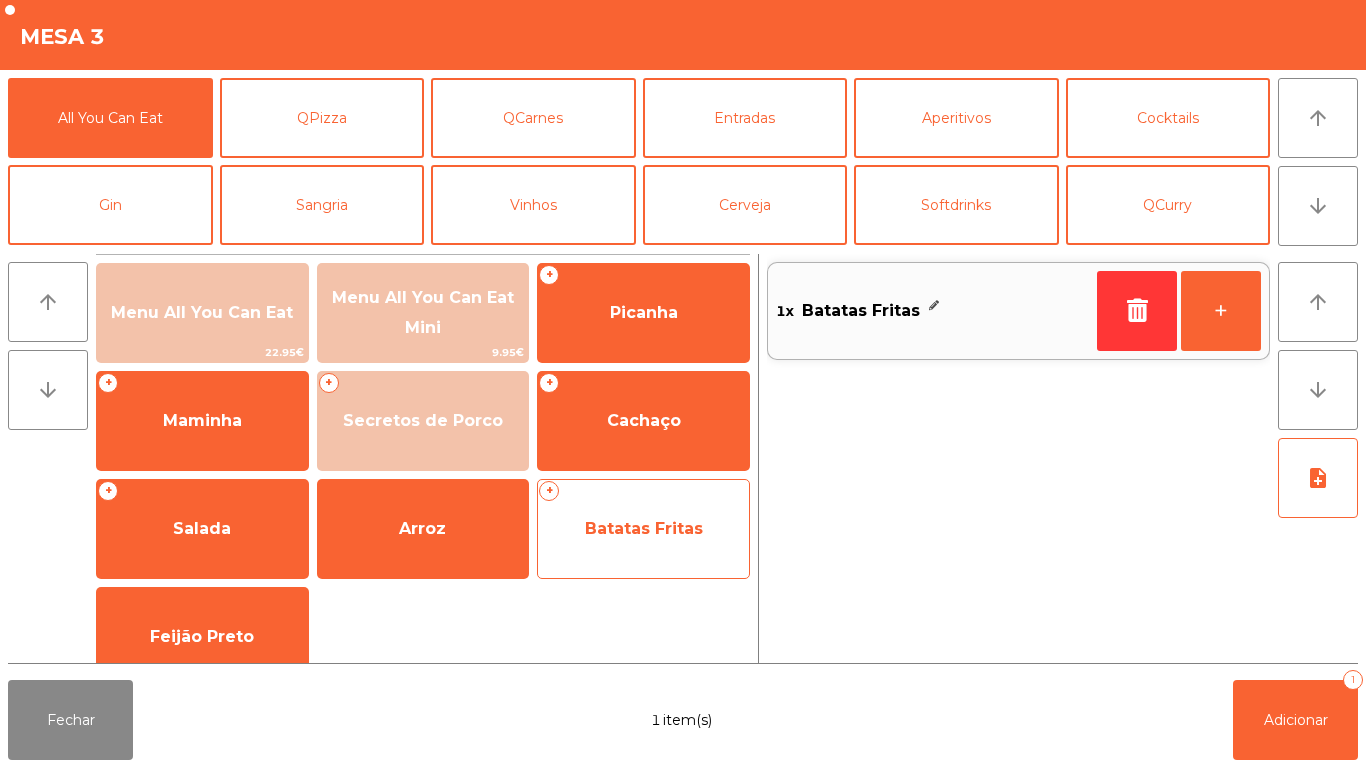 click on "Batatas Fritas" 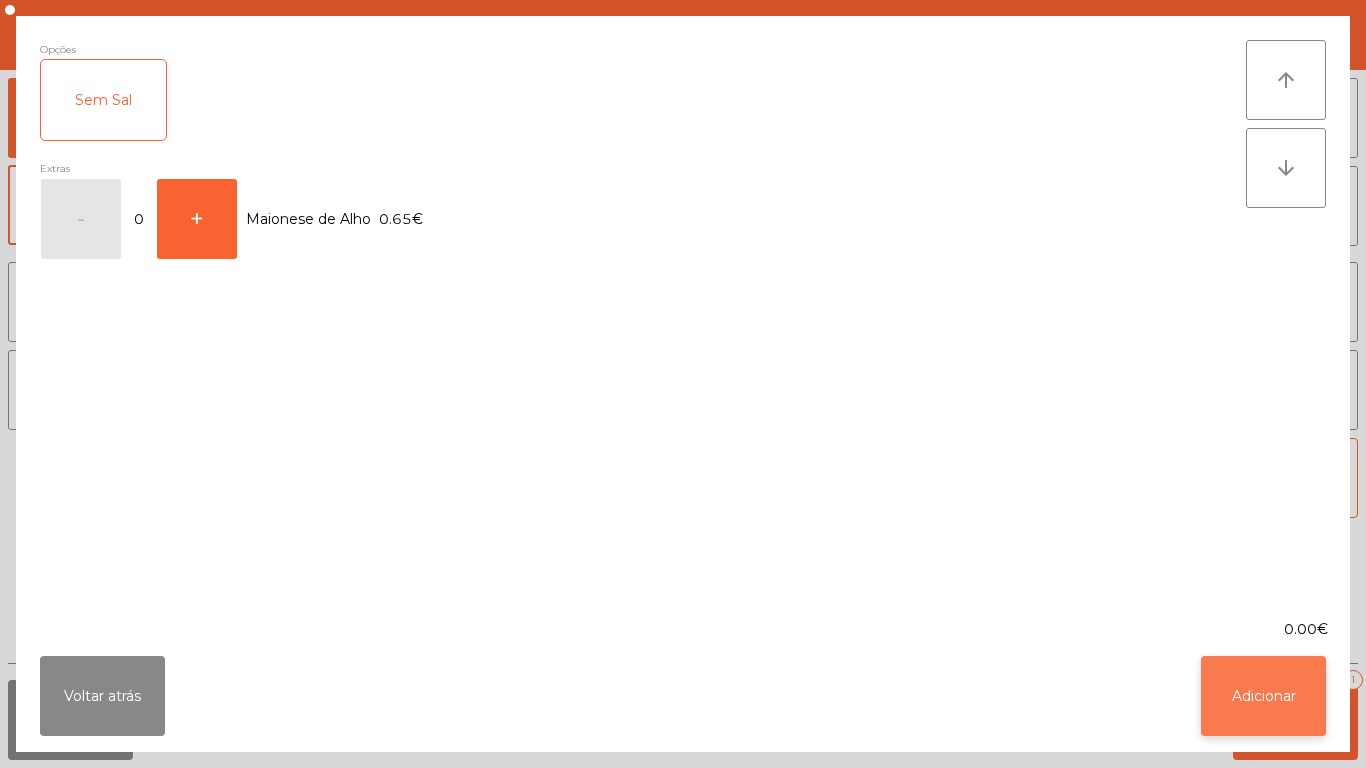 click on "Adicionar" 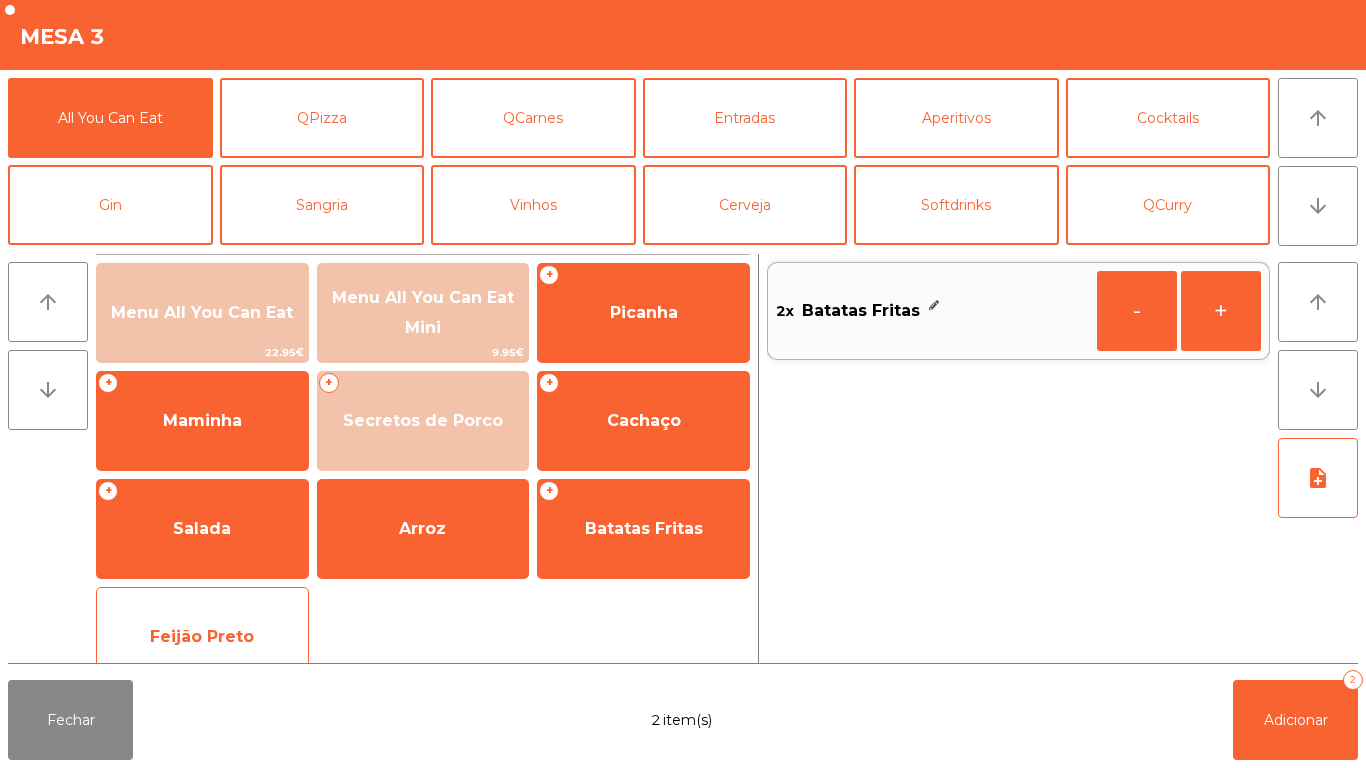 click on "Feijão Preto" 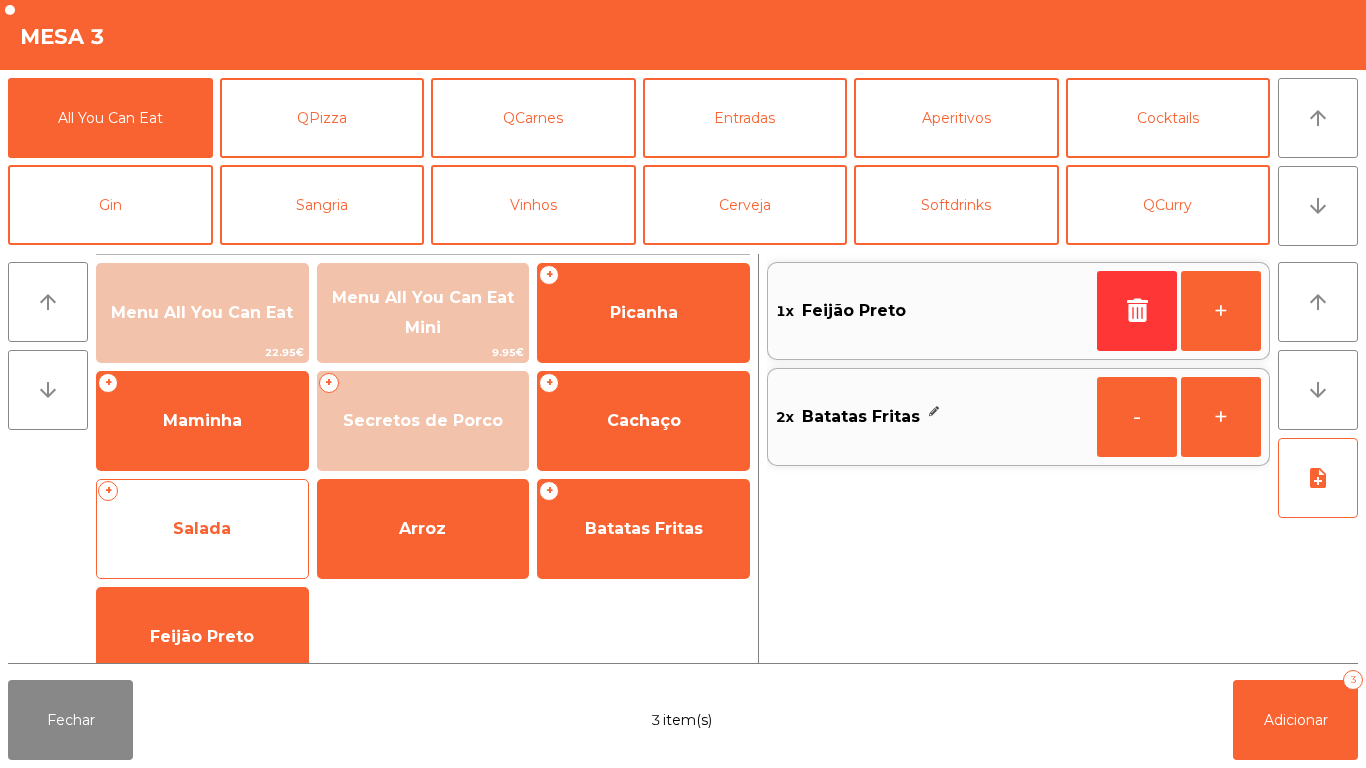 click on "Salada" 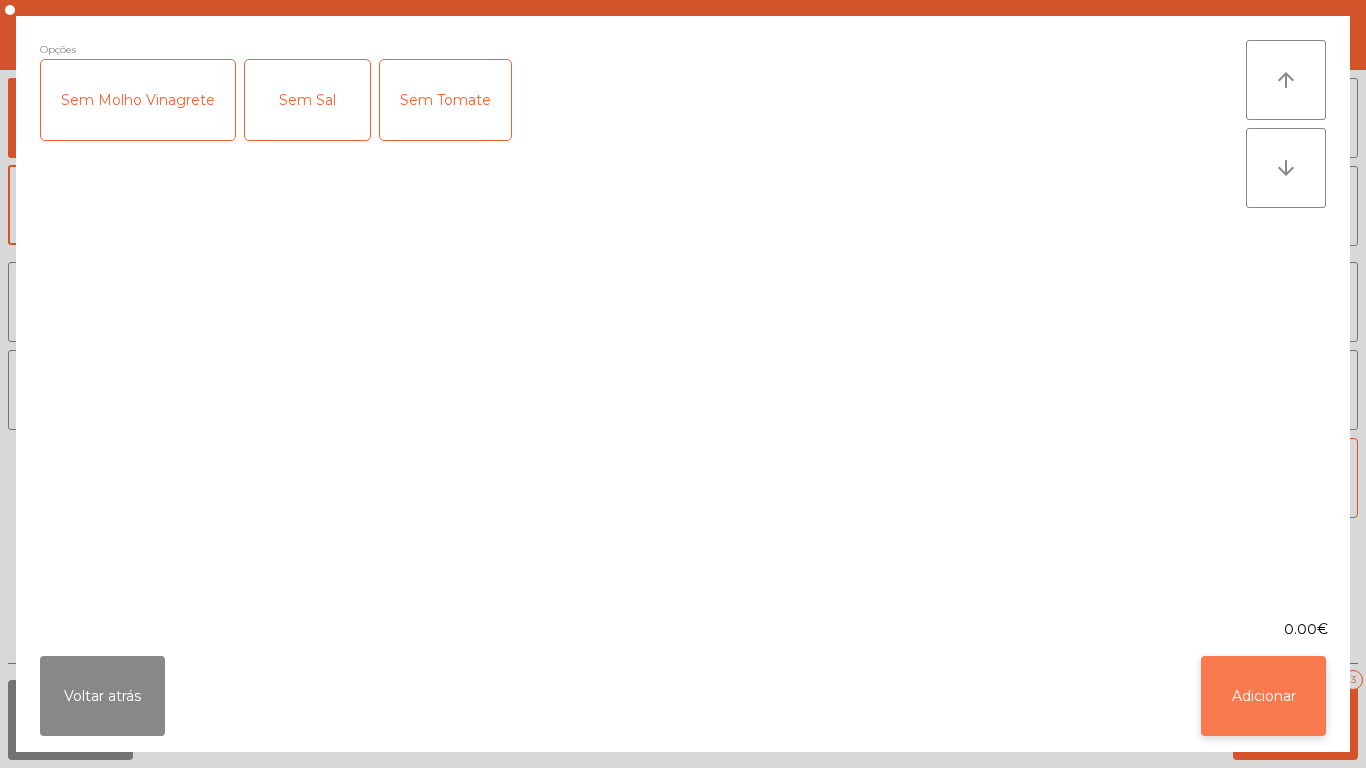 click on "Adicionar" 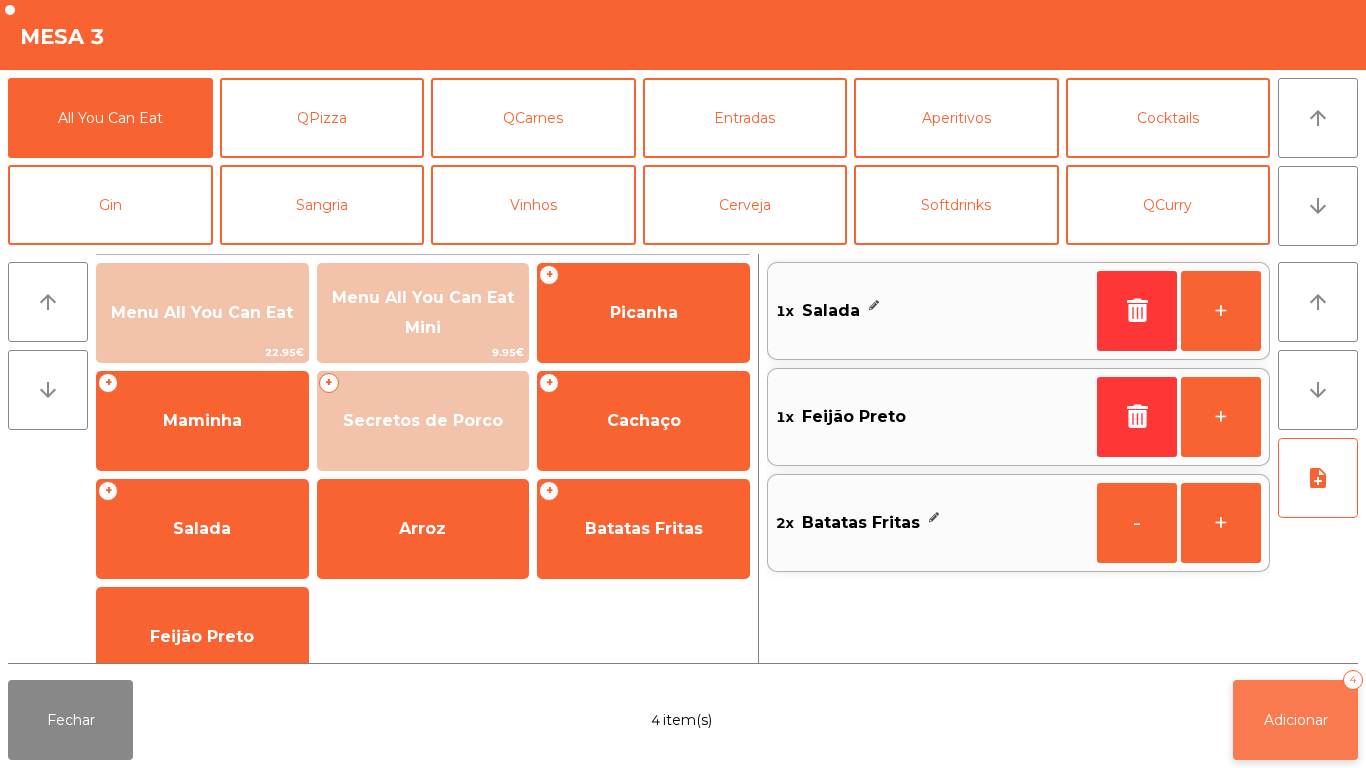 click on "Adicionar" 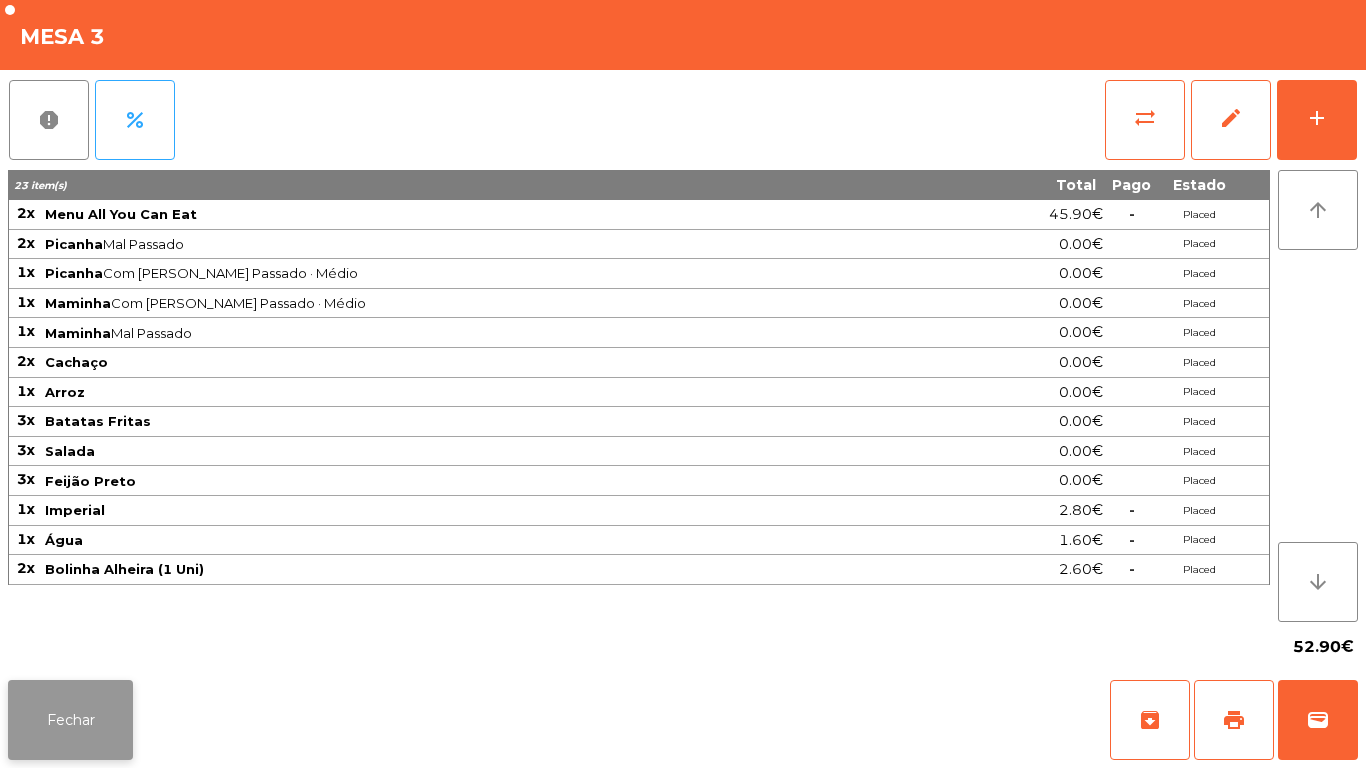 click on "Fechar" 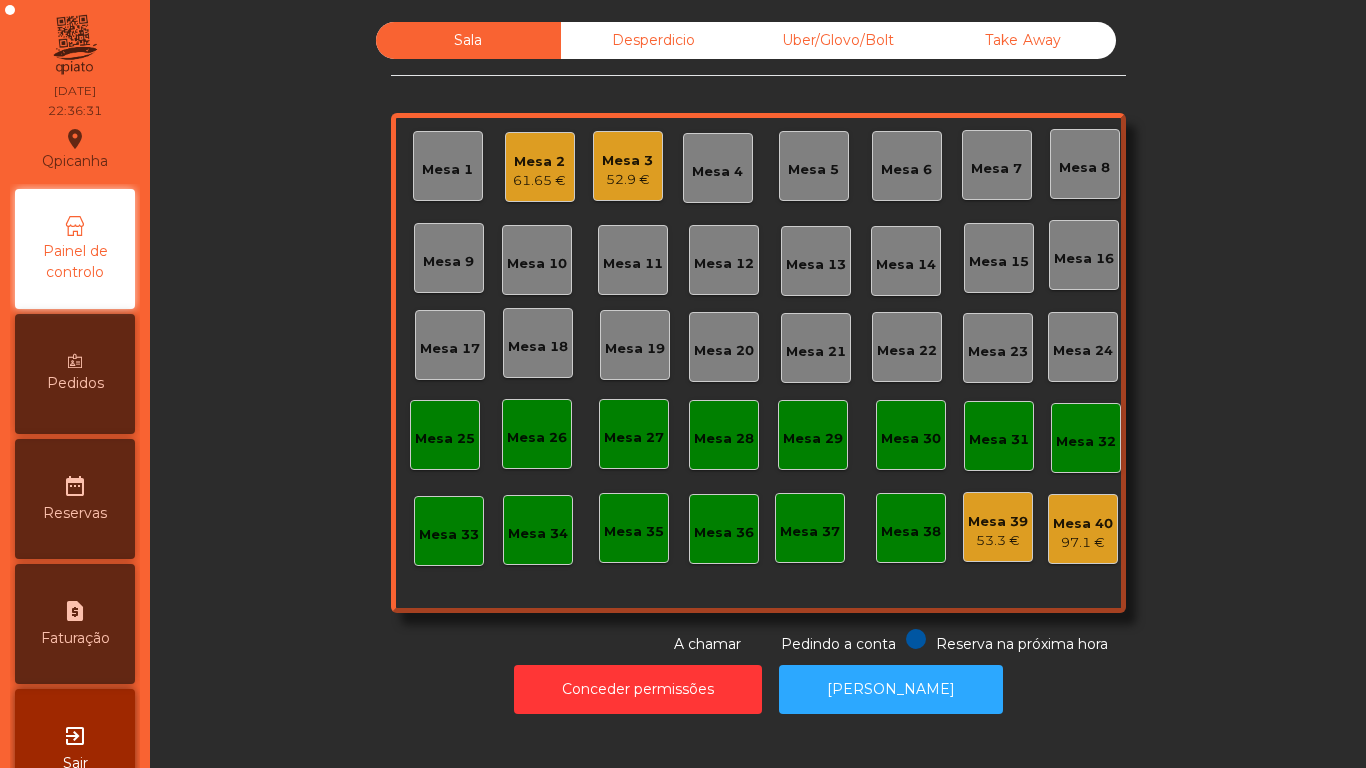 click on "52.9 €" 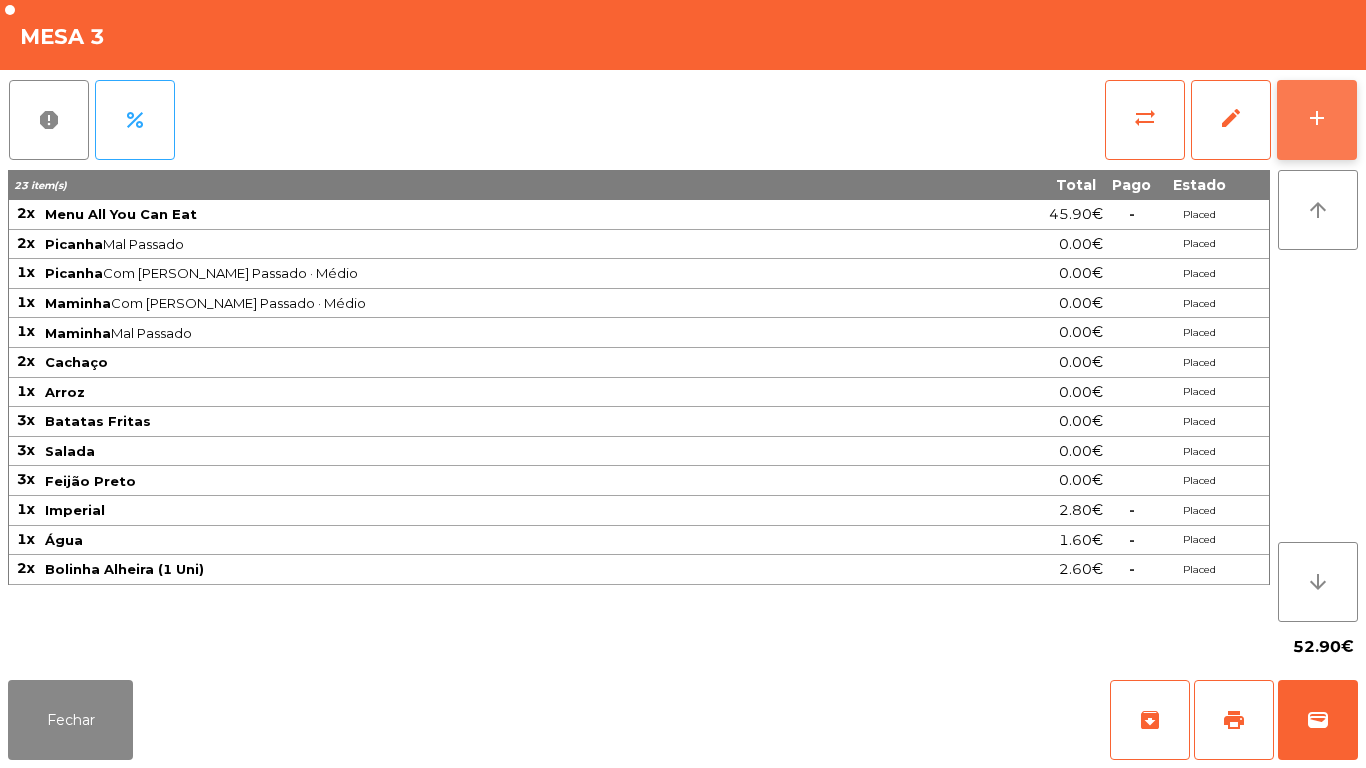 click on "add" 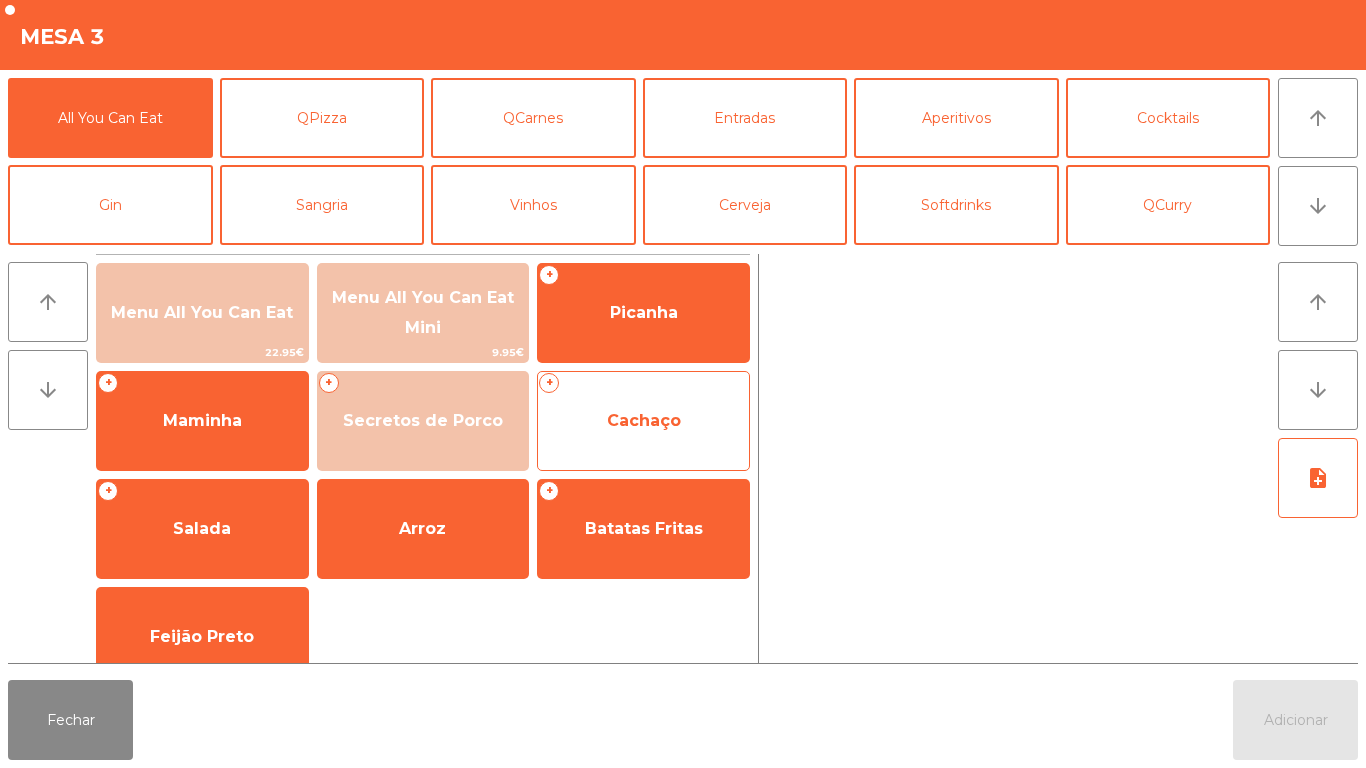 click on "Cachaço" 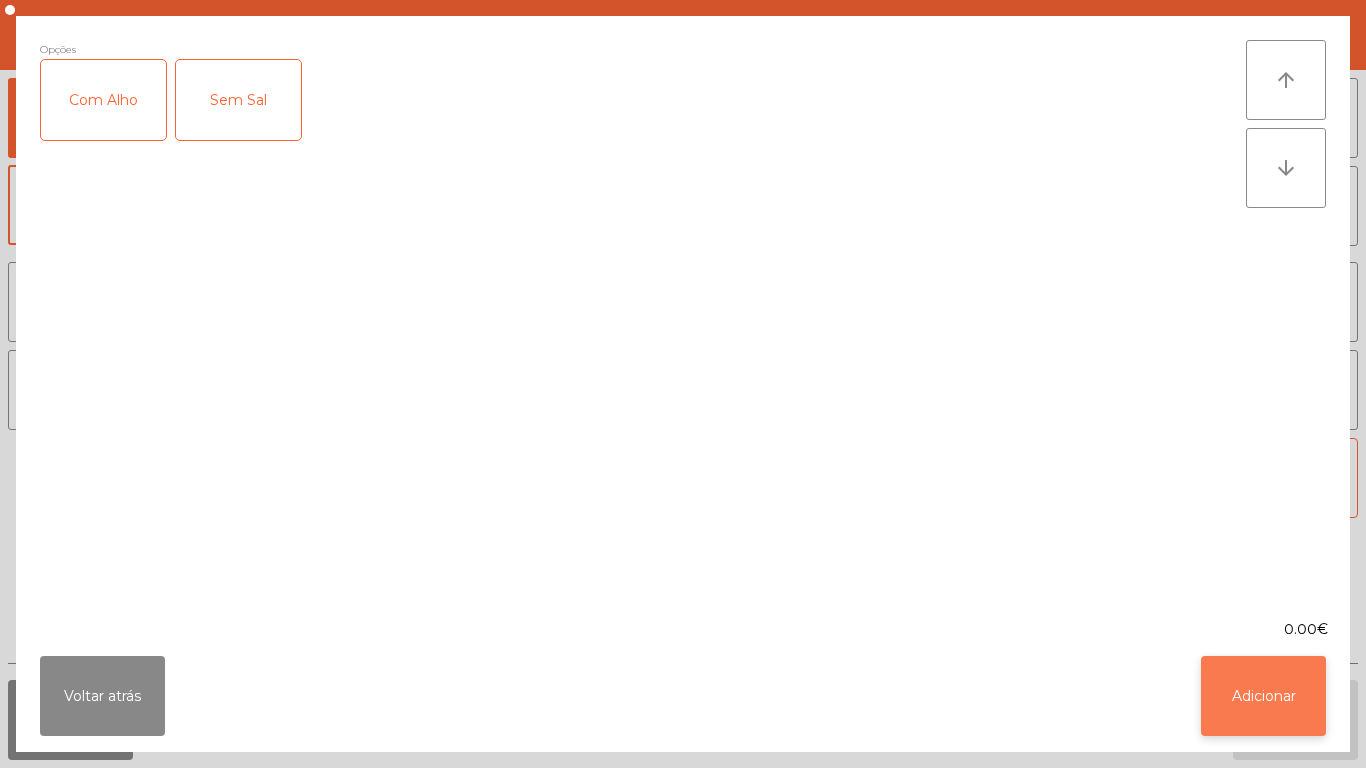 click on "Adicionar" 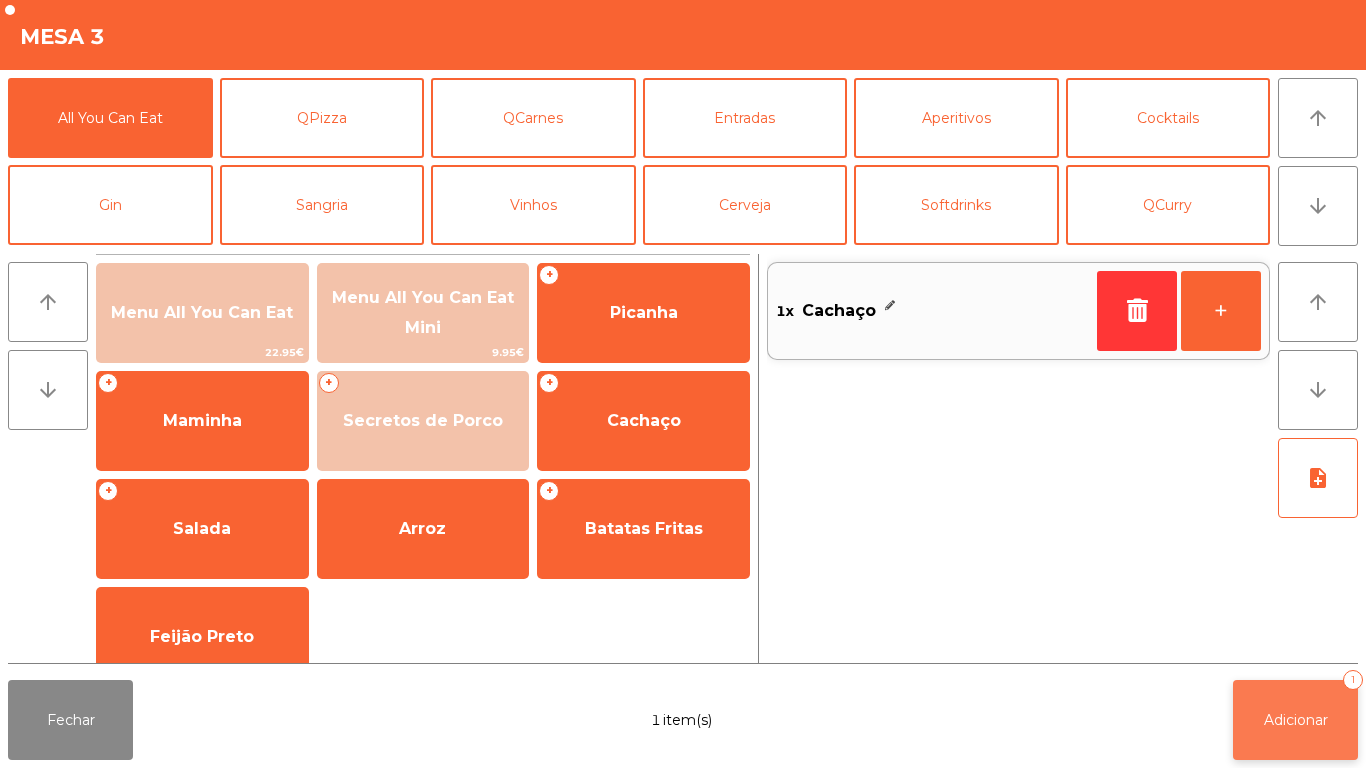 click on "Adicionar" 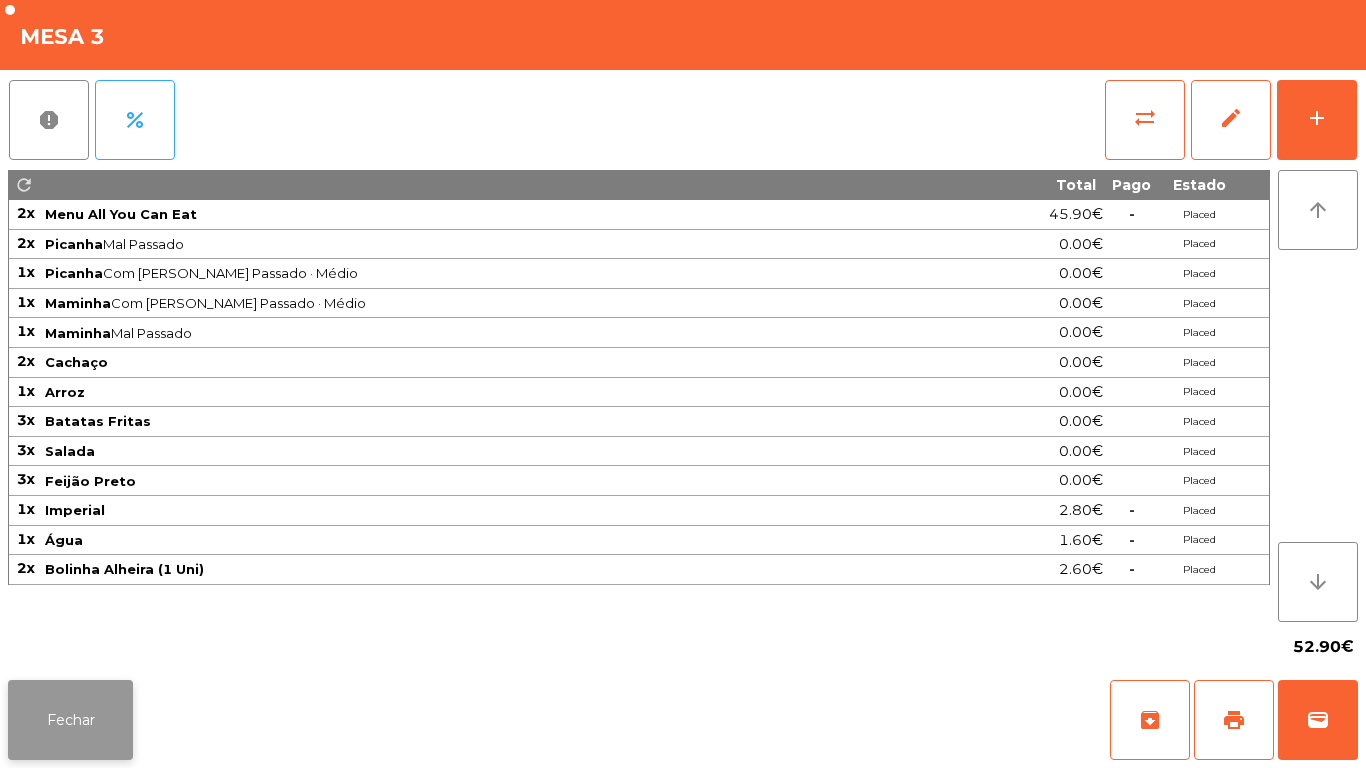 click on "Fechar" 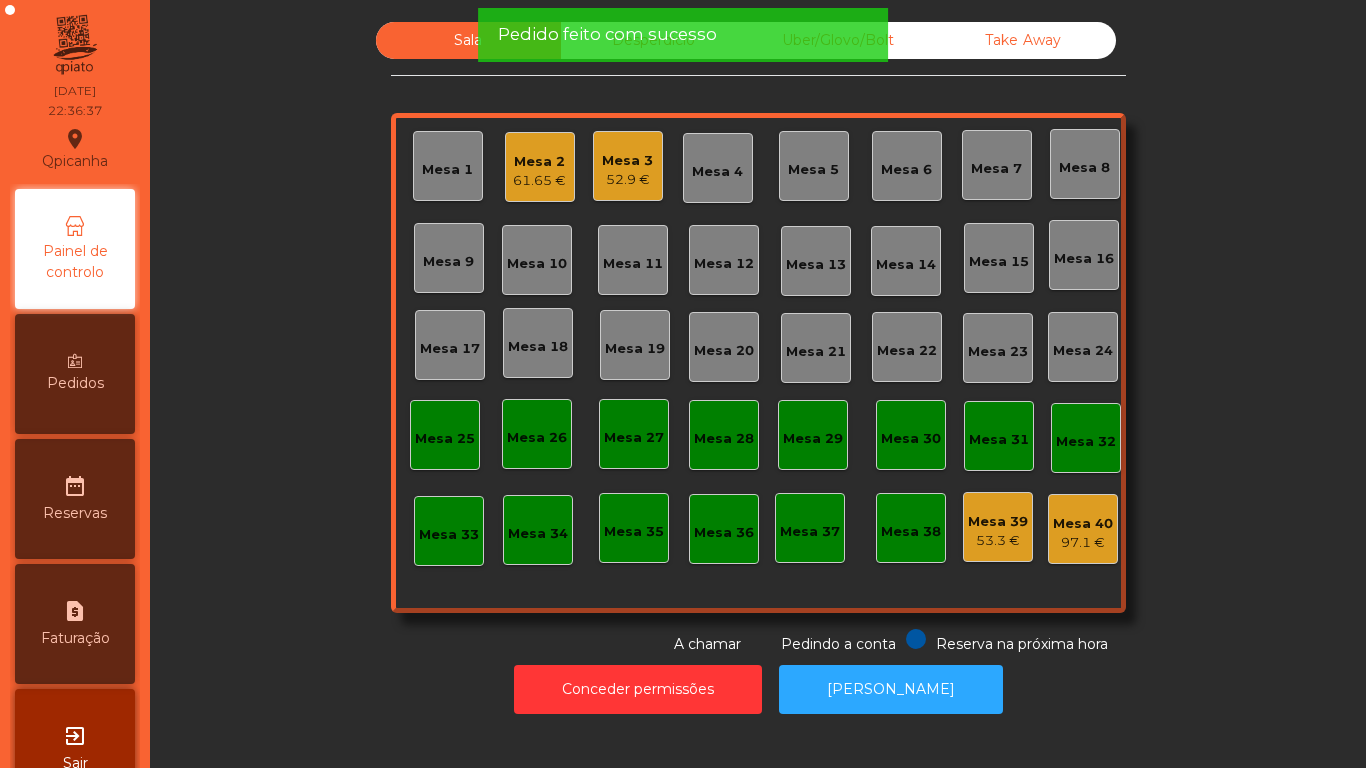 click on "Mesa 2" 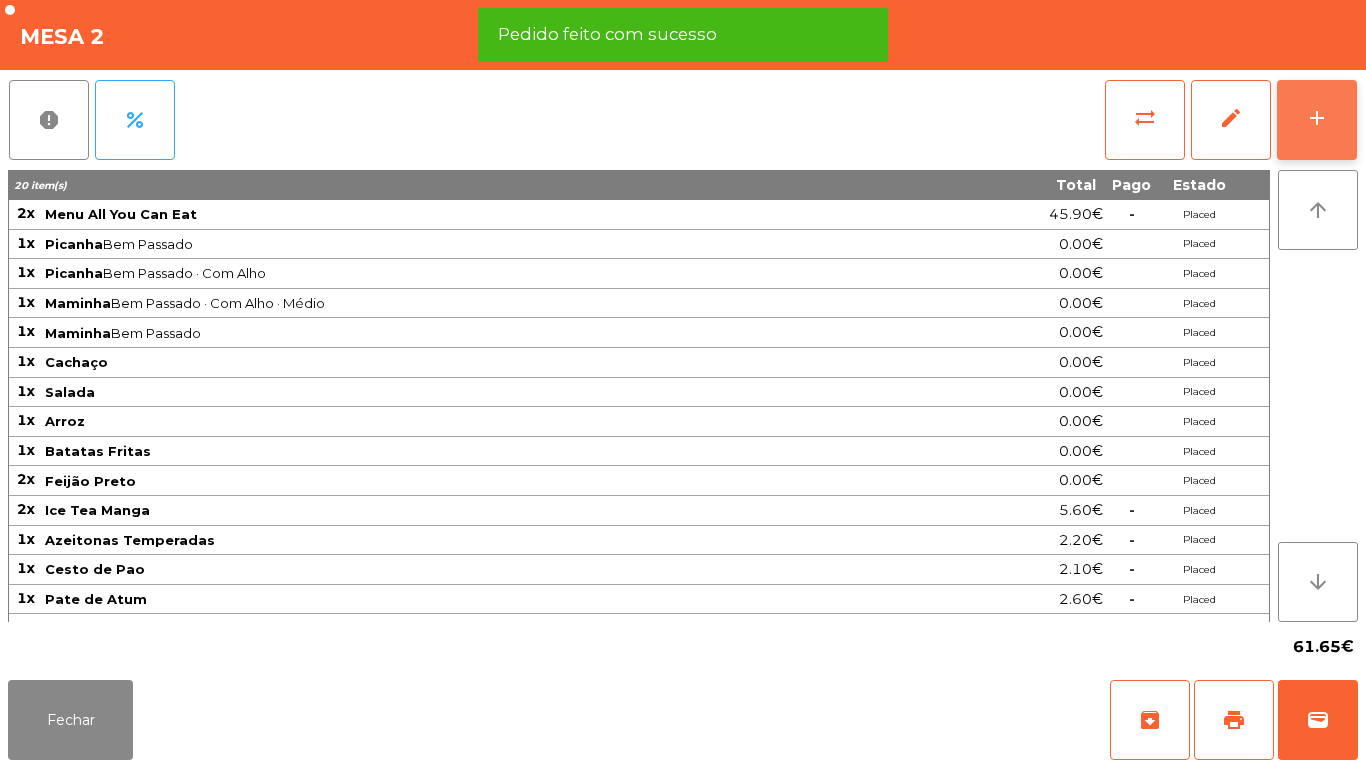 click on "add" 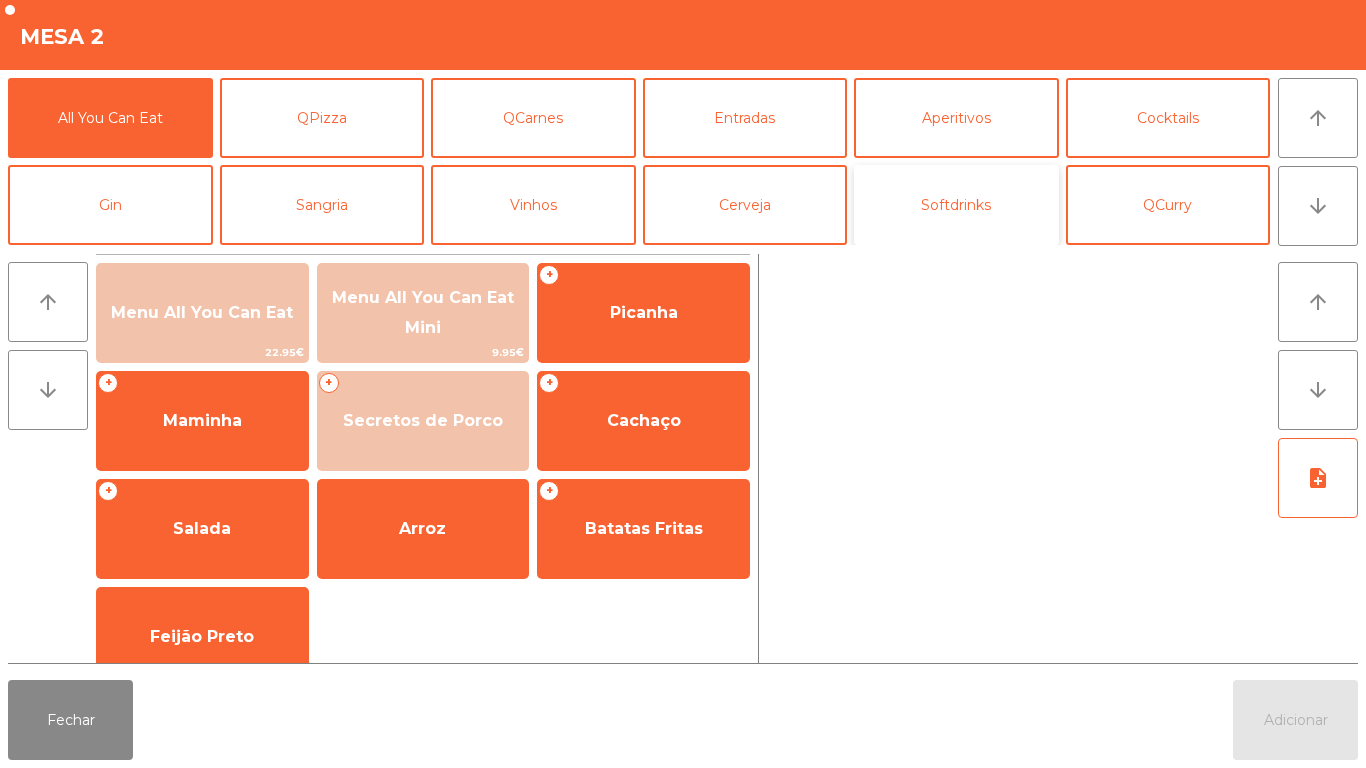 click on "Softdrinks" 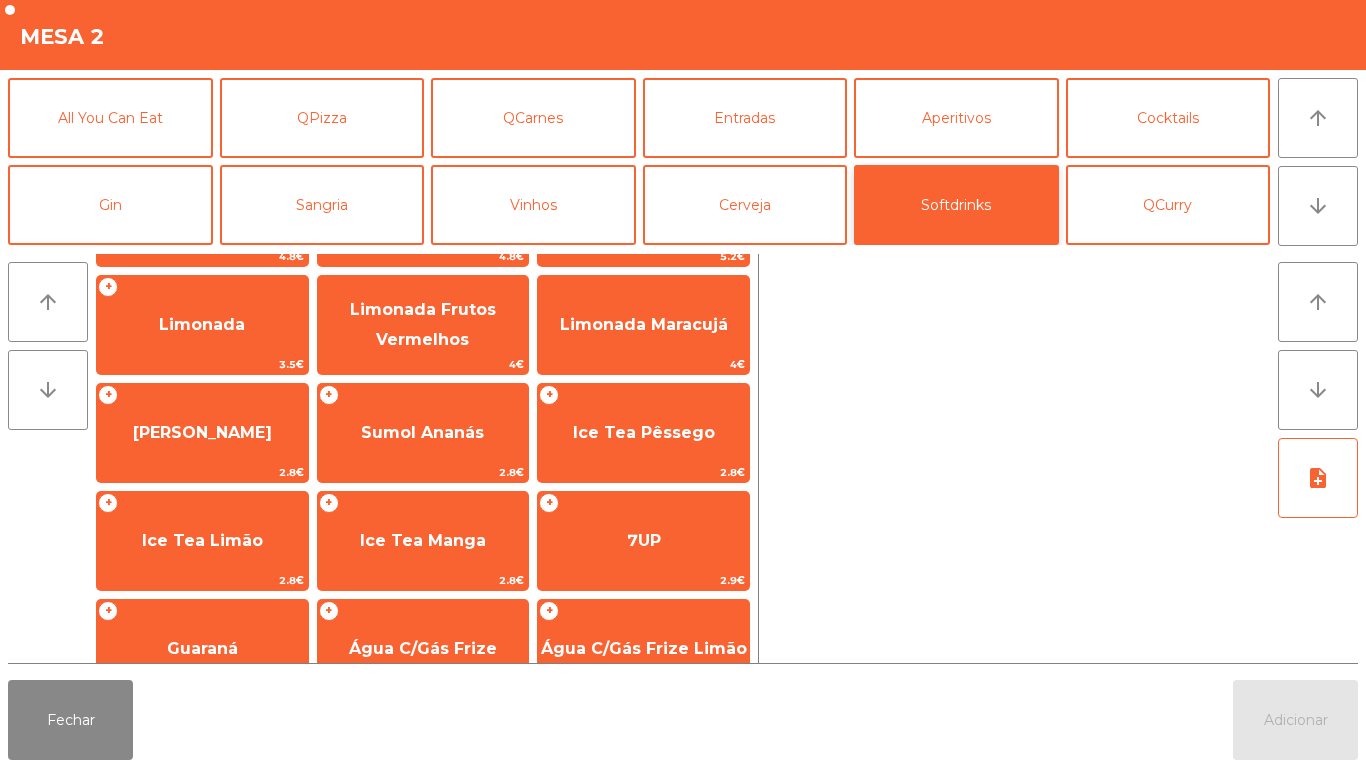 scroll, scrollTop: 205, scrollLeft: 0, axis: vertical 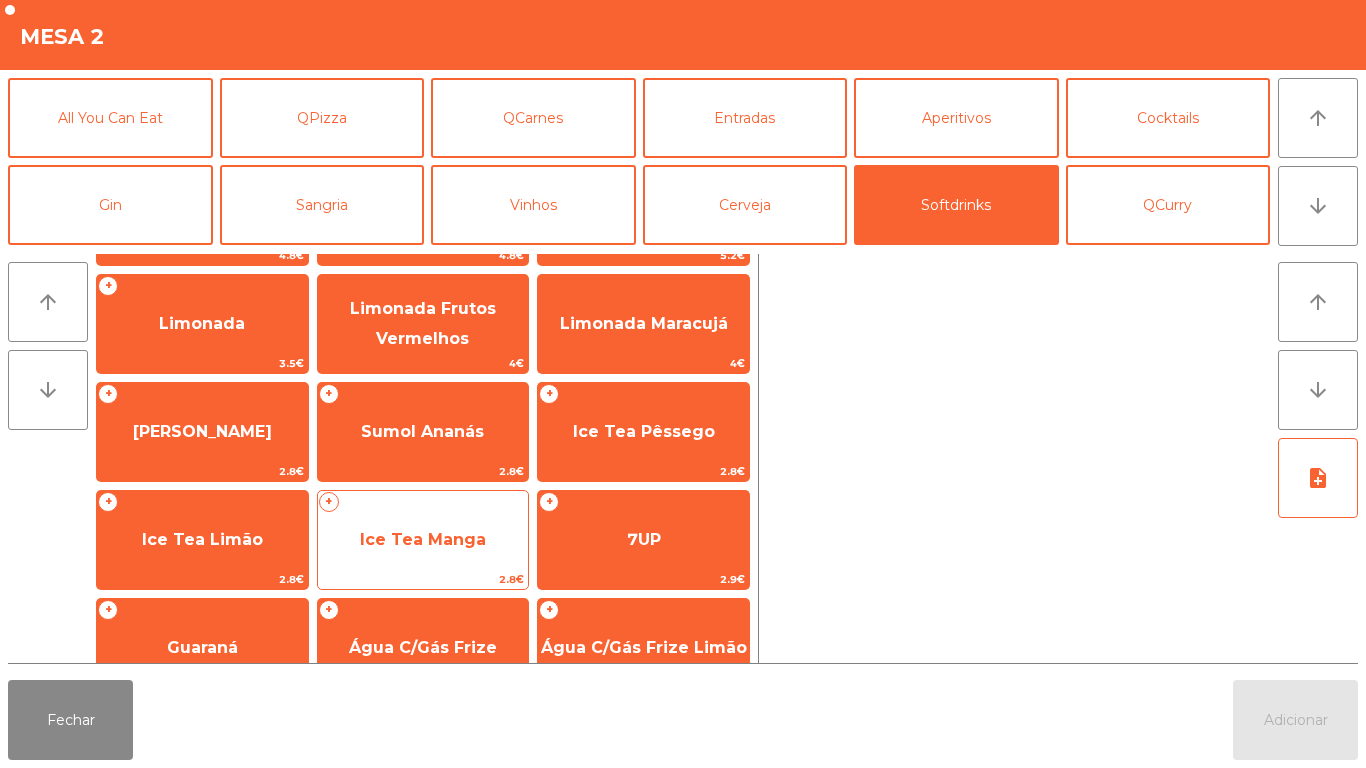 click on "Ice Tea Manga" 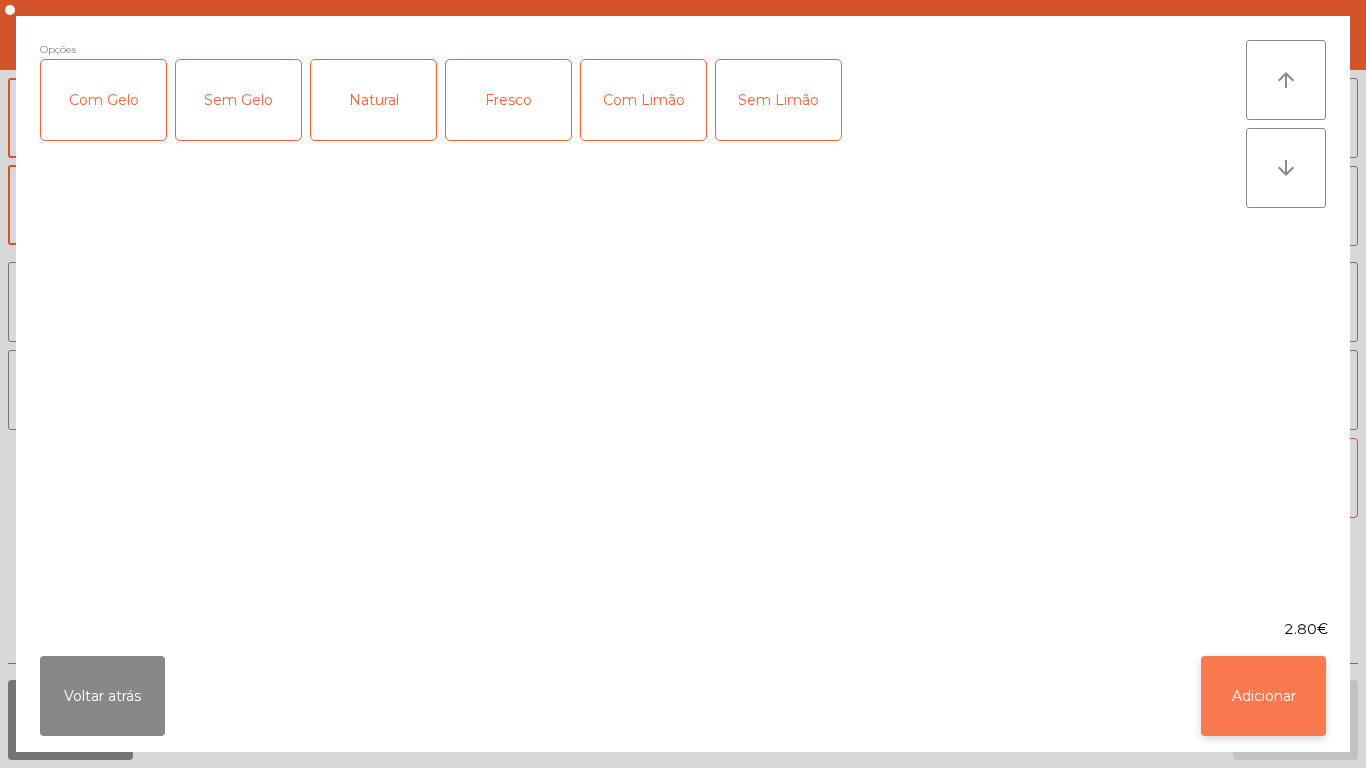 click on "Adicionar" 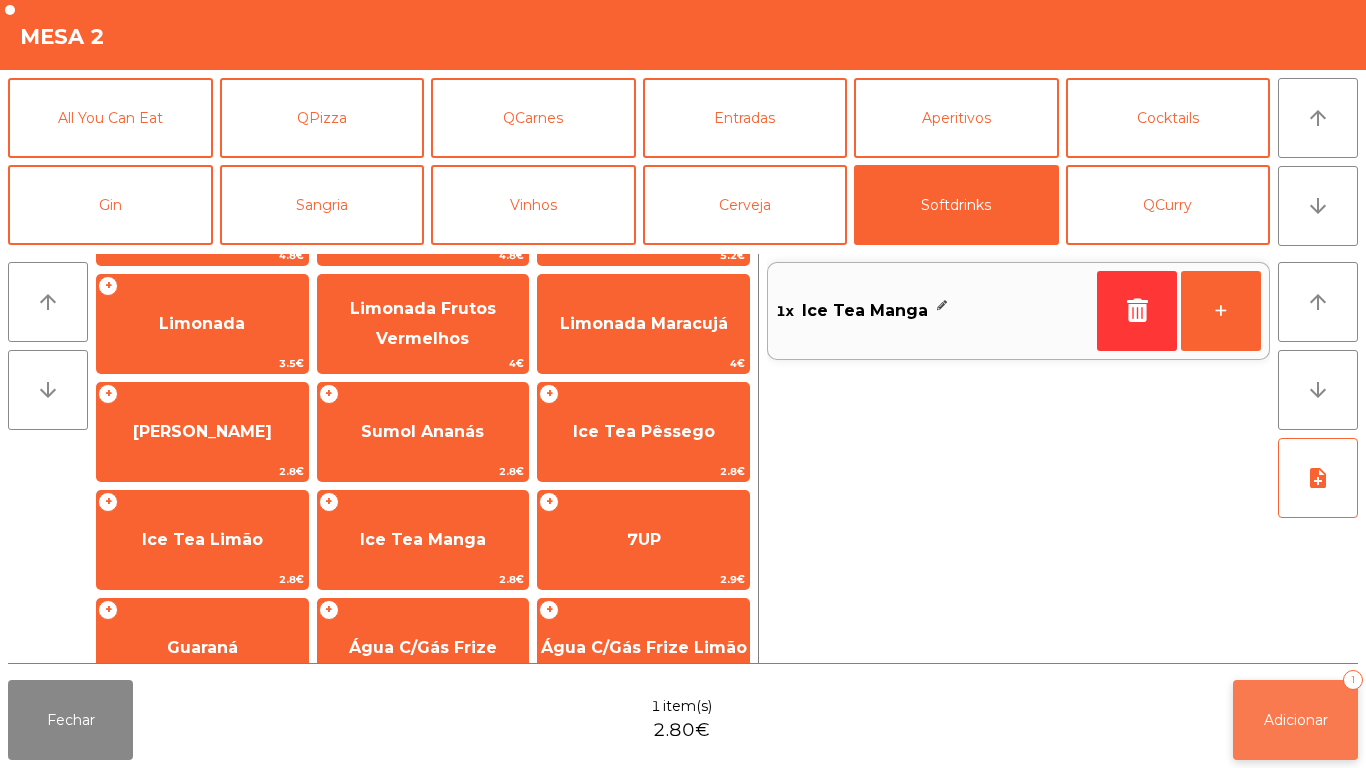 click on "Adicionar" 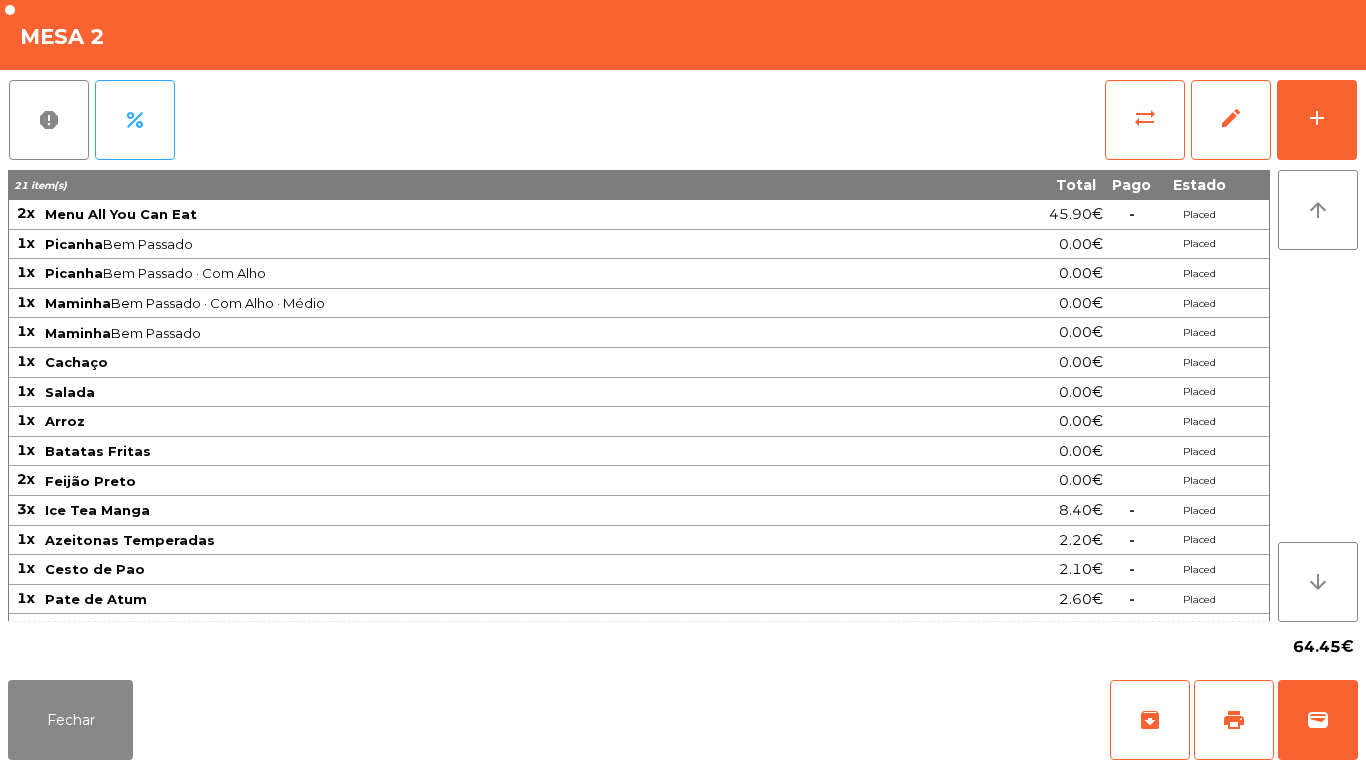 scroll, scrollTop: 0, scrollLeft: 0, axis: both 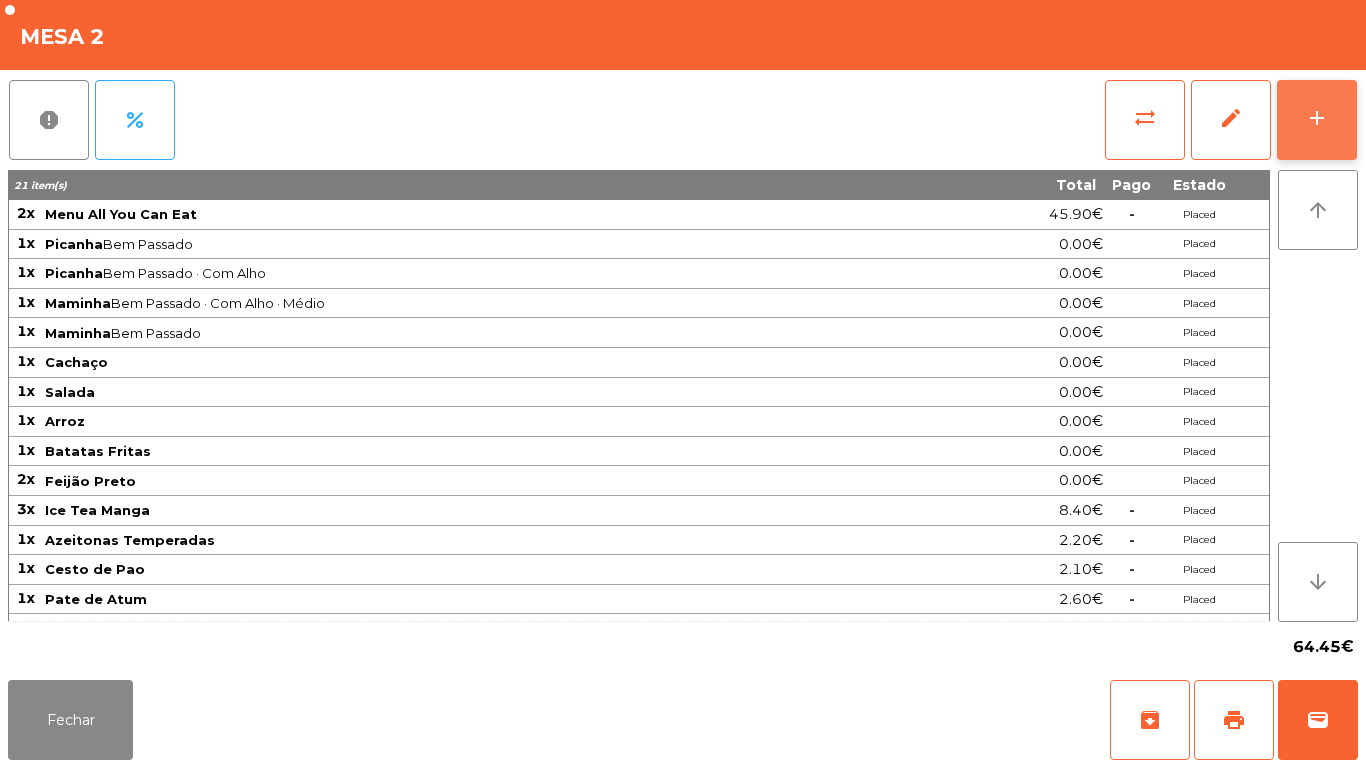 click on "add" 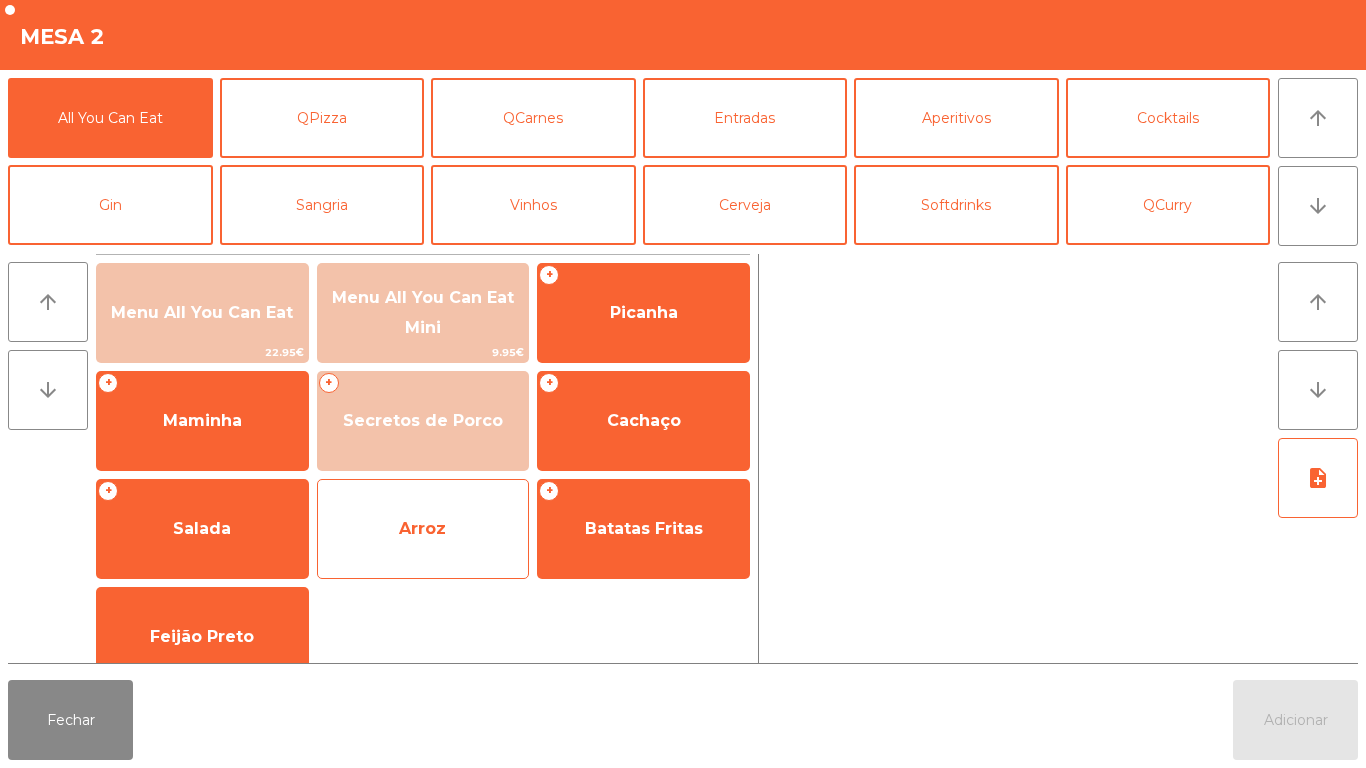 click on "Arroz" 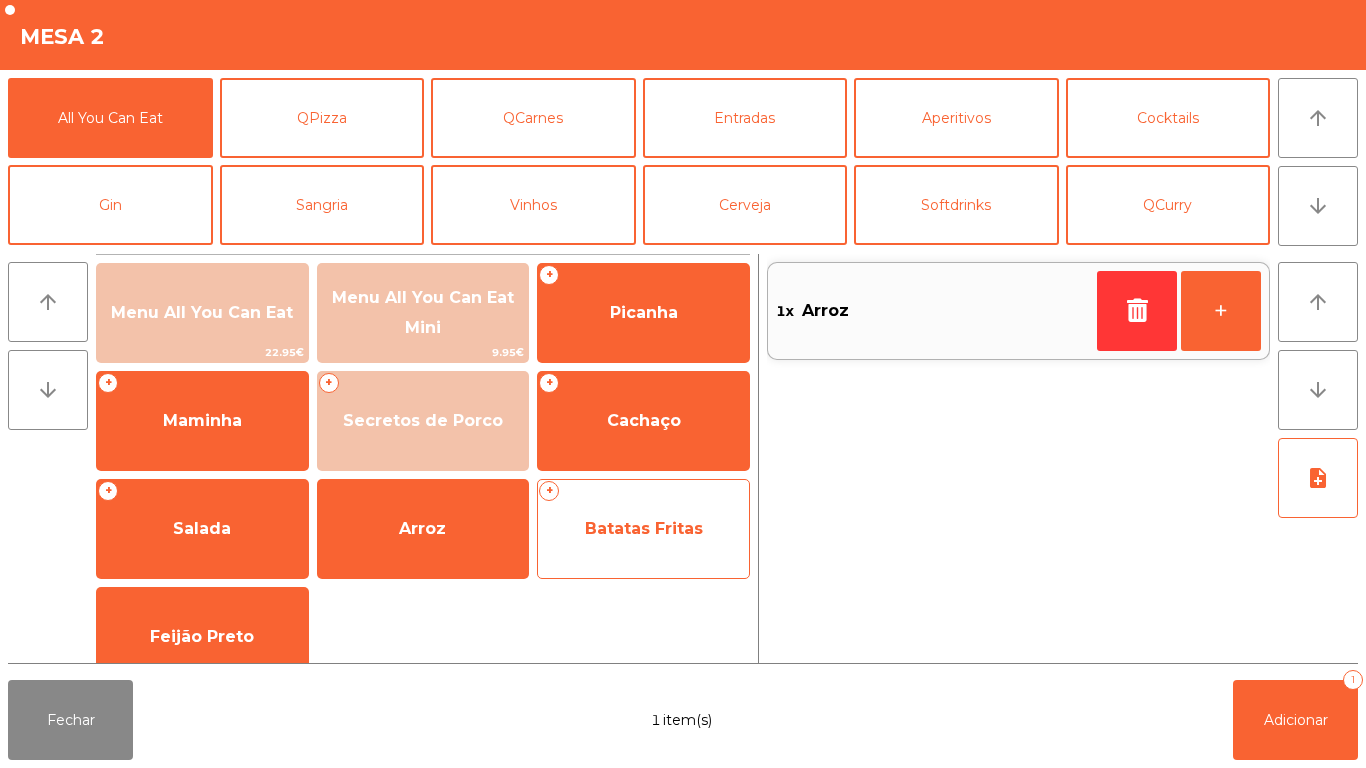 click on "Batatas Fritas" 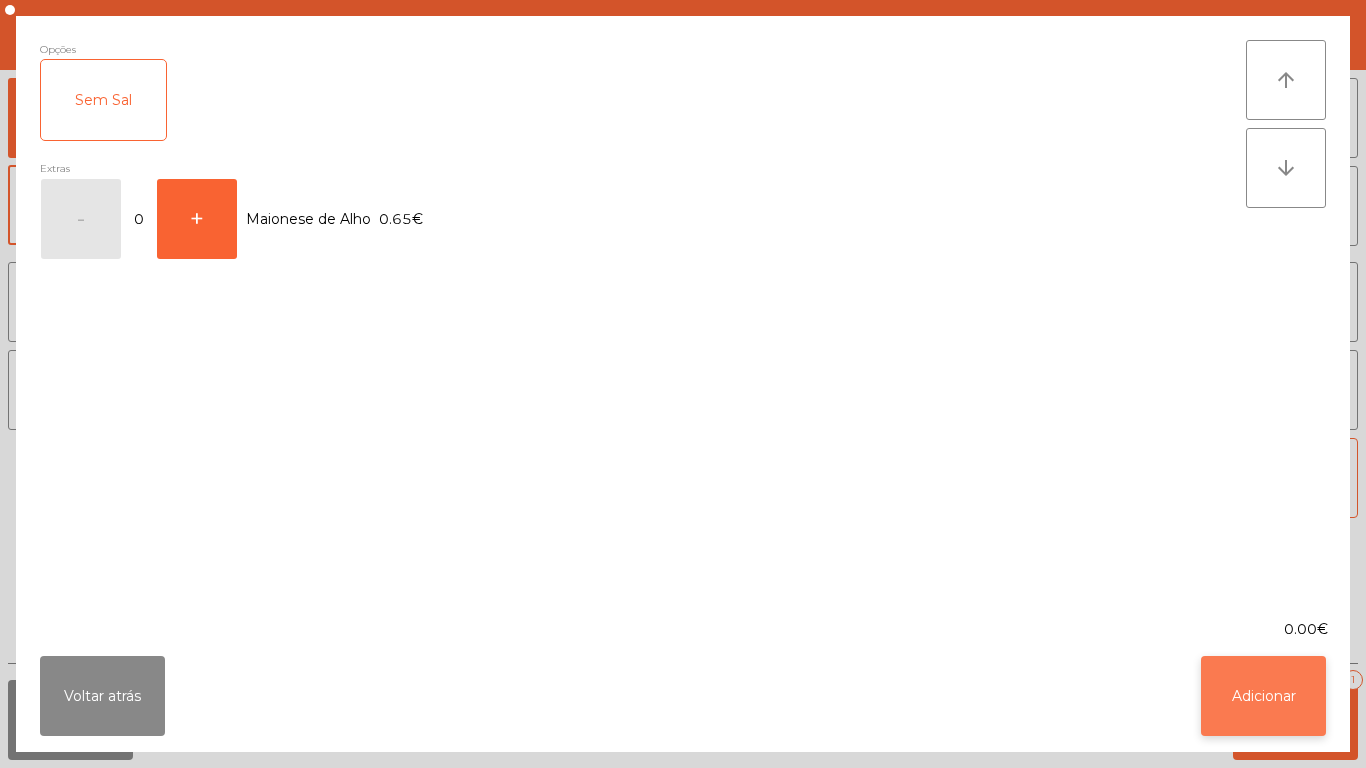 click on "Adicionar" 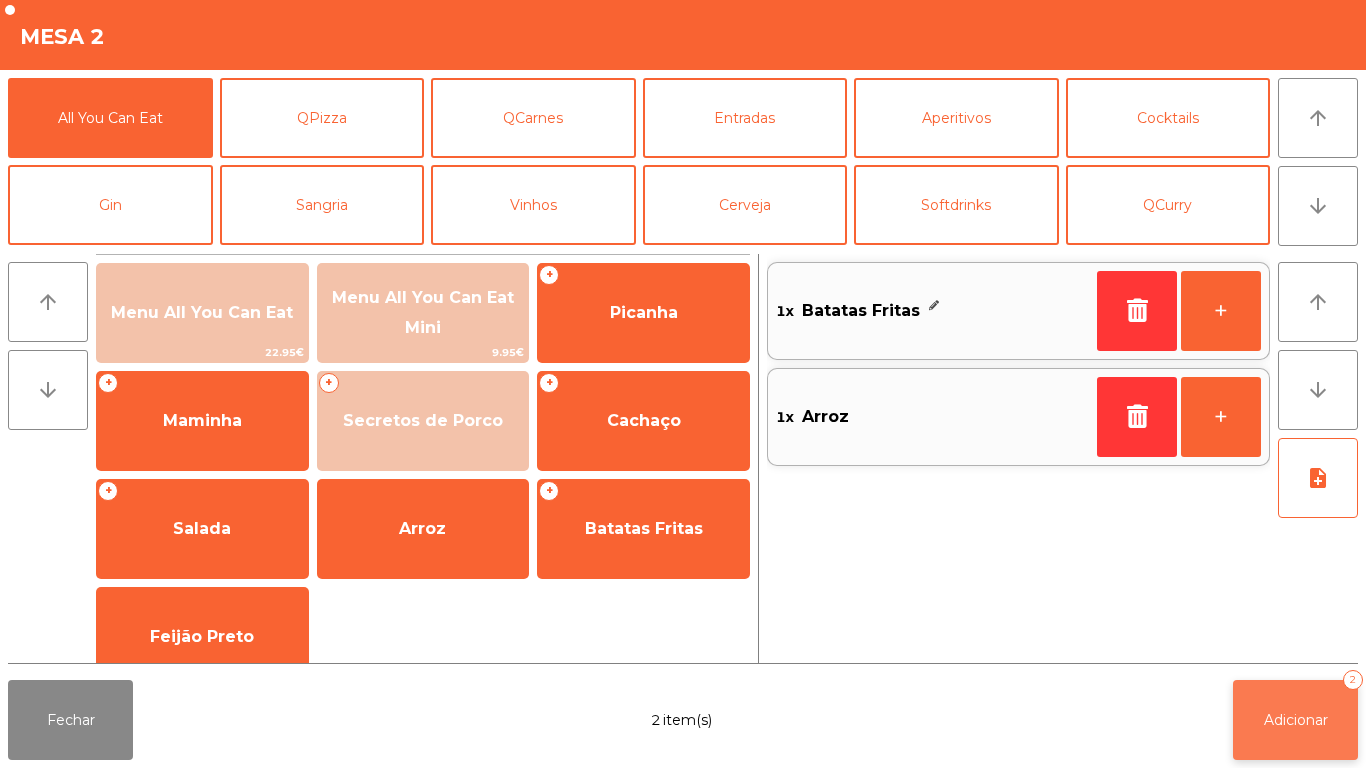 click on "Adicionar" 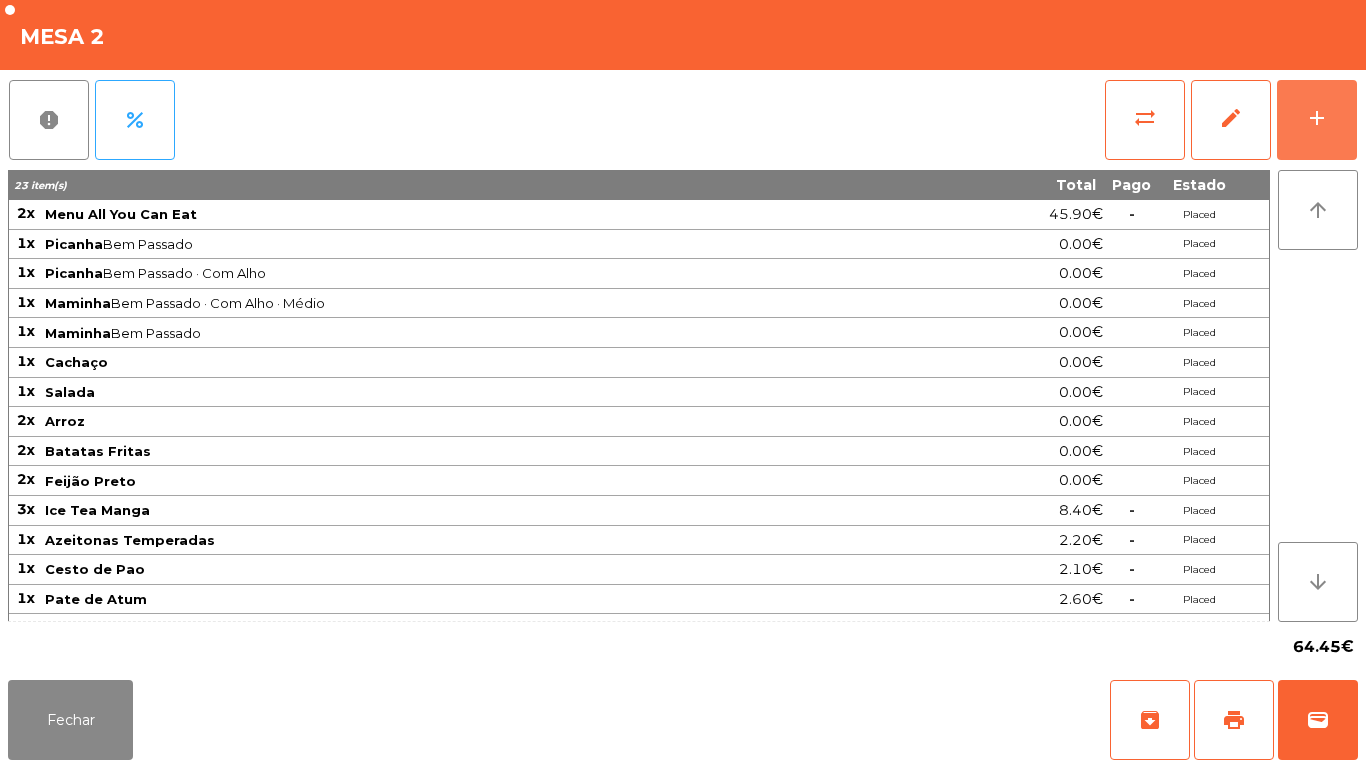 scroll, scrollTop: 53, scrollLeft: 0, axis: vertical 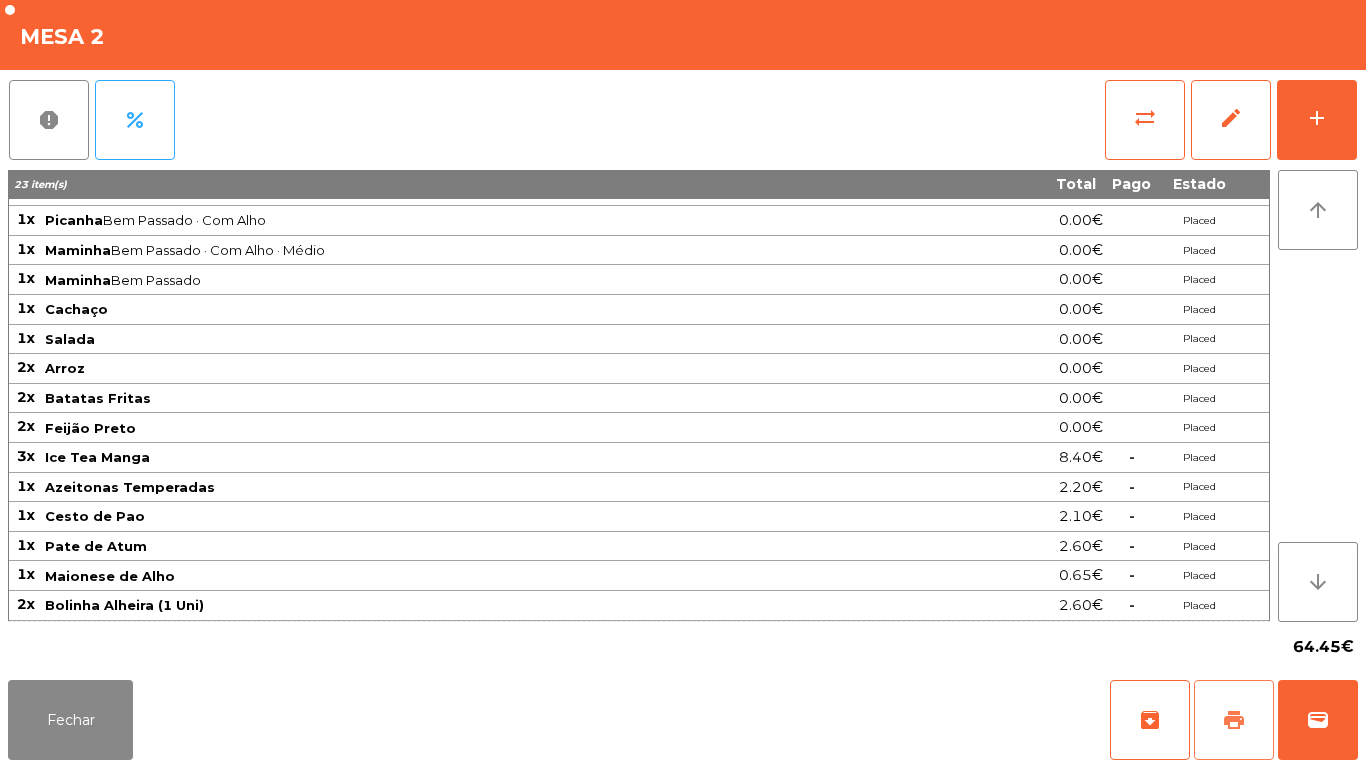 click on "print" 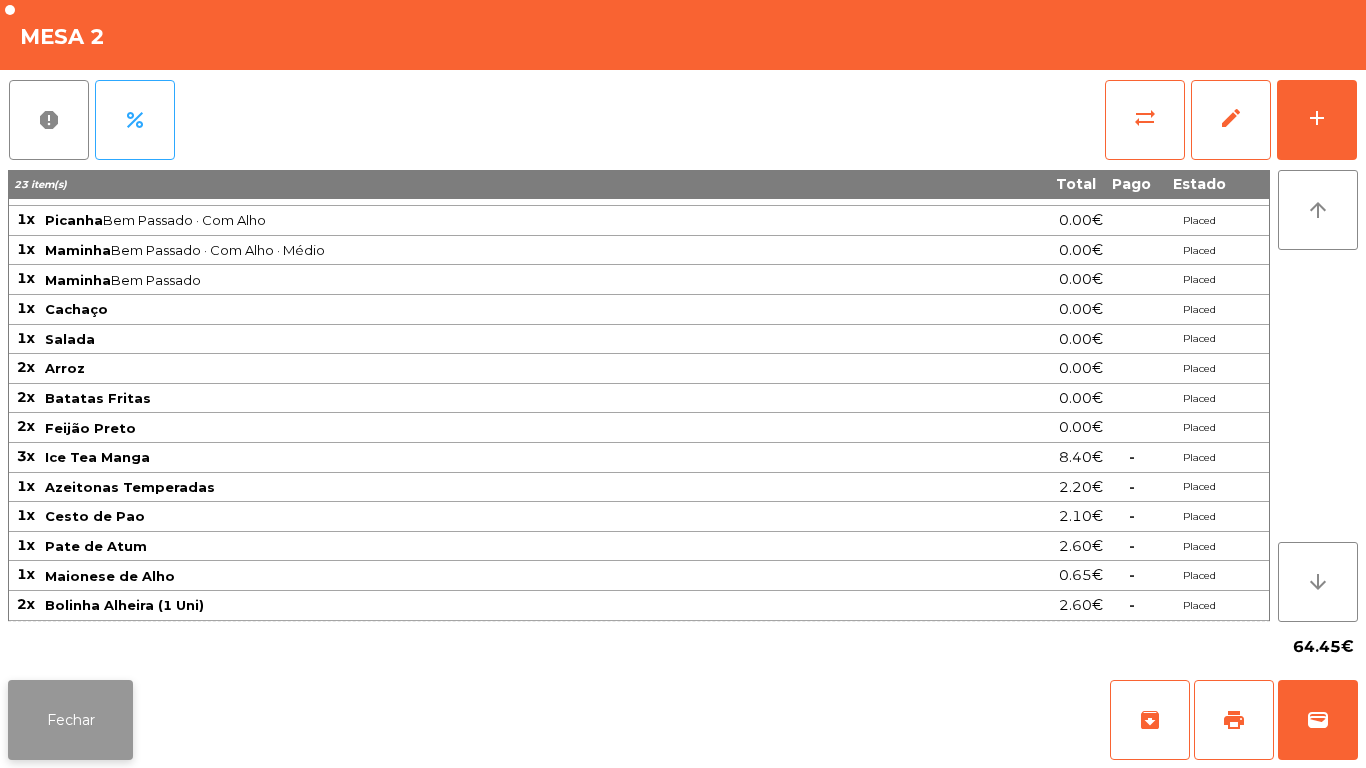 click on "Fechar" 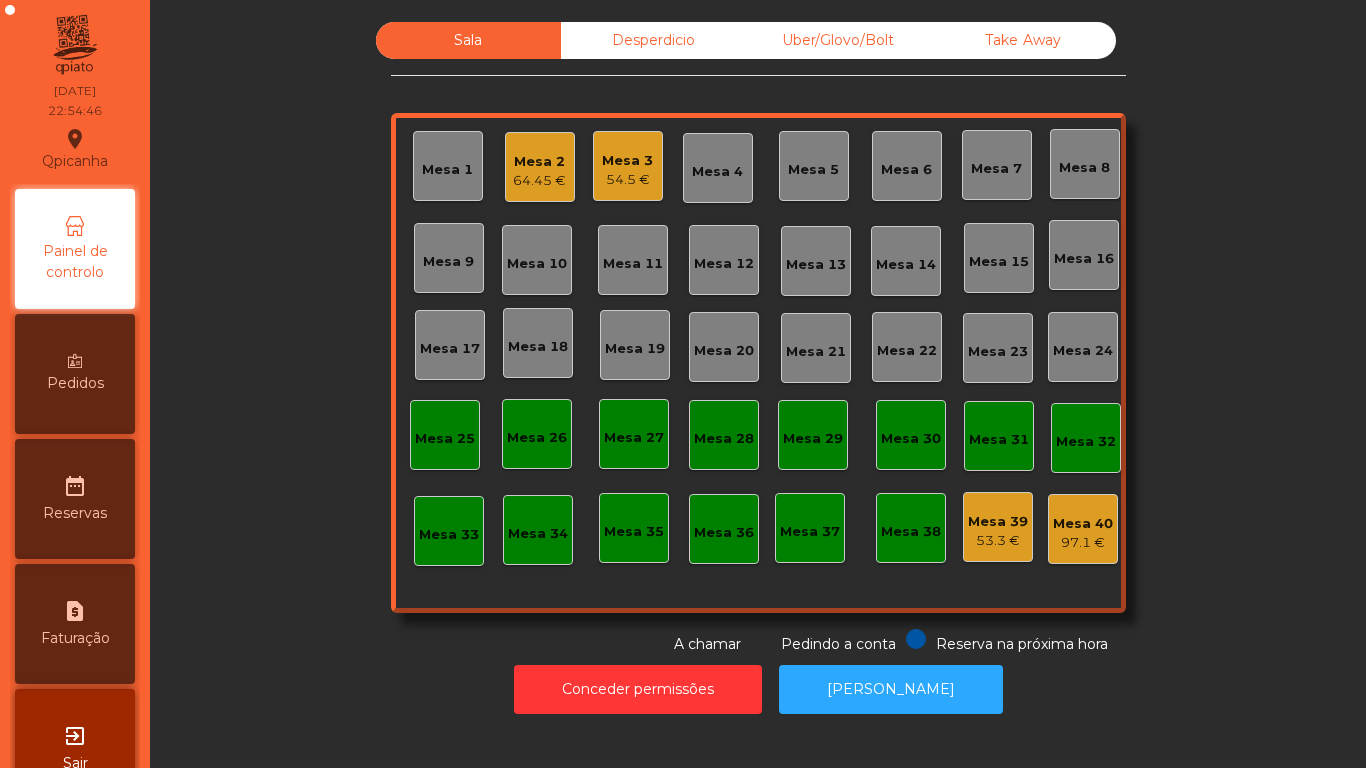 click on "64.45 €" 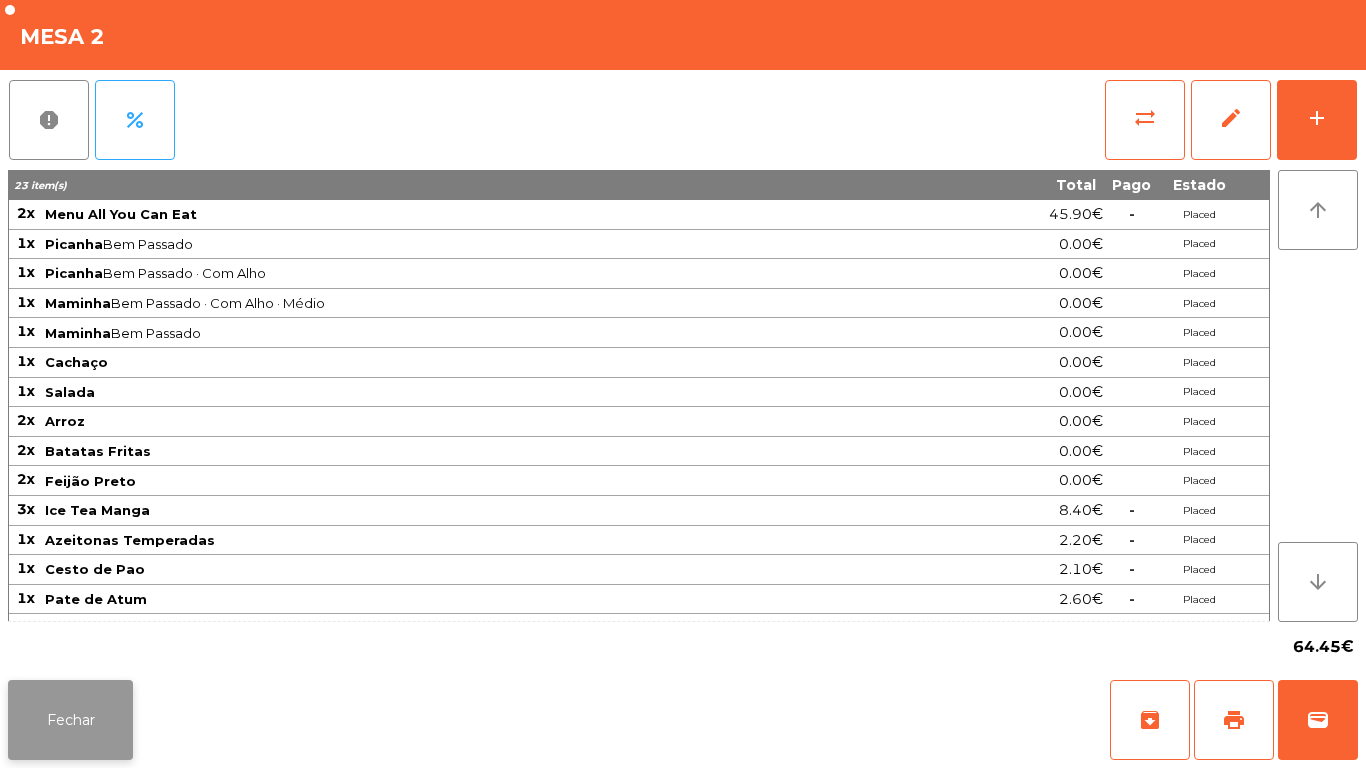 click on "Fechar" 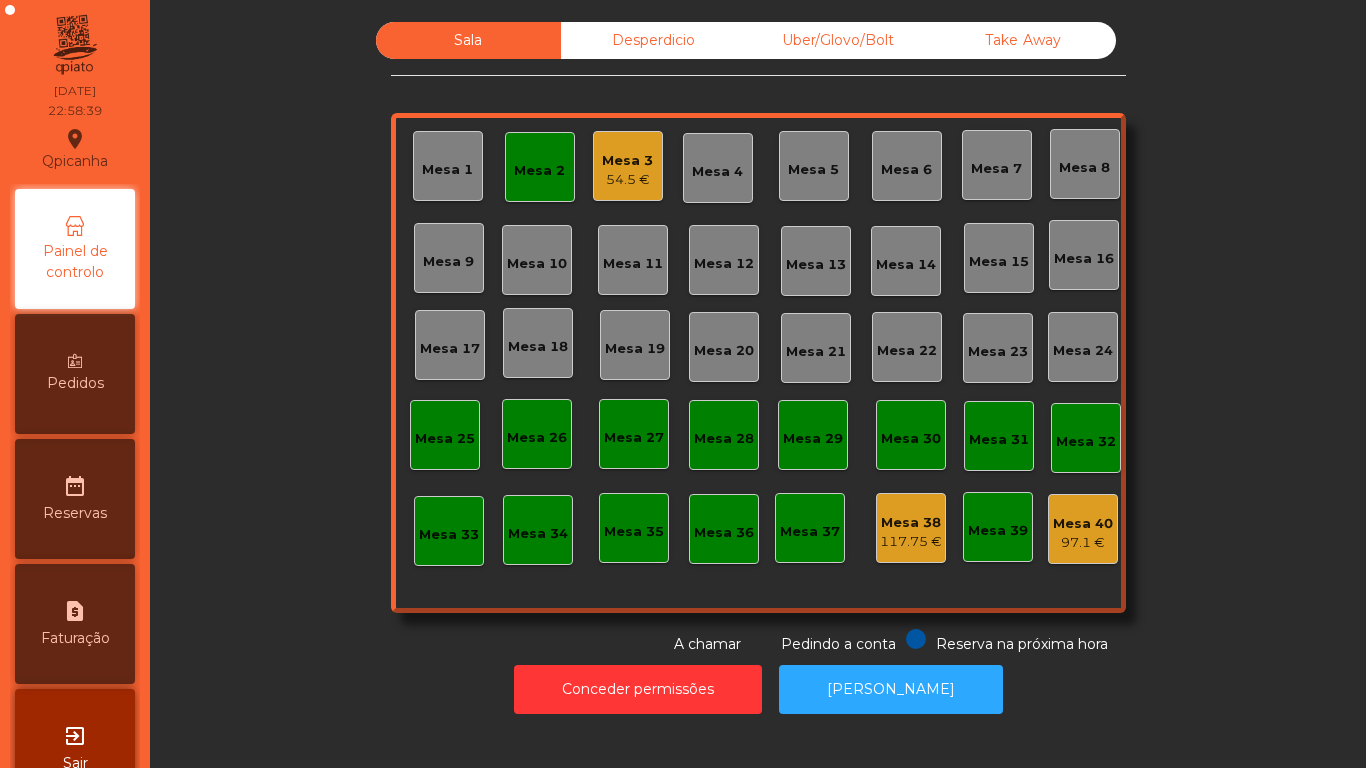 click on "Mesa 3" 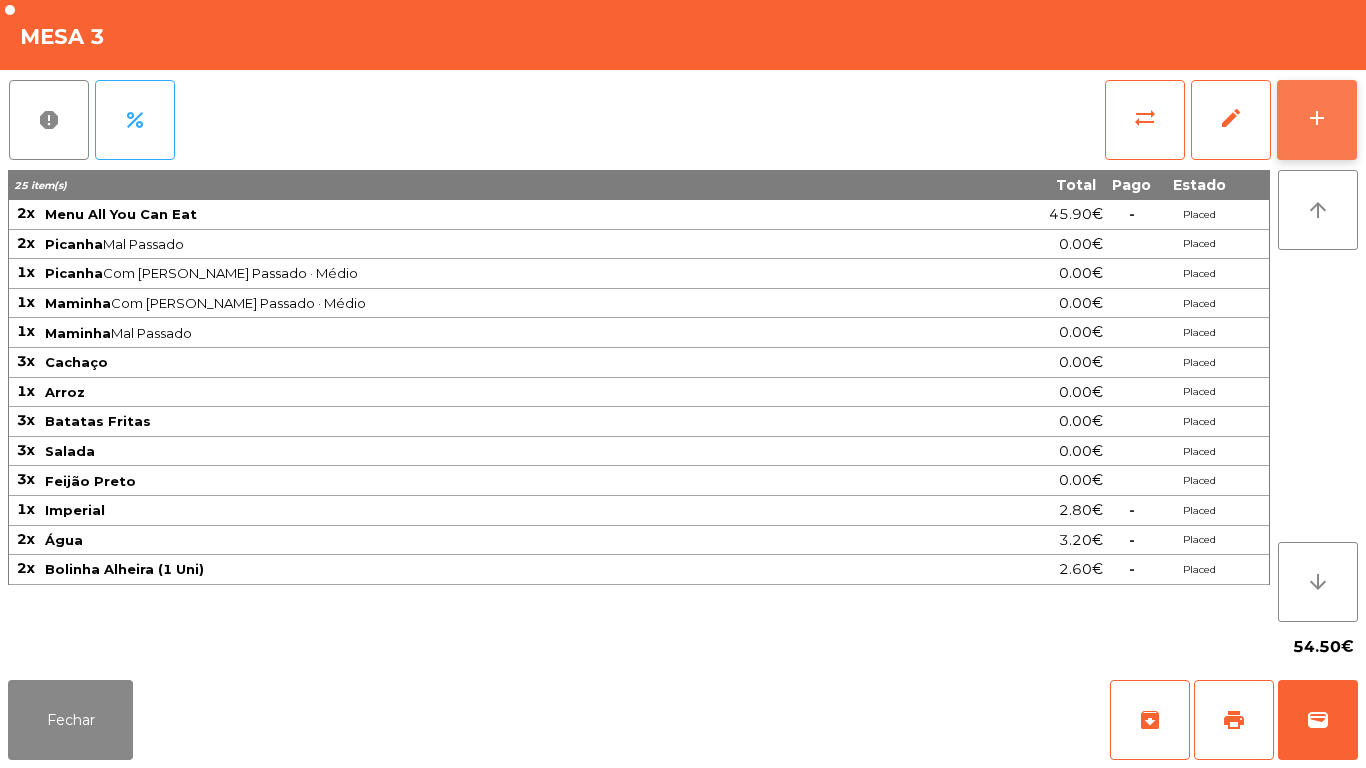 click on "add" 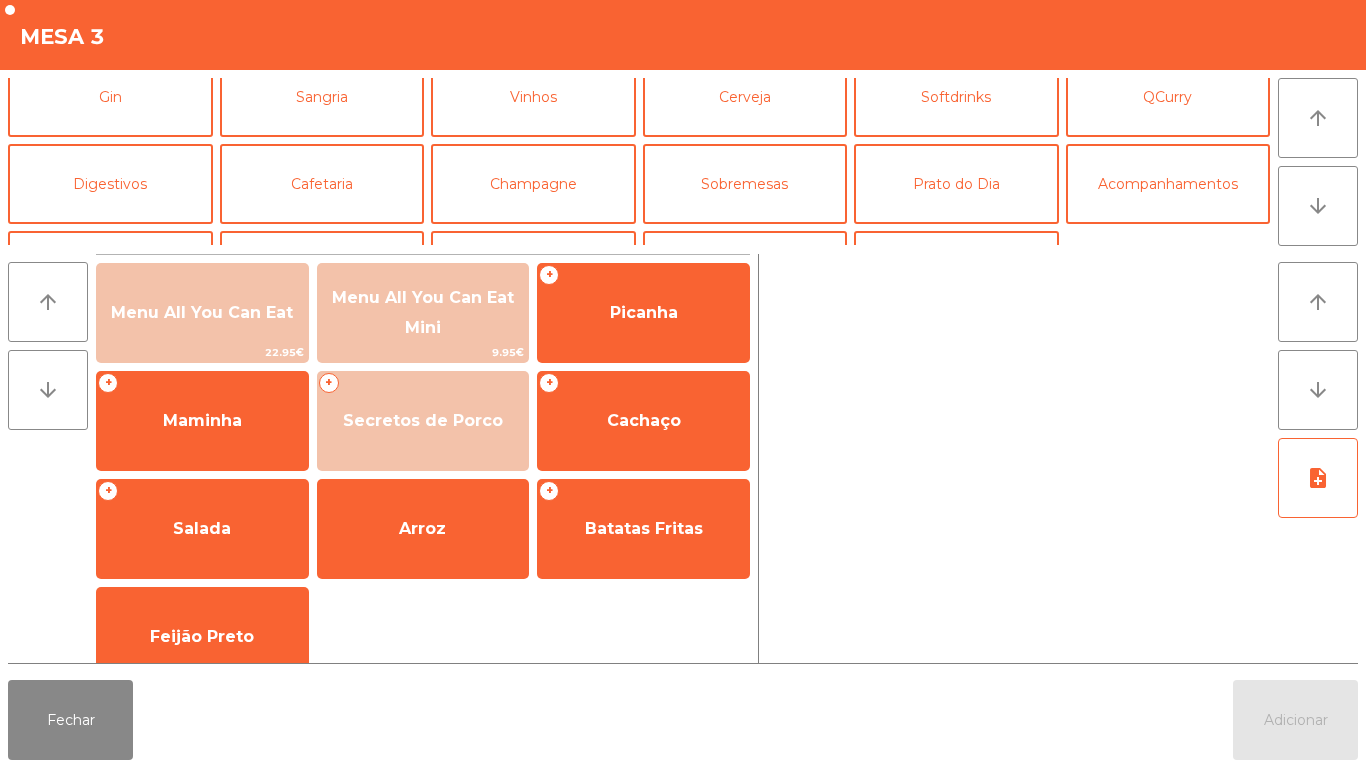 scroll, scrollTop: 107, scrollLeft: 0, axis: vertical 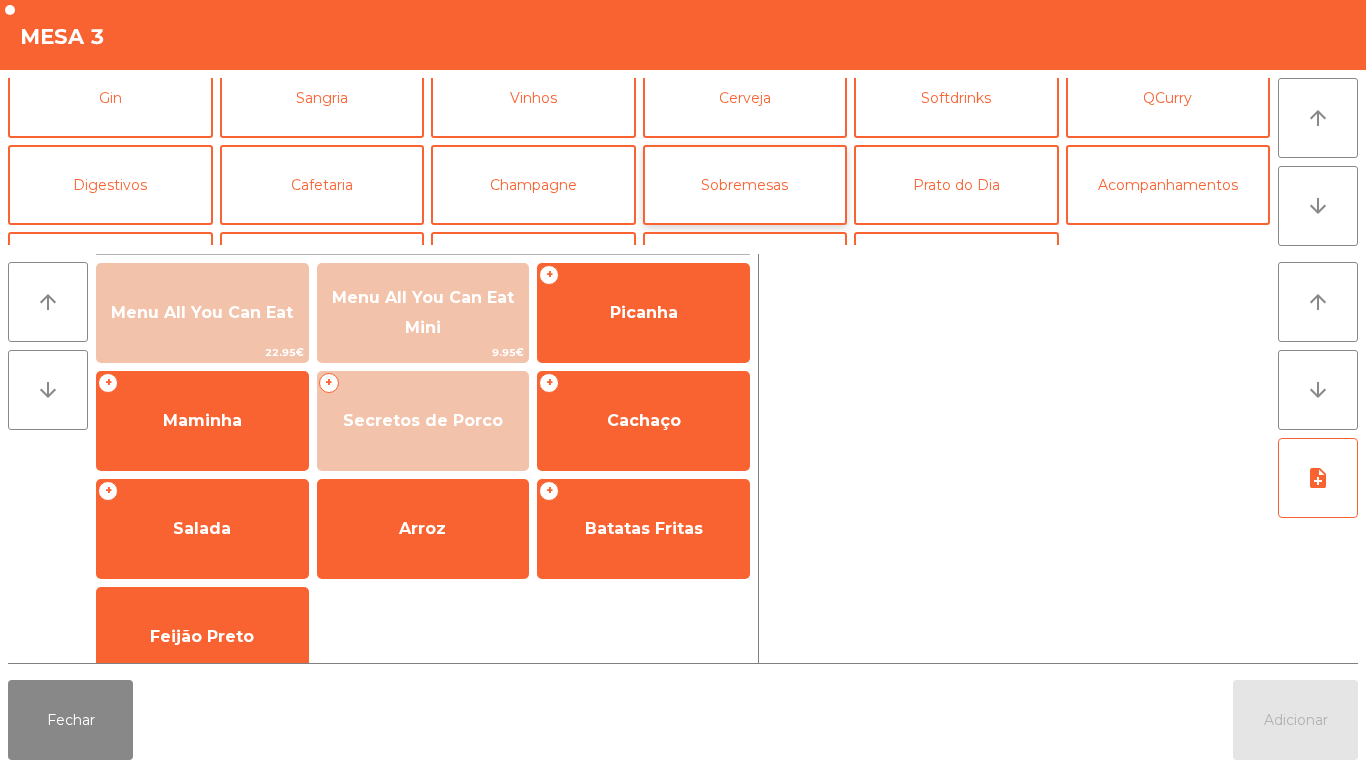 click on "Sobremesas" 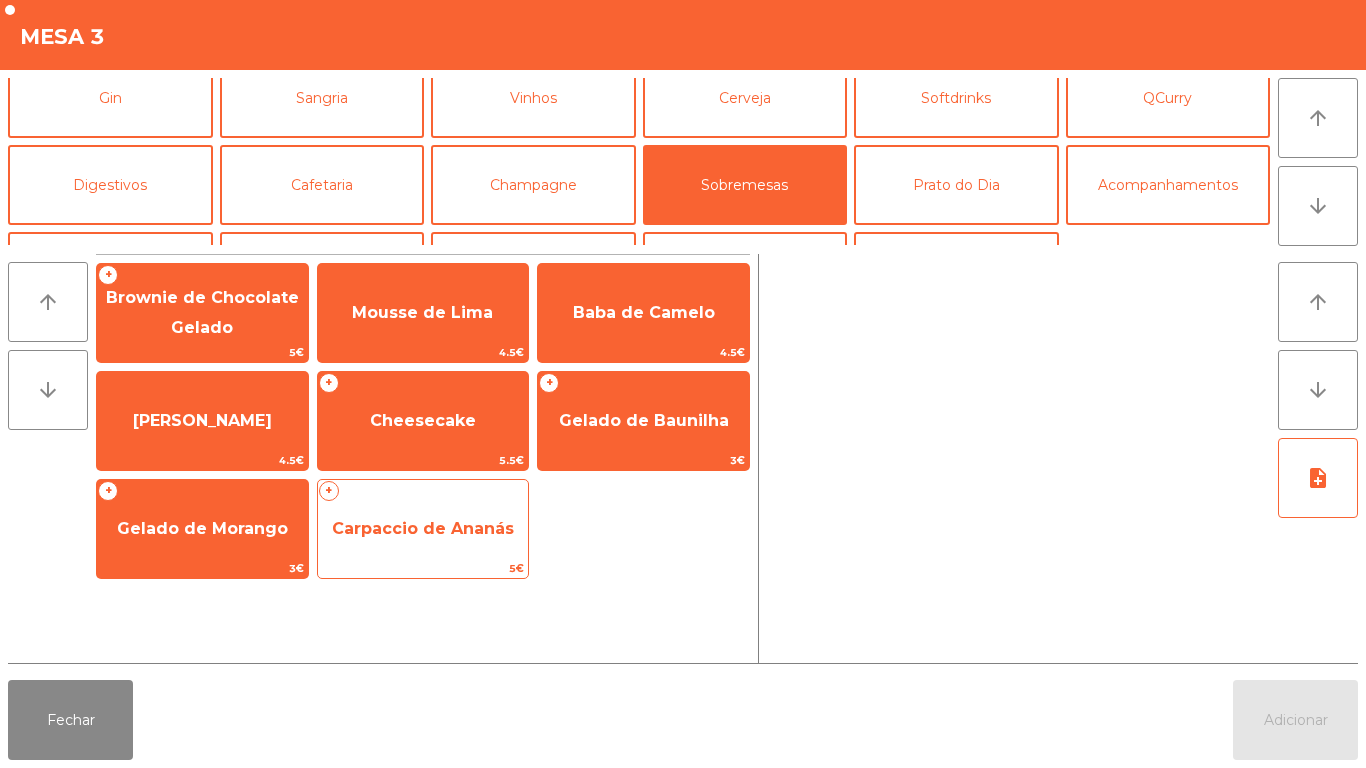 click on "Carpaccio de Ananás" 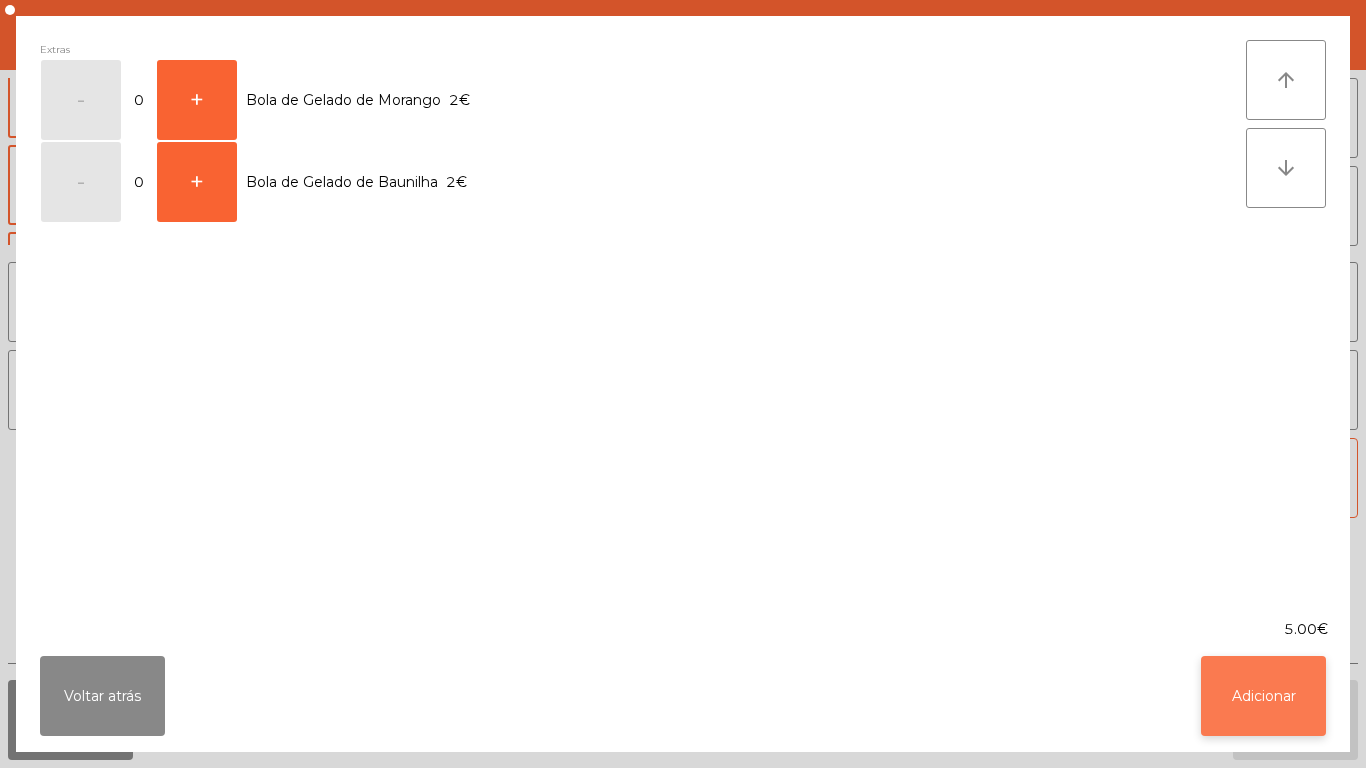 click on "Adicionar" 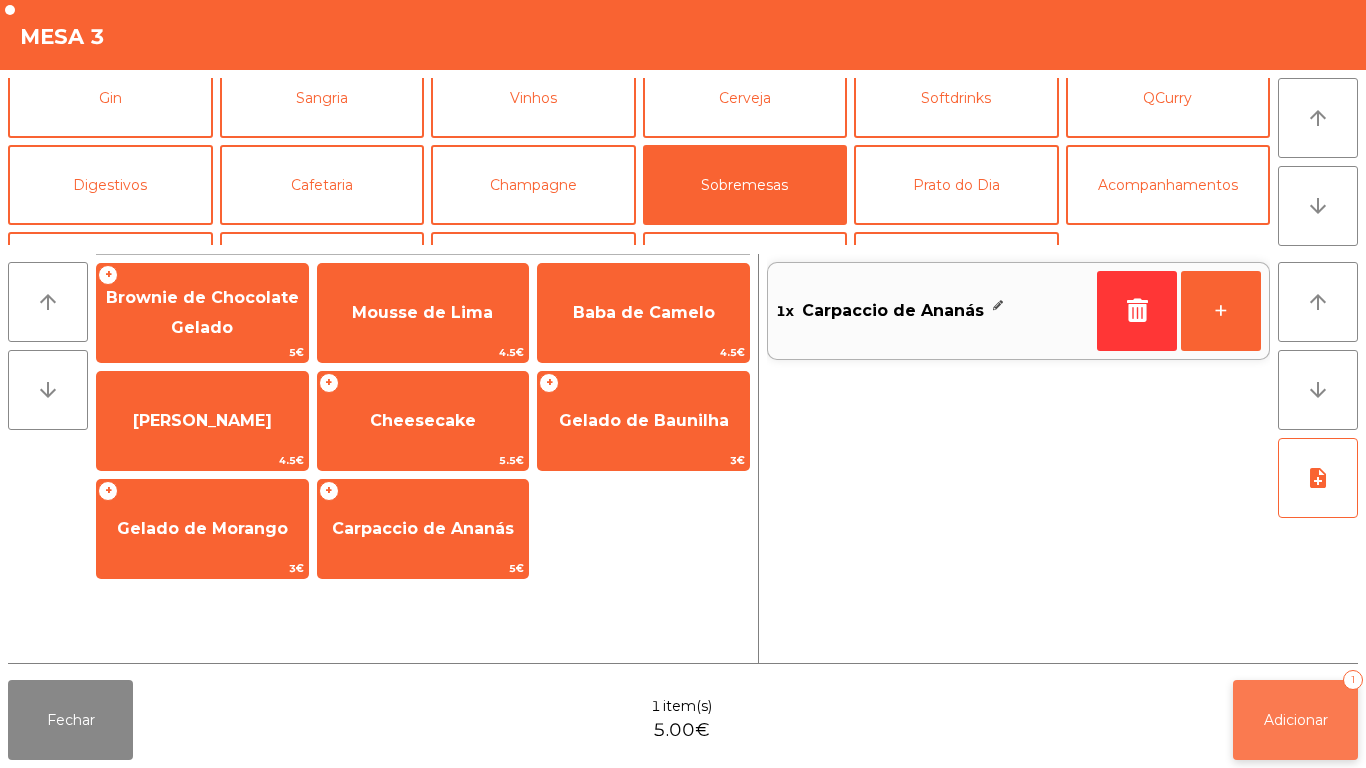 click on "Adicionar" 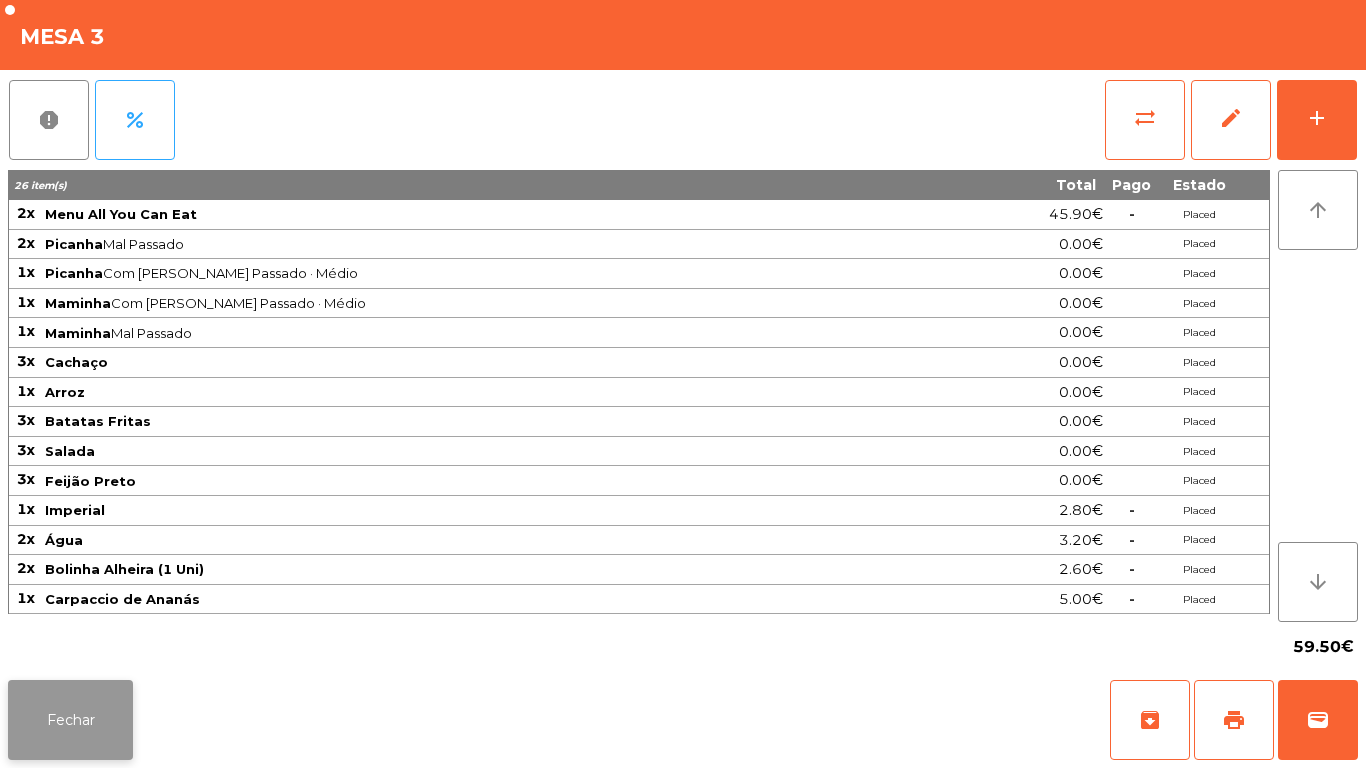 click on "Fechar" 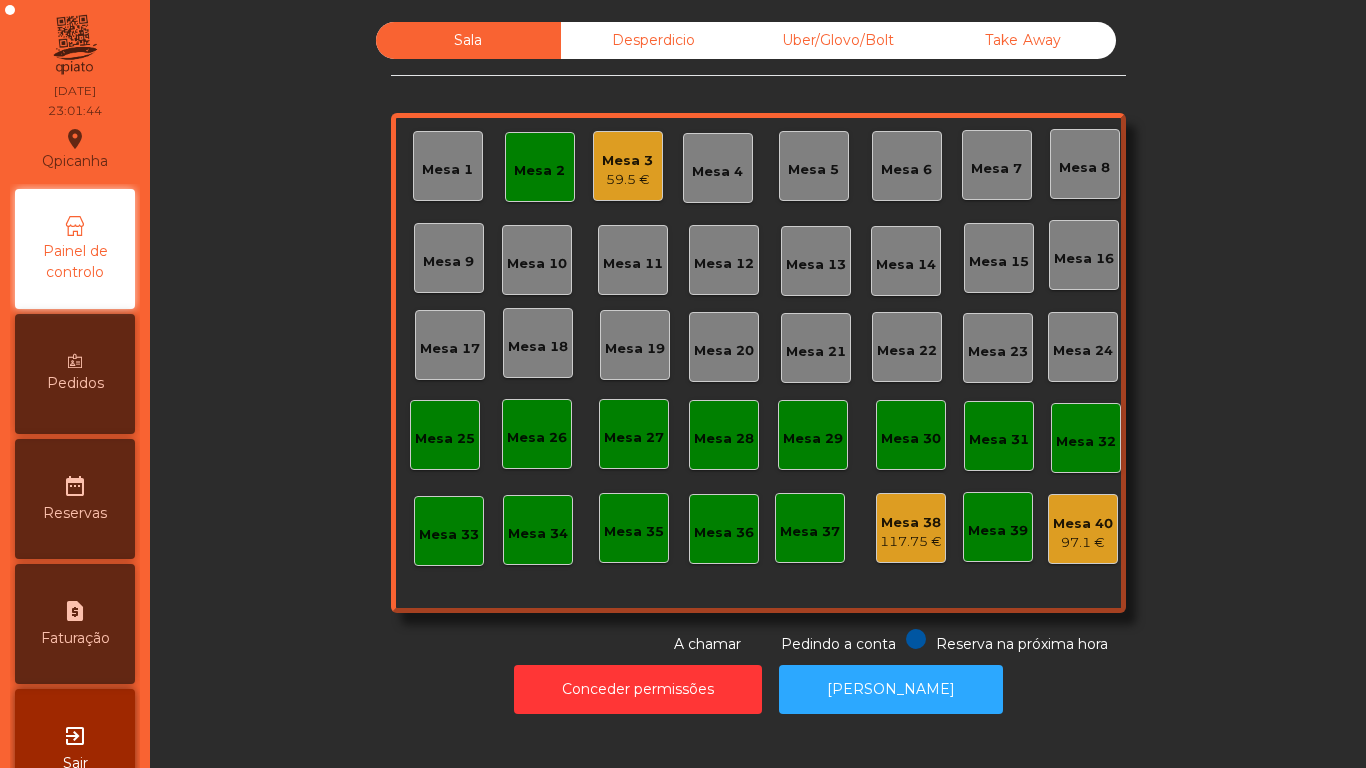 click on "Mesa 2" 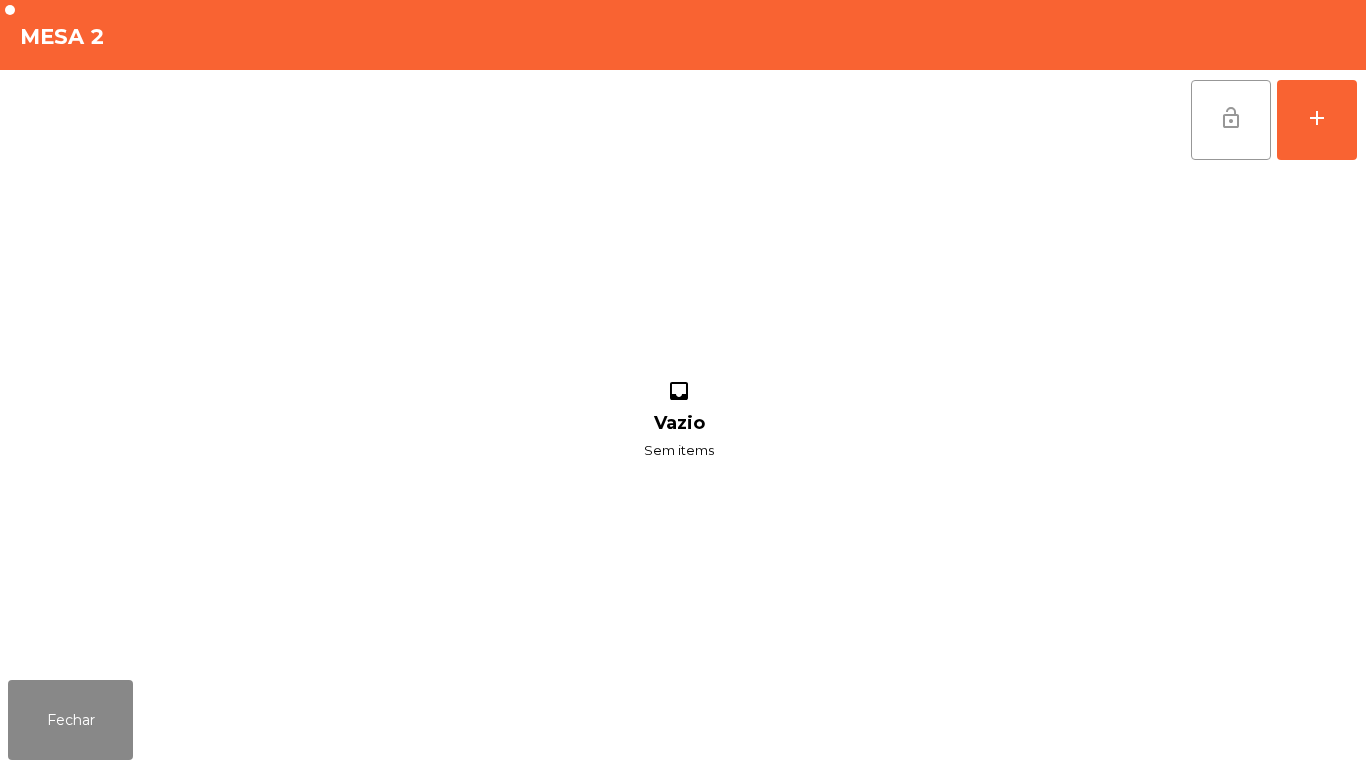 click on "lock_open" 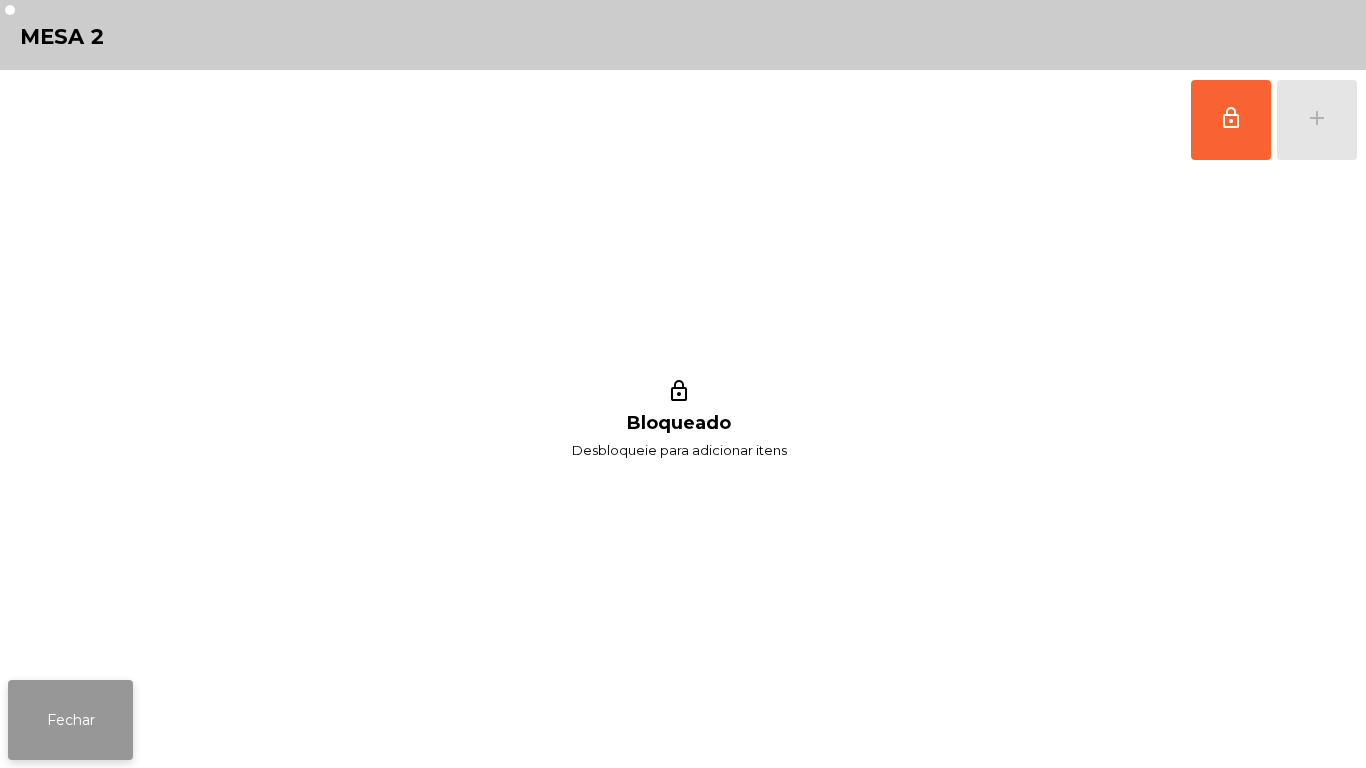 click on "Fechar" 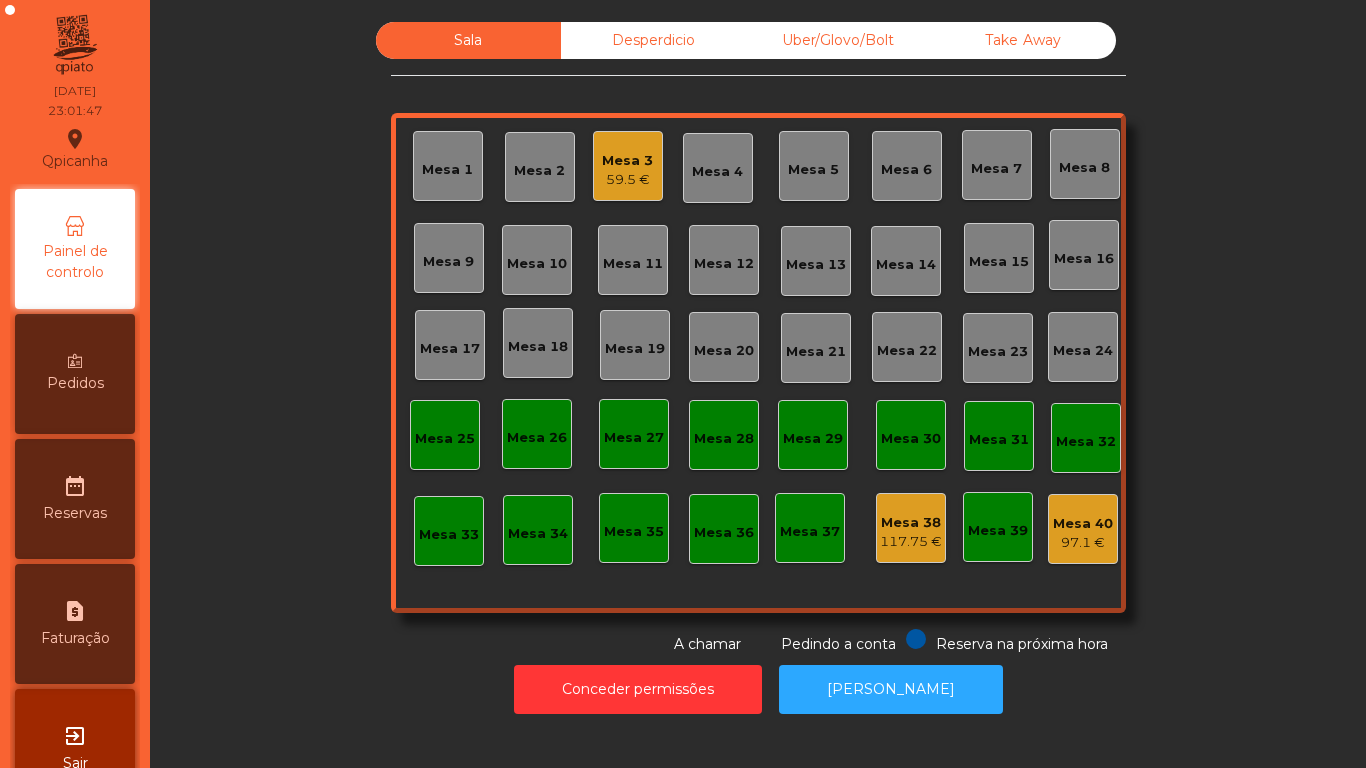 click on "59.5 €" 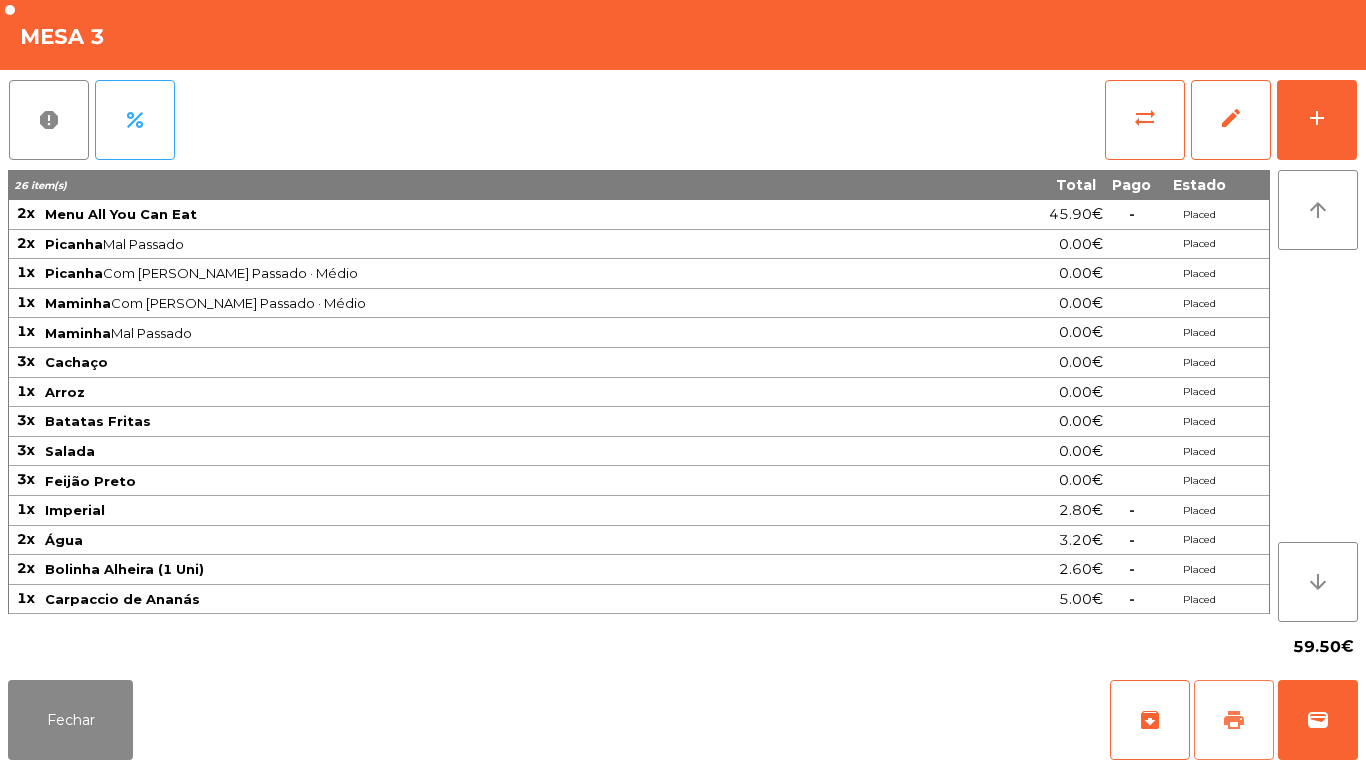 click on "print" 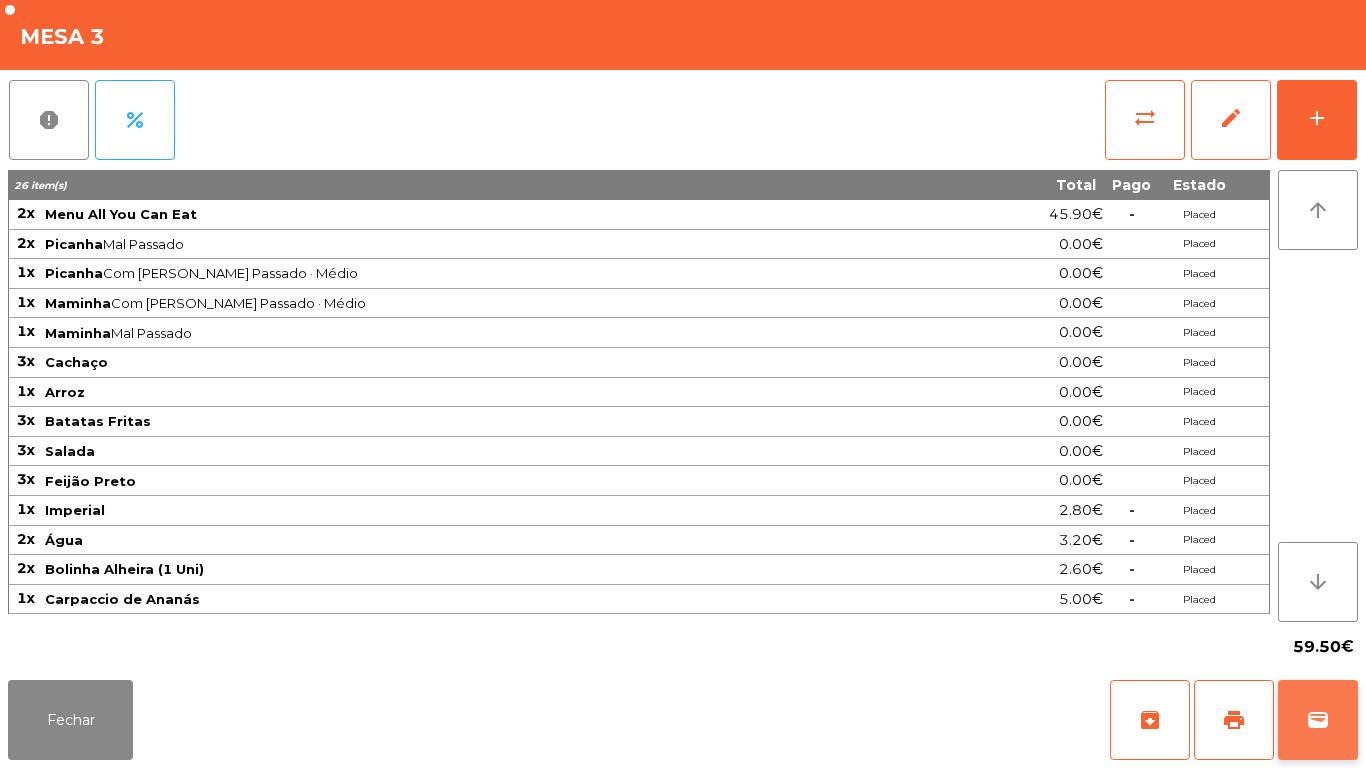 click on "wallet" 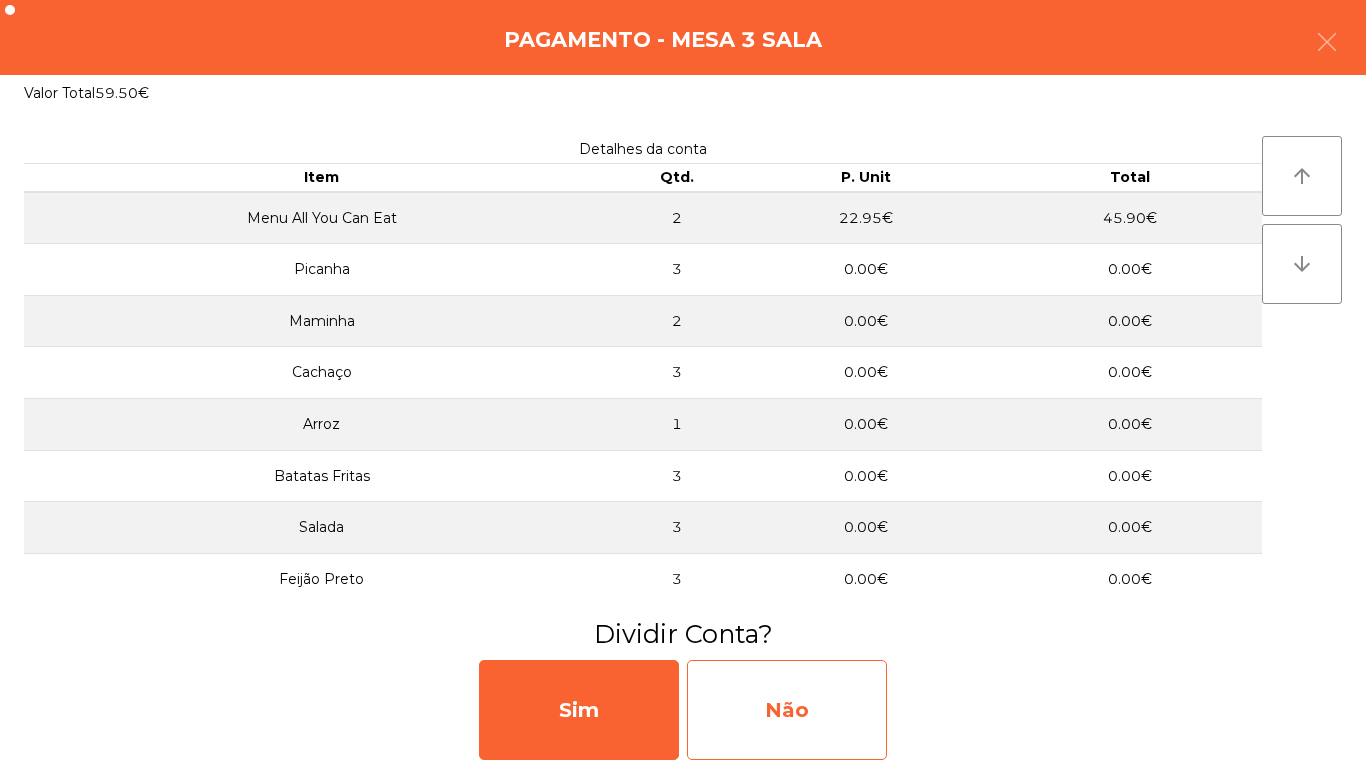 click on "Não" 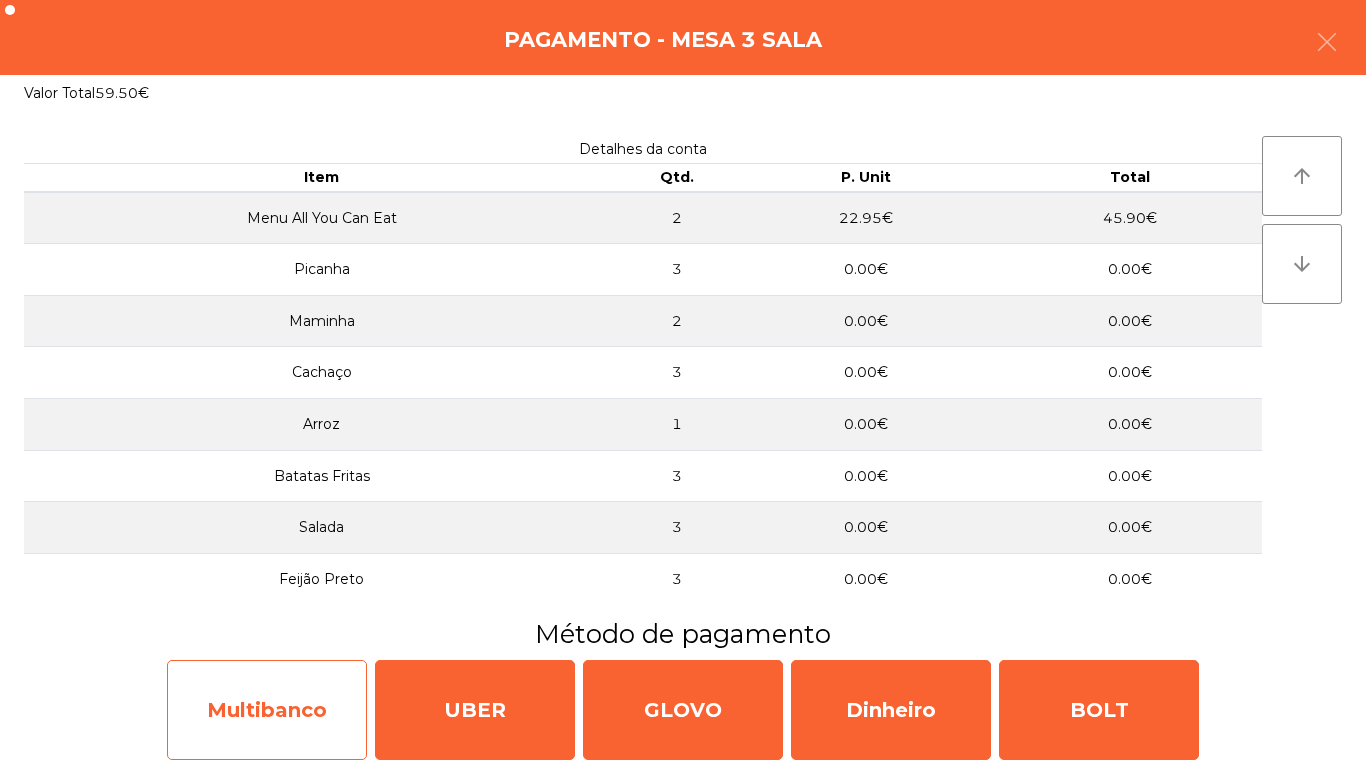 click on "Multibanco" 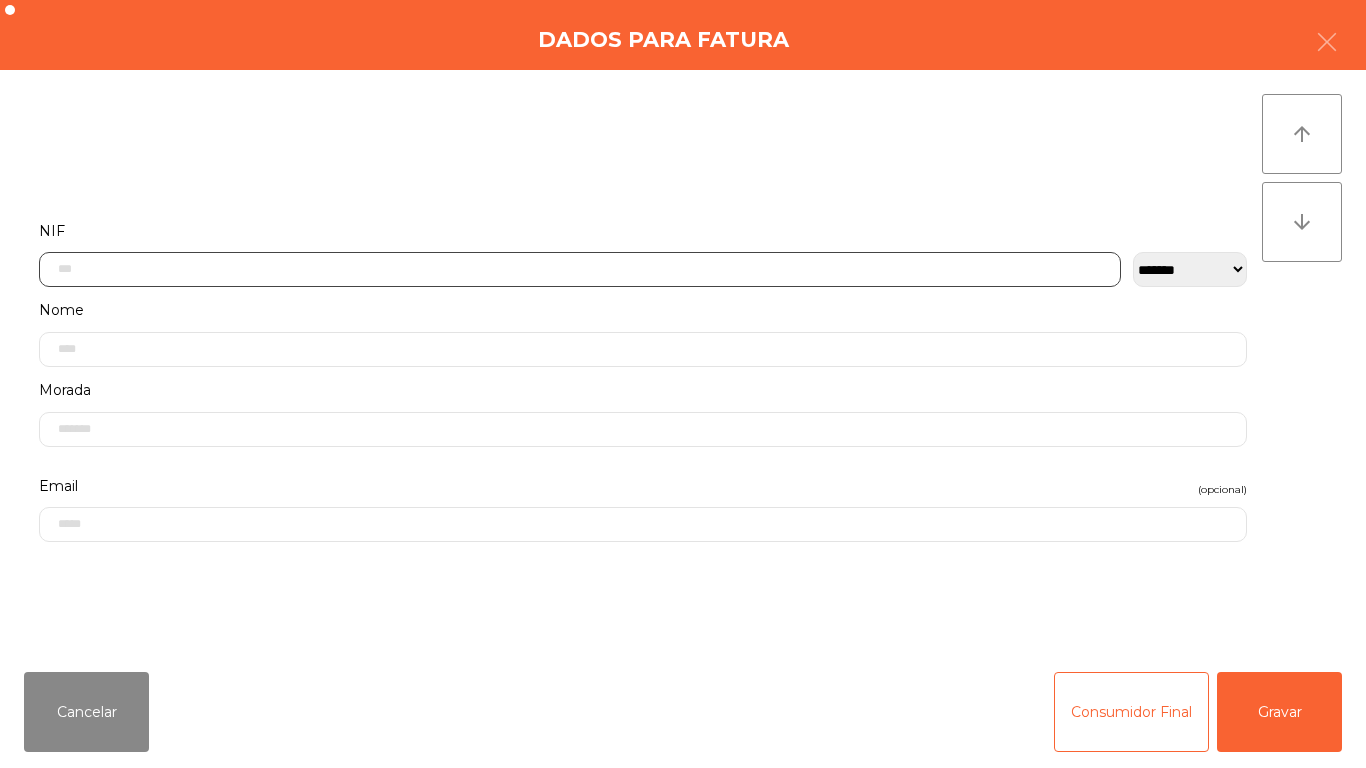 click 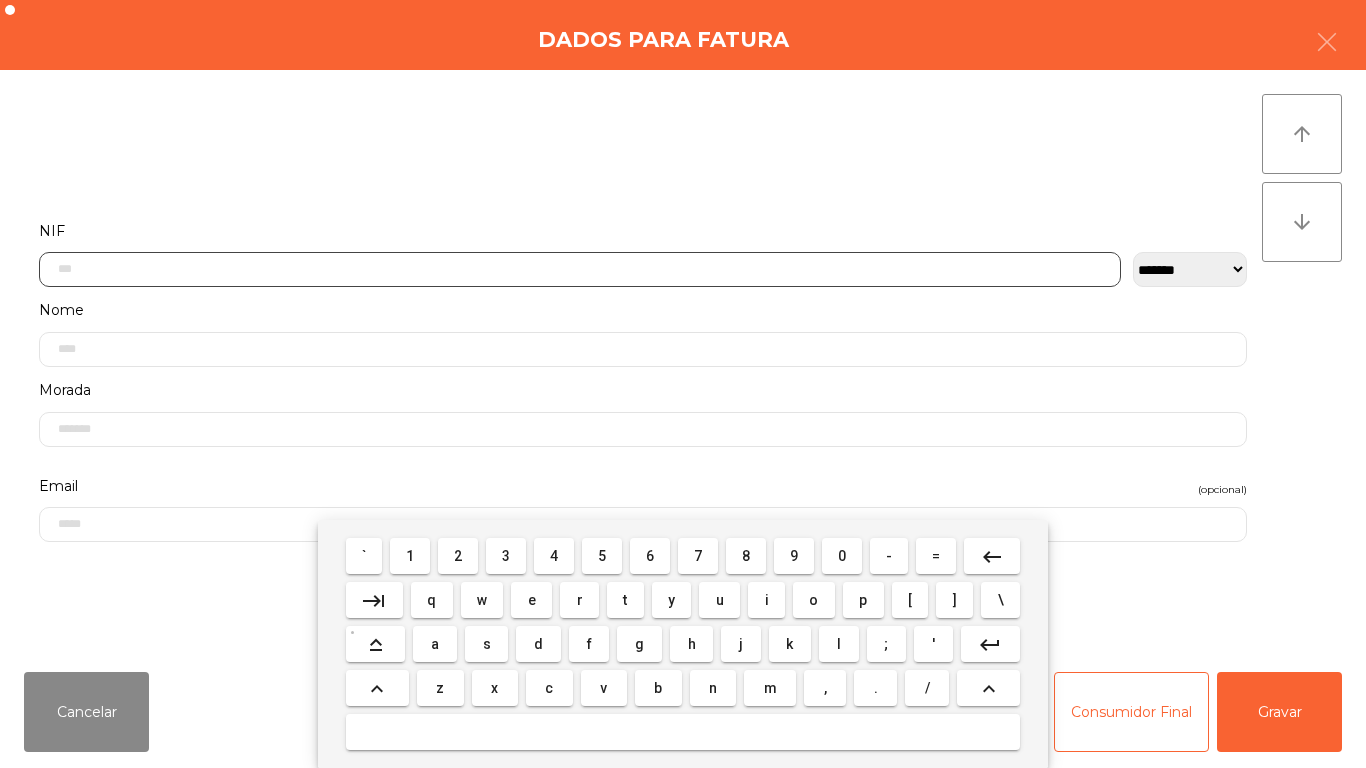 scroll, scrollTop: 122, scrollLeft: 0, axis: vertical 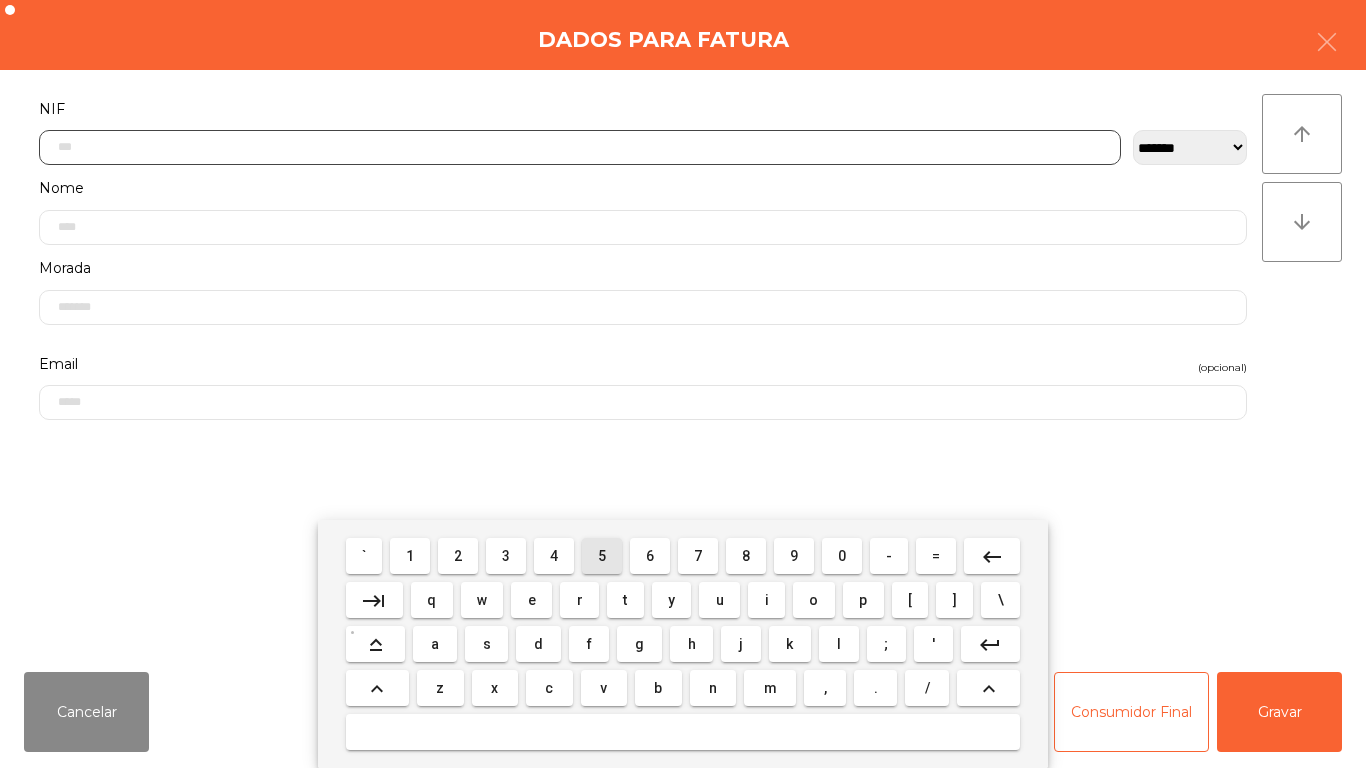 click on "5" at bounding box center [602, 556] 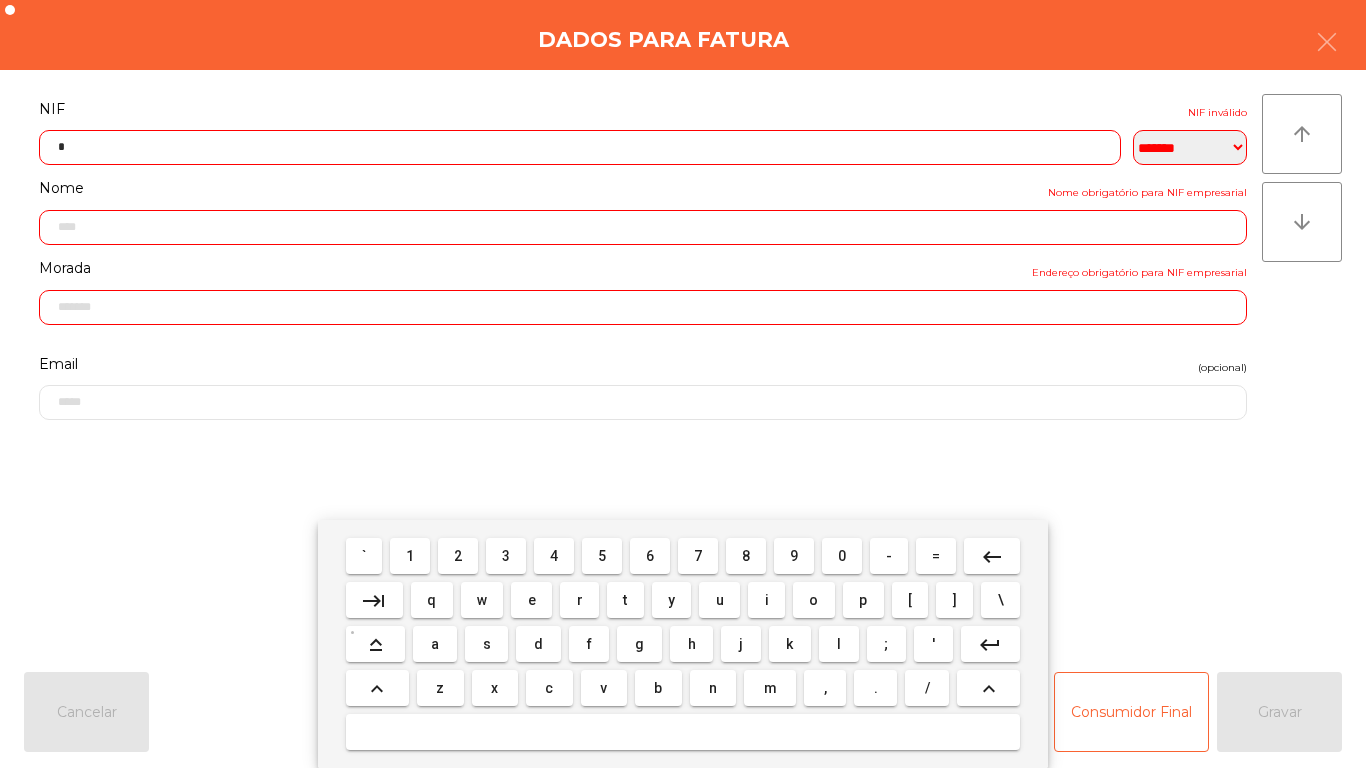 click on "1" at bounding box center [410, 556] 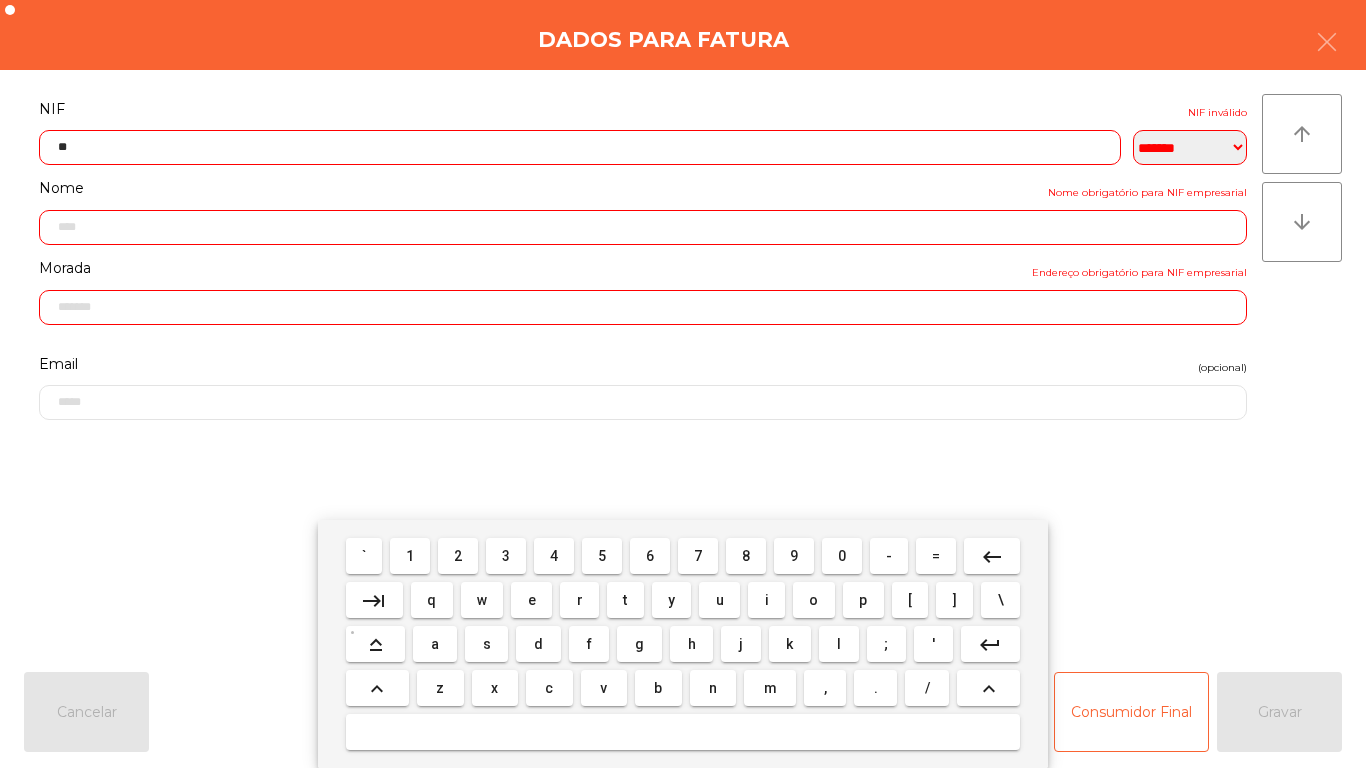 click on "5" at bounding box center [602, 556] 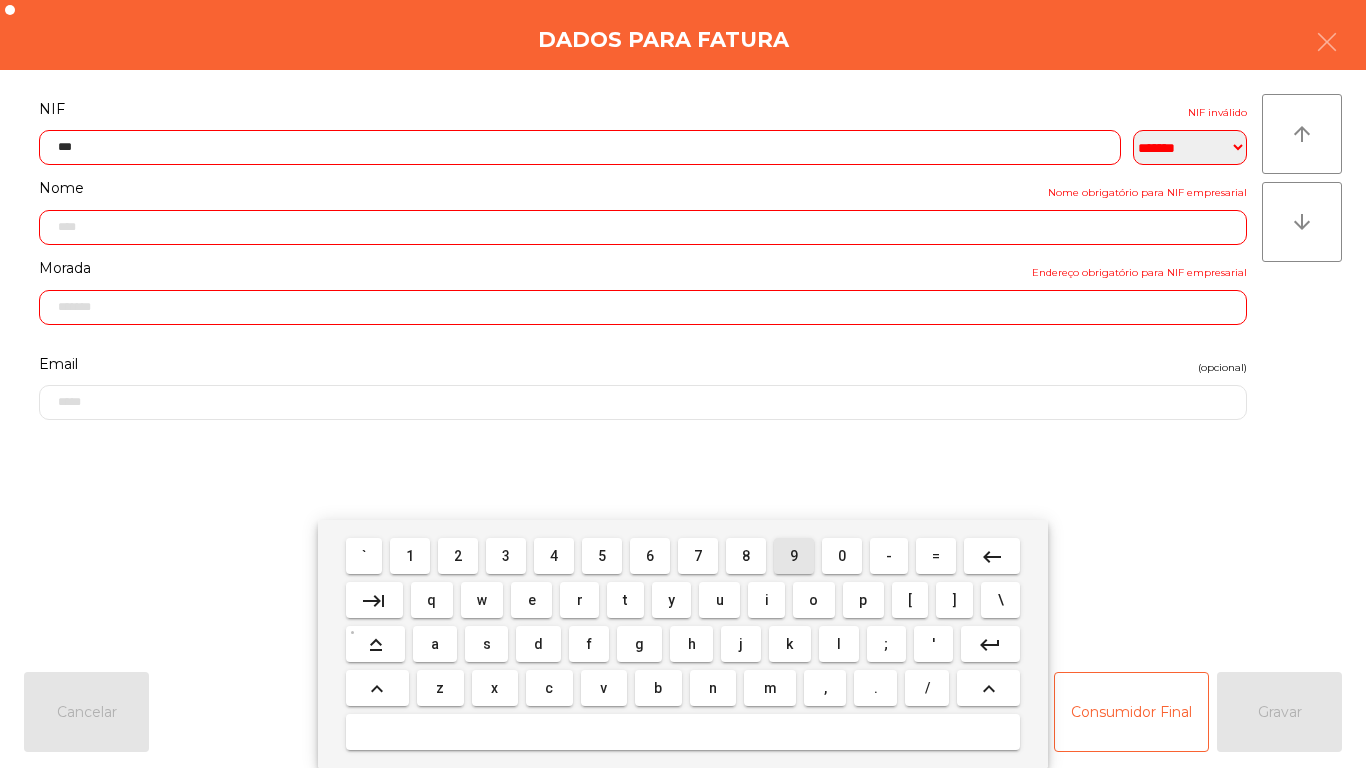 click on "9" at bounding box center [794, 556] 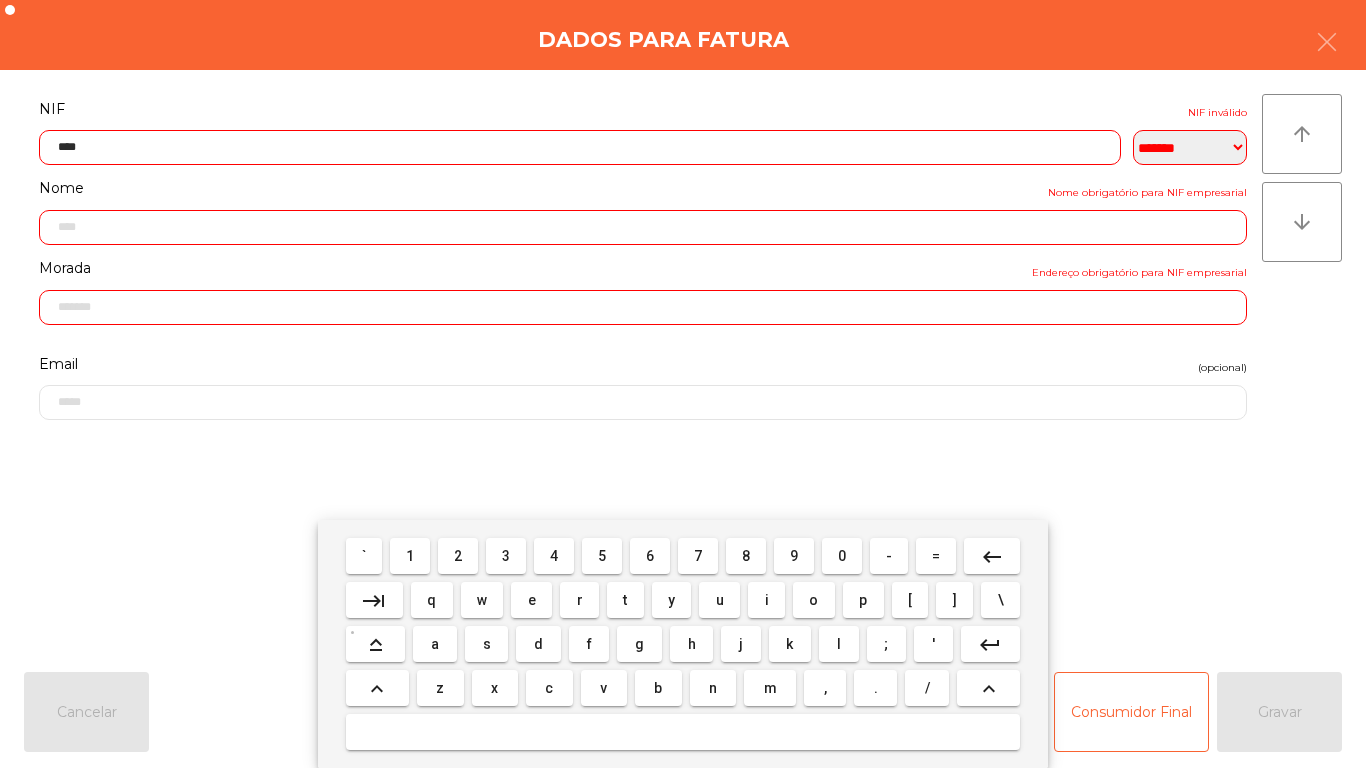 click on "2" at bounding box center (458, 556) 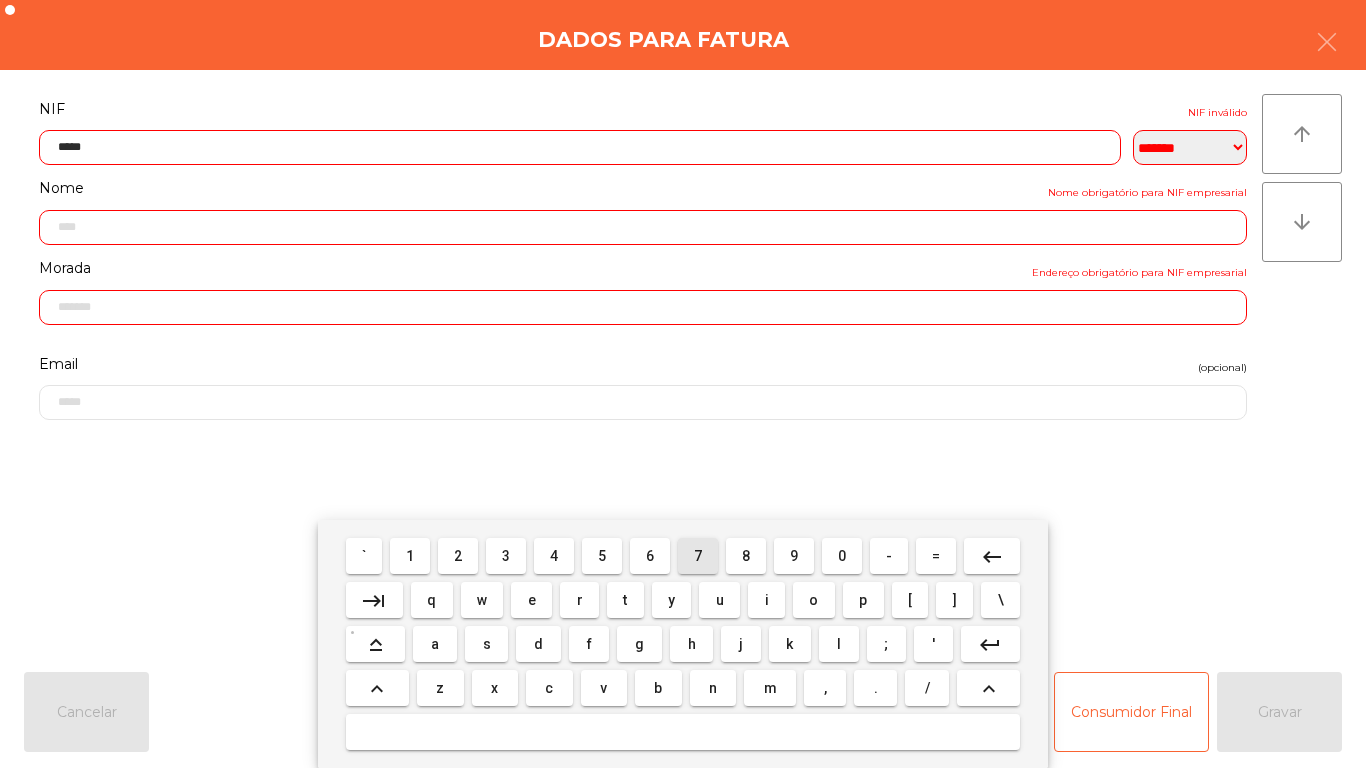 click on "7" at bounding box center [698, 556] 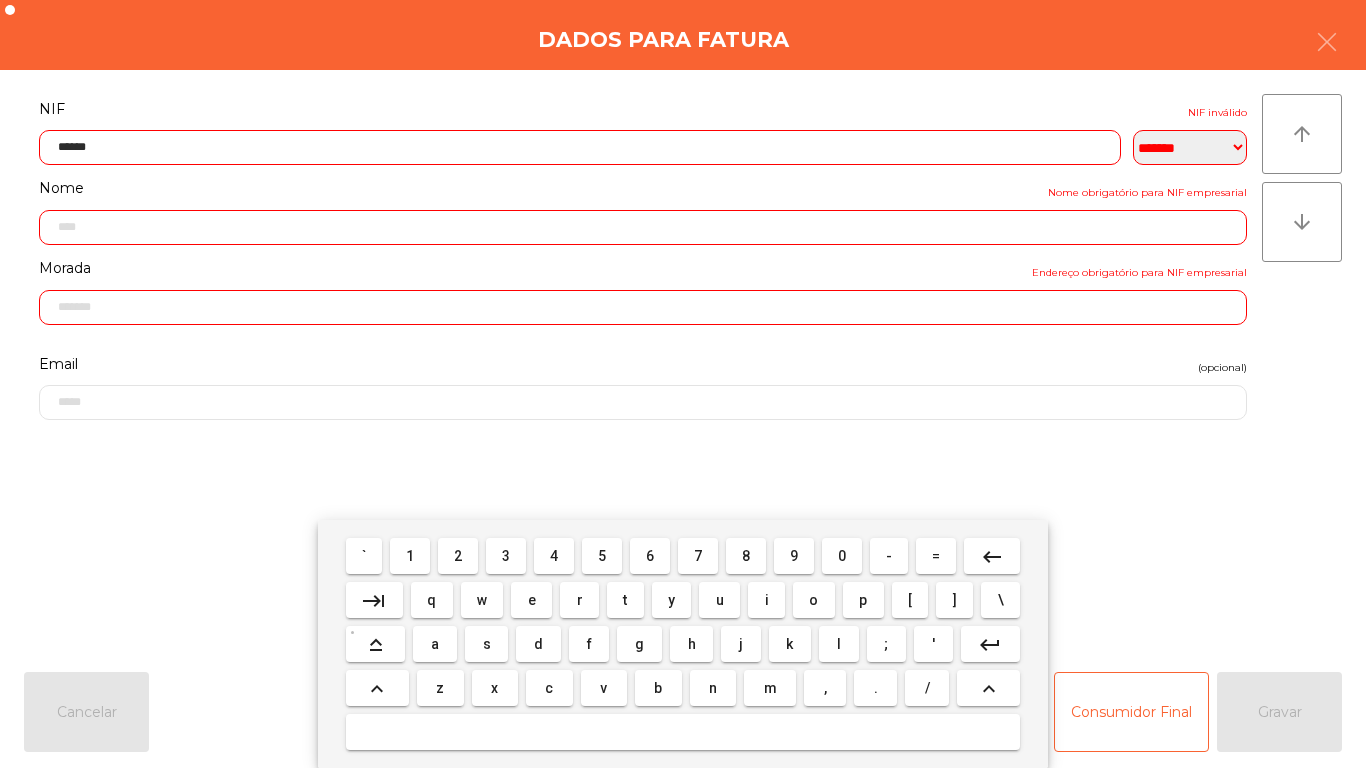 click on "5" at bounding box center [602, 556] 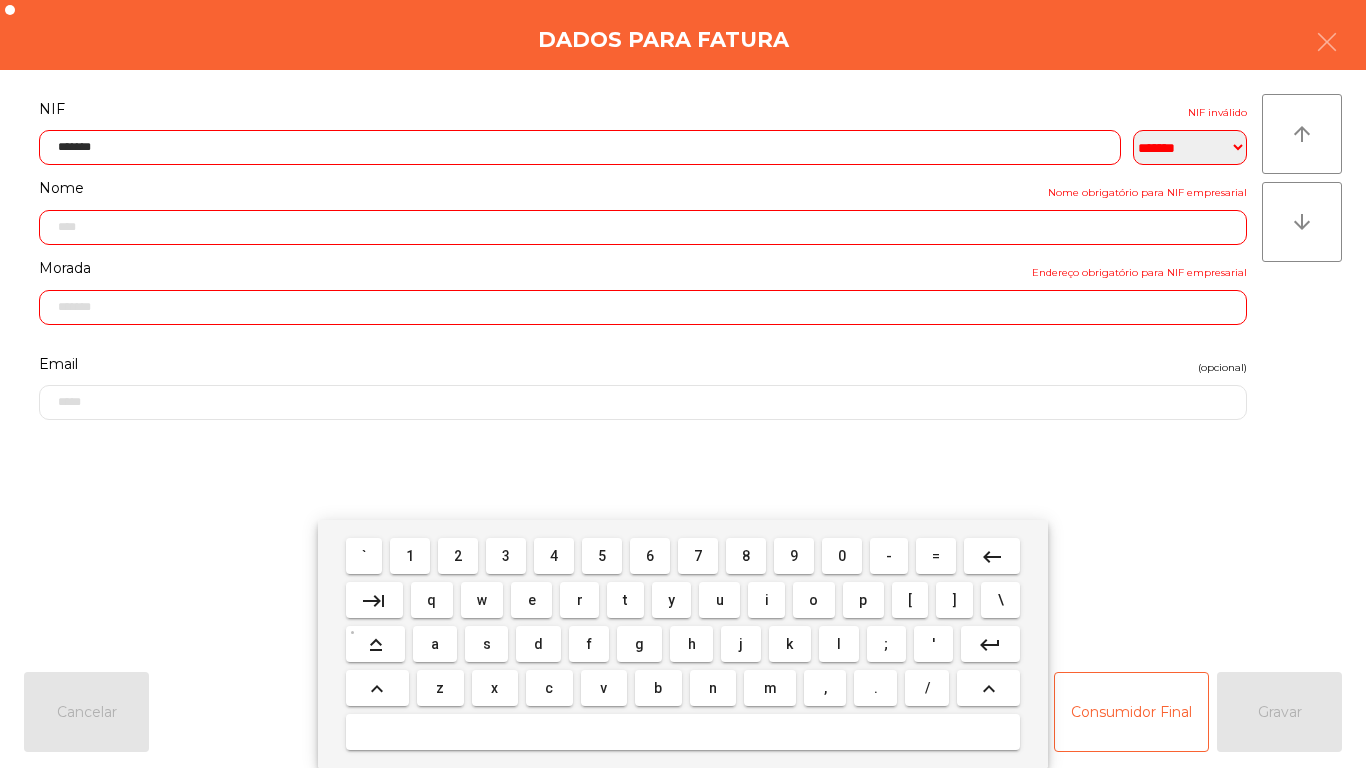 click on "2" at bounding box center [458, 556] 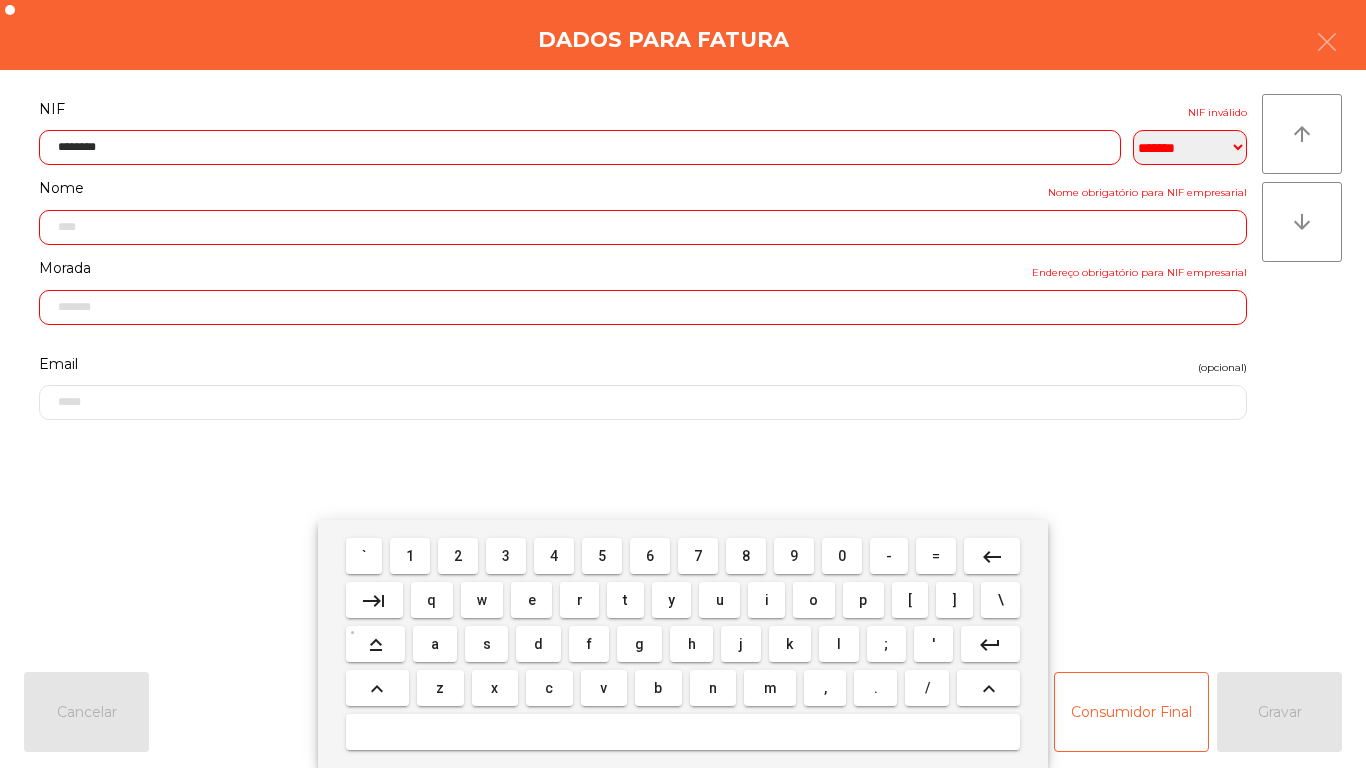 click on "0" at bounding box center [842, 556] 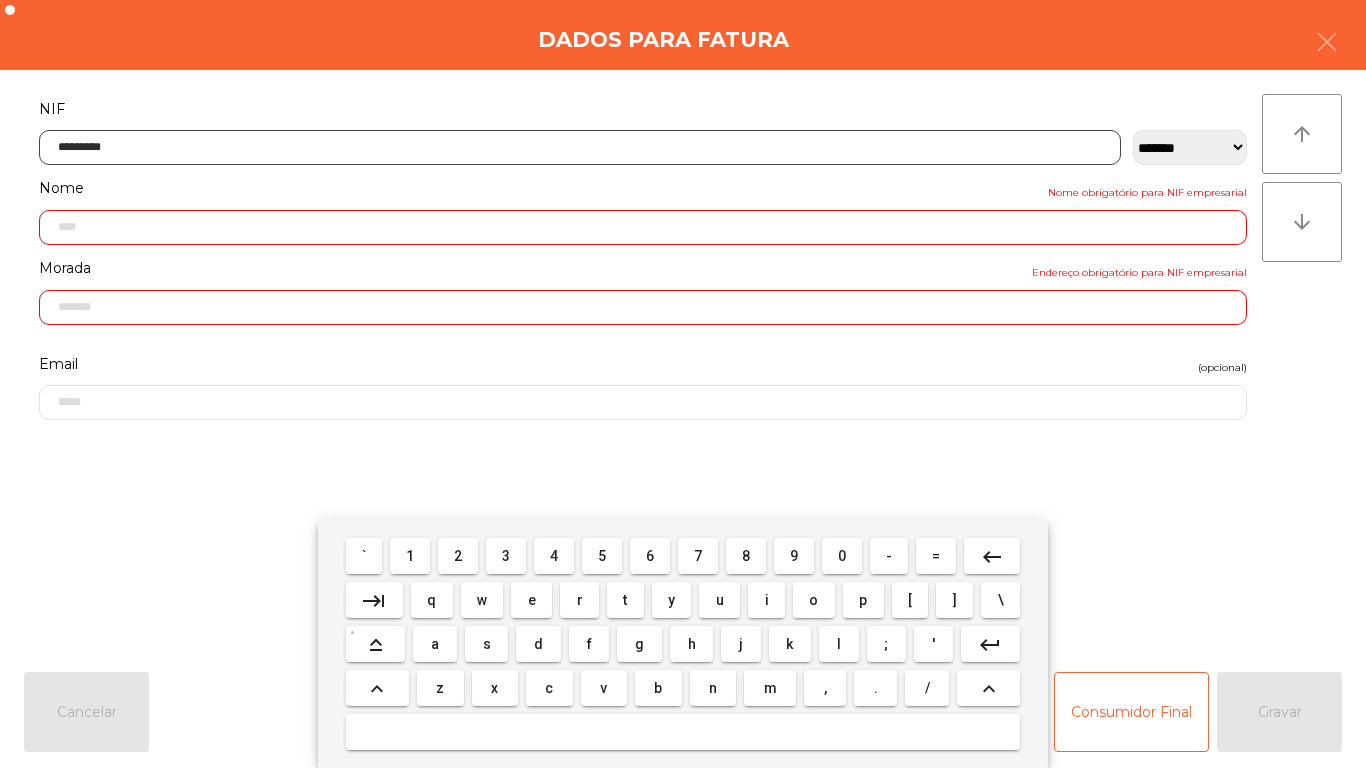 type on "**********" 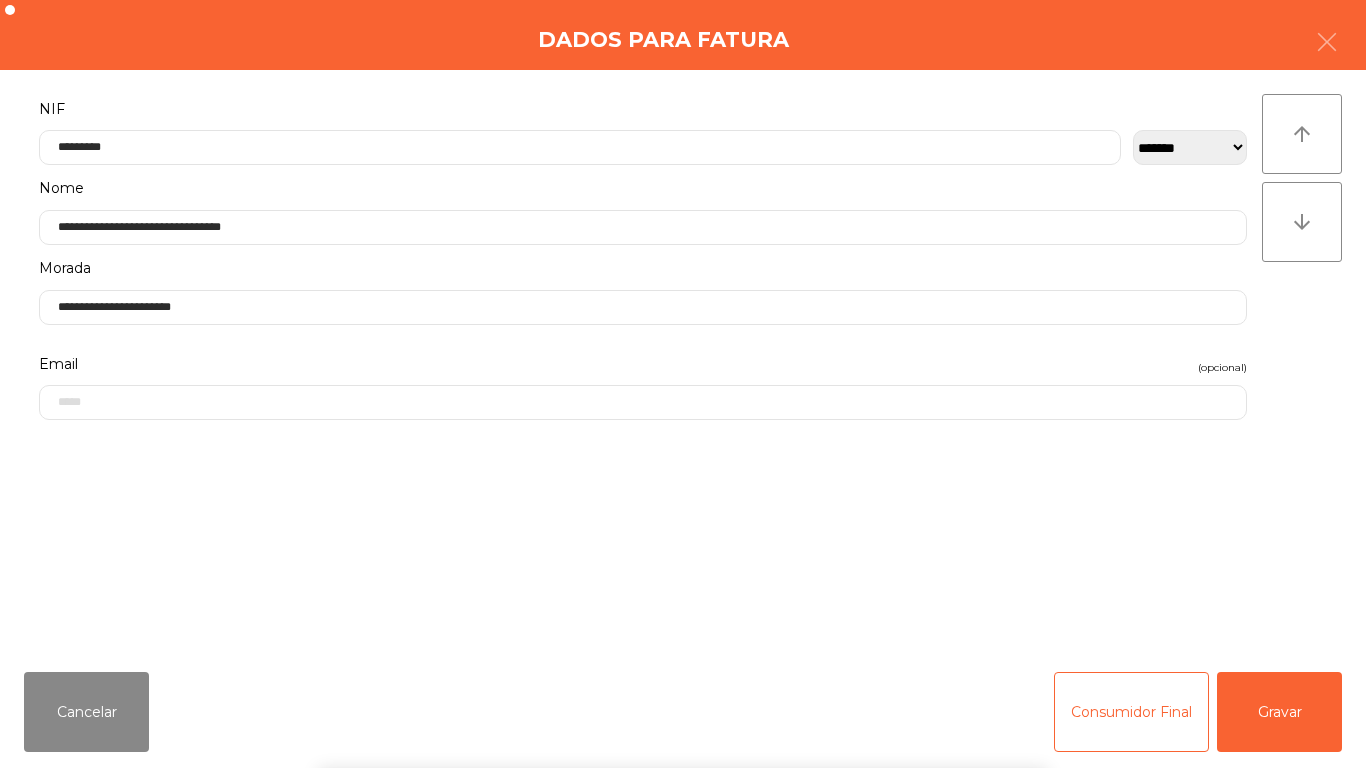 click on "` 1 2 3 4 5 6 7 8 9 0 - = keyboard_backspace keyboard_tab q w e r t y u i o p [ ] \ keyboard_capslock a s d f g h j k l ; ' keyboard_return keyboard_arrow_up z x c v b n m , . / keyboard_arrow_up" at bounding box center [683, 644] 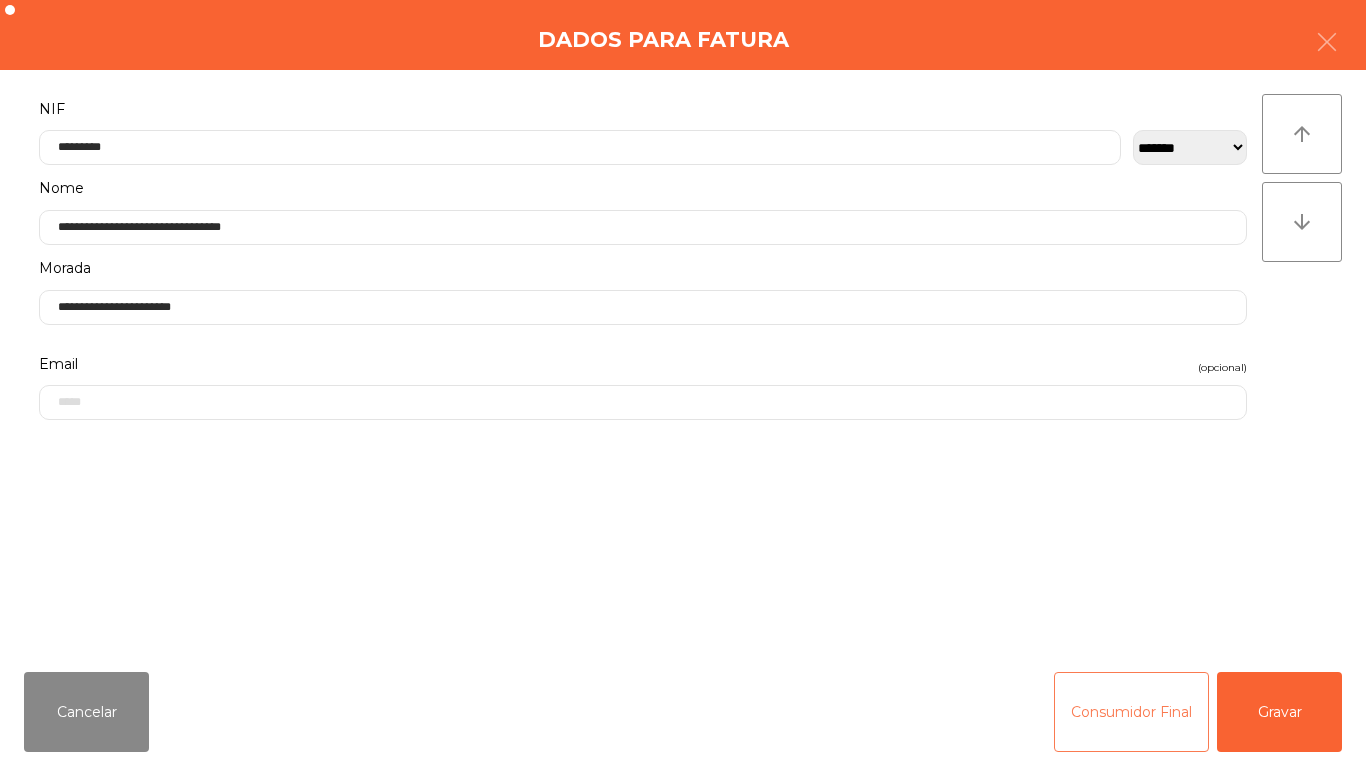 click on "Consumidor Final" 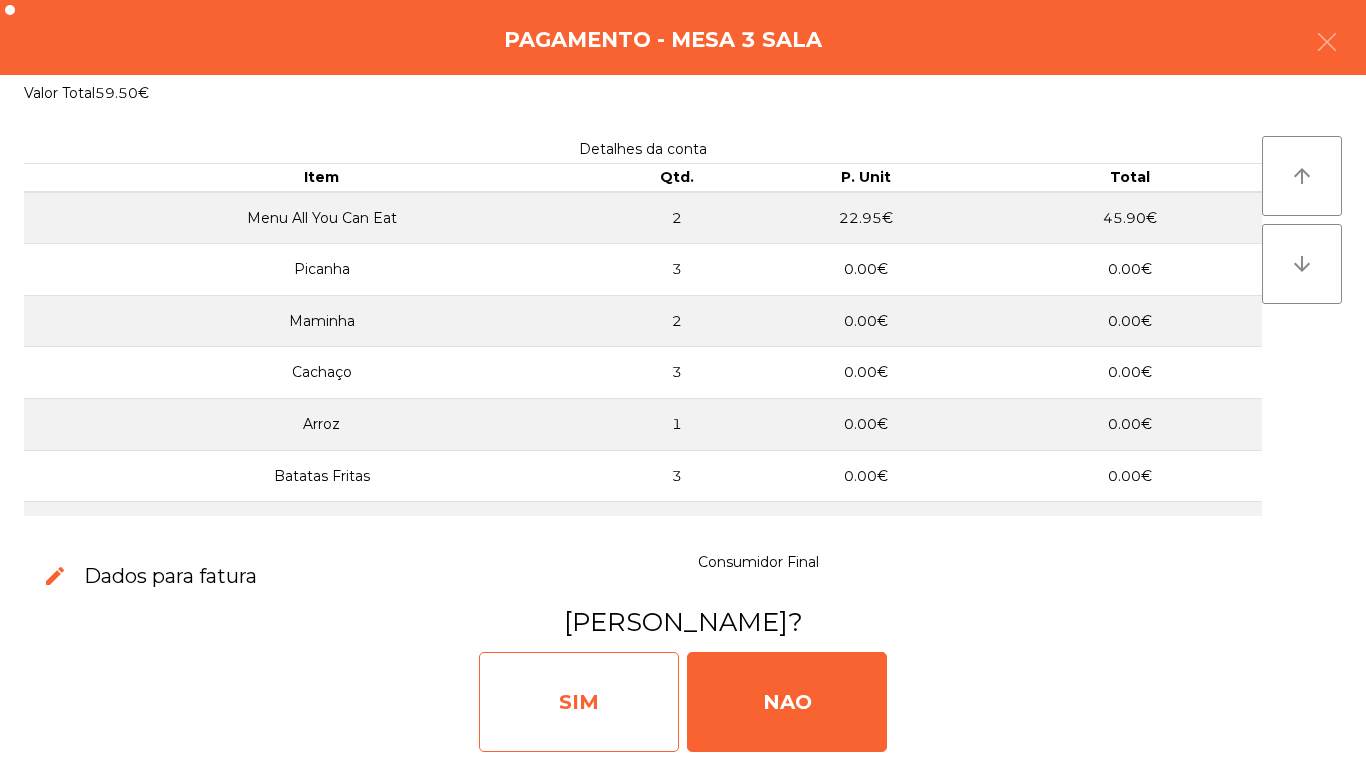 click on "SIM" 